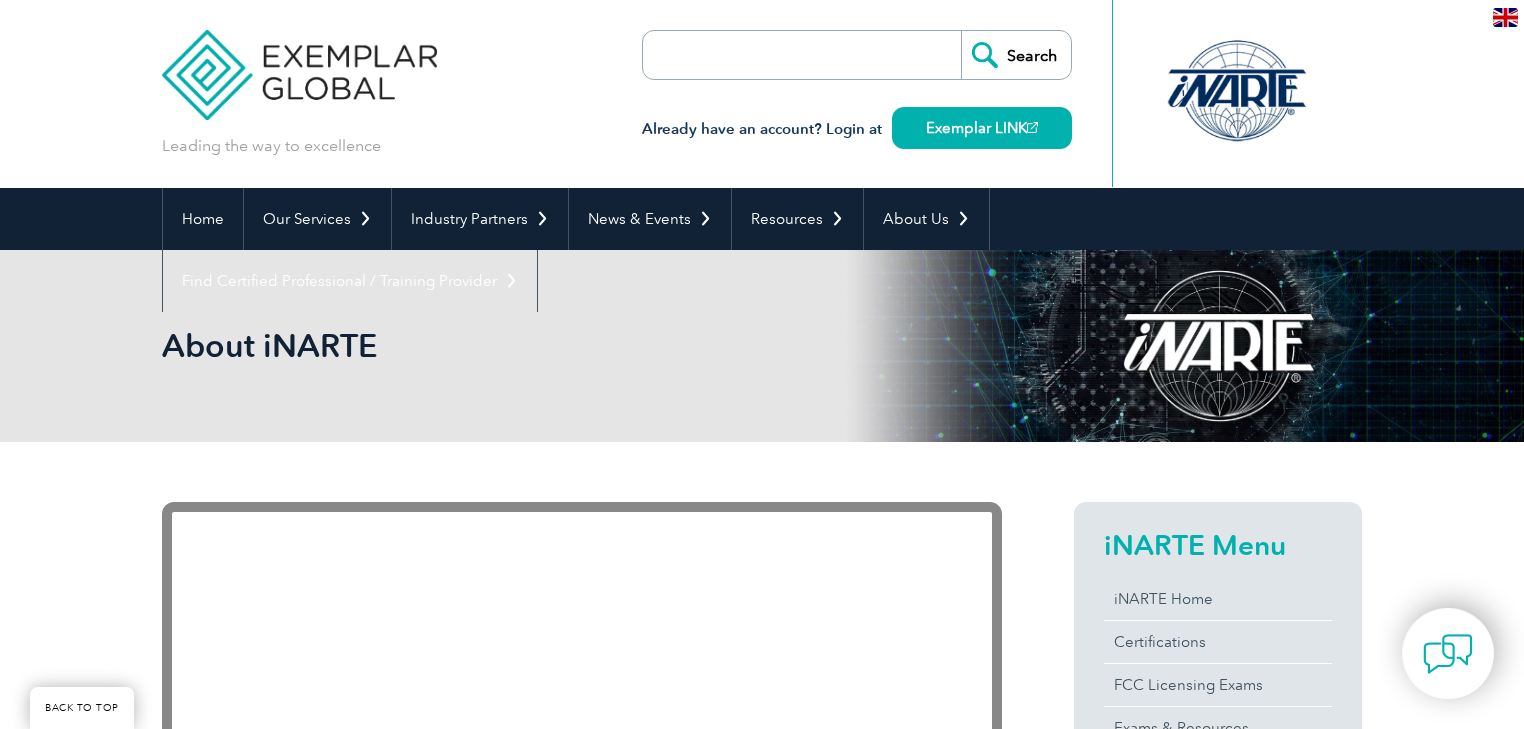 scroll, scrollTop: 219, scrollLeft: 0, axis: vertical 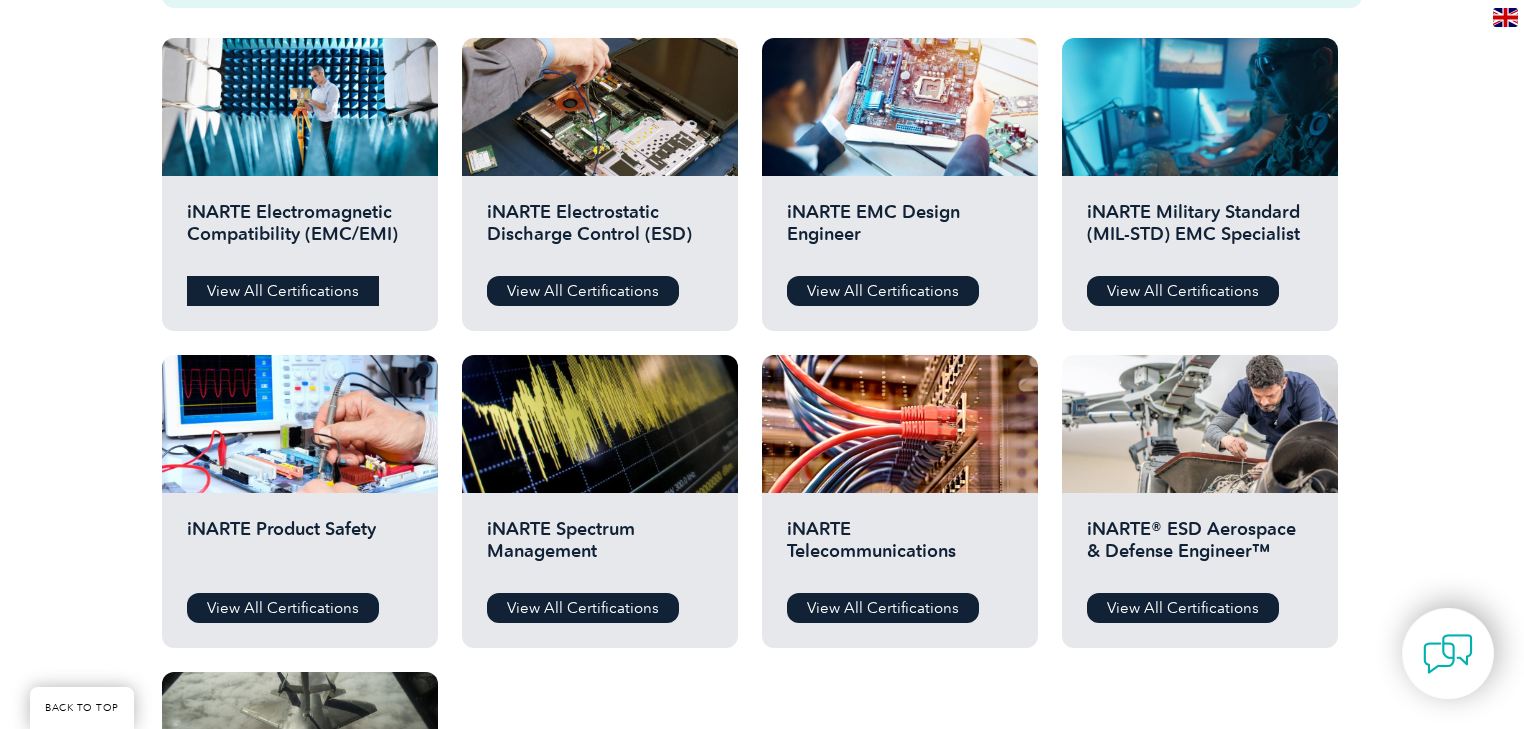click on "View All Certifications" at bounding box center (283, 291) 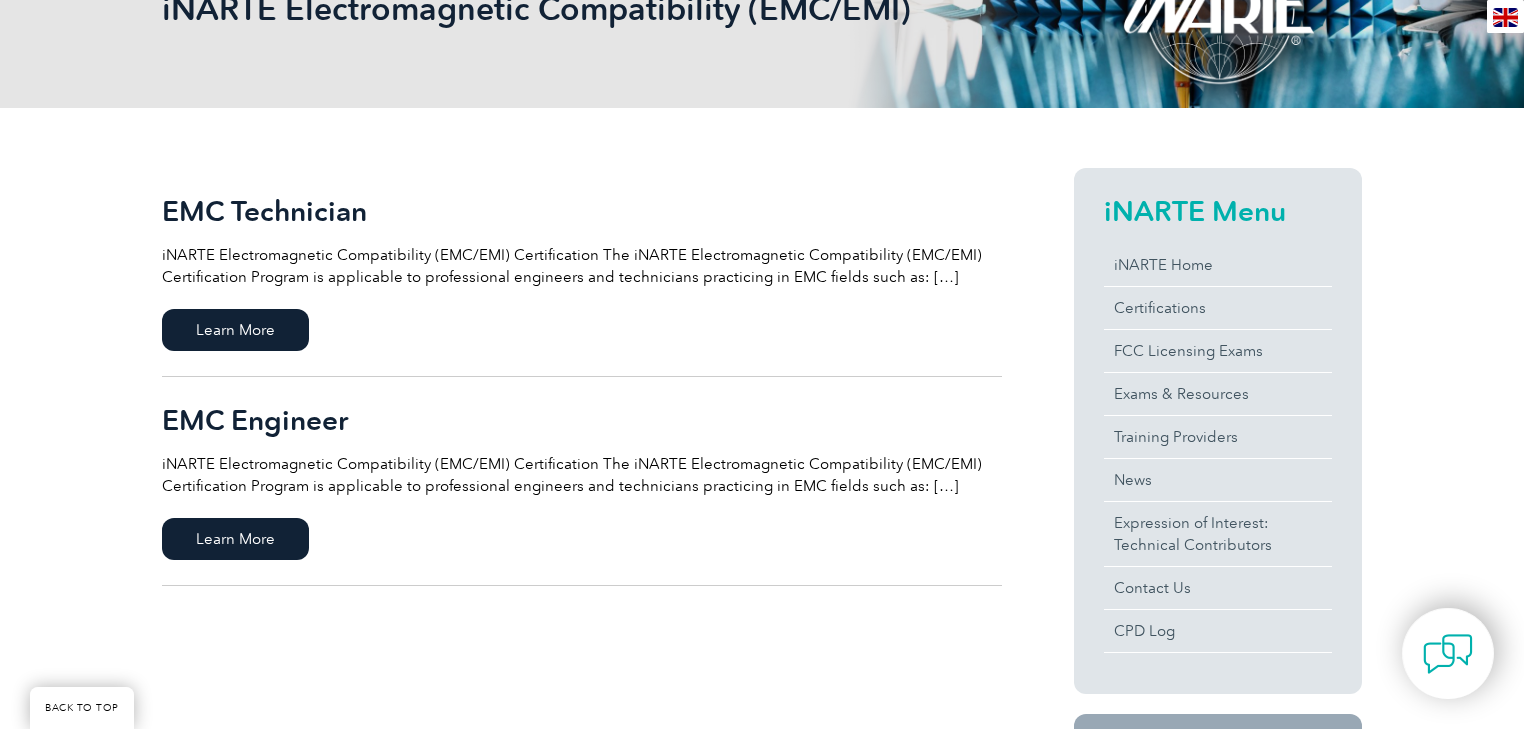 scroll, scrollTop: 480, scrollLeft: 0, axis: vertical 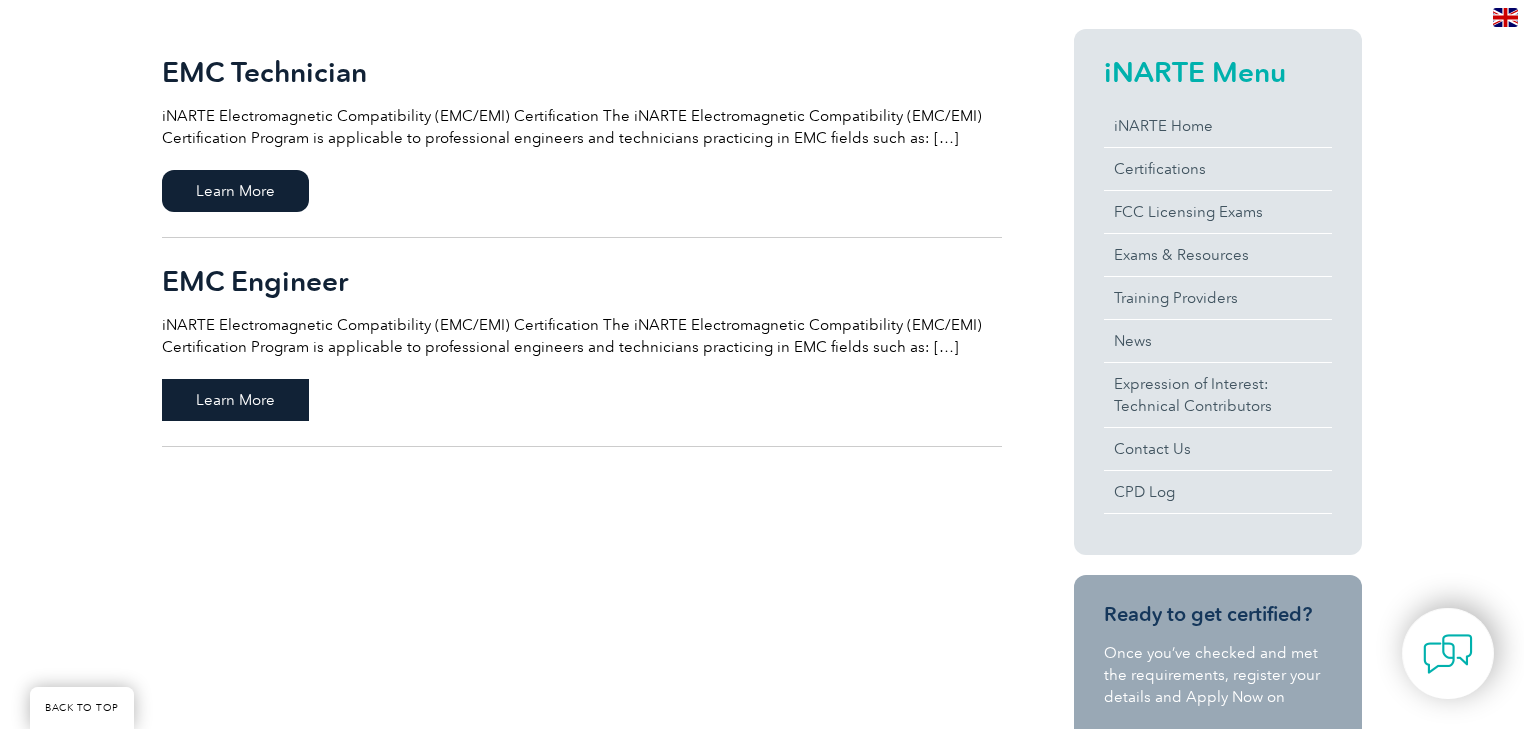 click on "Learn More" at bounding box center (235, 400) 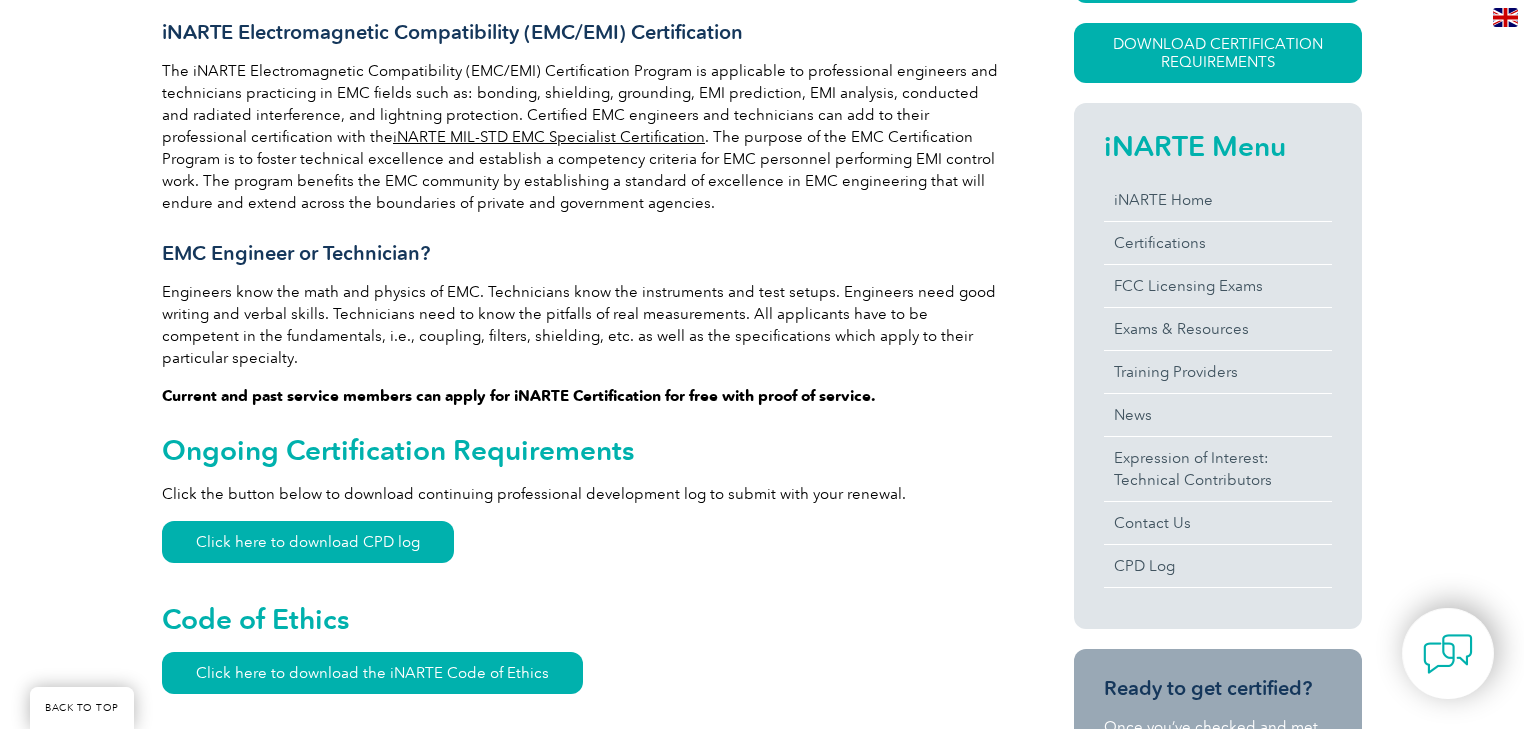scroll, scrollTop: 459, scrollLeft: 0, axis: vertical 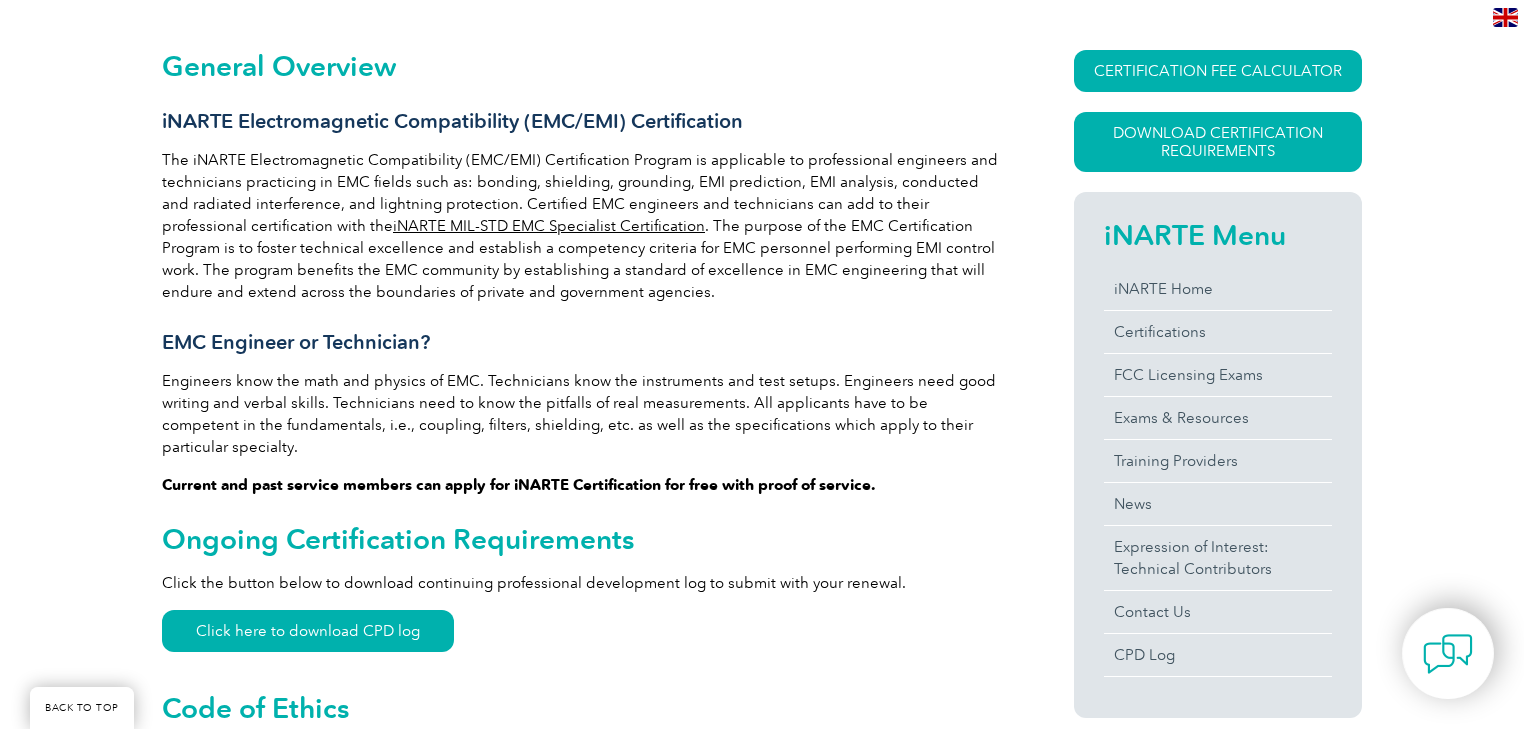drag, startPoint x: 155, startPoint y: 152, endPoint x: 408, endPoint y: 199, distance: 257.32858 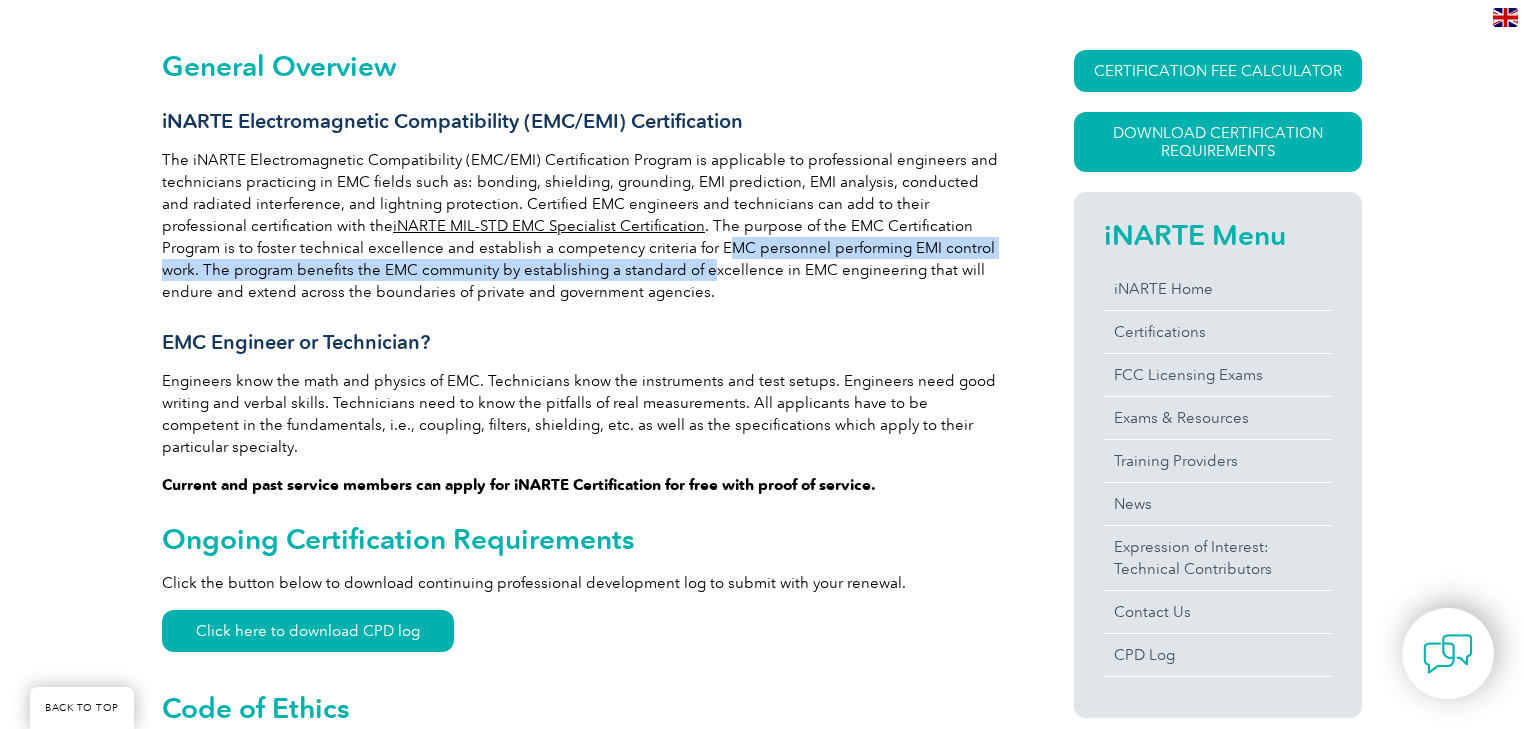 drag, startPoint x: 630, startPoint y: 248, endPoint x: 632, endPoint y: 280, distance: 32.06244 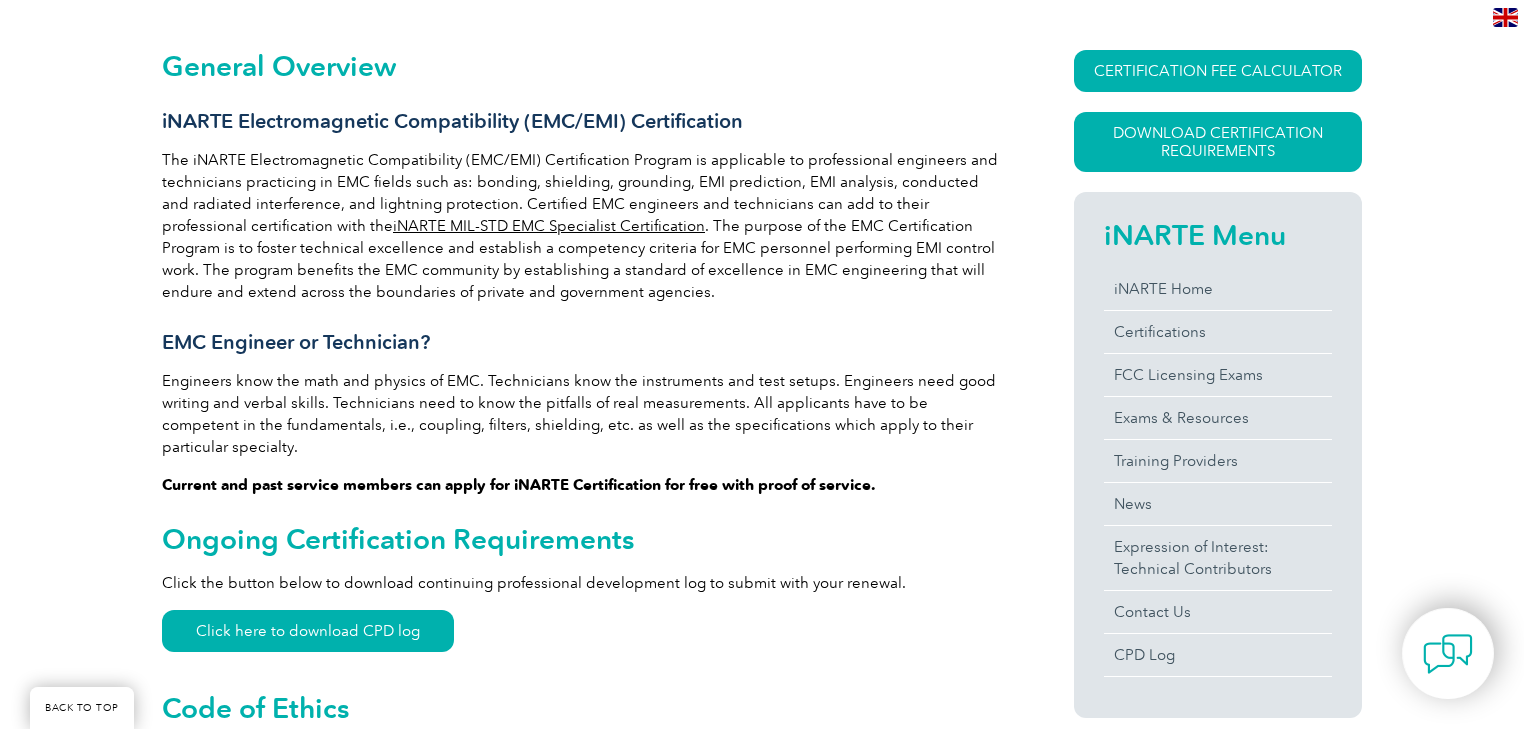 click on "The iNARTE Electromagnetic Compatibility (EMC/EMI) Certification Program is applicable to professional engineers and technicians practicing in EMC fields such as: bonding, shielding, grounding, EMI prediction, EMI analysis, conducted and radiated interference, and lightning protection. Certified EMC engineers and technicians can add to their professional certification with the  iNARTE MIL-STD EMC Specialist Certification . The purpose of the EMC Certification Program is to foster technical excellence and establish a competency criteria for EMC personnel performing EMI control work. The program benefits the EMC community by establishing a standard of excellence in EMC engineering that will endure and extend across the boundaries of private and government agencies." at bounding box center (582, 226) 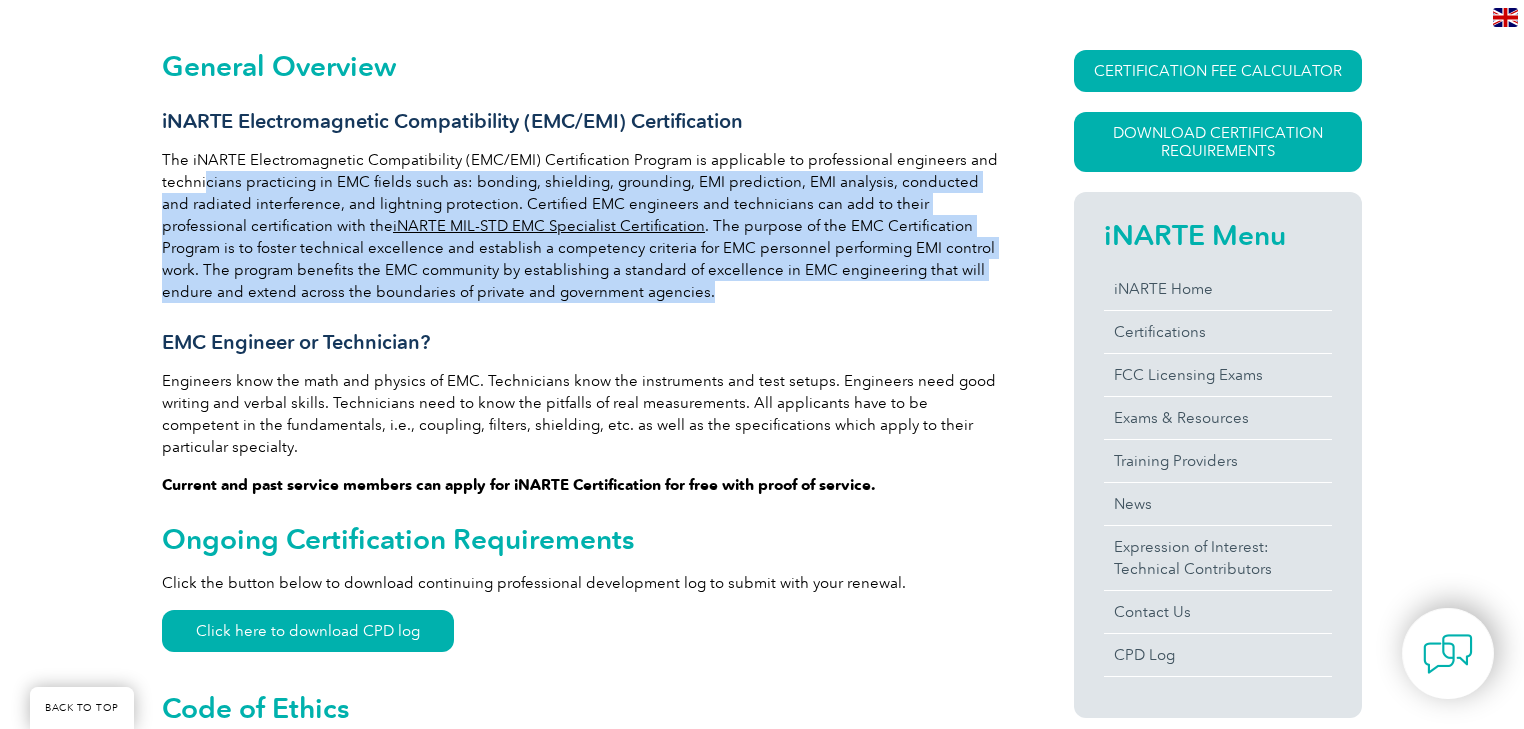 drag, startPoint x: 634, startPoint y: 301, endPoint x: 204, endPoint y: 179, distance: 446.97205 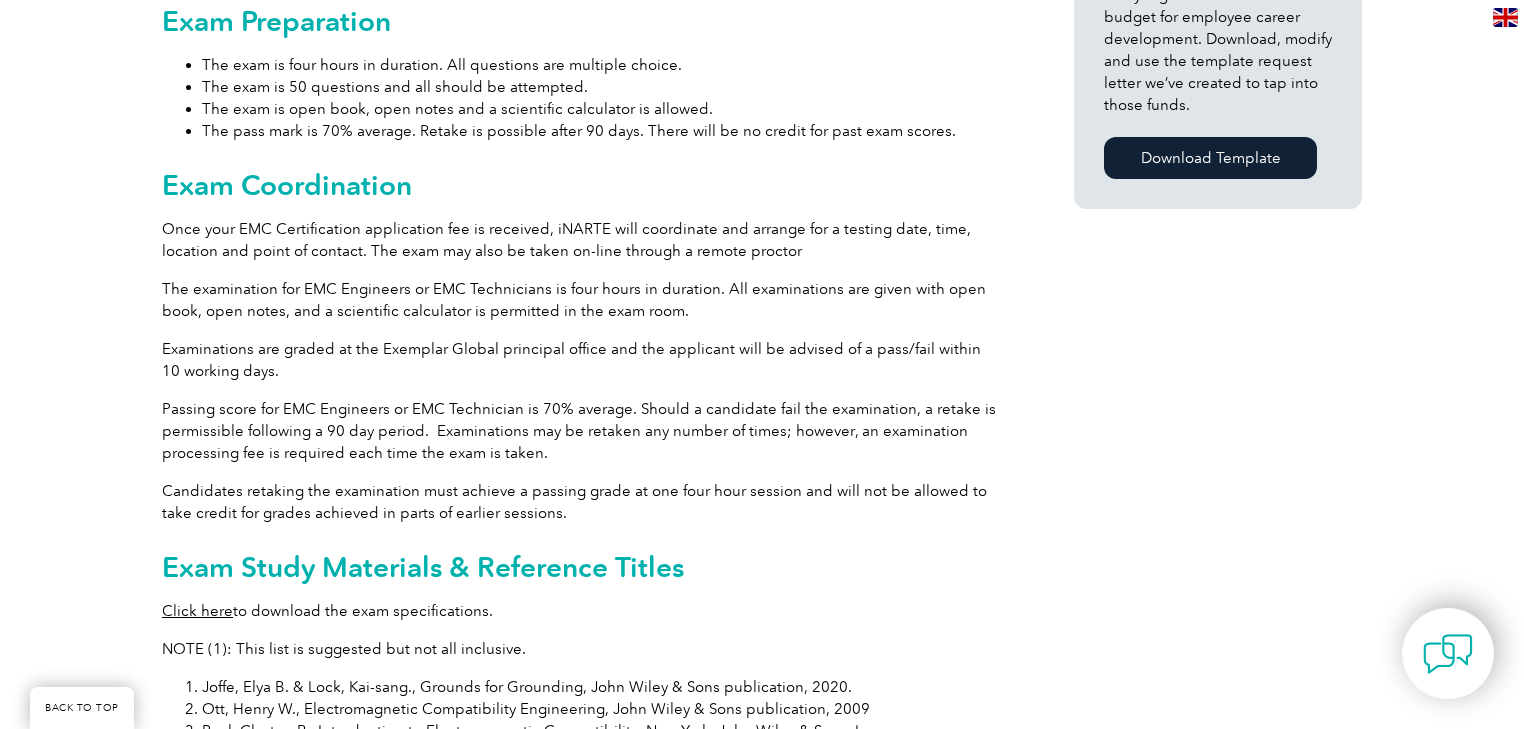 scroll, scrollTop: 1579, scrollLeft: 0, axis: vertical 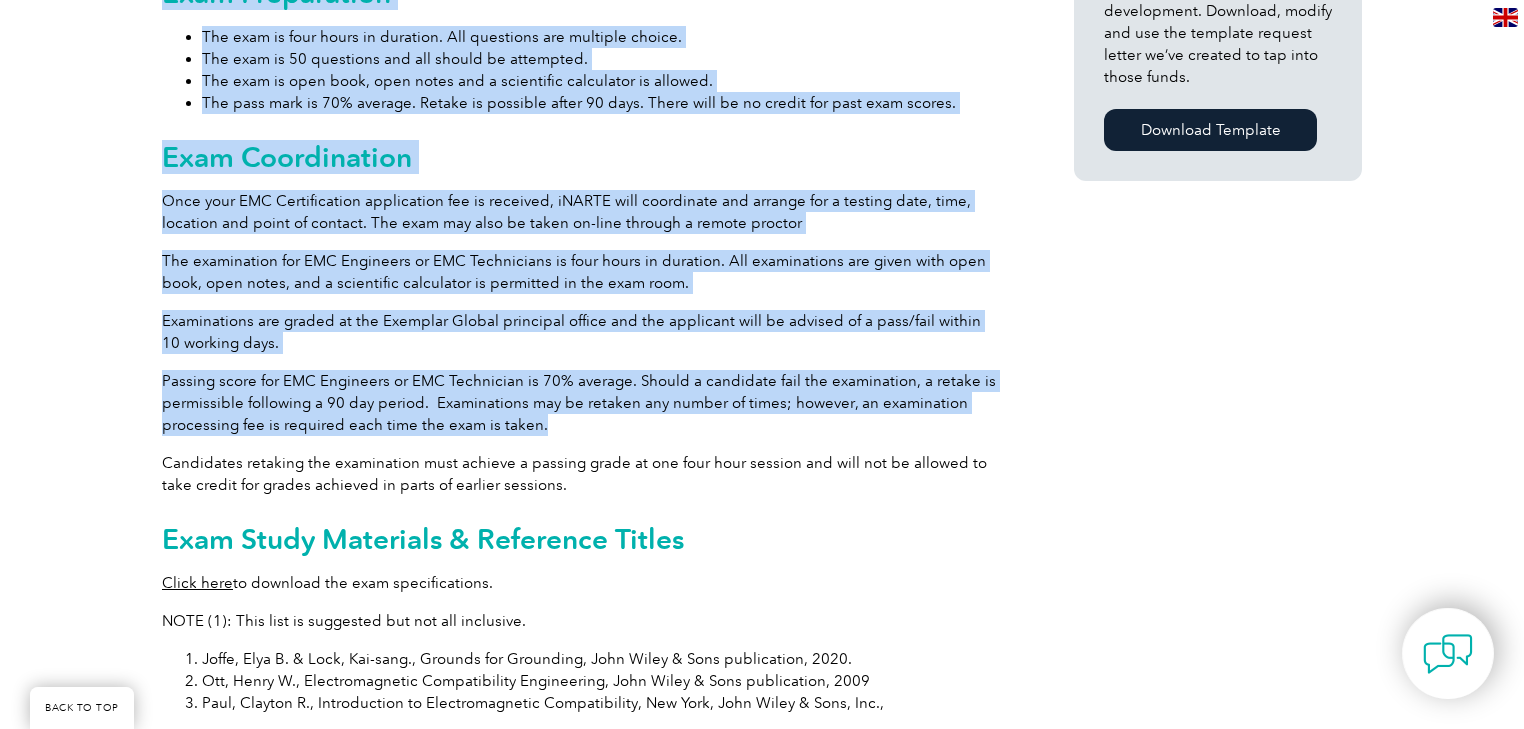 drag, startPoint x: 568, startPoint y: 396, endPoint x: 133, endPoint y: 354, distance: 437.0229 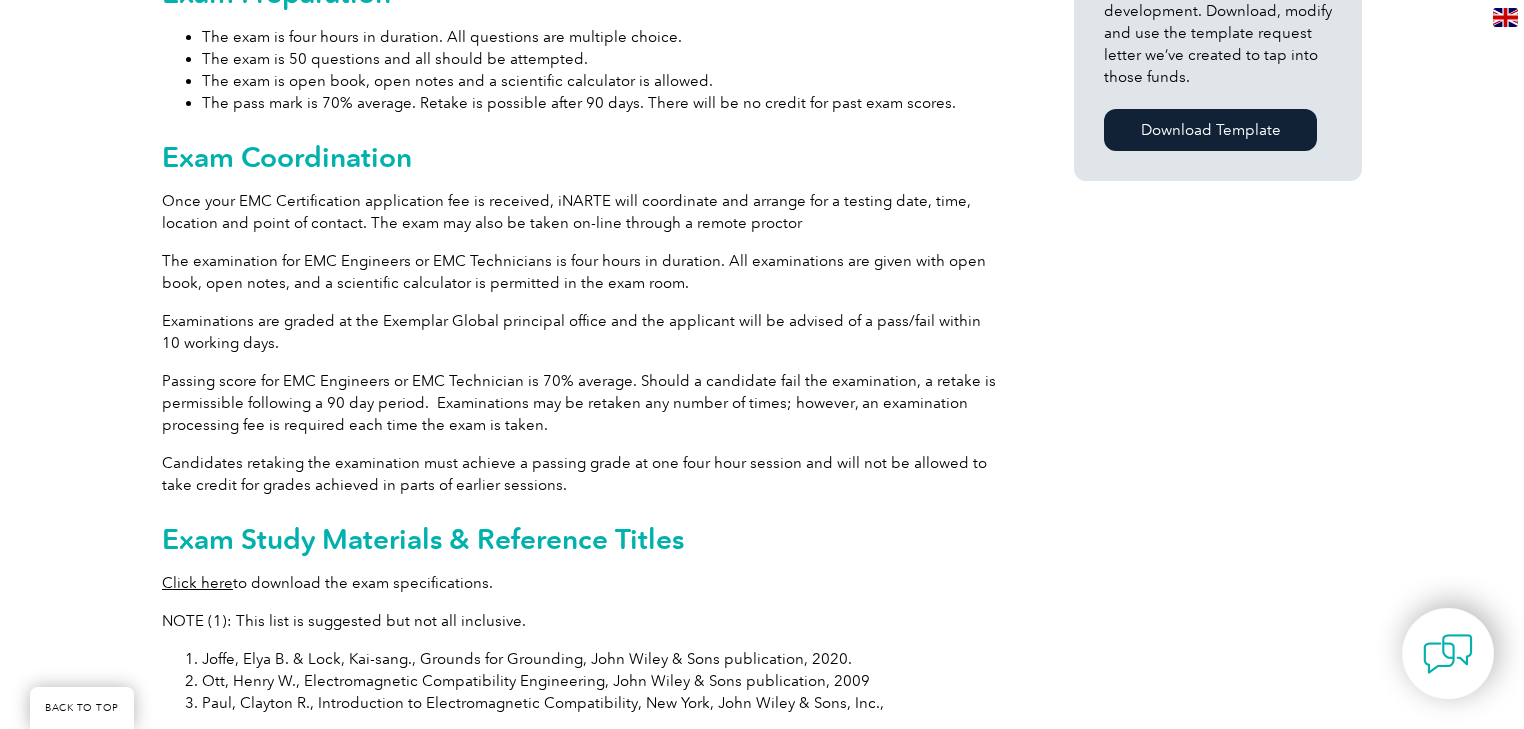 click on "General Overview   iNARTE Electromagnetic Compatibility (EMC/EMI) Certification   The iNARTE Electromagnetic Compatibility (EMC/EMI) Certification Program is applicable to professional engineers and technicians practicing in EMC fields such as: bonding, shielding, grounding, EMI prediction, EMI analysis, conducted and radiated interference, and lightning protection. Certified EMC engineers and technicians can add to their professional certification with the  iNARTE MIL-STD EMC Specialist Certification . The purpose of the EMC Certification Program is to foster technical excellence and establish a competency criteria for EMC personnel performing EMI control work. The program benefits the EMC community by establishing a standard of excellence in EMC engineering that will endure and extend across the boundaries of private and government agencies.   EMC Engineer or Technician?     Current and past service members can apply for iNARTE Certification for free with proof of service.         Code of Ethics" at bounding box center [762, 210] 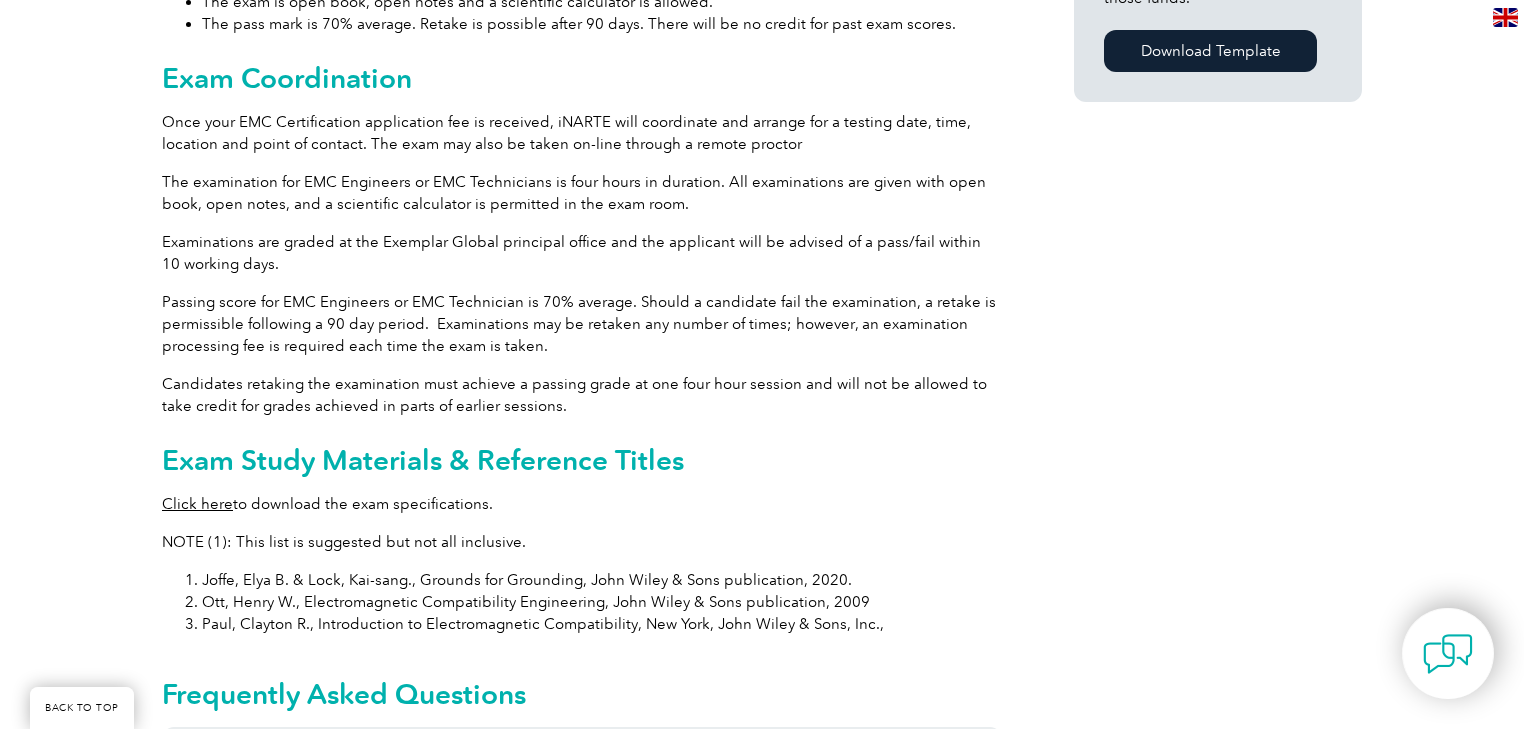 scroll, scrollTop: 1659, scrollLeft: 0, axis: vertical 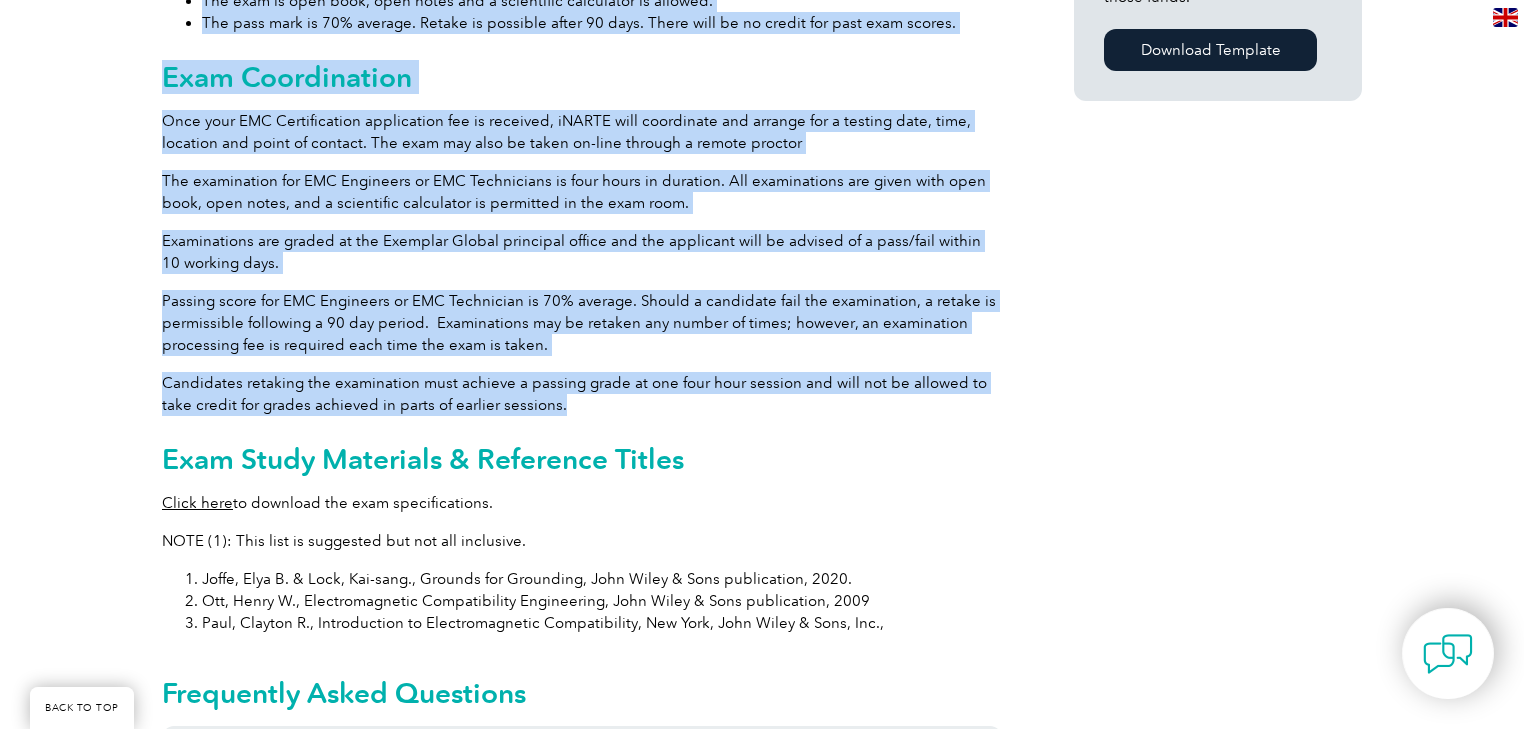 drag, startPoint x: 538, startPoint y: 379, endPoint x: 132, endPoint y: 367, distance: 406.1773 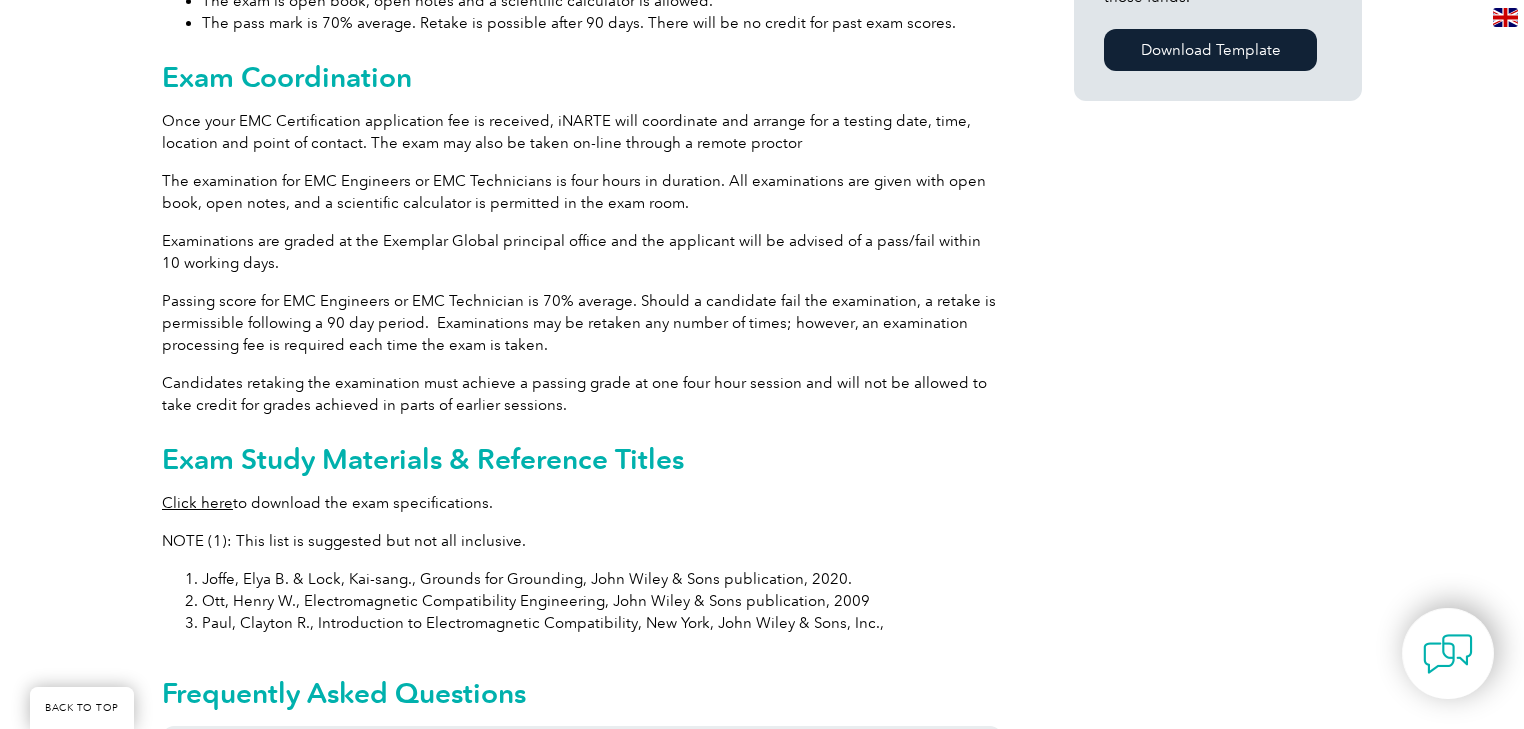 click on "General Overview   iNARTE Electromagnetic Compatibility (EMC/EMI) Certification   The iNARTE Electromagnetic Compatibility (EMC/EMI) Certification Program is applicable to professional engineers and technicians practicing in EMC fields such as: bonding, shielding, grounding, EMI prediction, EMI analysis, conducted and radiated interference, and lightning protection. Certified EMC engineers and technicians can add to their professional certification with the  iNARTE MIL-STD EMC Specialist Certification . The purpose of the EMC Certification Program is to foster technical excellence and establish a competency criteria for EMC personnel performing EMI control work. The program benefits the EMC community by establishing a standard of excellence in EMC engineering that will endure and extend across the boundaries of private and government agencies.   EMC Engineer or Technician?     Current and past service members can apply for iNARTE Certification for free with proof of service.         Code of Ethics" at bounding box center (762, 130) 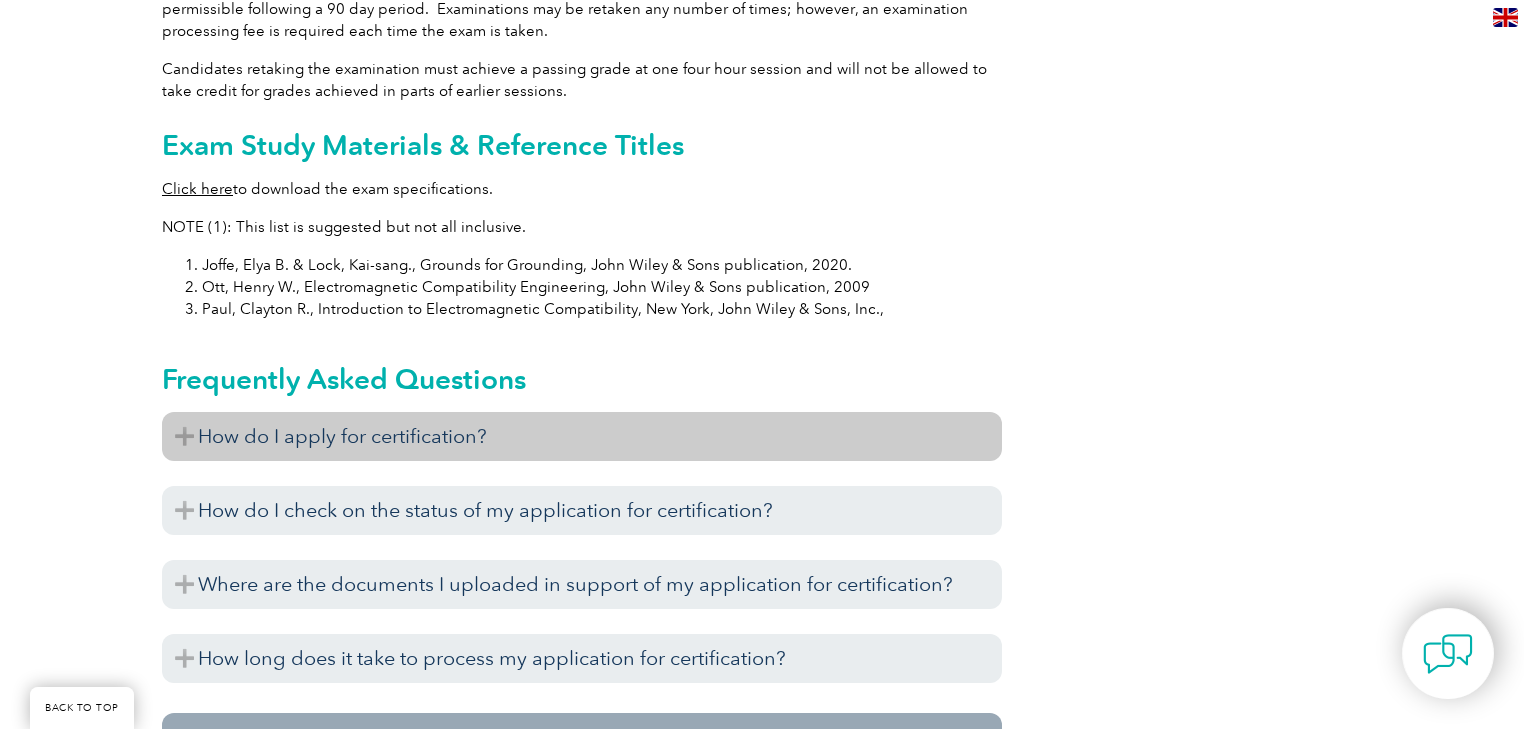 scroll, scrollTop: 1979, scrollLeft: 0, axis: vertical 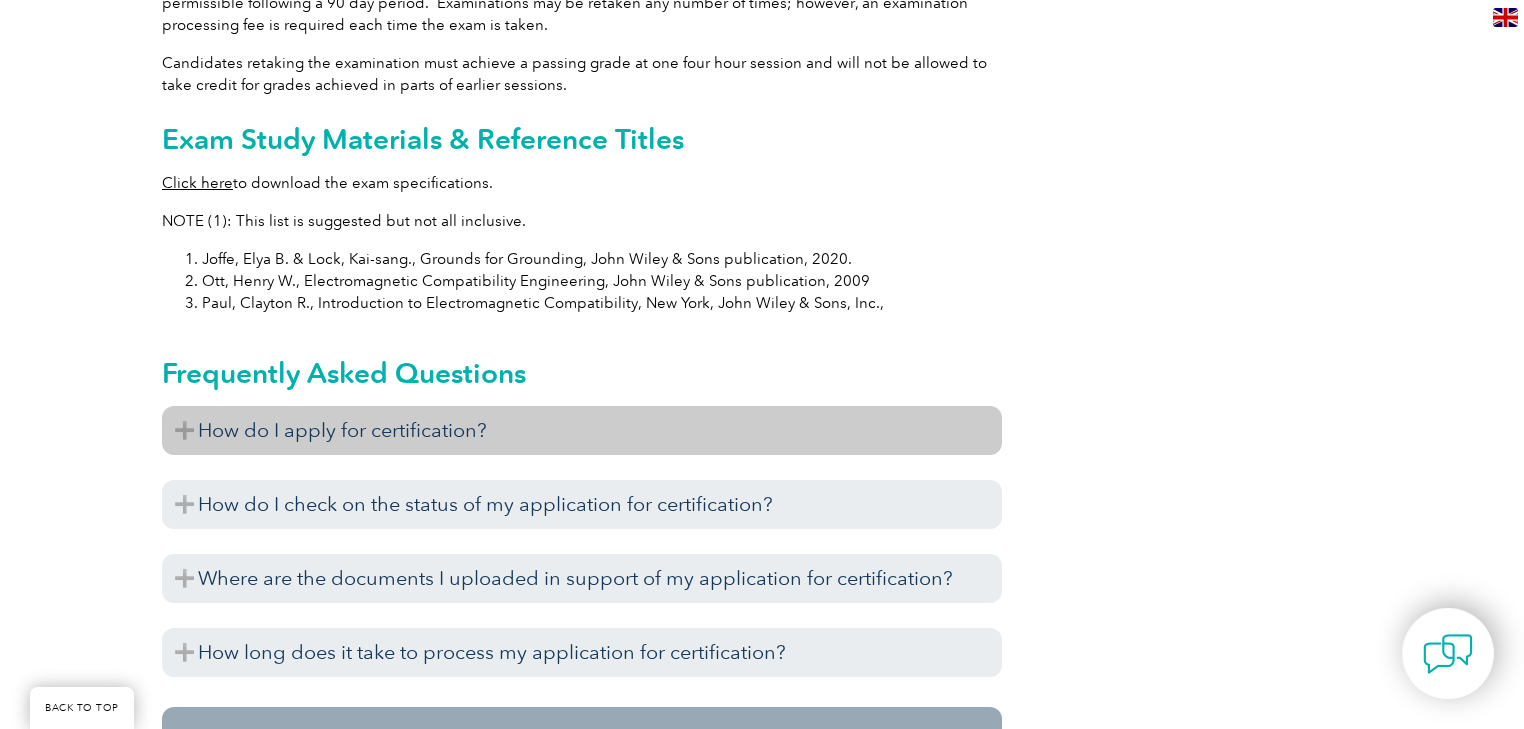 click on "How do I apply for certification?" at bounding box center (582, 430) 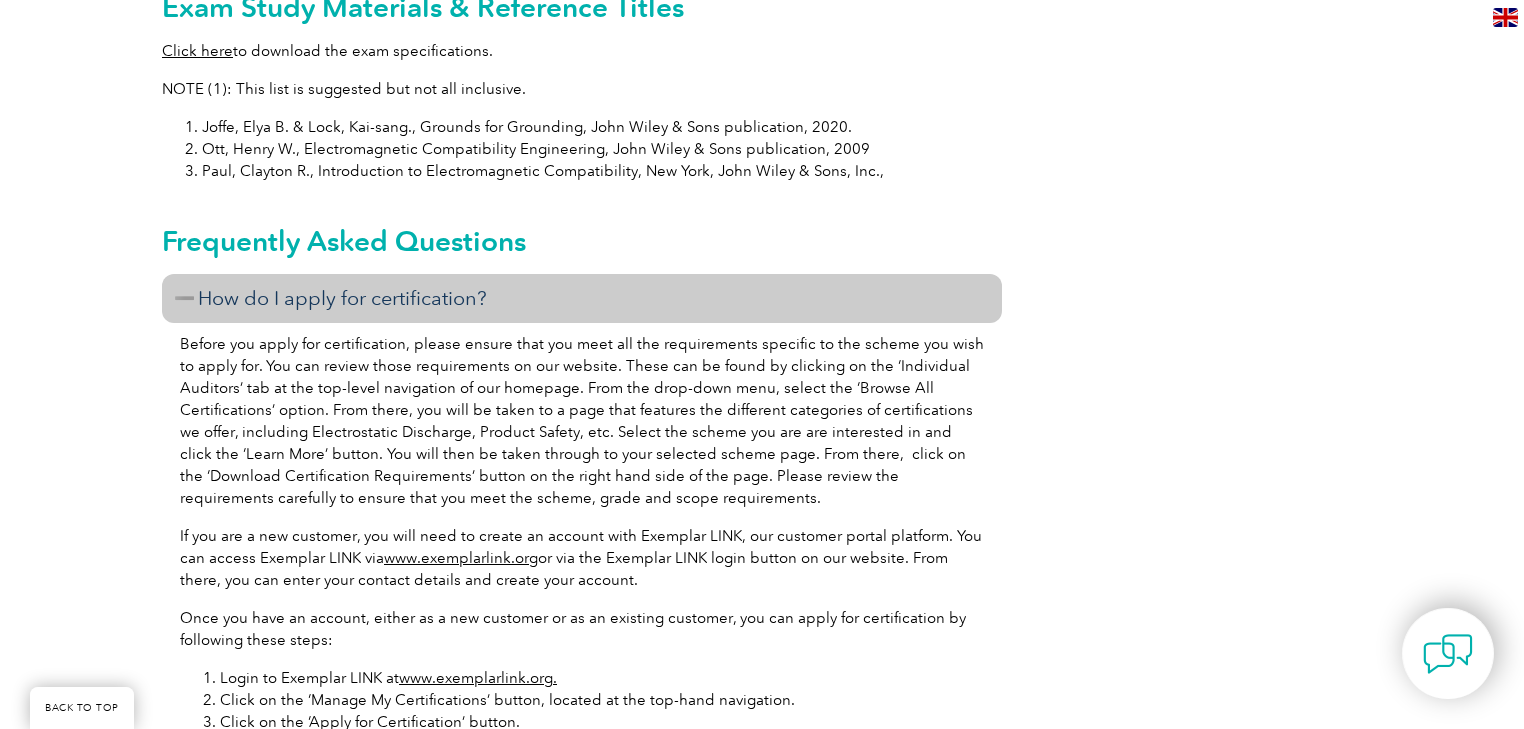 scroll, scrollTop: 2139, scrollLeft: 0, axis: vertical 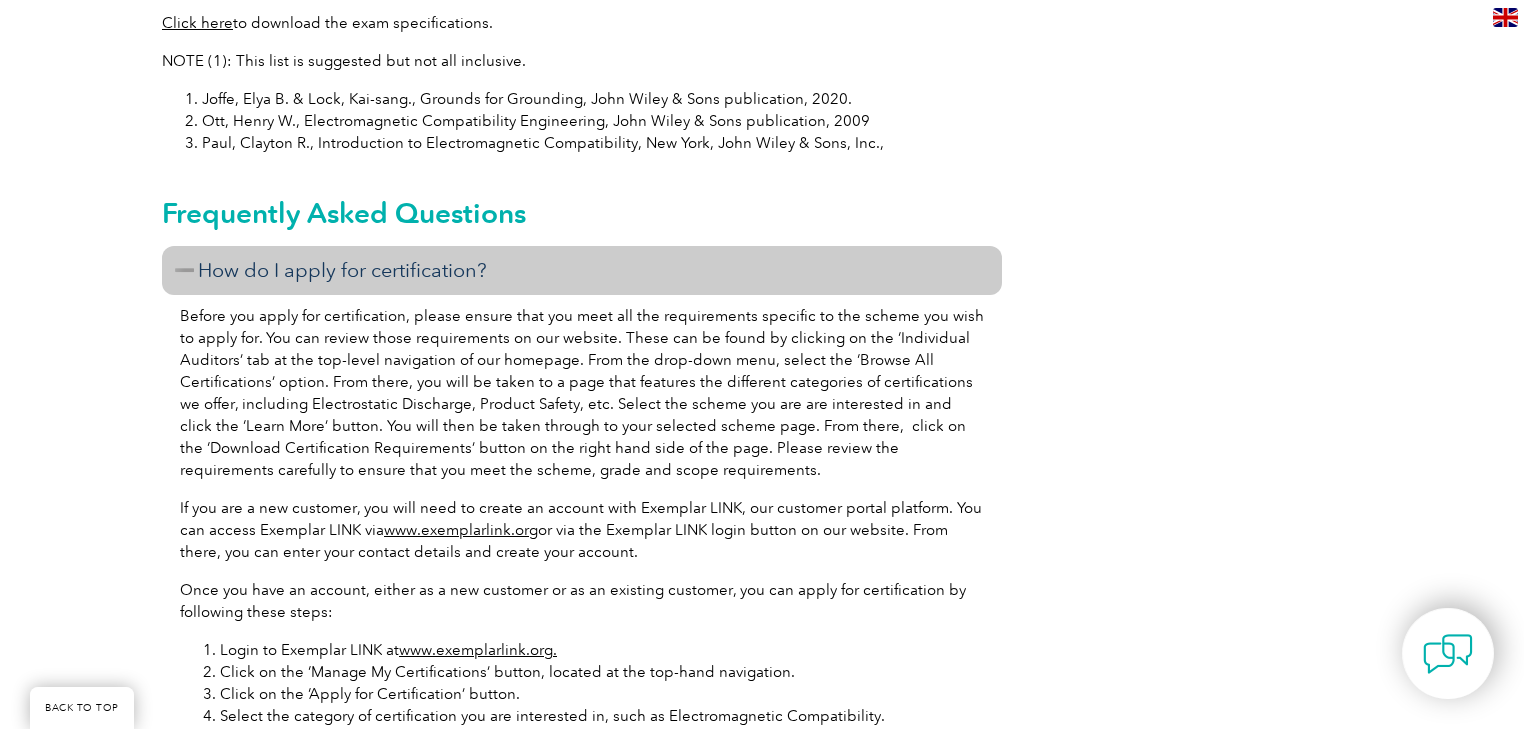 click on "How do I apply for certification?" at bounding box center [582, 270] 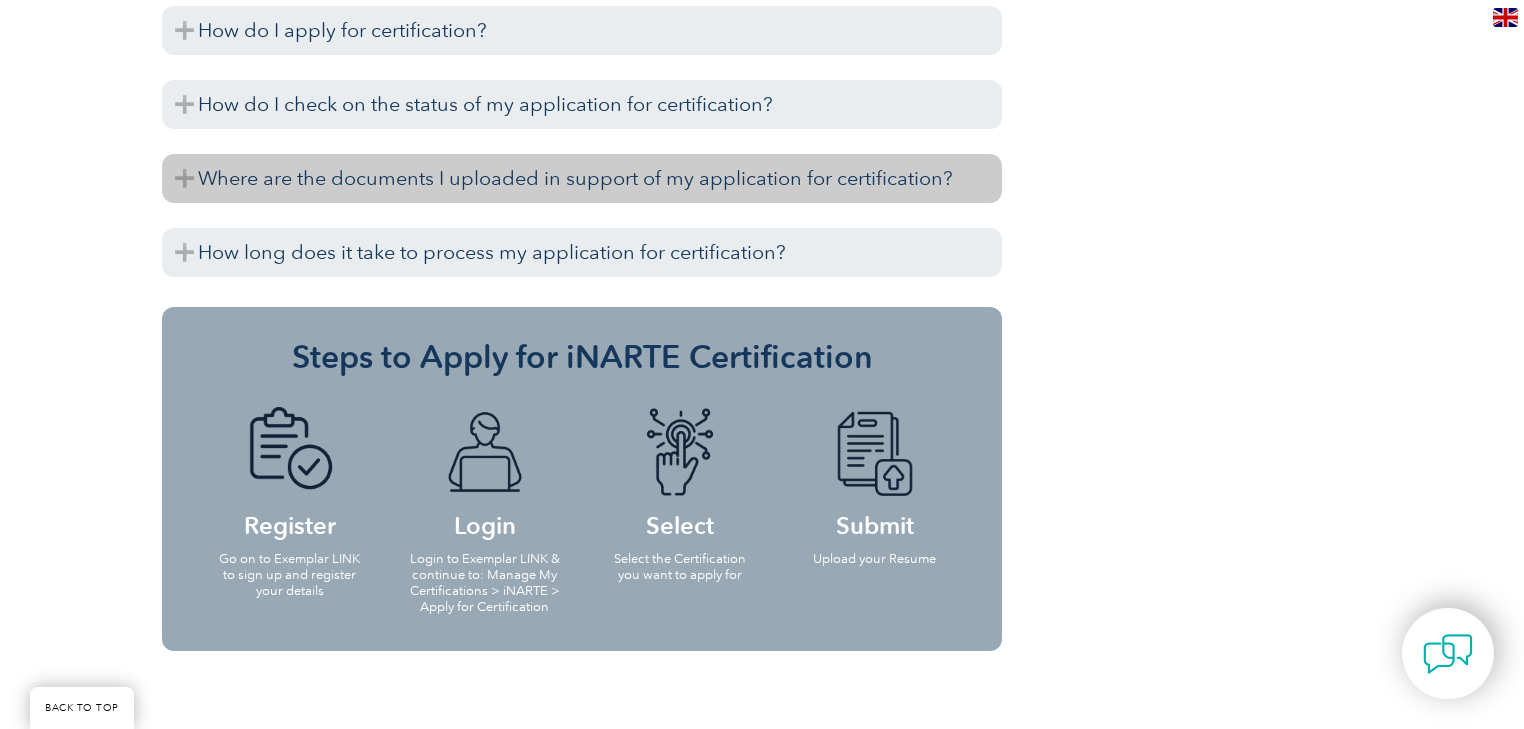 scroll, scrollTop: 2299, scrollLeft: 0, axis: vertical 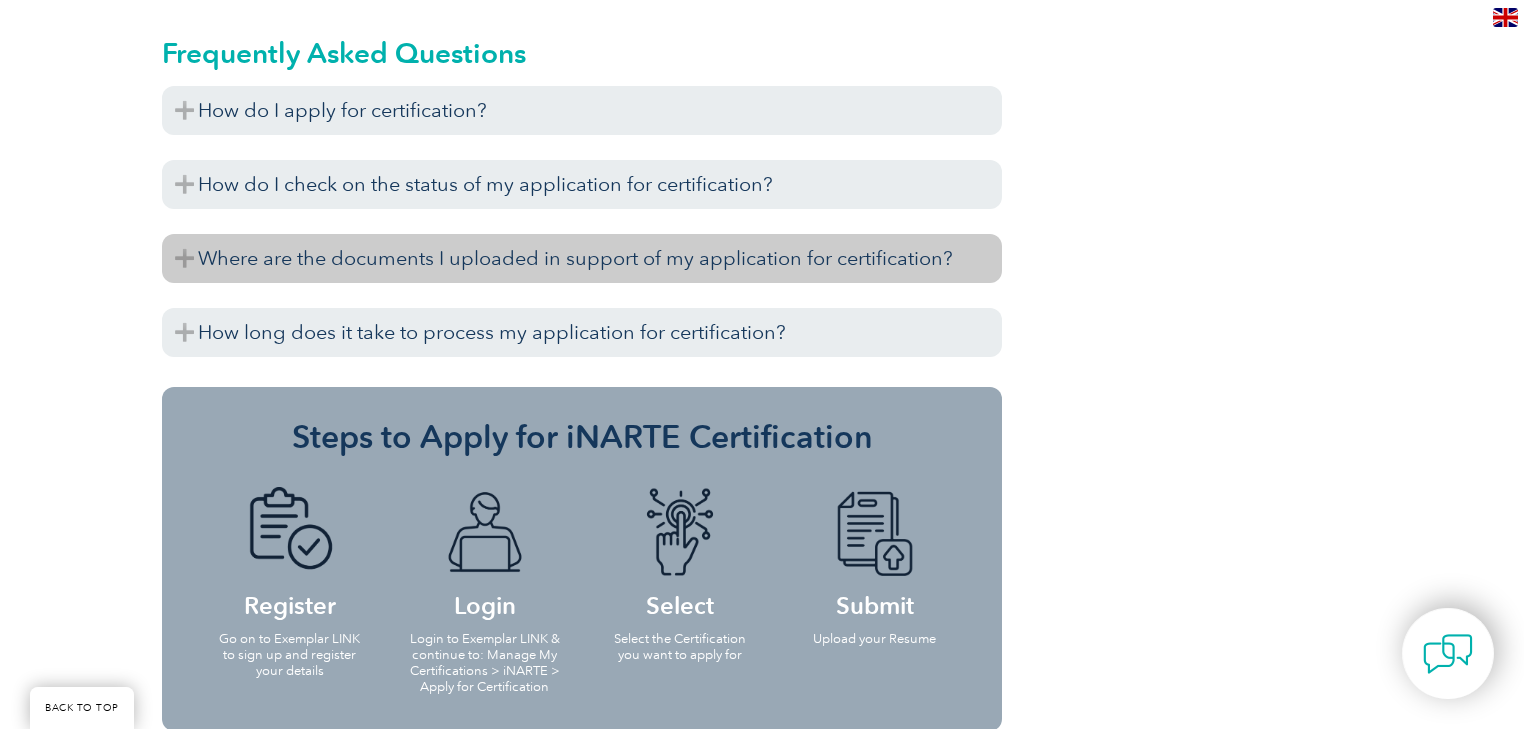 click on "Where are the documents I uploaded in support of my application for certification?" at bounding box center (582, 258) 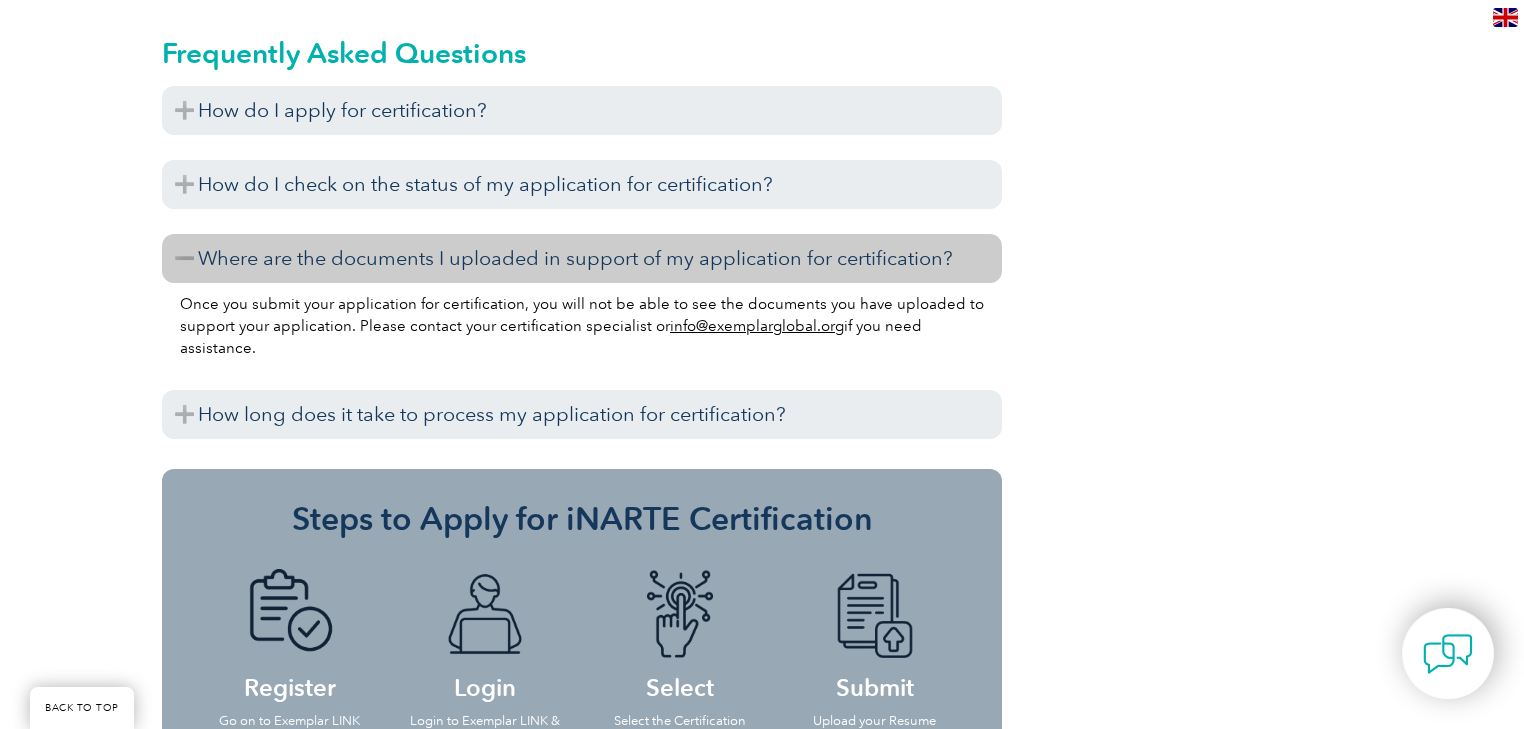 click on "Where are the documents I uploaded in support of my application for certification?" at bounding box center [582, 258] 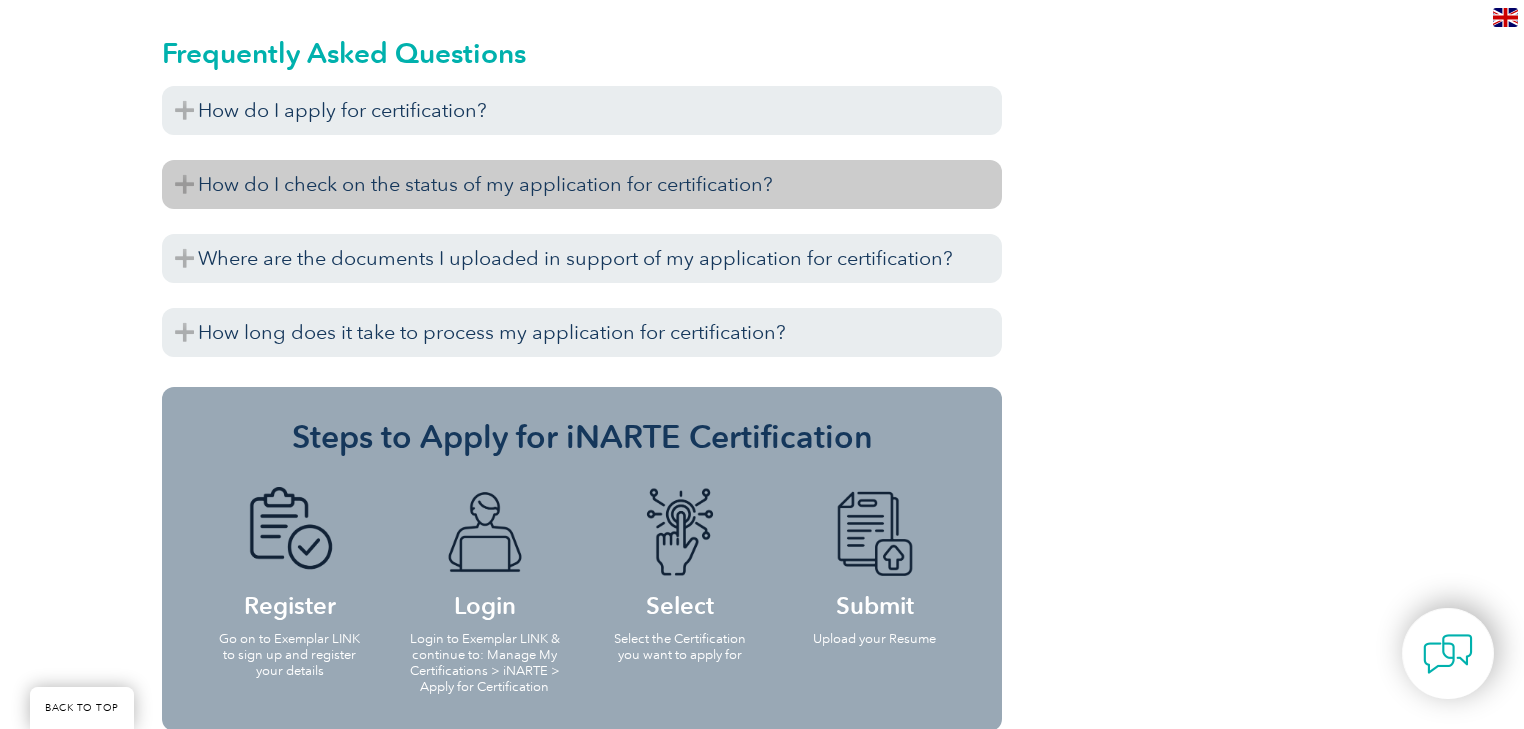 click on "How do I check on the status of my application for certification?" at bounding box center [582, 184] 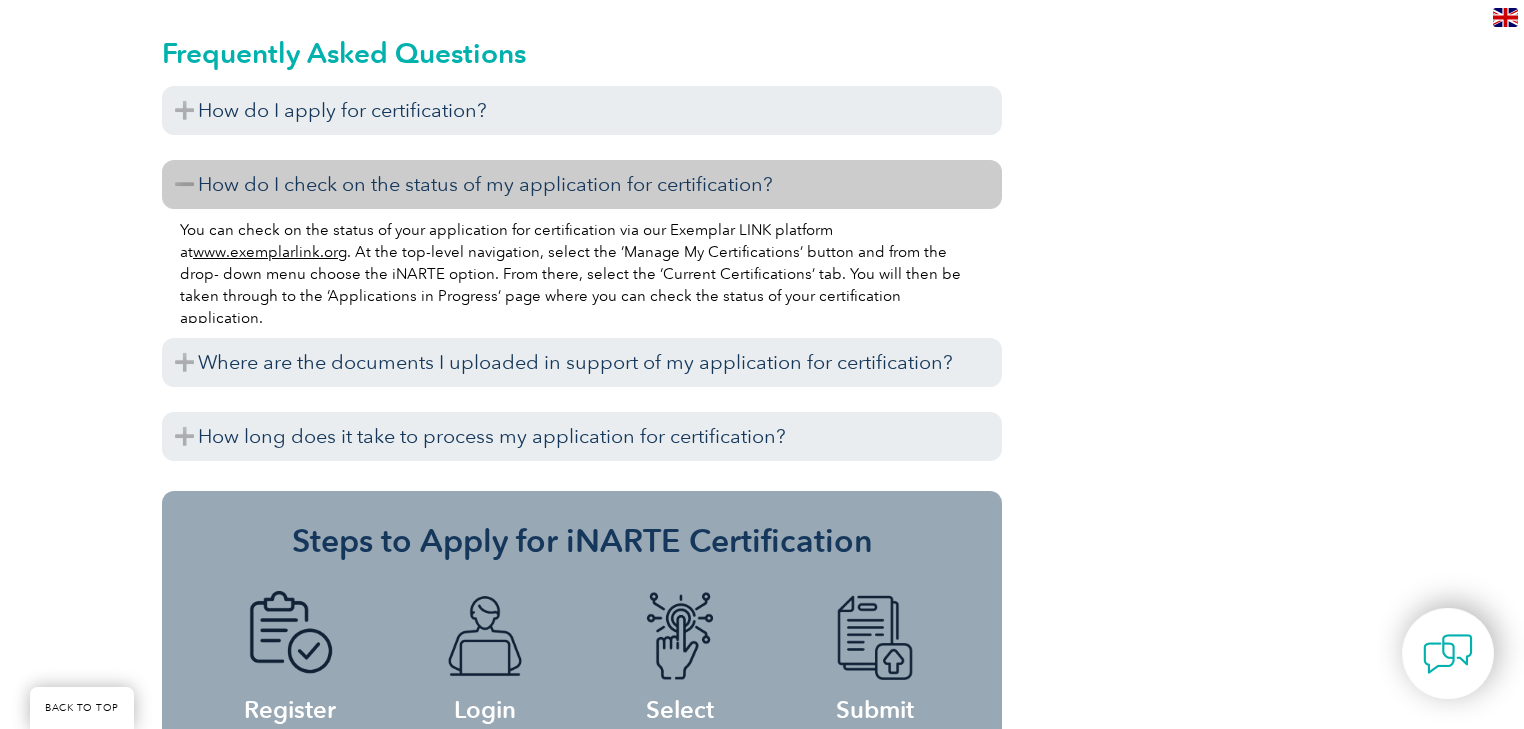 click on "How do I check on the status of my application for certification?" at bounding box center (582, 184) 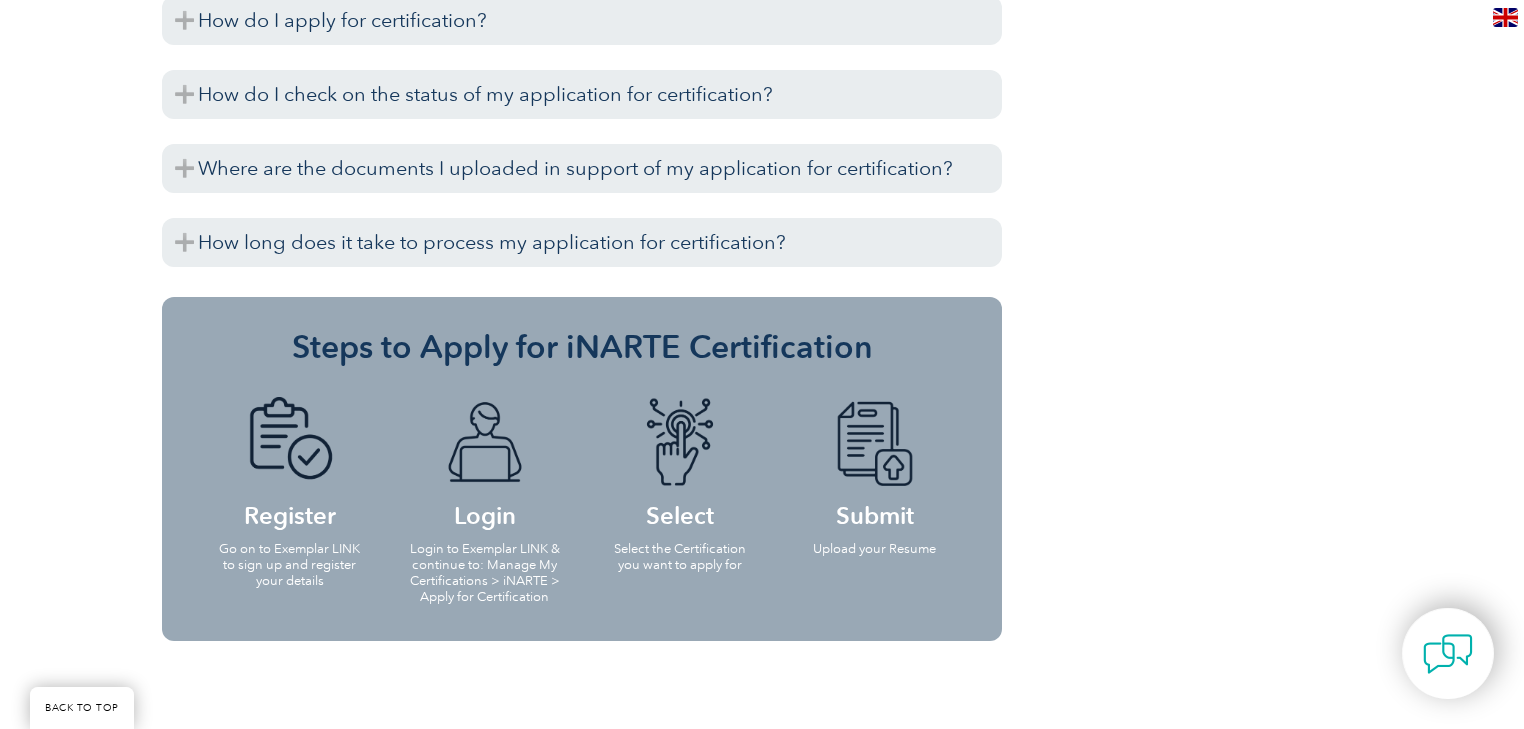 scroll, scrollTop: 2219, scrollLeft: 0, axis: vertical 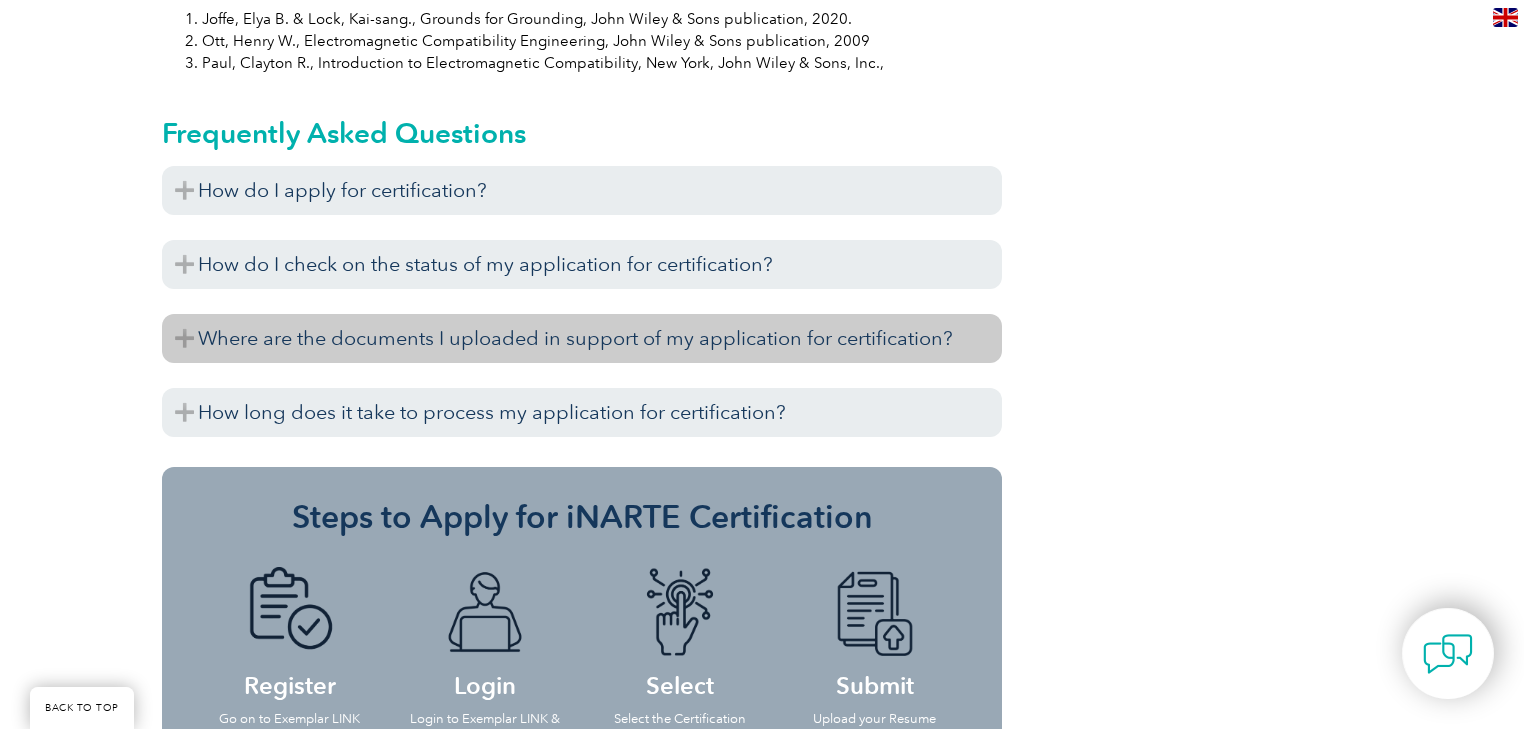 click on "Where are the documents I uploaded in support of my application for certification?" at bounding box center (582, 338) 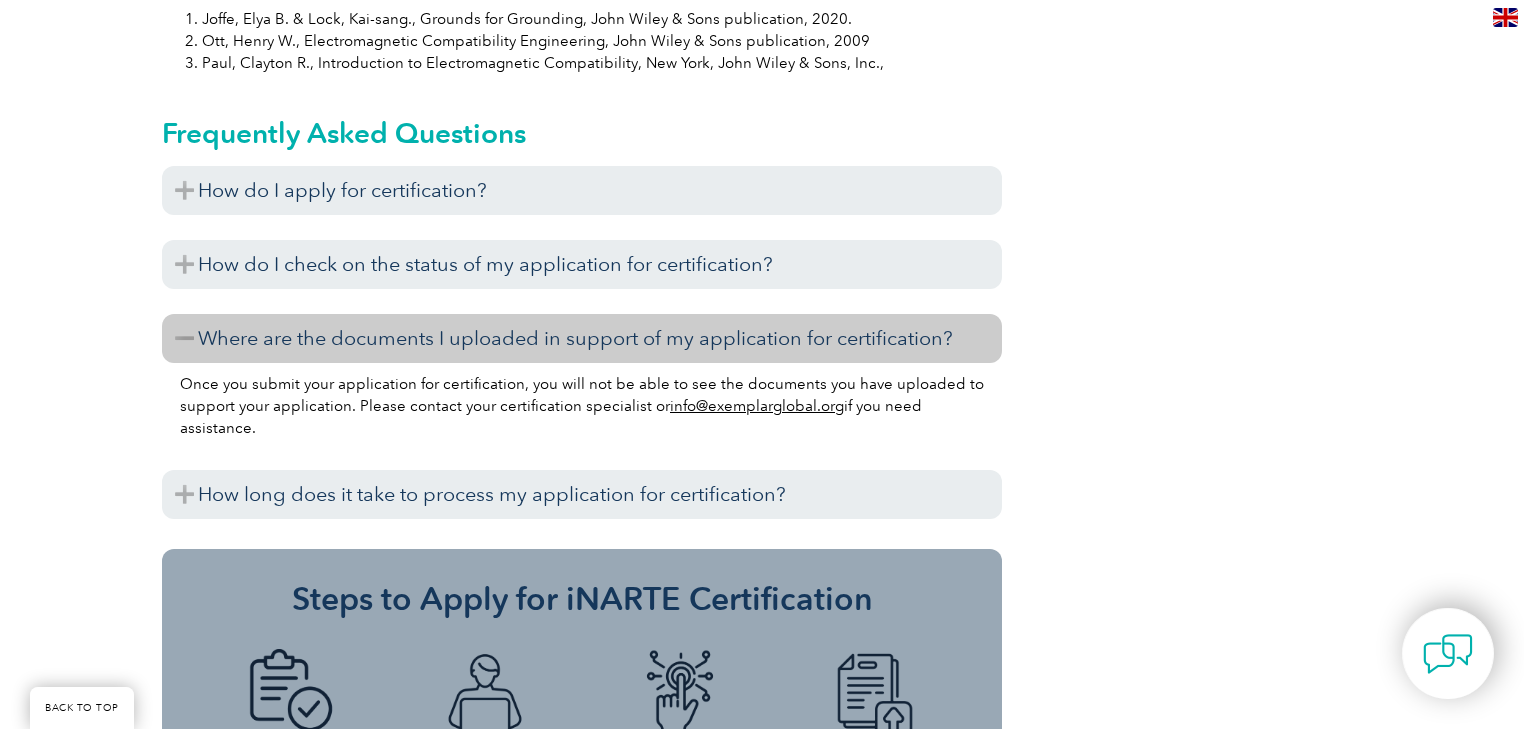 click on "Where are the documents I uploaded in support of my application for certification?" at bounding box center [582, 338] 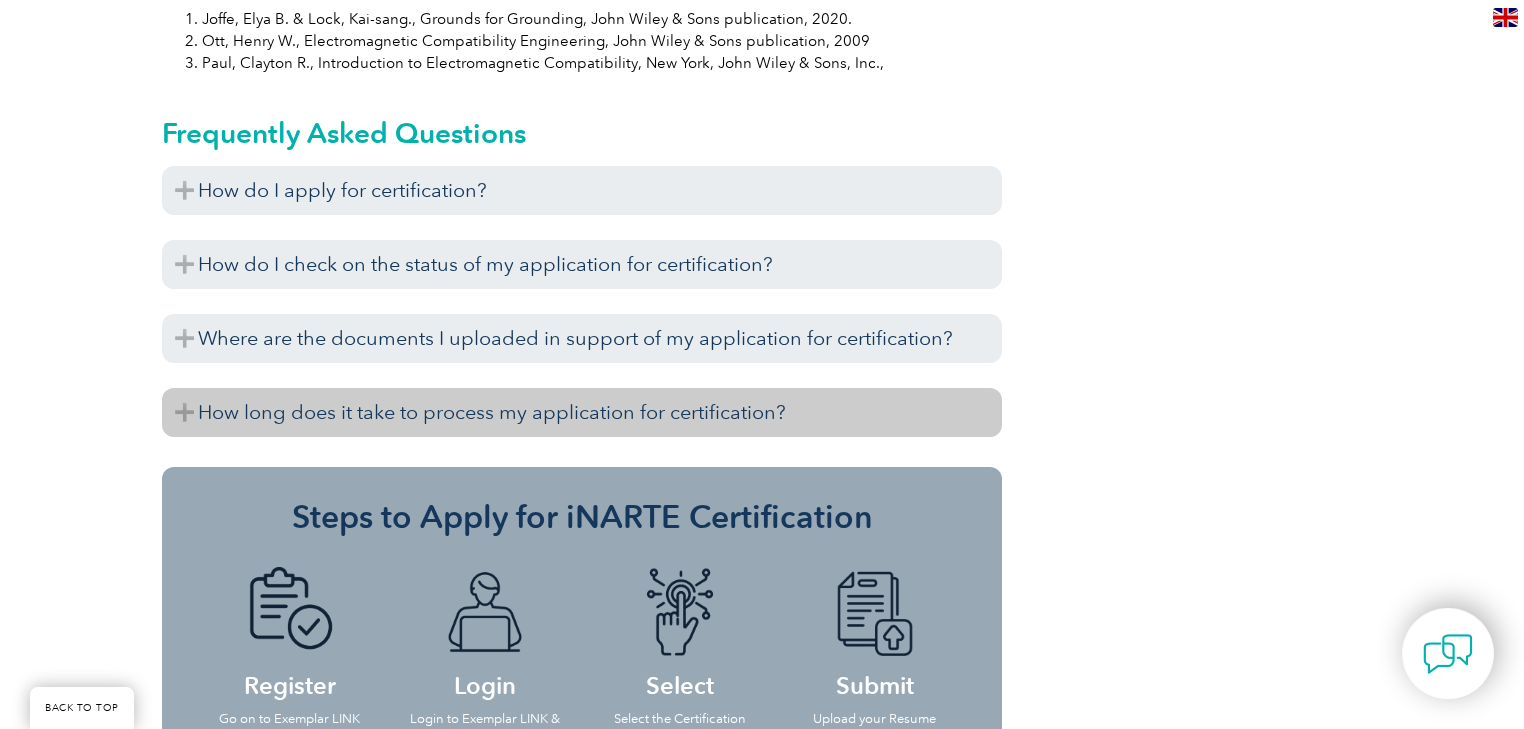 click on "How long does it take to process my application for certification?" at bounding box center (582, 412) 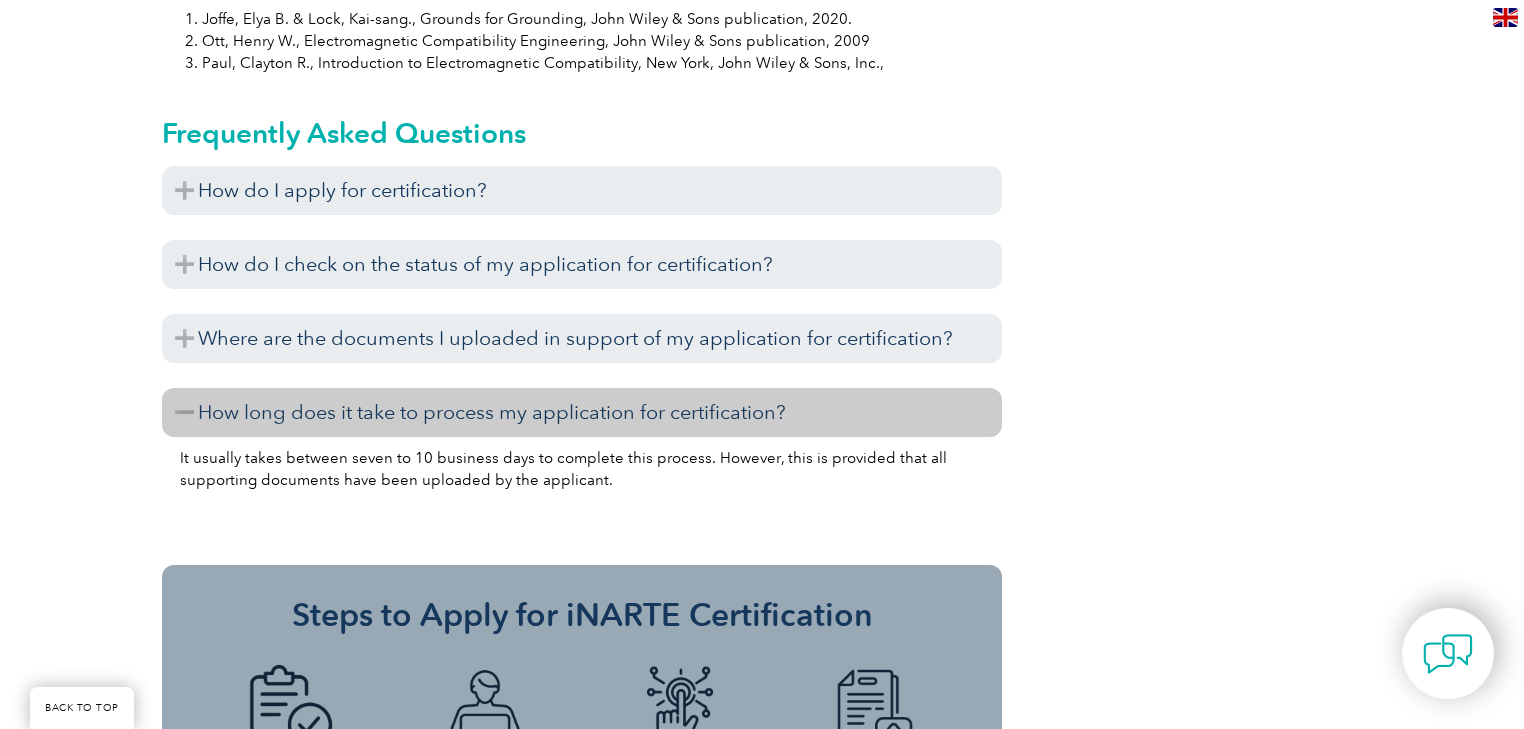 click on "How long does it take to process my application for certification?" at bounding box center [582, 412] 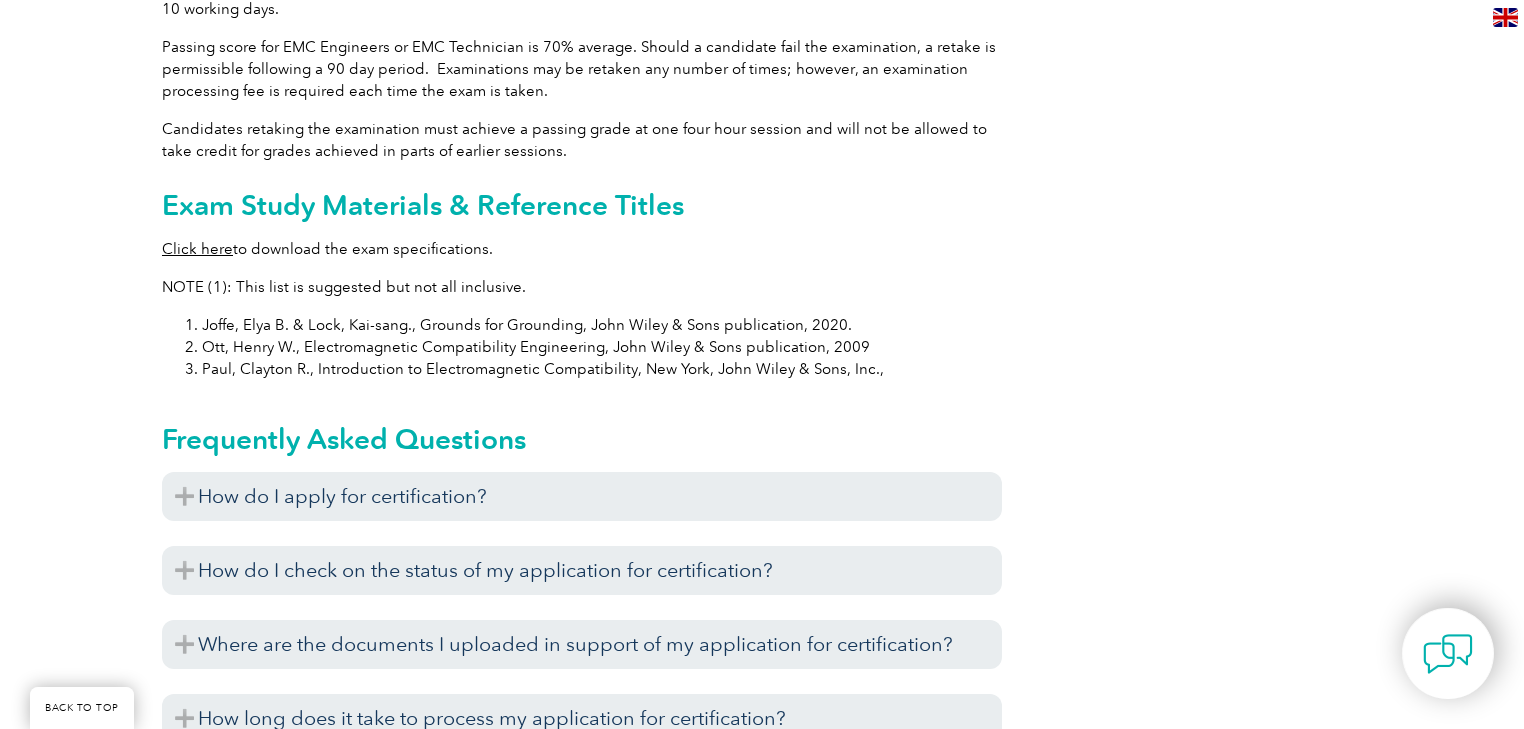 scroll, scrollTop: 1899, scrollLeft: 0, axis: vertical 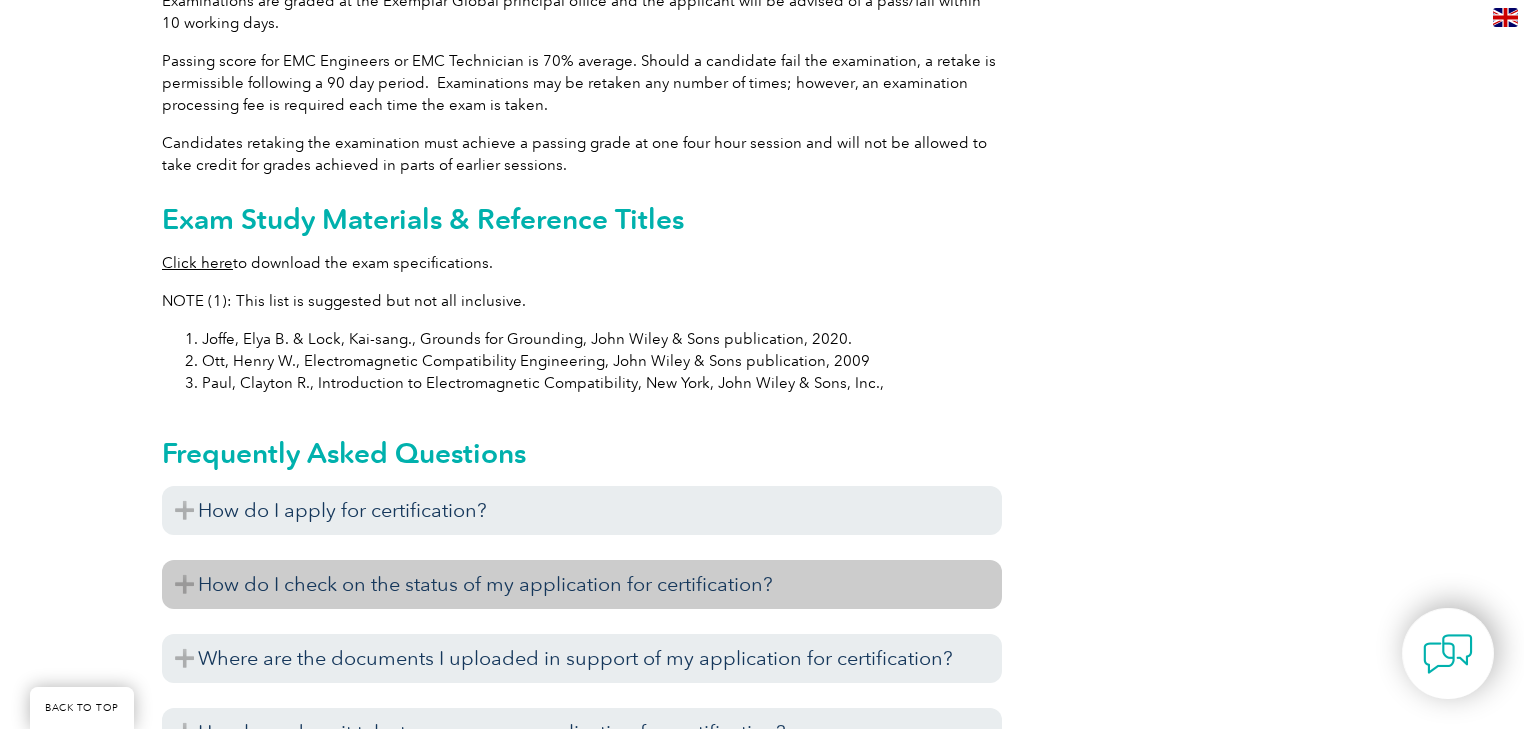 click on "How do I check on the status of my application for certification?" at bounding box center [582, 584] 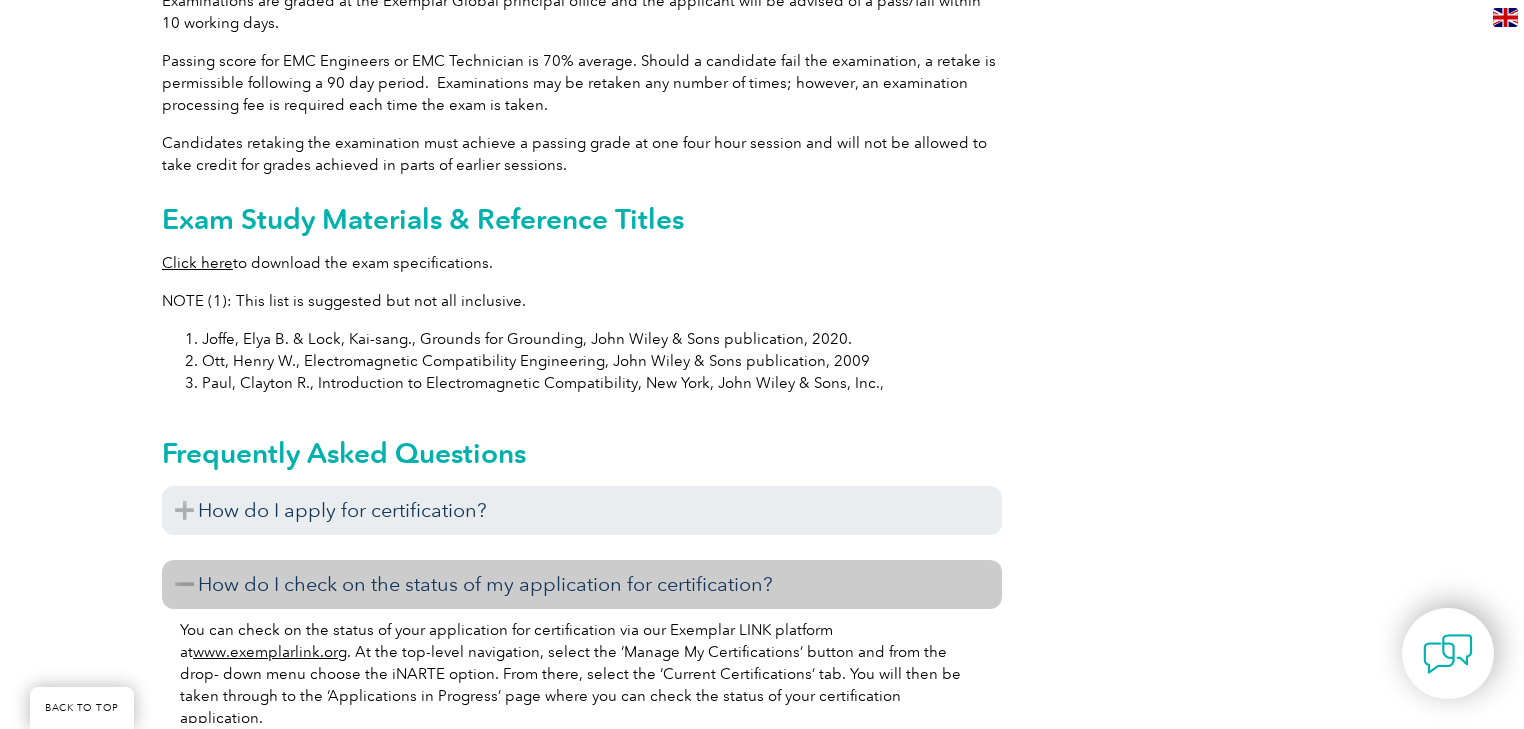 click on "How do I check on the status of my application for certification?" at bounding box center [582, 584] 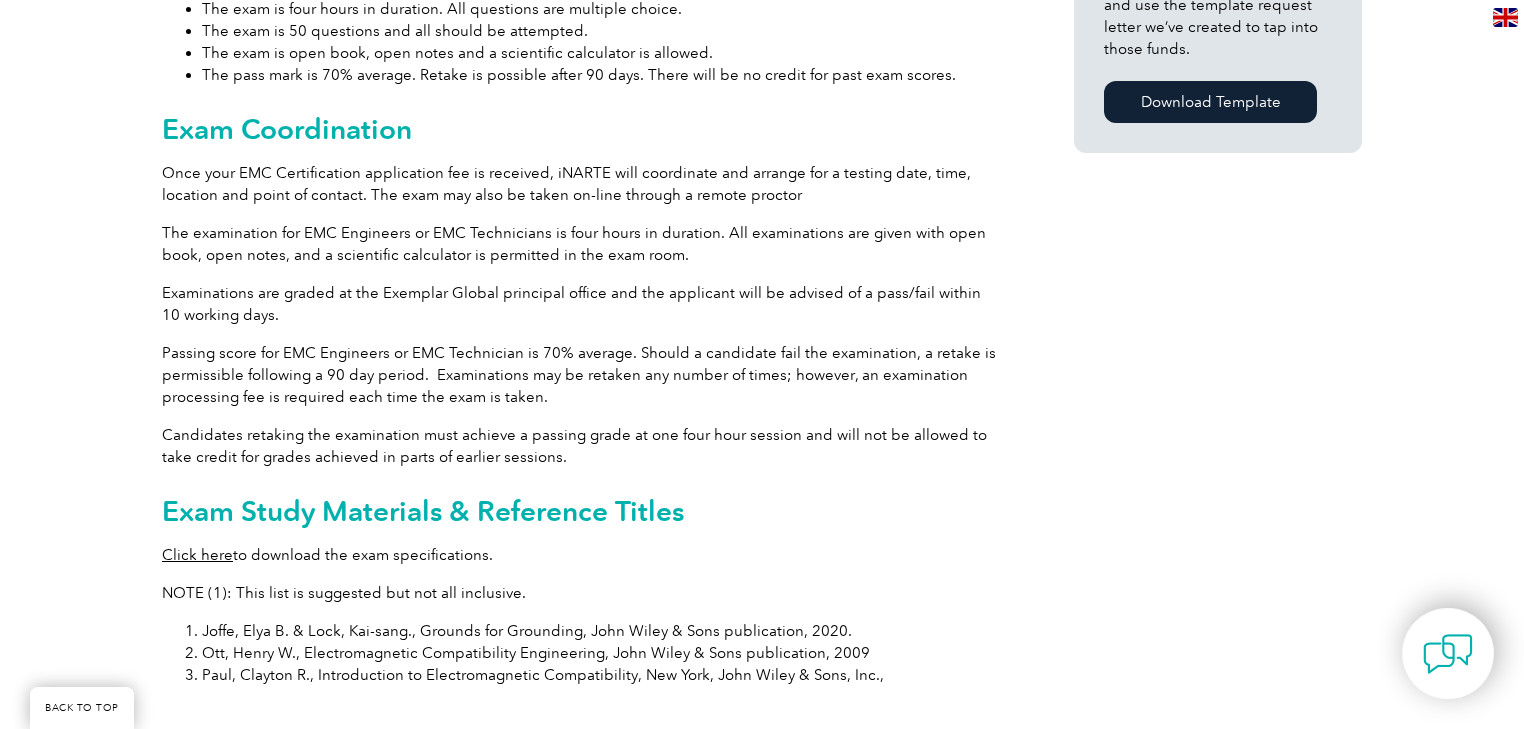 scroll, scrollTop: 1579, scrollLeft: 0, axis: vertical 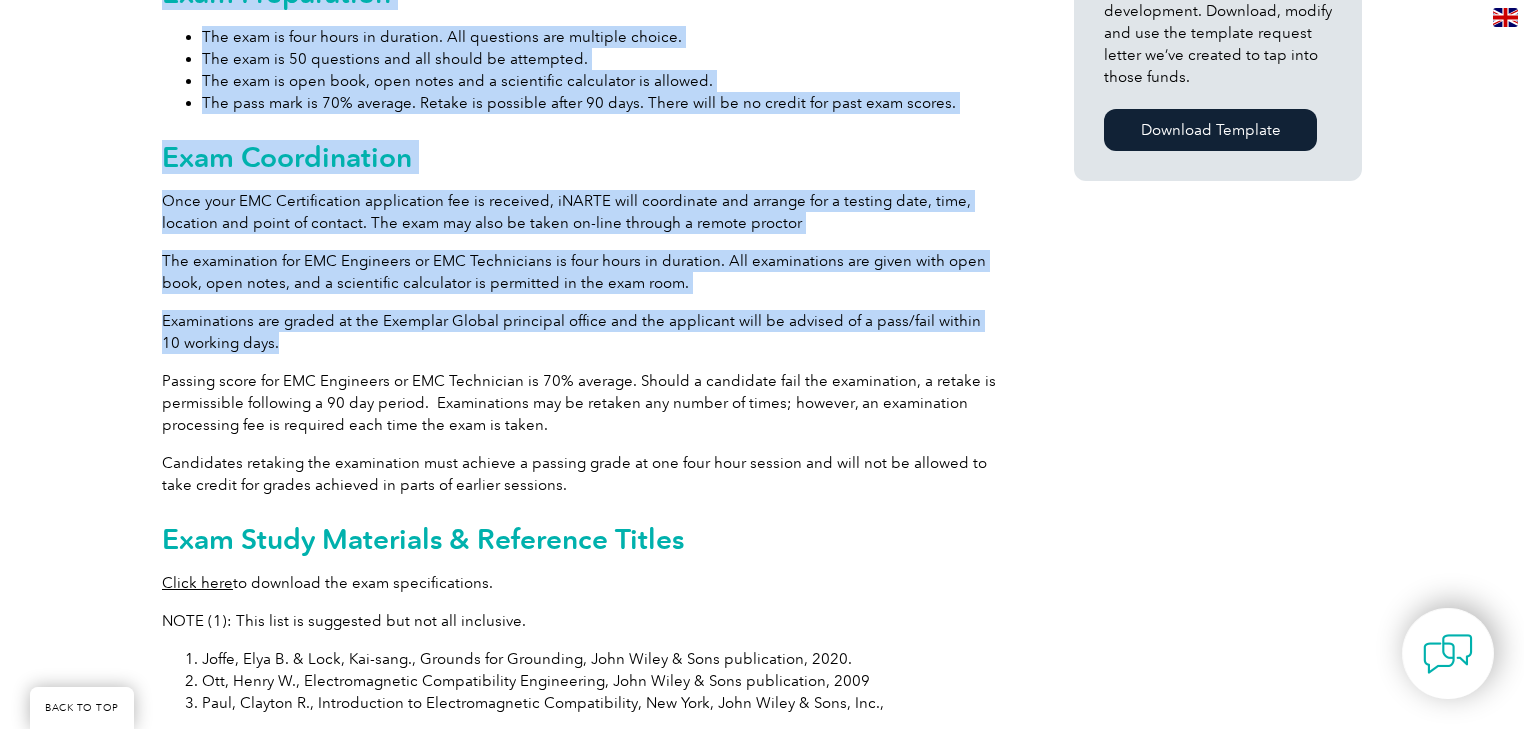 drag, startPoint x: 262, startPoint y: 316, endPoint x: 133, endPoint y: 282, distance: 133.4054 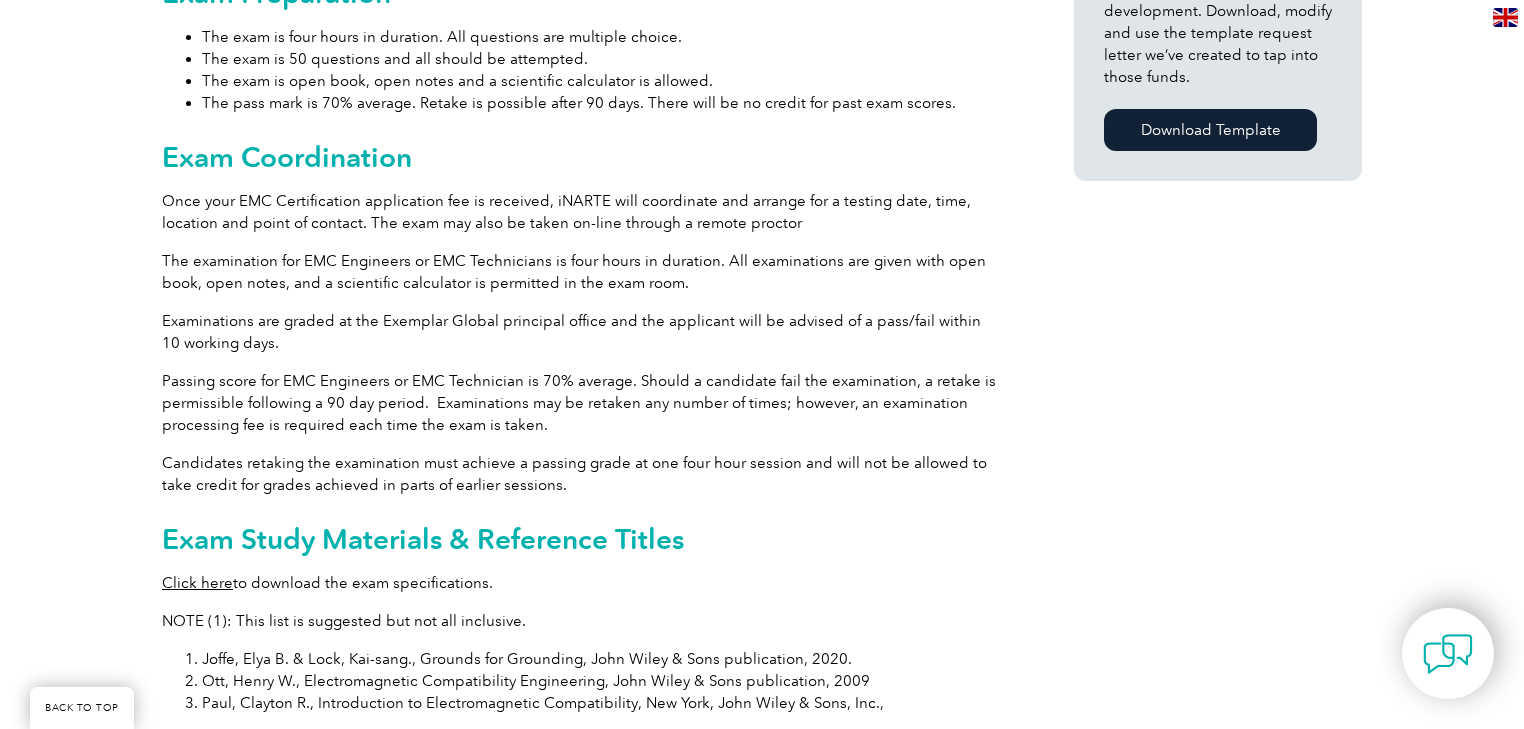 click on "General Overview   iNARTE Electromagnetic Compatibility (EMC/EMI) Certification   The iNARTE Electromagnetic Compatibility (EMC/EMI) Certification Program is applicable to professional engineers and technicians practicing in EMC fields such as: bonding, shielding, grounding, EMI prediction, EMI analysis, conducted and radiated interference, and lightning protection. Certified EMC engineers and technicians can add to their professional certification with the  iNARTE MIL-STD EMC Specialist Certification . The purpose of the EMC Certification Program is to foster technical excellence and establish a competency criteria for EMC personnel performing EMI control work. The program benefits the EMC community by establishing a standard of excellence in EMC engineering that will endure and extend across the boundaries of private and government agencies.   EMC Engineer or Technician?     Current and past service members can apply for iNARTE Certification for free with proof of service.         Code of Ethics" at bounding box center [762, 210] 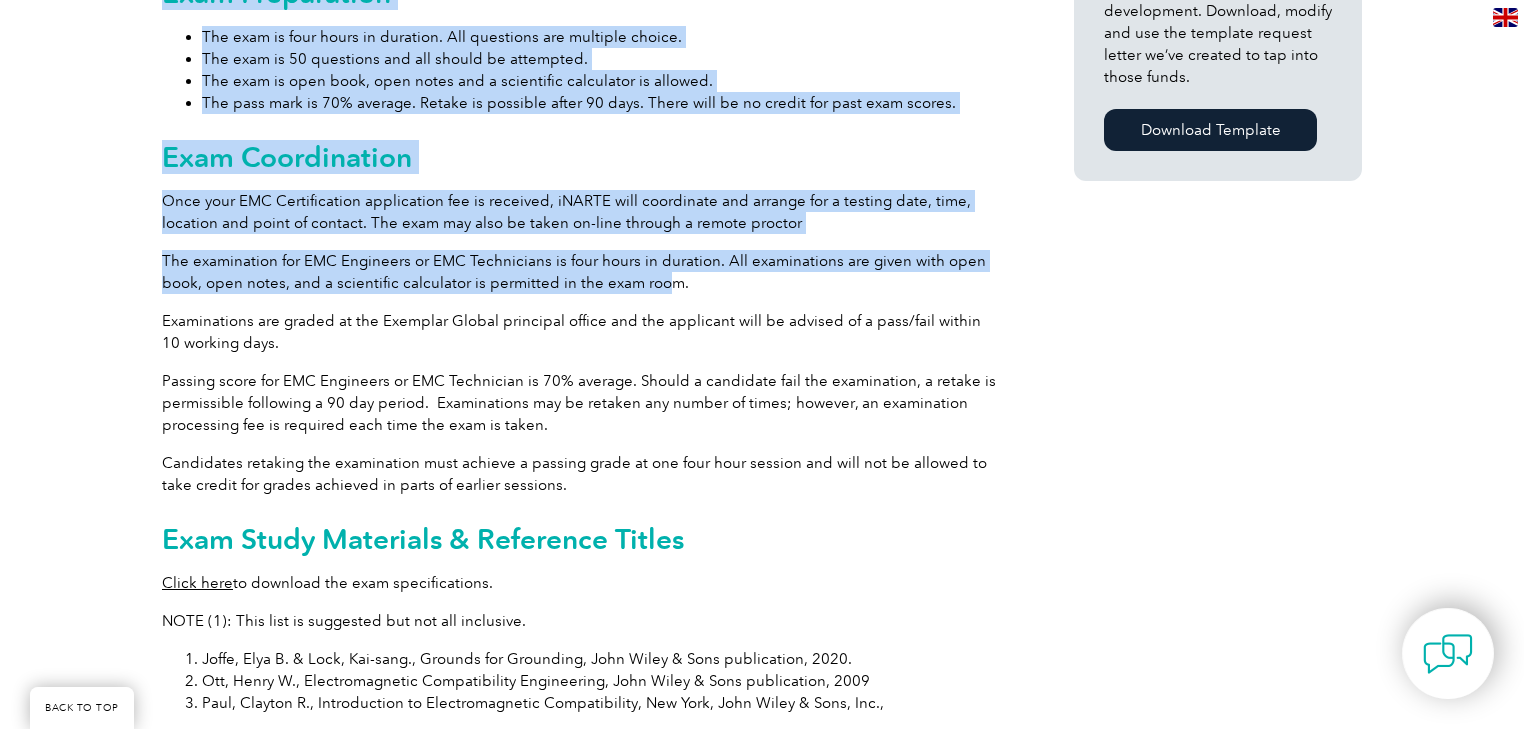 drag, startPoint x: 659, startPoint y: 264, endPoint x: 24, endPoint y: 193, distance: 638.957 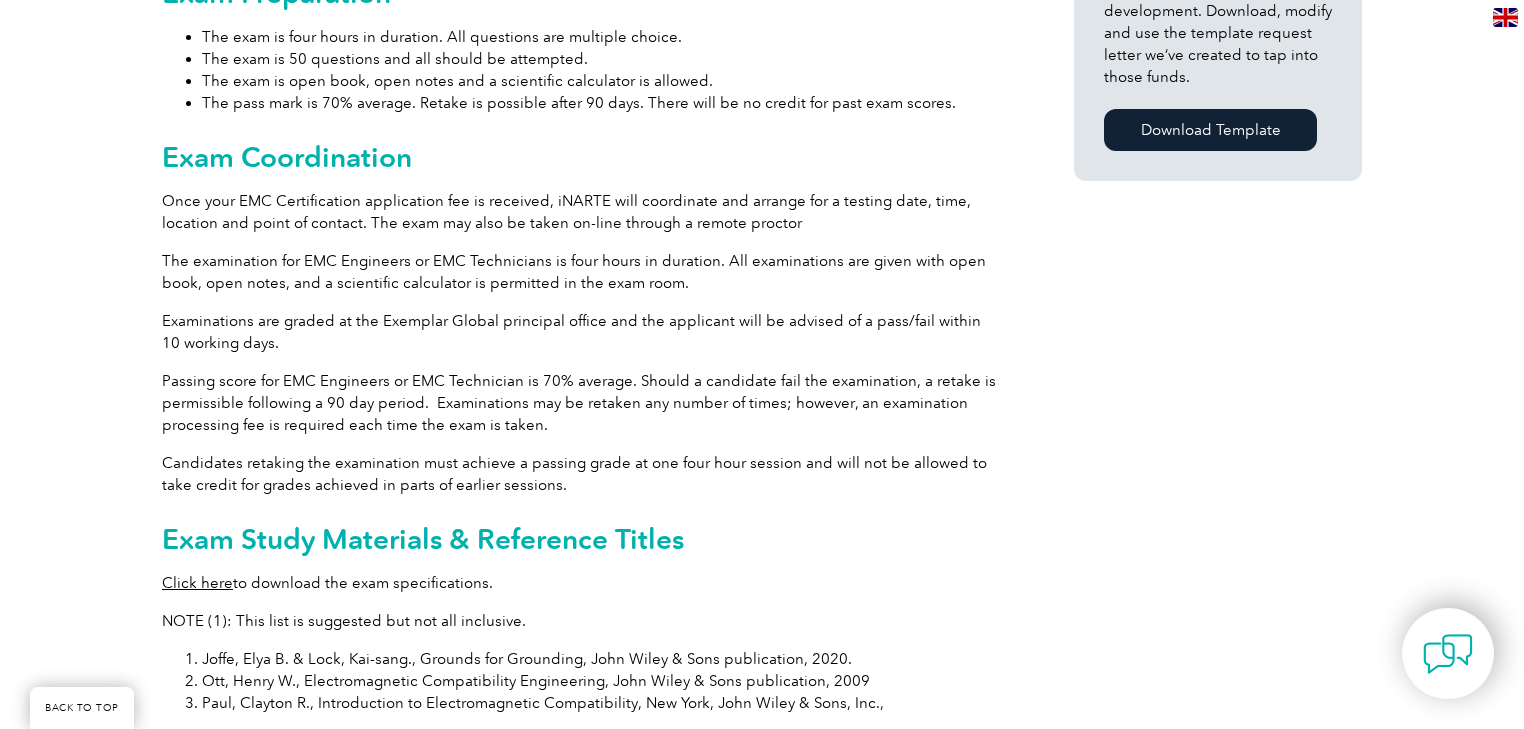 click on "General Overview   iNARTE Electromagnetic Compatibility (EMC/EMI) Certification   The iNARTE Electromagnetic Compatibility (EMC/EMI) Certification Program is applicable to professional engineers and technicians practicing in EMC fields such as: bonding, shielding, grounding, EMI prediction, EMI analysis, conducted and radiated interference, and lightning protection. Certified EMC engineers and technicians can add to their professional certification with the  iNARTE MIL-STD EMC Specialist Certification . The purpose of the EMC Certification Program is to foster technical excellence and establish a competency criteria for EMC personnel performing EMI control work. The program benefits the EMC community by establishing a standard of excellence in EMC engineering that will endure and extend across the boundaries of private and government agencies.   EMC Engineer or Technician?     Current and past service members can apply for iNARTE Certification for free with proof of service.         Code of Ethics" at bounding box center [762, 210] 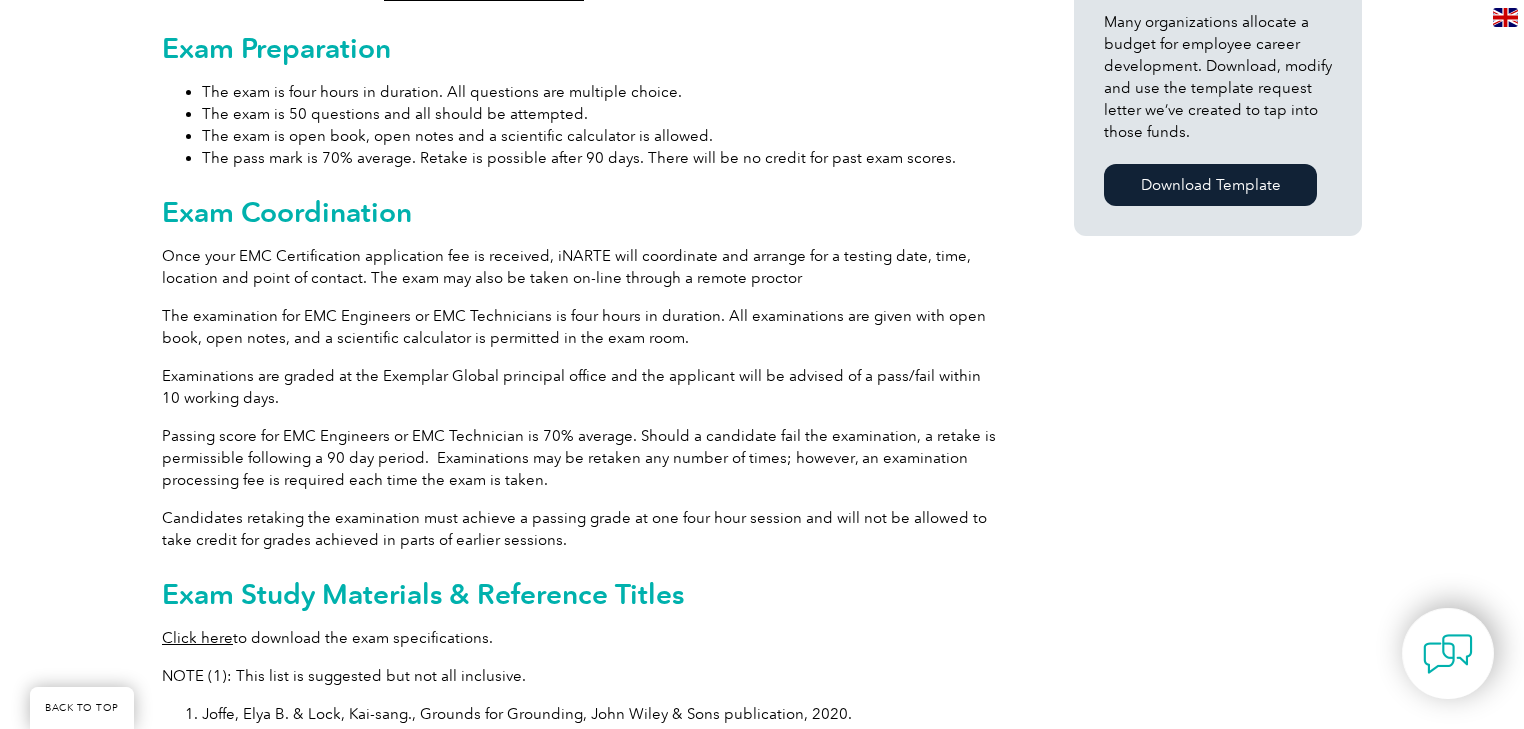 scroll, scrollTop: 1499, scrollLeft: 0, axis: vertical 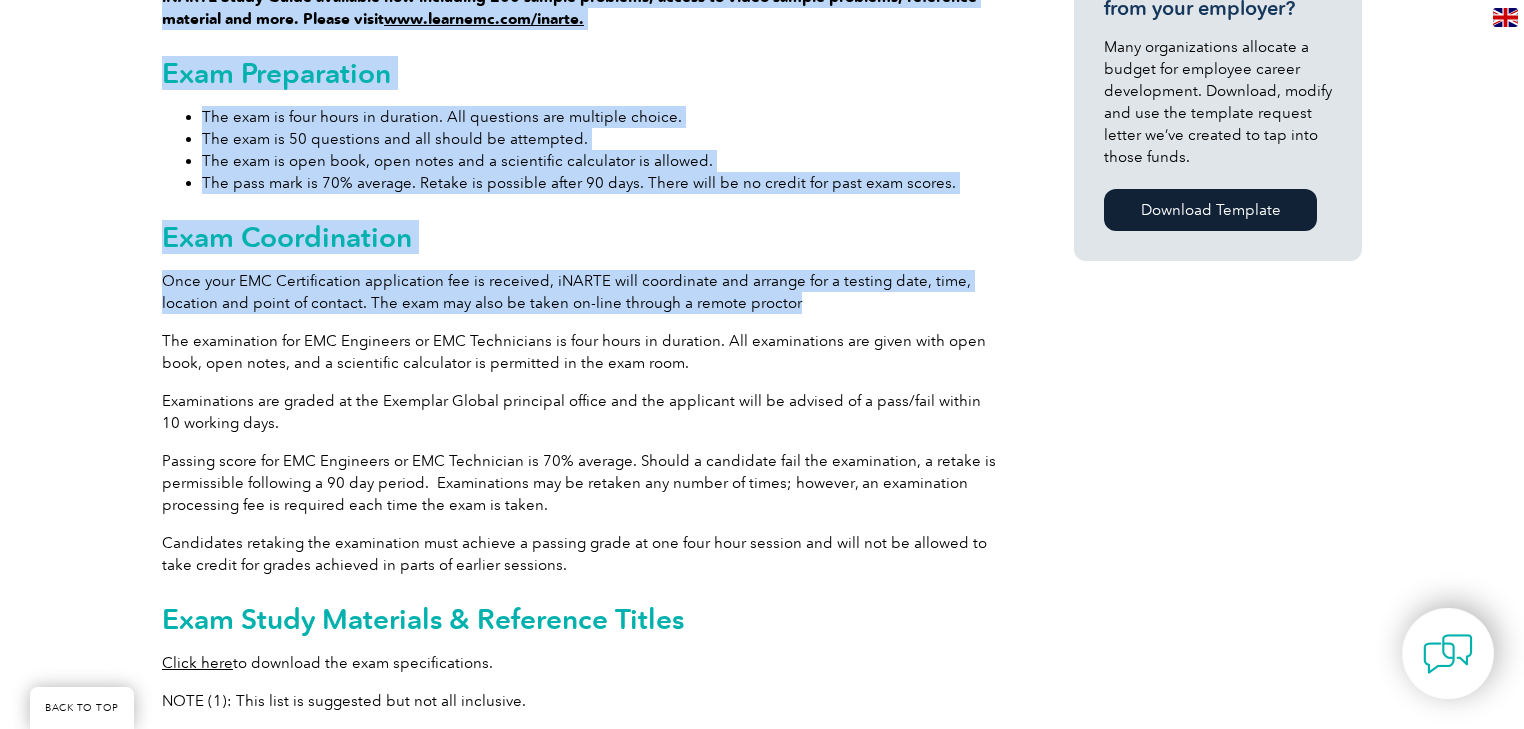 drag, startPoint x: 836, startPoint y: 272, endPoint x: 99, endPoint y: 241, distance: 737.6517 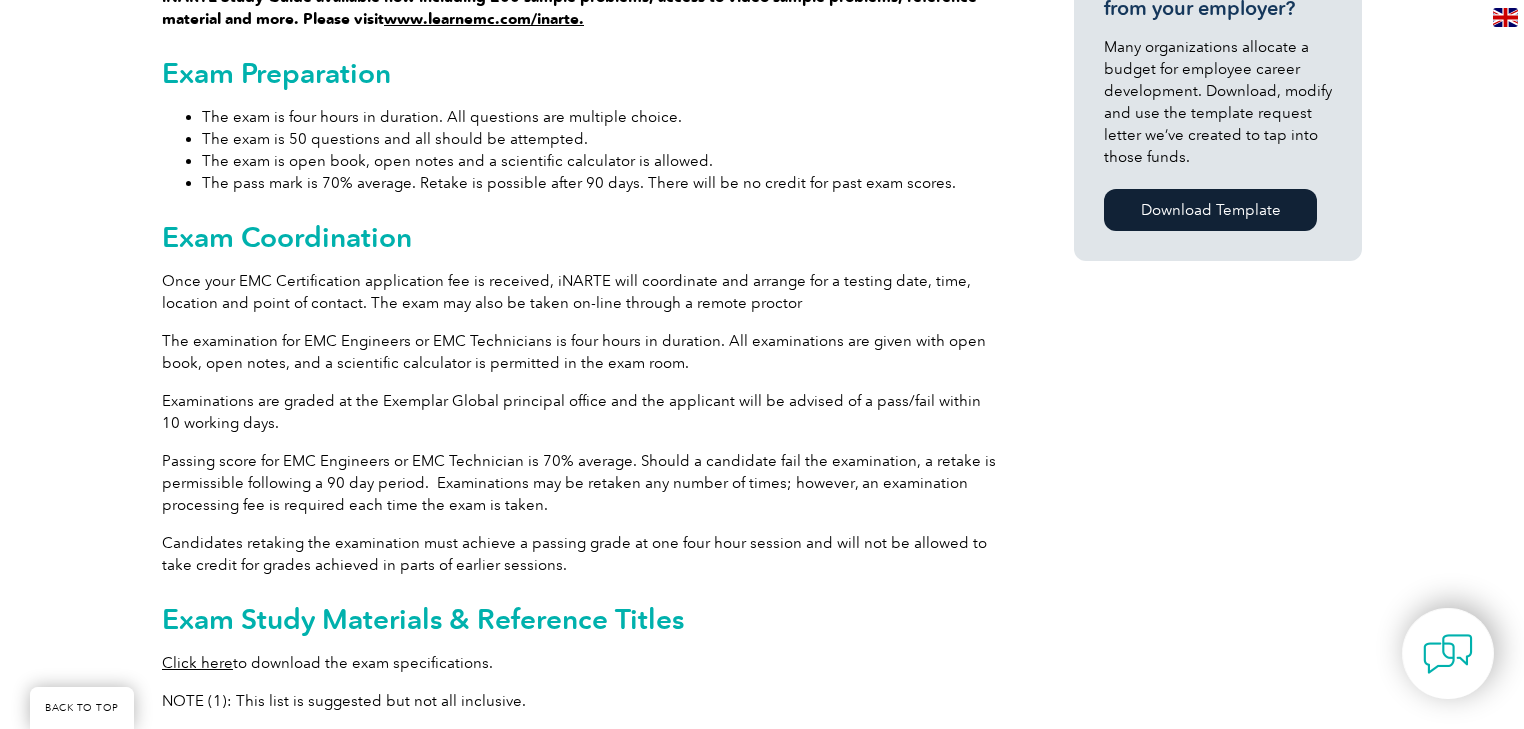 click on "General Overview   iNARTE Electromagnetic Compatibility (EMC/EMI) Certification   The iNARTE Electromagnetic Compatibility (EMC/EMI) Certification Program is applicable to professional engineers and technicians practicing in EMC fields such as: bonding, shielding, grounding, EMI prediction, EMI analysis, conducted and radiated interference, and lightning protection. Certified EMC engineers and technicians can add to their professional certification with the  iNARTE MIL-STD EMC Specialist Certification . The purpose of the EMC Certification Program is to foster technical excellence and establish a competency criteria for EMC personnel performing EMI control work. The program benefits the EMC community by establishing a standard of excellence in EMC engineering that will endure and extend across the boundaries of private and government agencies.   EMC Engineer or Technician?     Current and past service members can apply for iNARTE Certification for free with proof of service.         Code of Ethics" at bounding box center (762, 290) 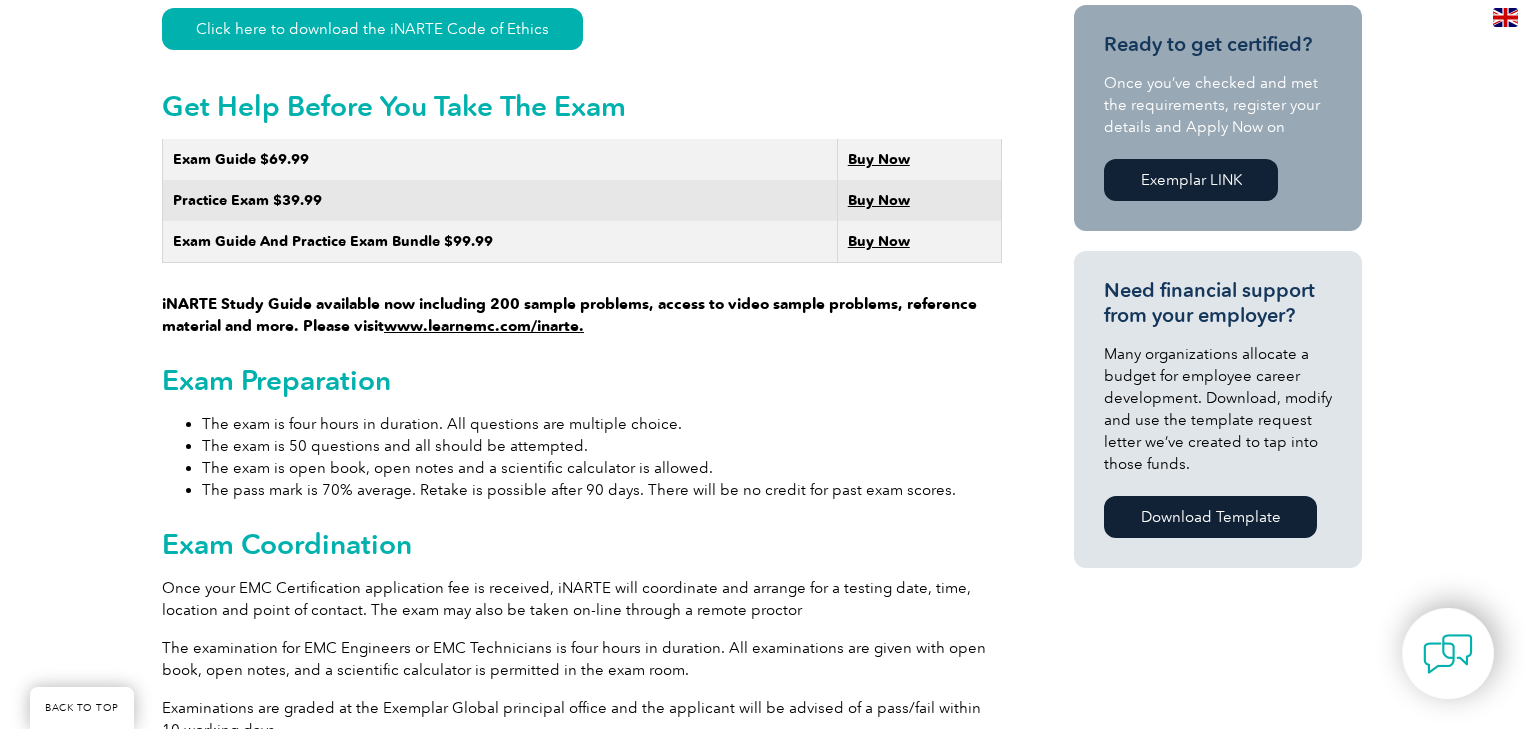 scroll, scrollTop: 1099, scrollLeft: 0, axis: vertical 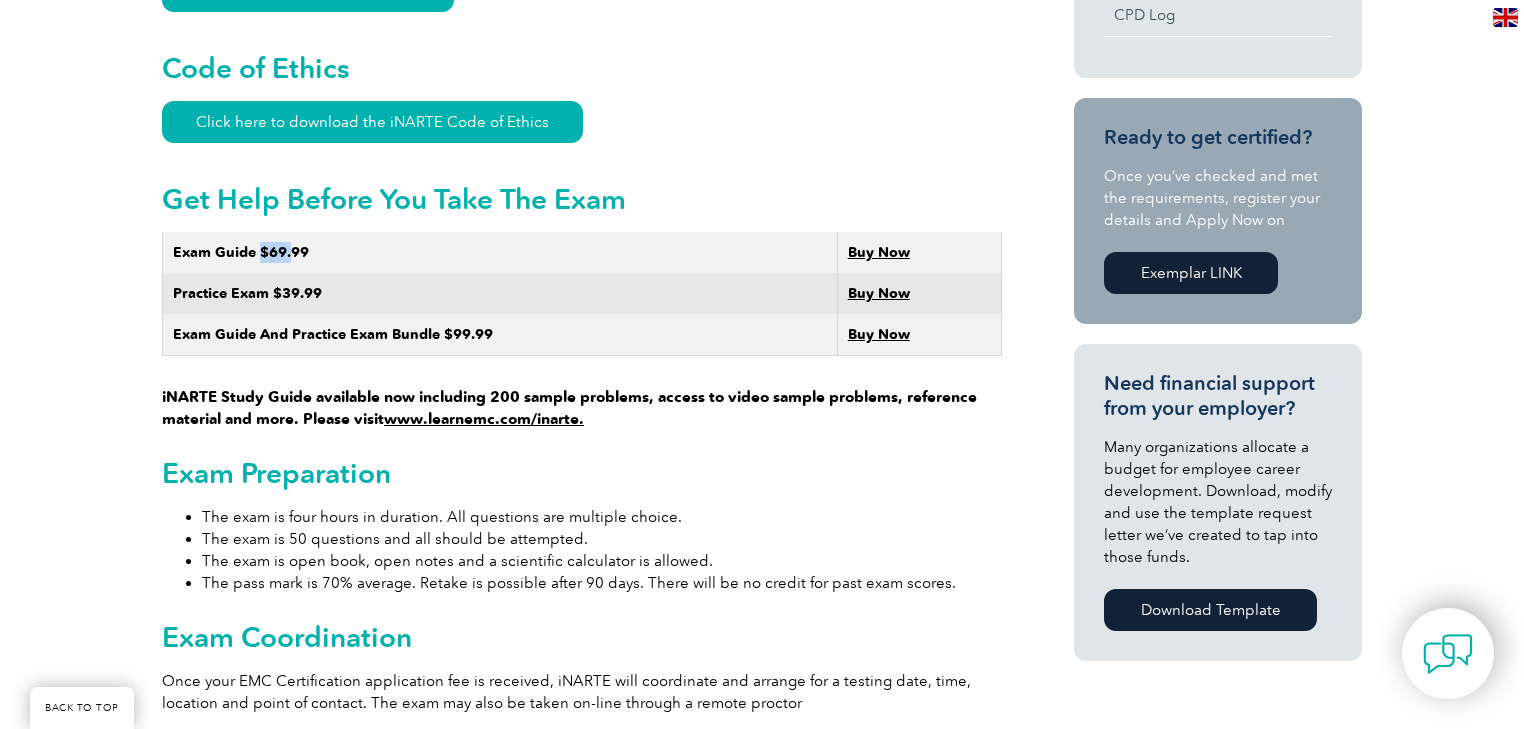 drag, startPoint x: 292, startPoint y: 232, endPoint x: 482, endPoint y: 228, distance: 190.0421 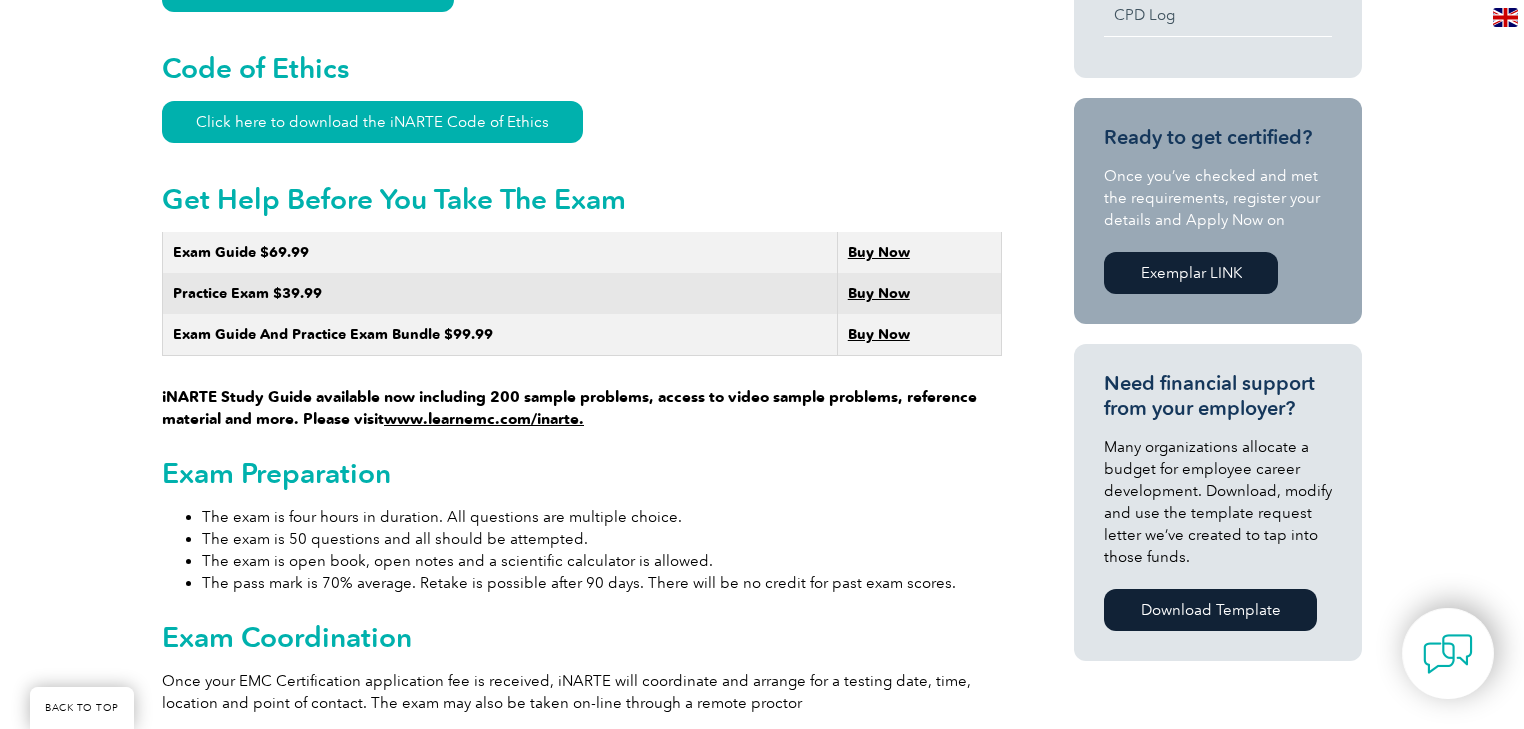 click on "Exam Guide $69.99" at bounding box center [500, 252] 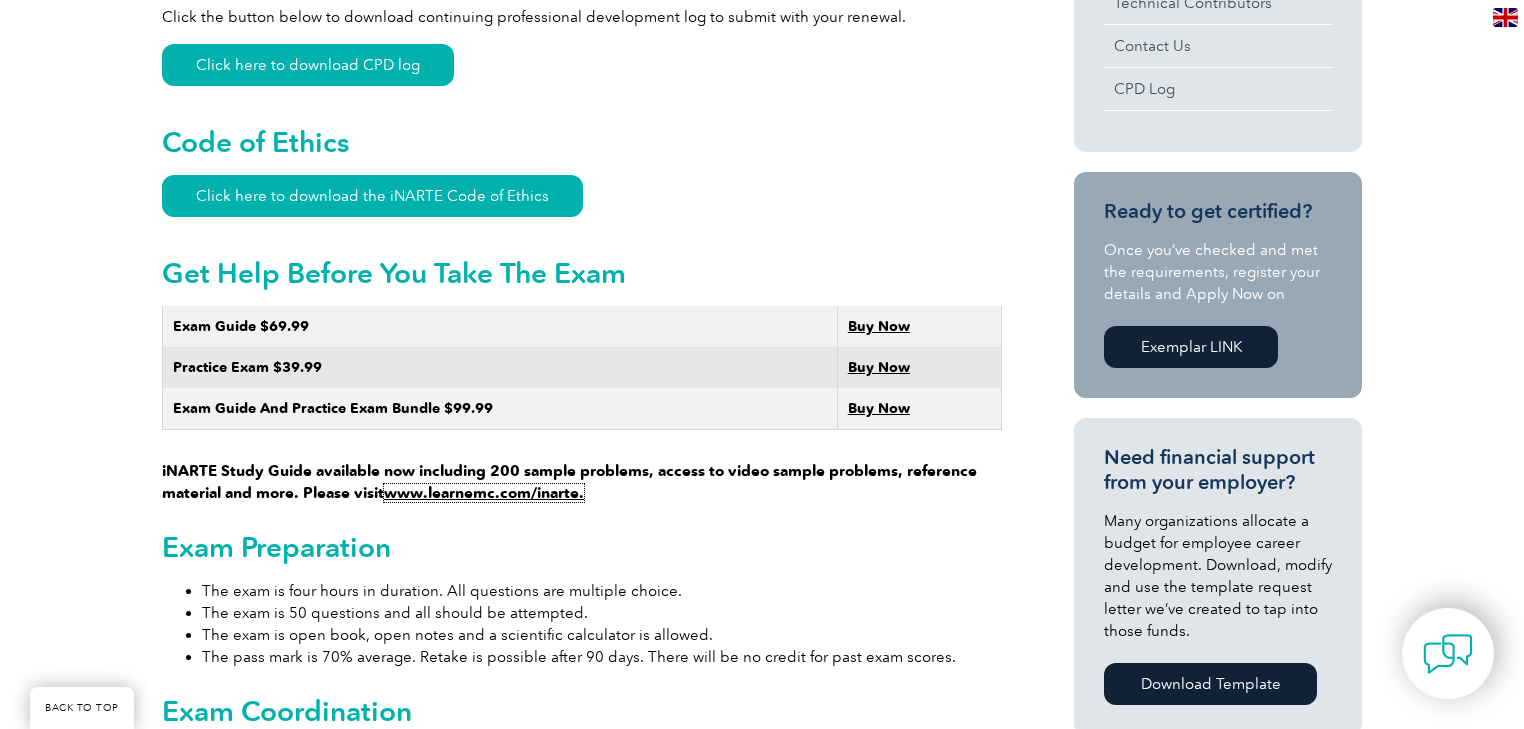 scroll, scrollTop: 939, scrollLeft: 0, axis: vertical 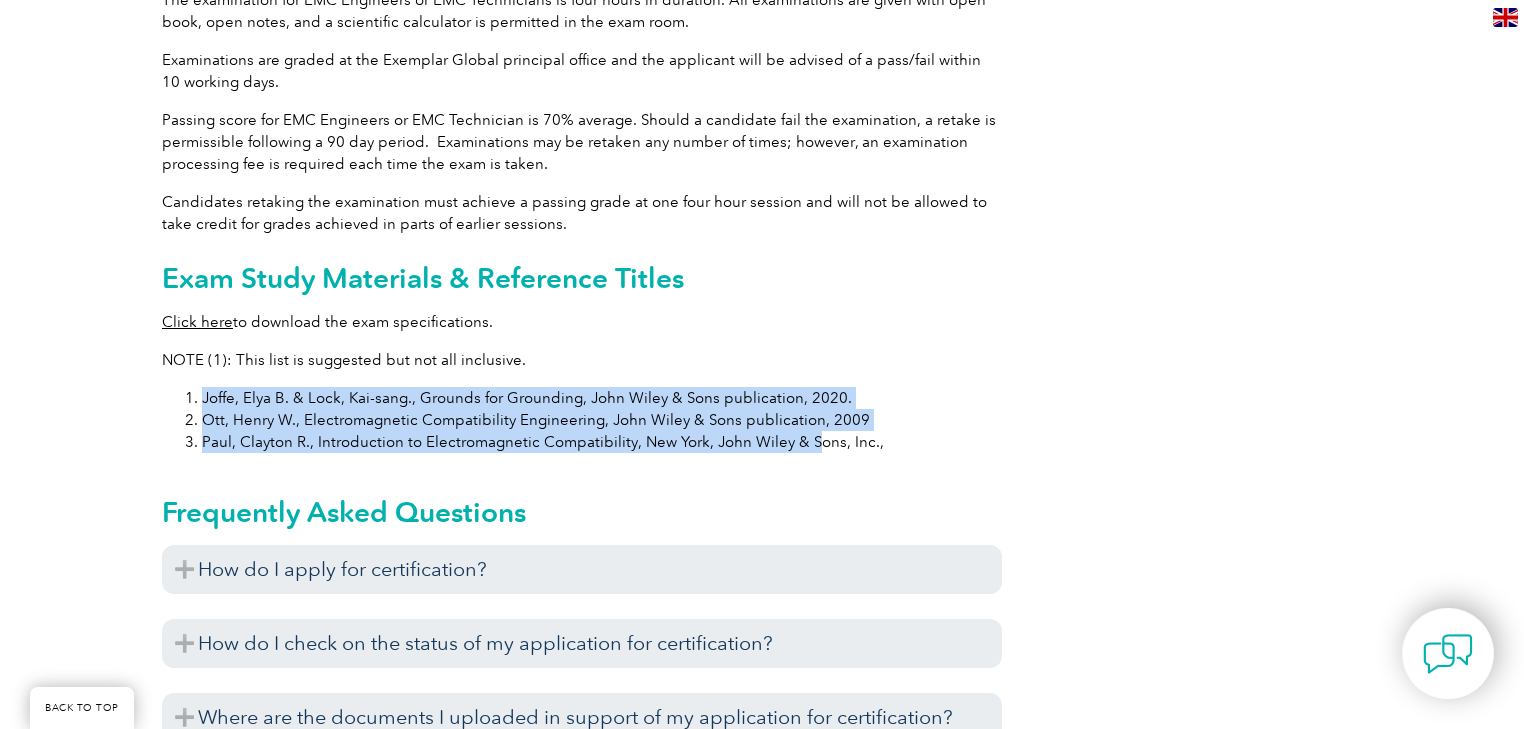 drag, startPoint x: 187, startPoint y: 375, endPoint x: 847, endPoint y: 447, distance: 663.91565 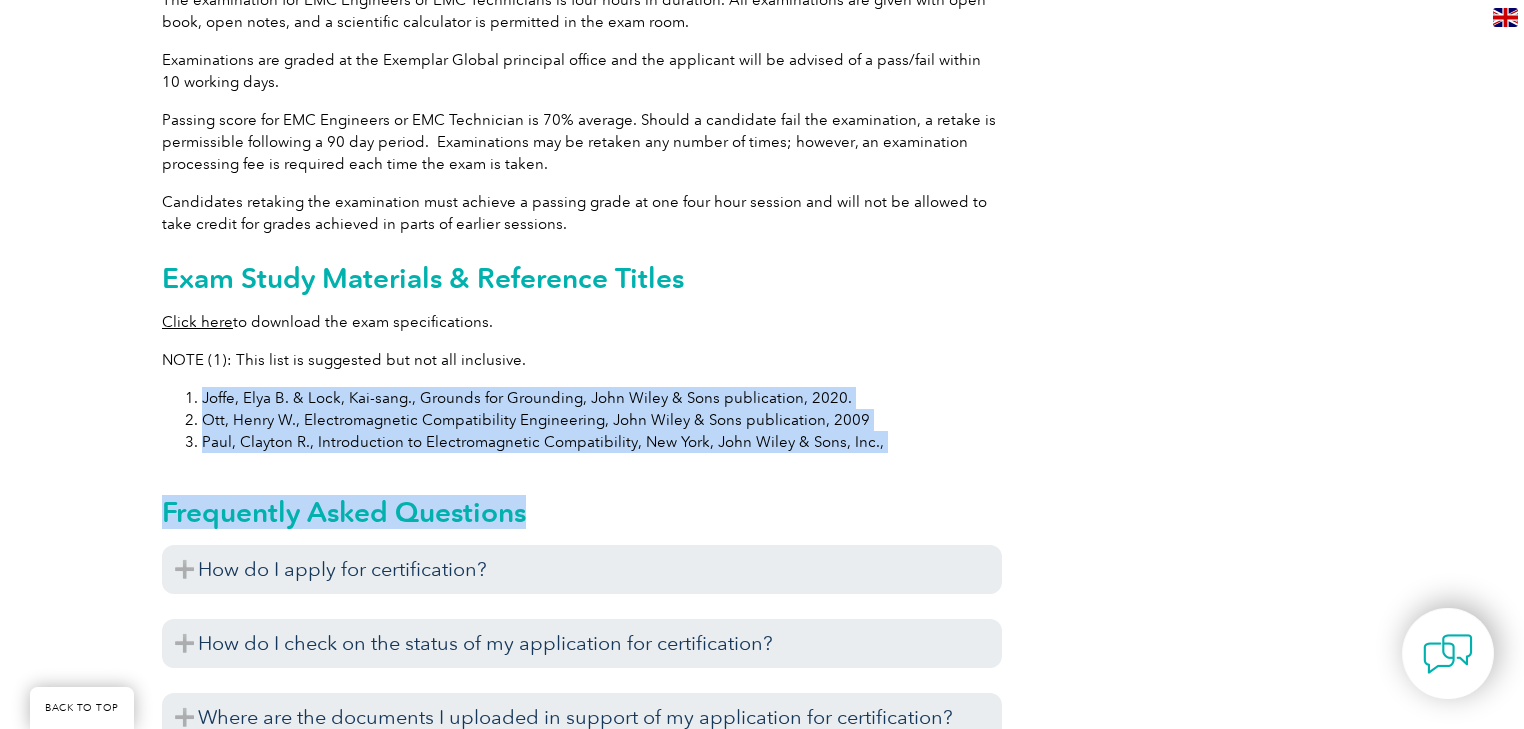 click on "Frequently Asked Questions        How do I apply for certification?     Before you apply for certification, please ensure that you meet all the requirements specific to the scheme you wish to apply for. You can review those requirements on our website. These can be found by clicking on the ‘Individual Auditors’ tab at the top-level navigation of our homepage. From the drop-down menu, select the ‘Browse All Certifications’ option. From there, you will be taken to a page that features the different categories of certifications we offer, including Electrostatic Discharge, Product Safety, etc. Select the scheme you are are interested in and click the ‘Learn More’ button. You will then be taken through to your selected scheme page. From there,  click on the ‘Download Certification Requirements’ button on the right hand side of the page. Please review the requirements carefully to ensure that you meet the scheme, grade and scope requirements.   www.exemplarlink.org       www.exemplarlink.org." at bounding box center (582, 647) 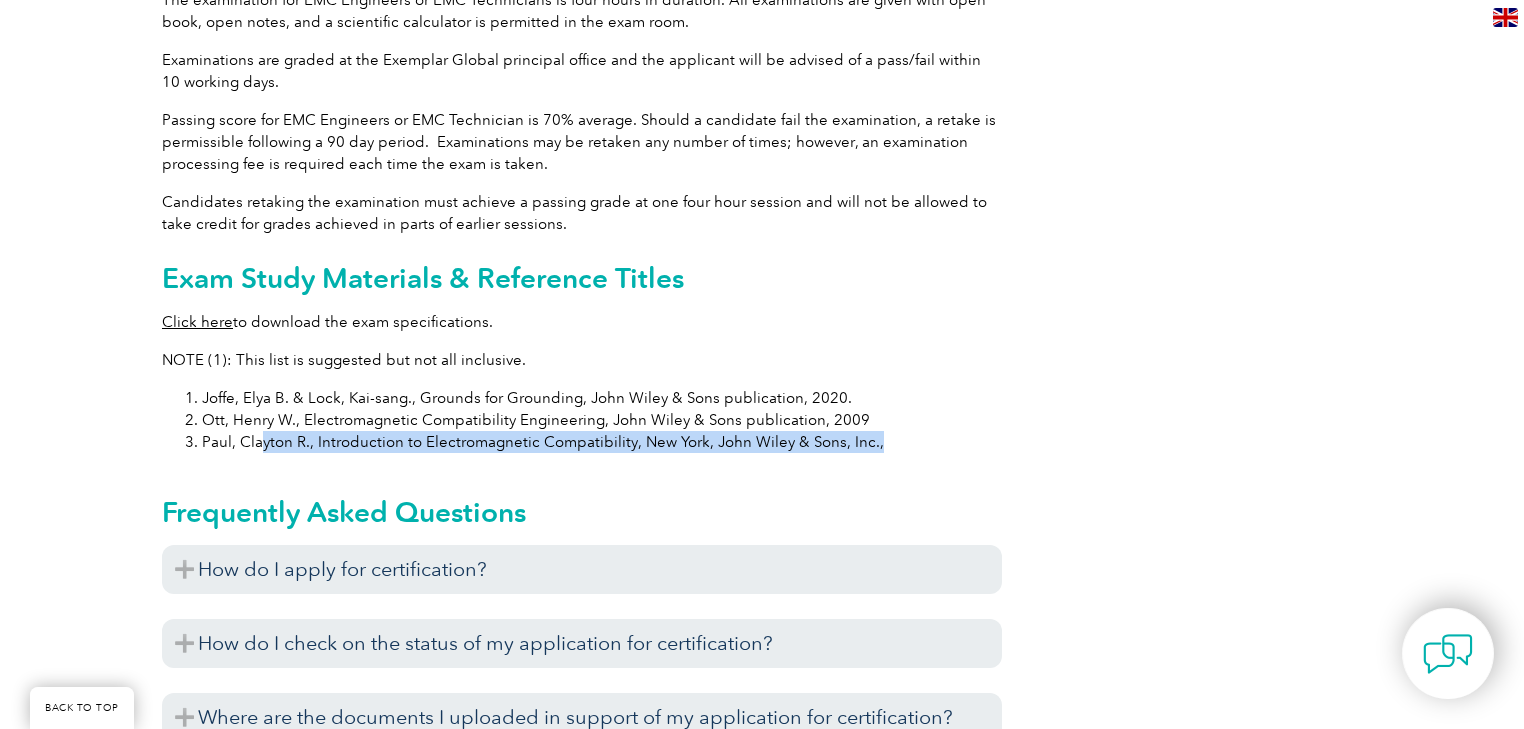 drag, startPoint x: 920, startPoint y: 424, endPoint x: 228, endPoint y: 410, distance: 692.1416 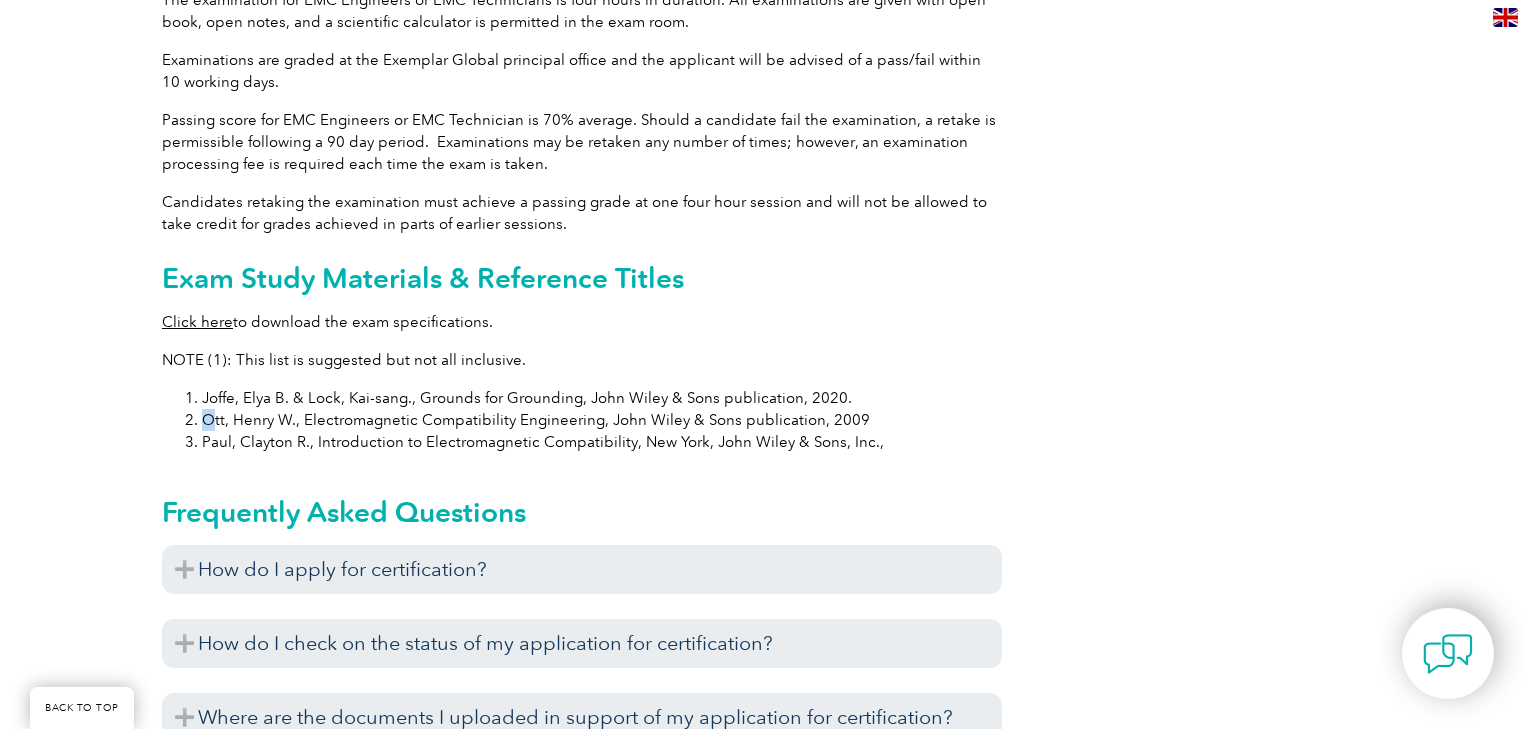 click on "General Overview   iNARTE Electromagnetic Compatibility (EMC/EMI) Certification   The iNARTE Electromagnetic Compatibility (EMC/EMI) Certification Program is applicable to professional engineers and technicians practicing in EMC fields such as: bonding, shielding, grounding, EMI prediction, EMI analysis, conducted and radiated interference, and lightning protection. Certified EMC engineers and technicians can add to their professional certification with the  iNARTE MIL-STD EMC Specialist Certification . The purpose of the EMC Certification Program is to foster technical excellence and establish a competency criteria for EMC personnel performing EMI control work. The program benefits the EMC community by establishing a standard of excellence in EMC engineering that will endure and extend across the boundaries of private and government agencies.   EMC Engineer or Technician?     Current and past service members can apply for iNARTE Certification for free with proof of service.         Code of Ethics" at bounding box center [762, -51] 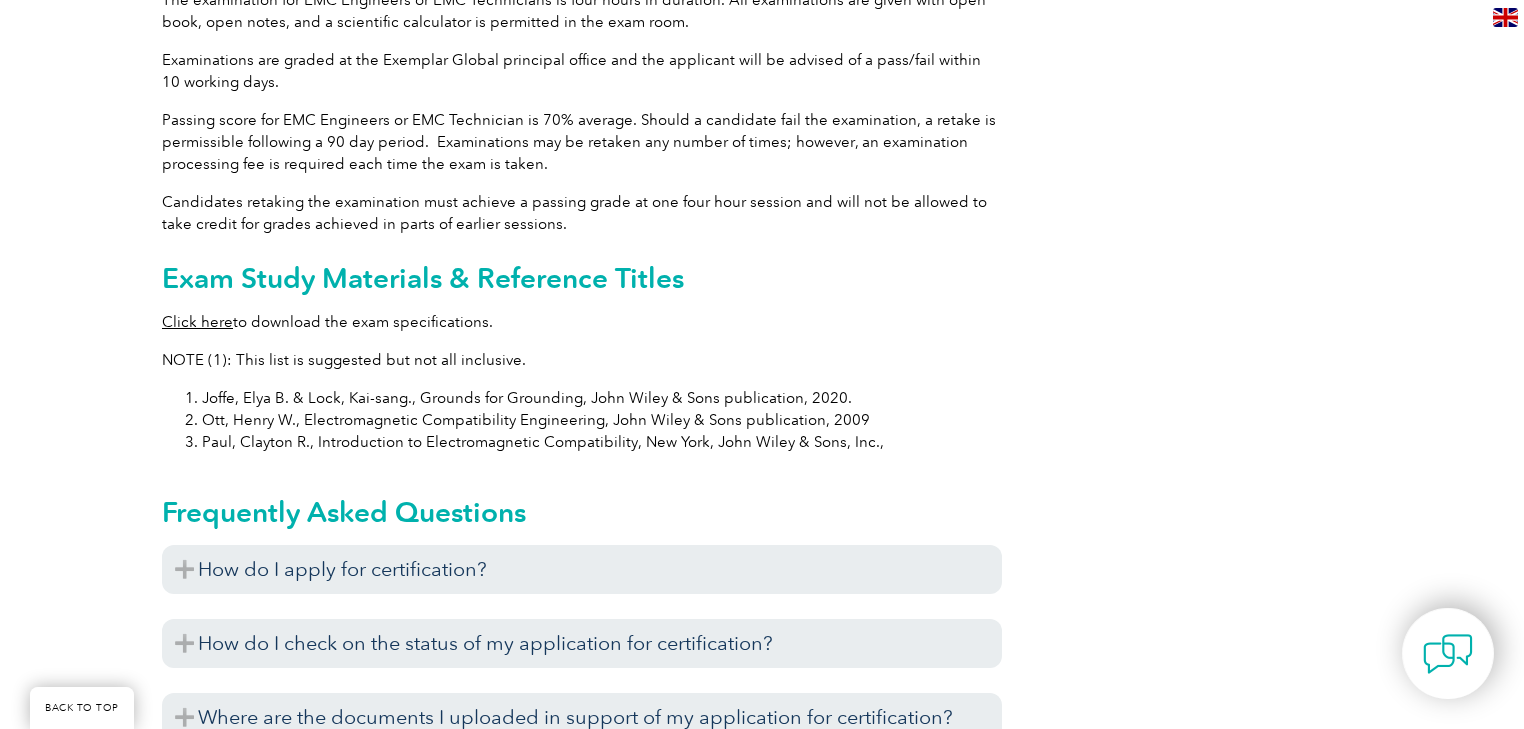 click on "General Overview   iNARTE Electromagnetic Compatibility (EMC/EMI) Certification   The iNARTE Electromagnetic Compatibility (EMC/EMI) Certification Program is applicable to professional engineers and technicians practicing in EMC fields such as: bonding, shielding, grounding, EMI prediction, EMI analysis, conducted and radiated interference, and lightning protection. Certified EMC engineers and technicians can add to their professional certification with the  iNARTE MIL-STD EMC Specialist Certification . The purpose of the EMC Certification Program is to foster technical excellence and establish a competency criteria for EMC personnel performing EMI control work. The program benefits the EMC community by establishing a standard of excellence in EMC engineering that will endure and extend across the boundaries of private and government agencies.   EMC Engineer or Technician?     Current and past service members can apply for iNARTE Certification for free with proof of service.         Code of Ethics" at bounding box center (762, -51) 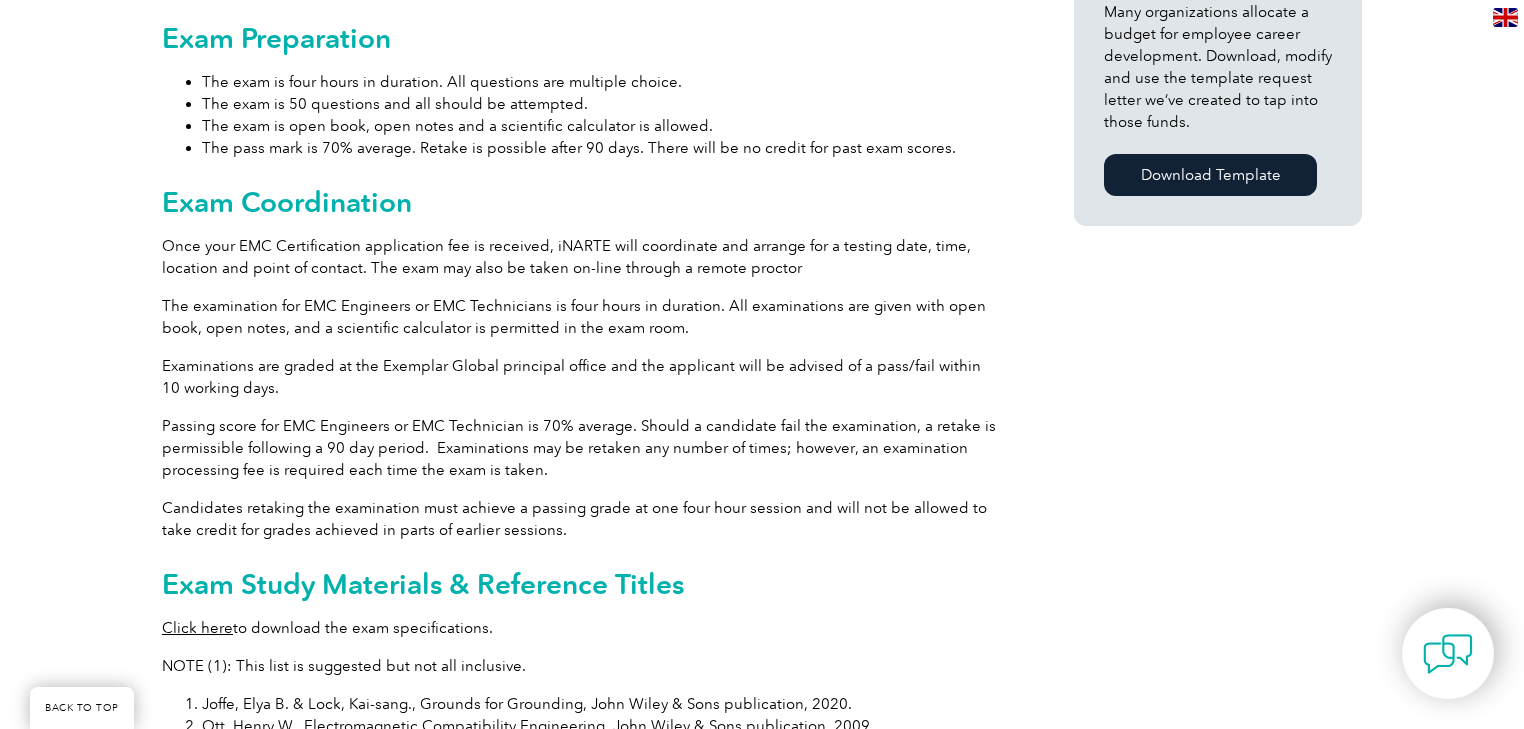 scroll, scrollTop: 1760, scrollLeft: 0, axis: vertical 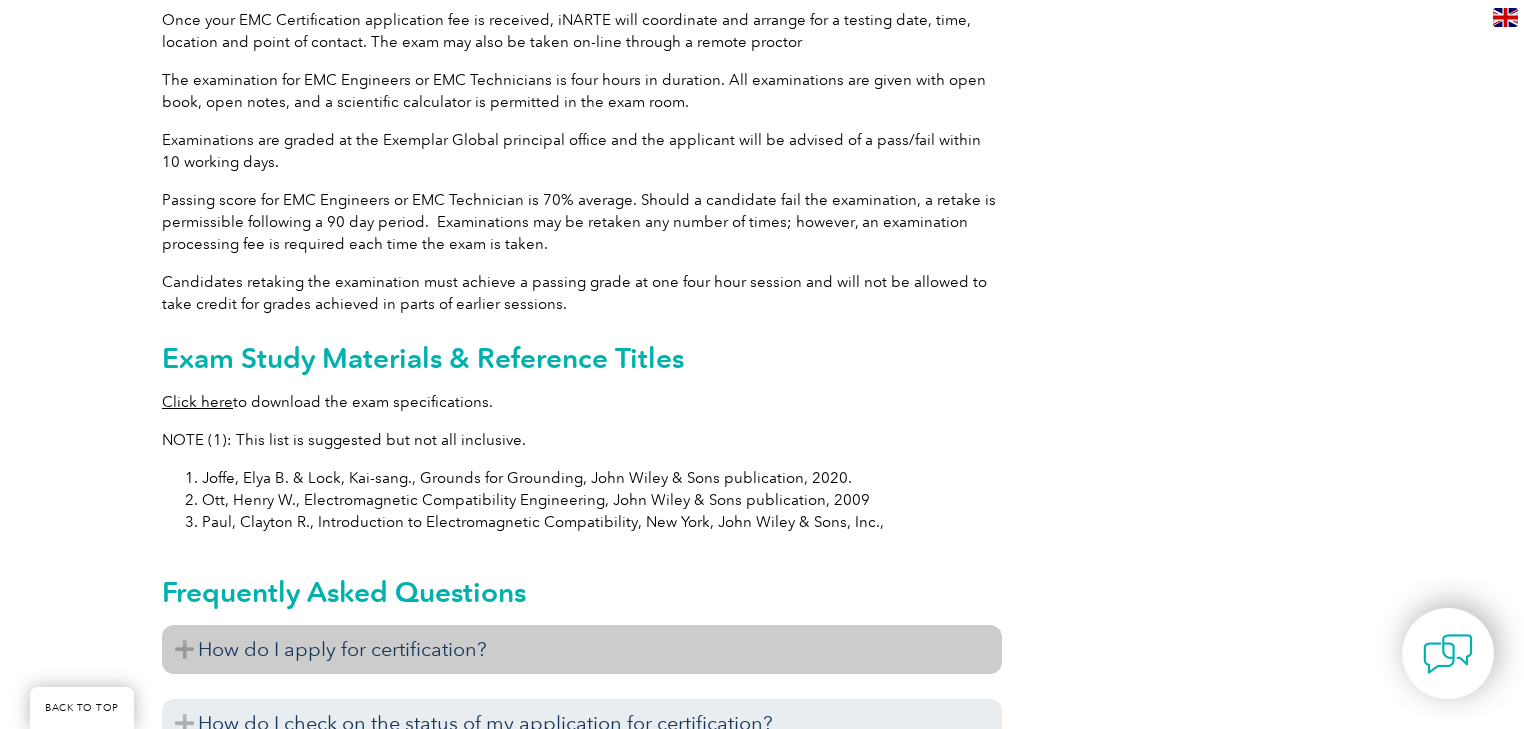click on "How do I apply for certification?" at bounding box center (582, 649) 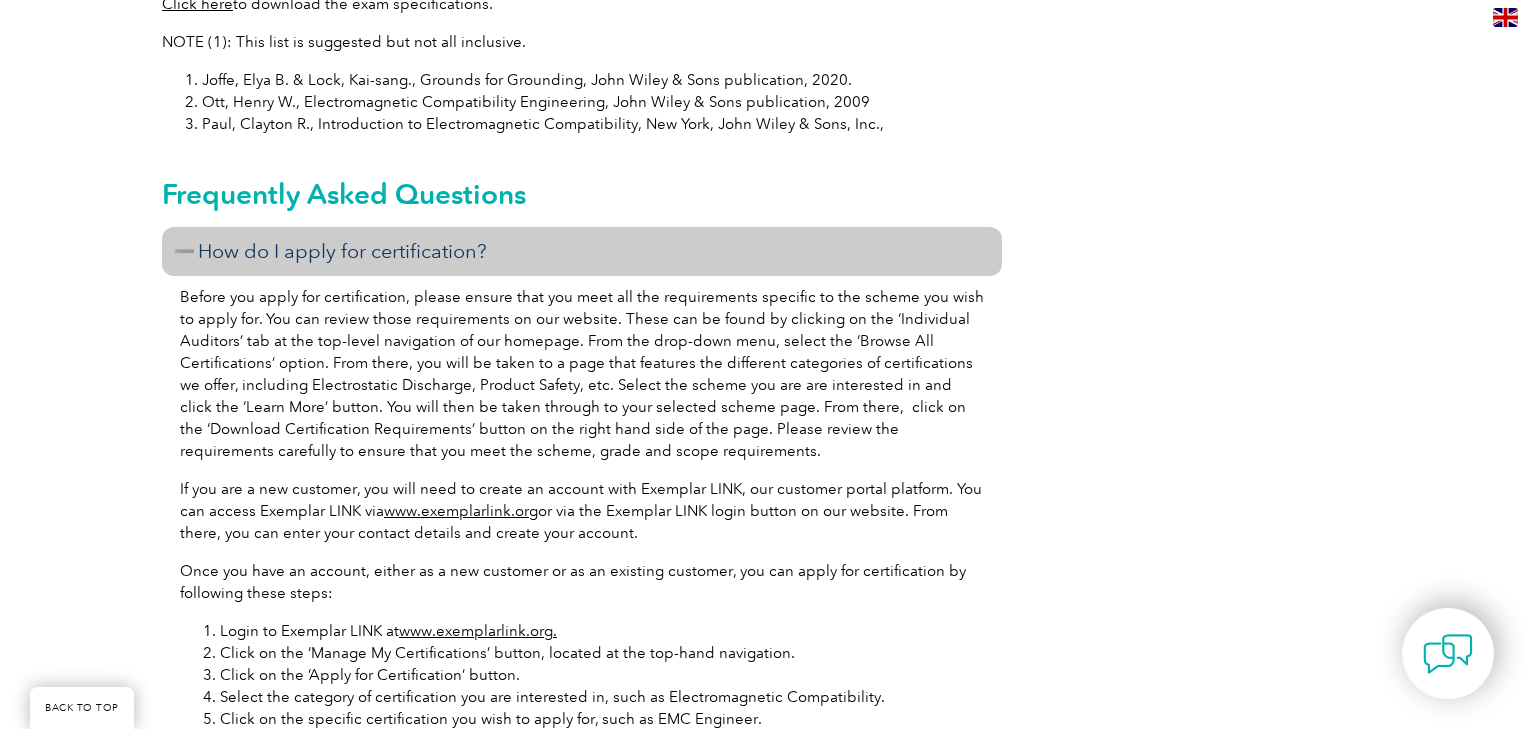 scroll, scrollTop: 2160, scrollLeft: 0, axis: vertical 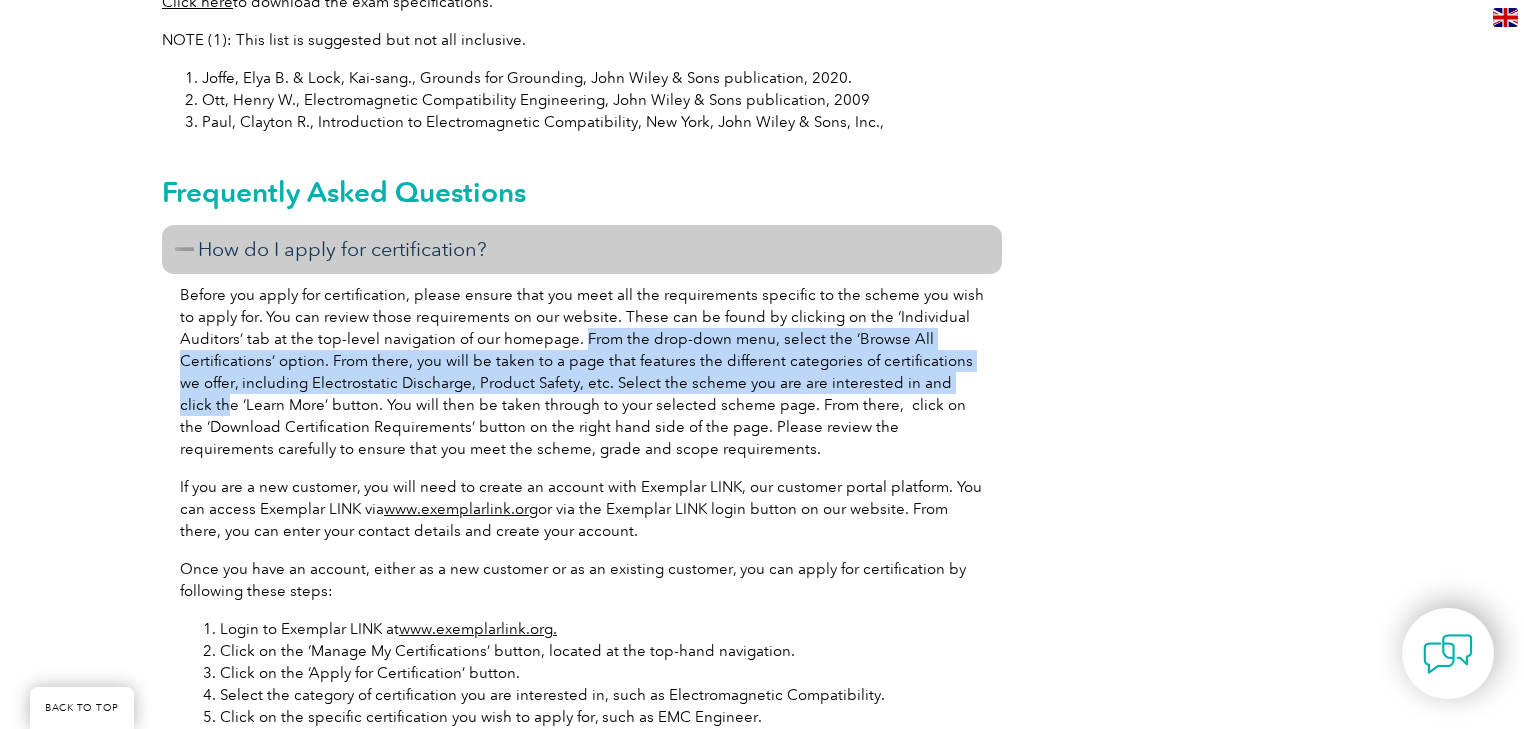 drag, startPoint x: 580, startPoint y: 316, endPoint x: 956, endPoint y: 359, distance: 378.45078 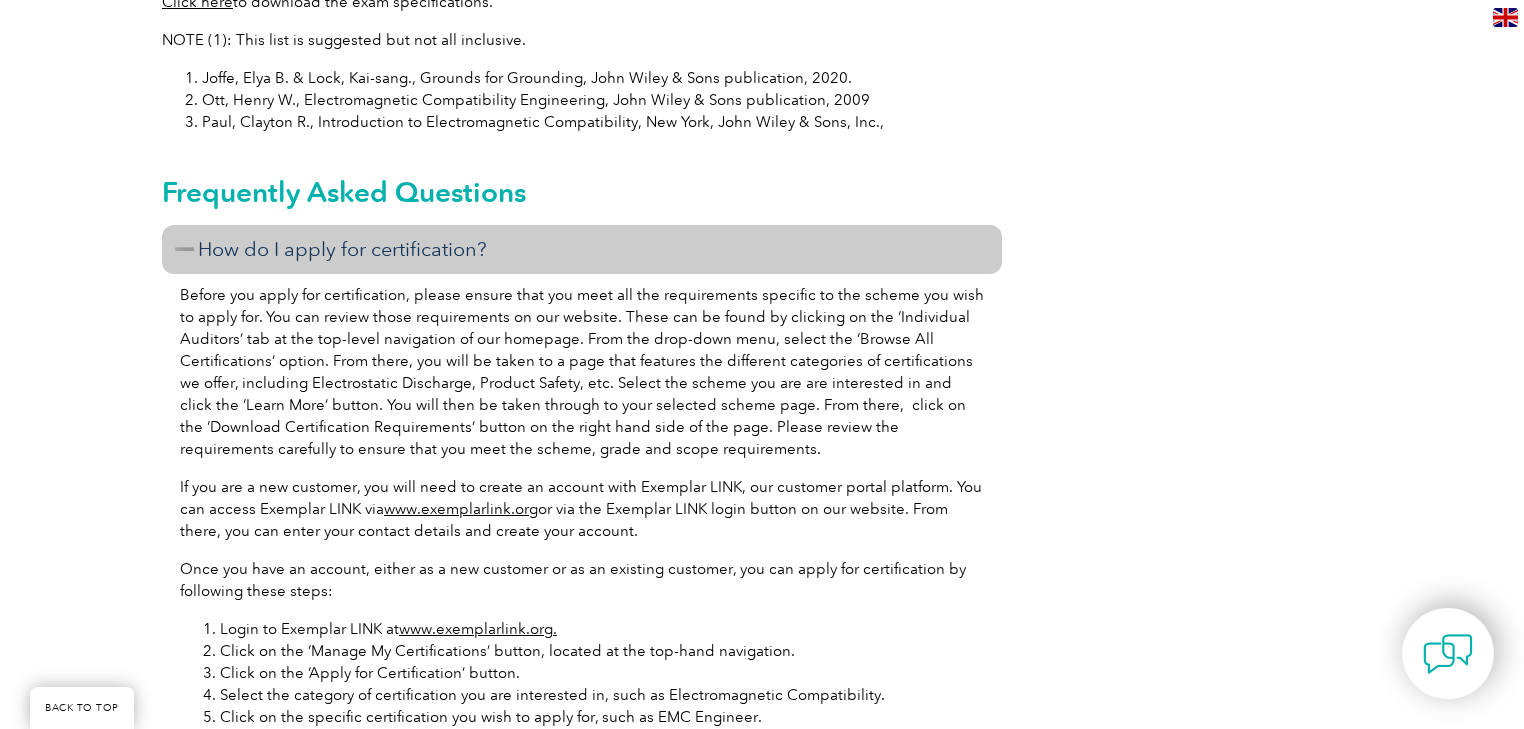 click on "Before you apply for certification, please ensure that you meet all the requirements specific to the scheme you wish to apply for. You can review those requirements on our website. These can be found by clicking on the ‘Individual Auditors’ tab at the top-level navigation of our homepage. From the drop-down menu, select the ‘Browse All Certifications’ option. From there, you will be taken to a page that features the different categories of certifications we offer, including Electrostatic Discharge, Product Safety, etc. Select the scheme you are are interested in and click the ‘Learn More’ button. You will then be taken through to your selected scheme page. From there,  click on the ‘Download Certification Requirements’ button on the right hand side of the page. Please review the requirements carefully to ensure that you meet the scheme, grade and scope requirements.   www.exemplarlink.org       Login to Exemplar LINK at  www.exemplarlink.org." at bounding box center (582, 693) 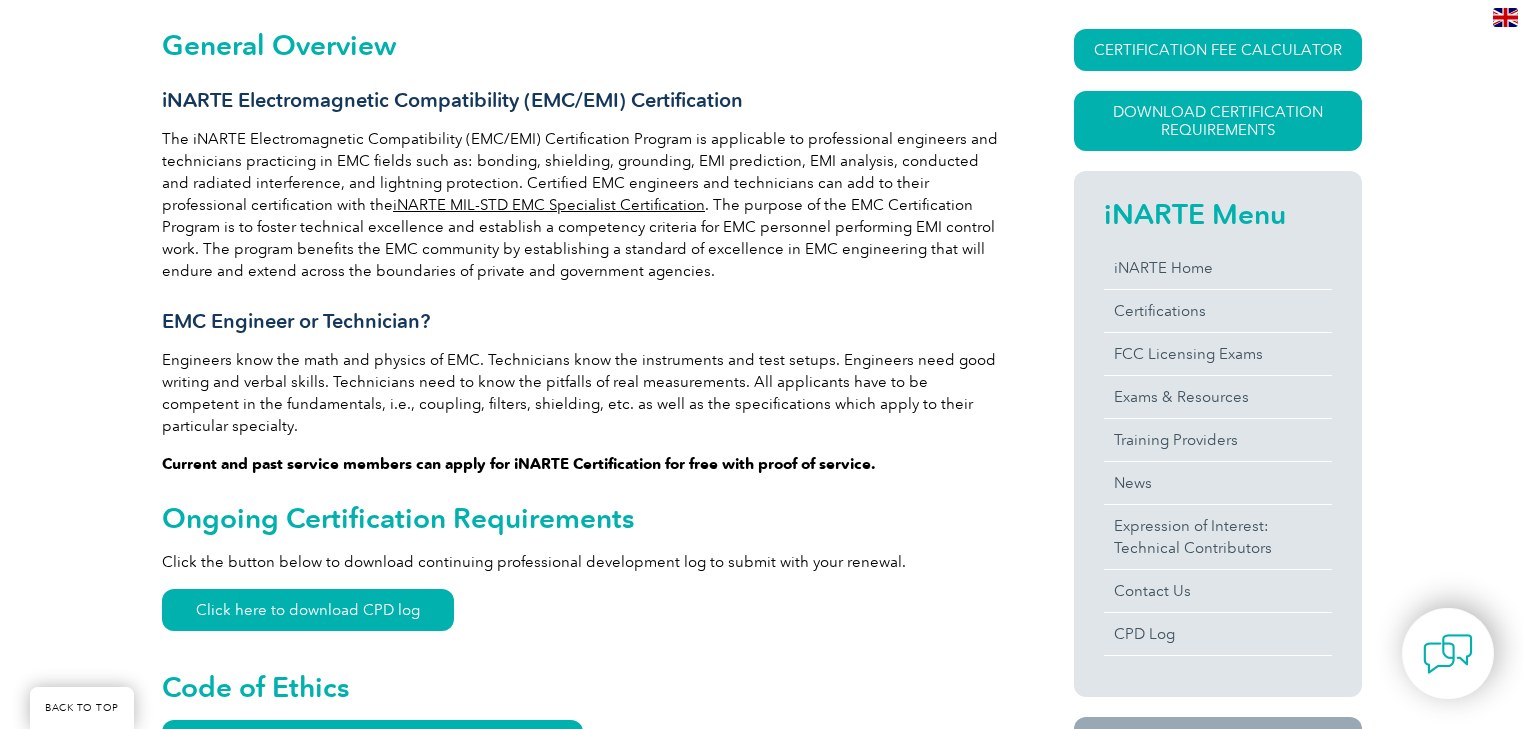 scroll, scrollTop: 80, scrollLeft: 0, axis: vertical 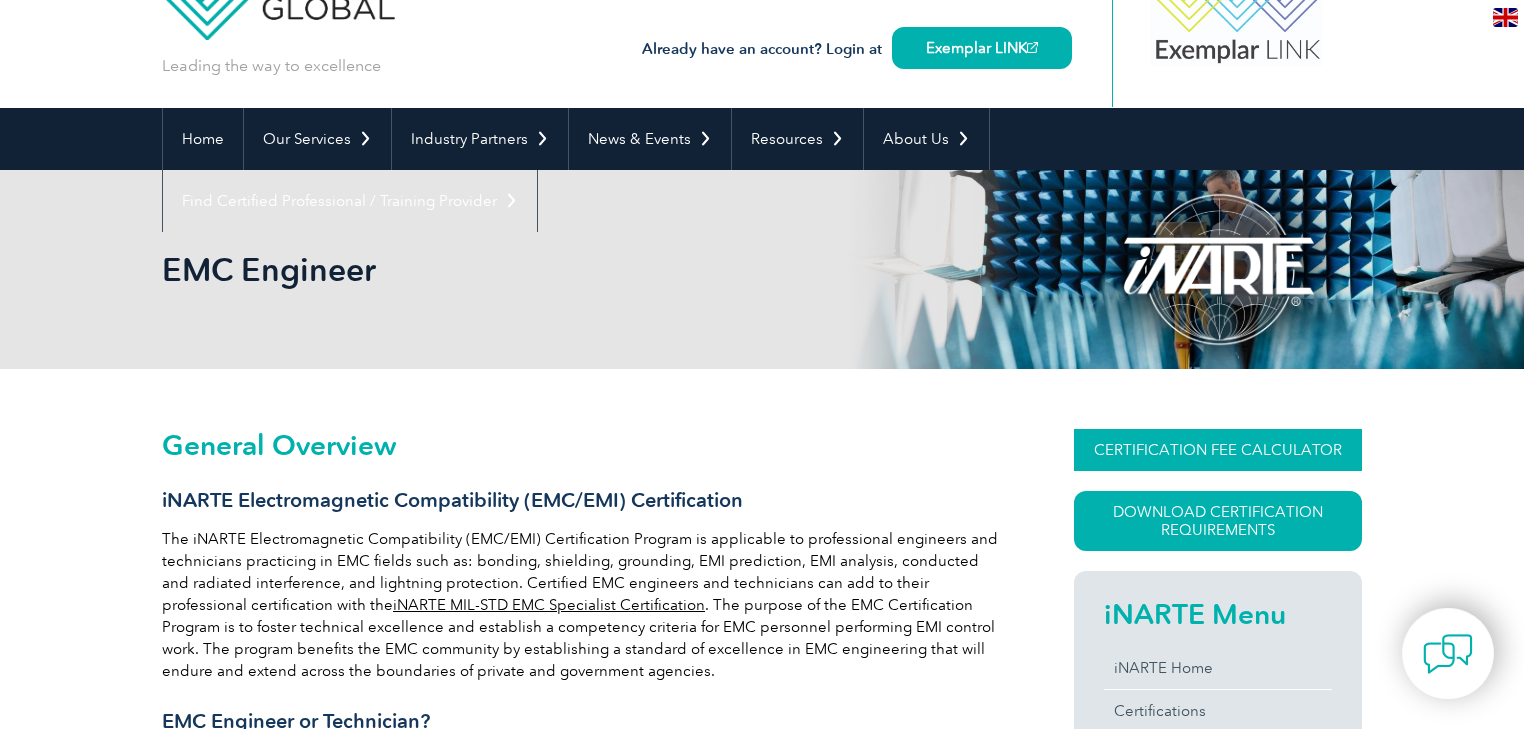 click on "CERTIFICATION FEE CALCULATOR" at bounding box center (1218, 450) 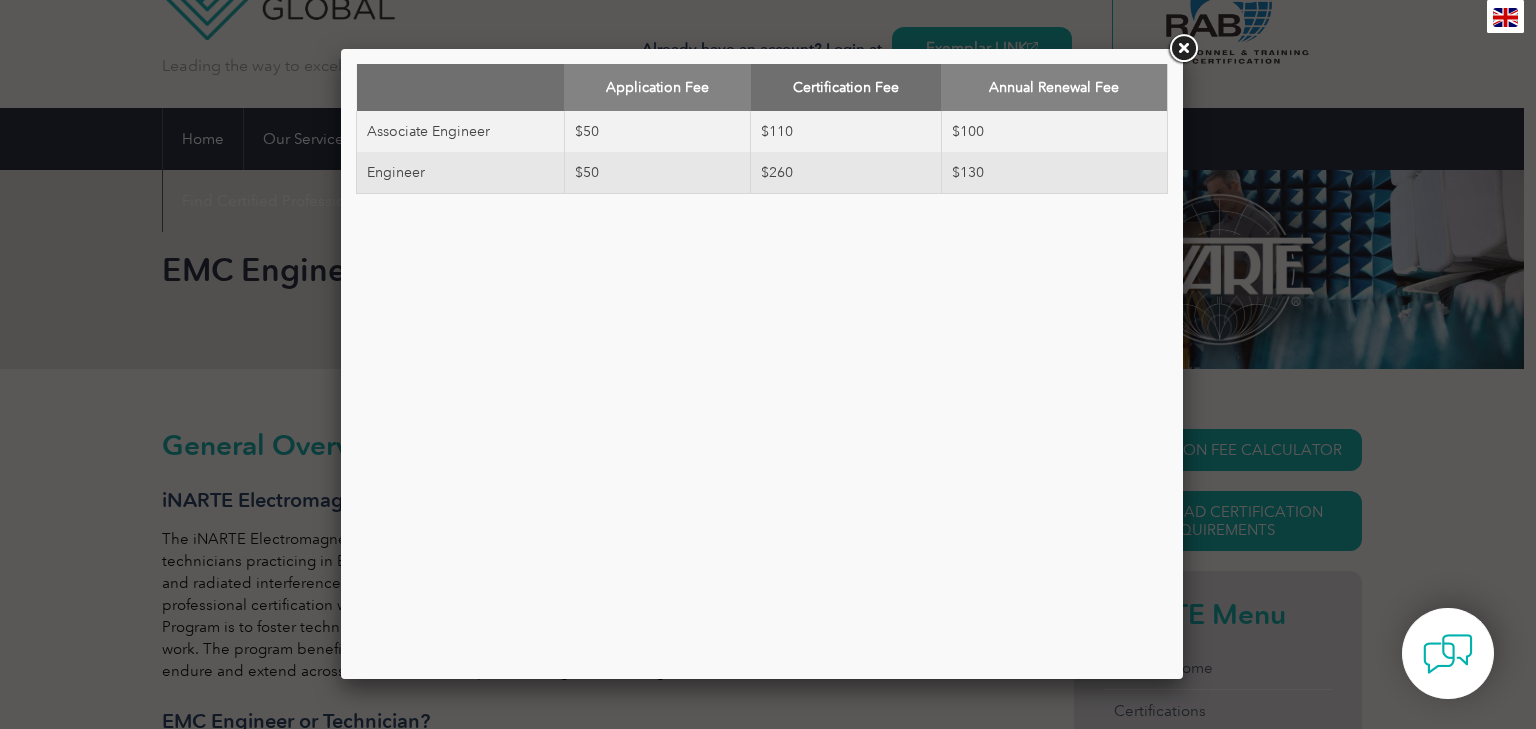 click at bounding box center [1183, 49] 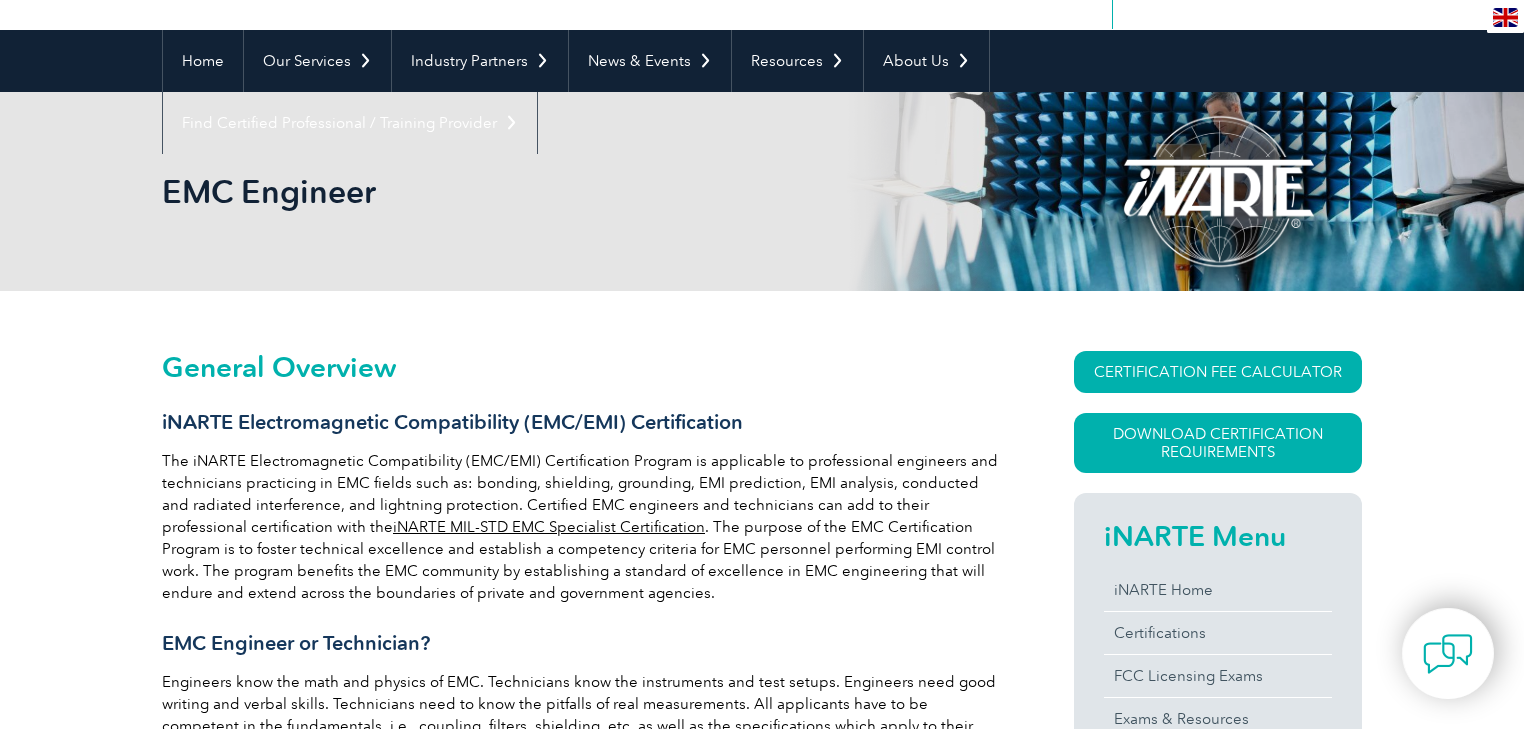 scroll, scrollTop: 160, scrollLeft: 0, axis: vertical 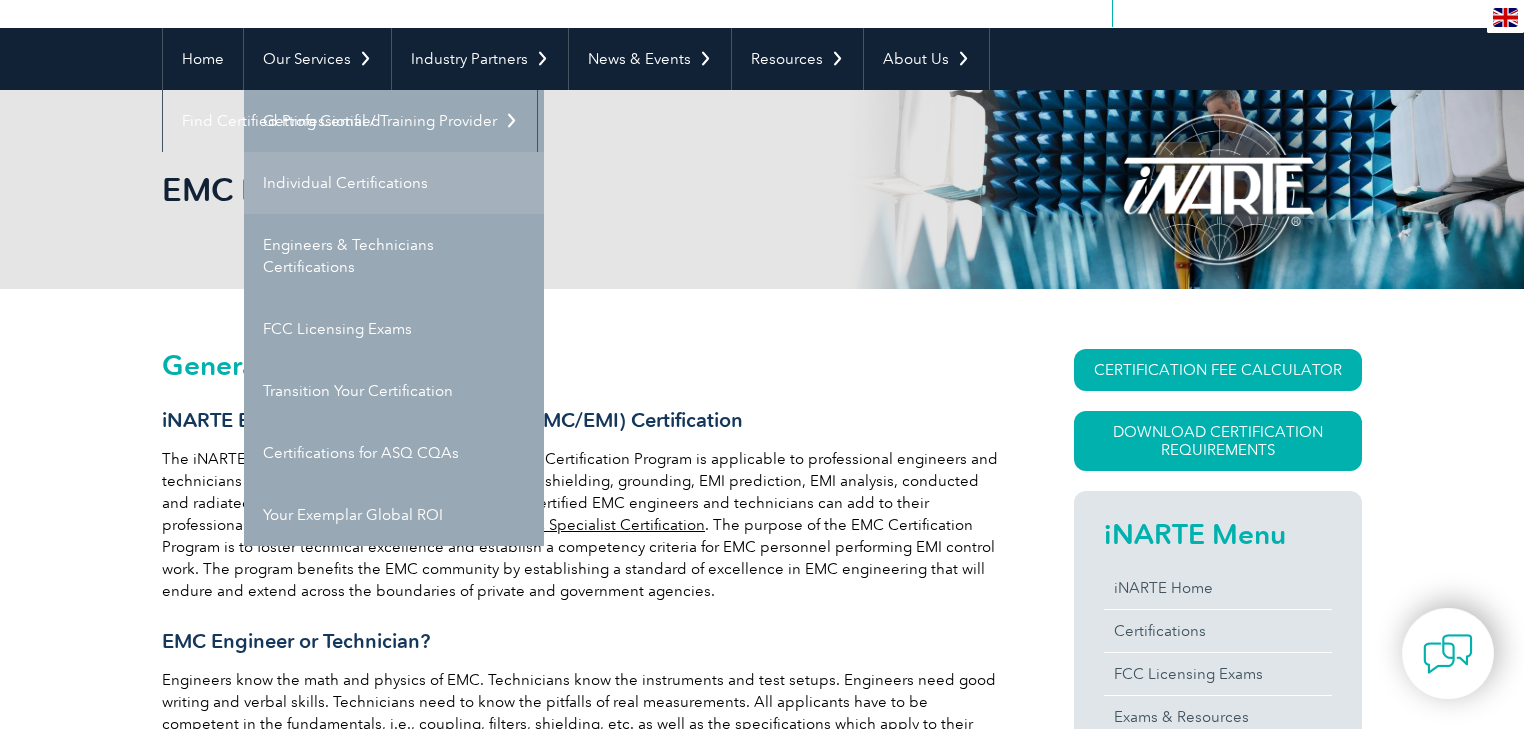 click on "Individual Certifications" at bounding box center [394, 183] 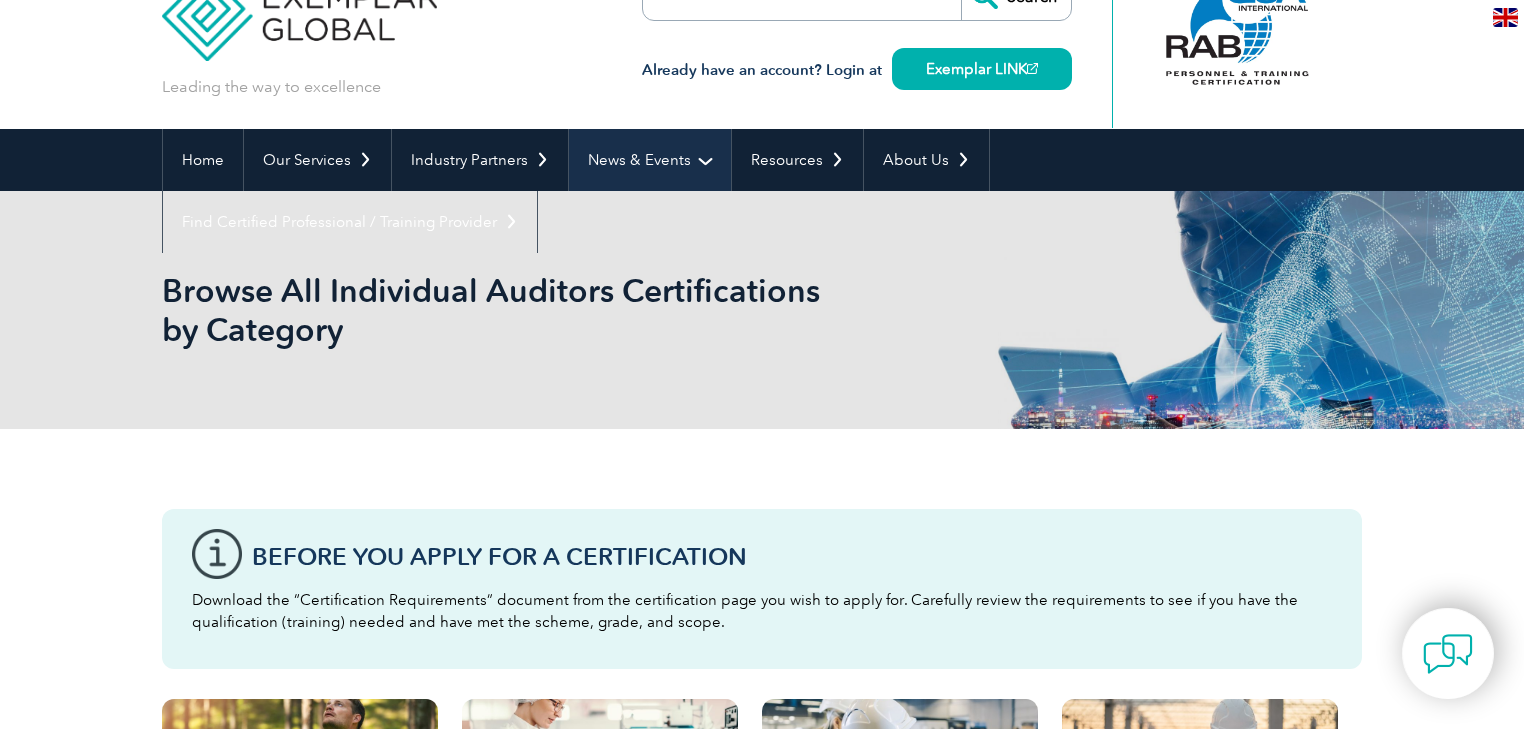 scroll, scrollTop: 0, scrollLeft: 0, axis: both 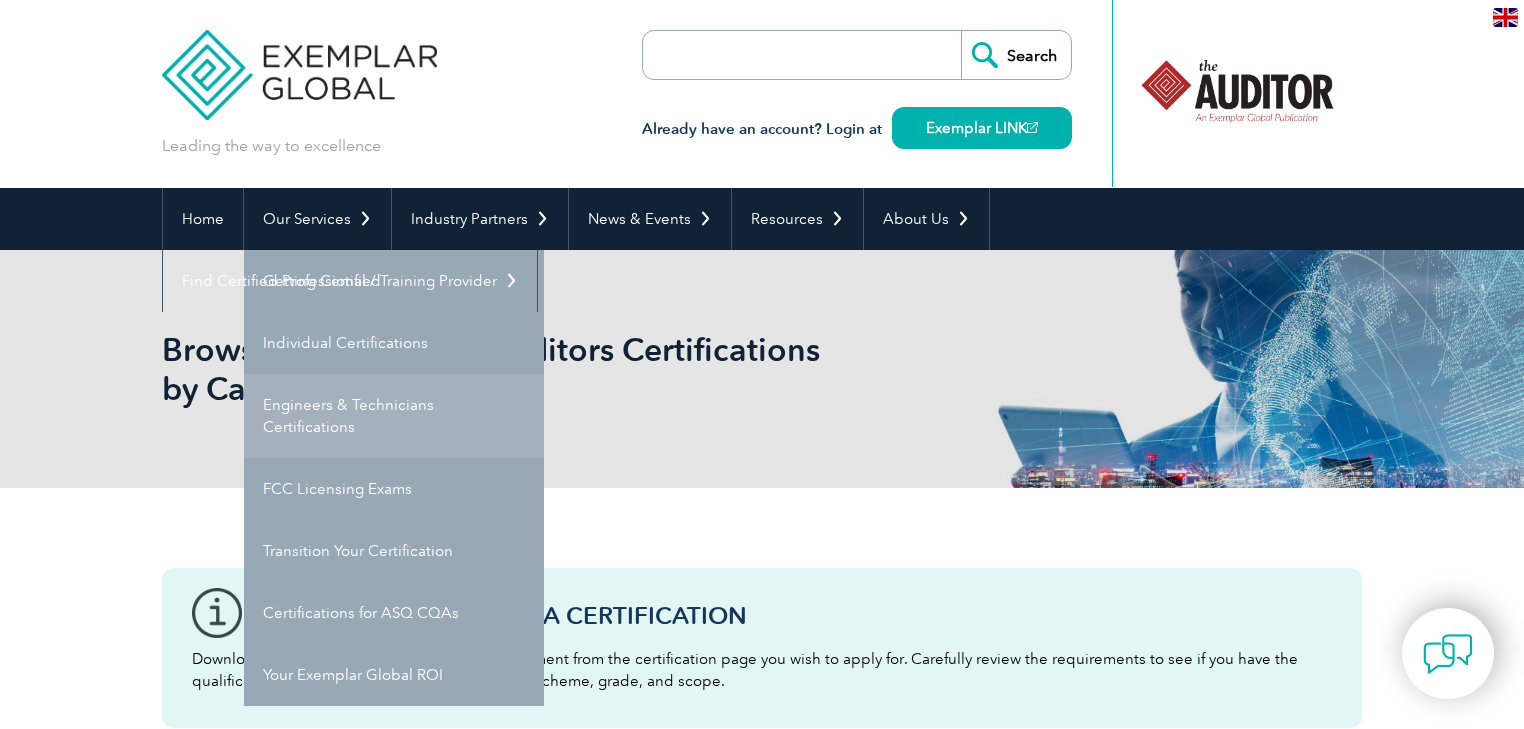 click on "Engineers & Technicians Certifications" at bounding box center [394, 416] 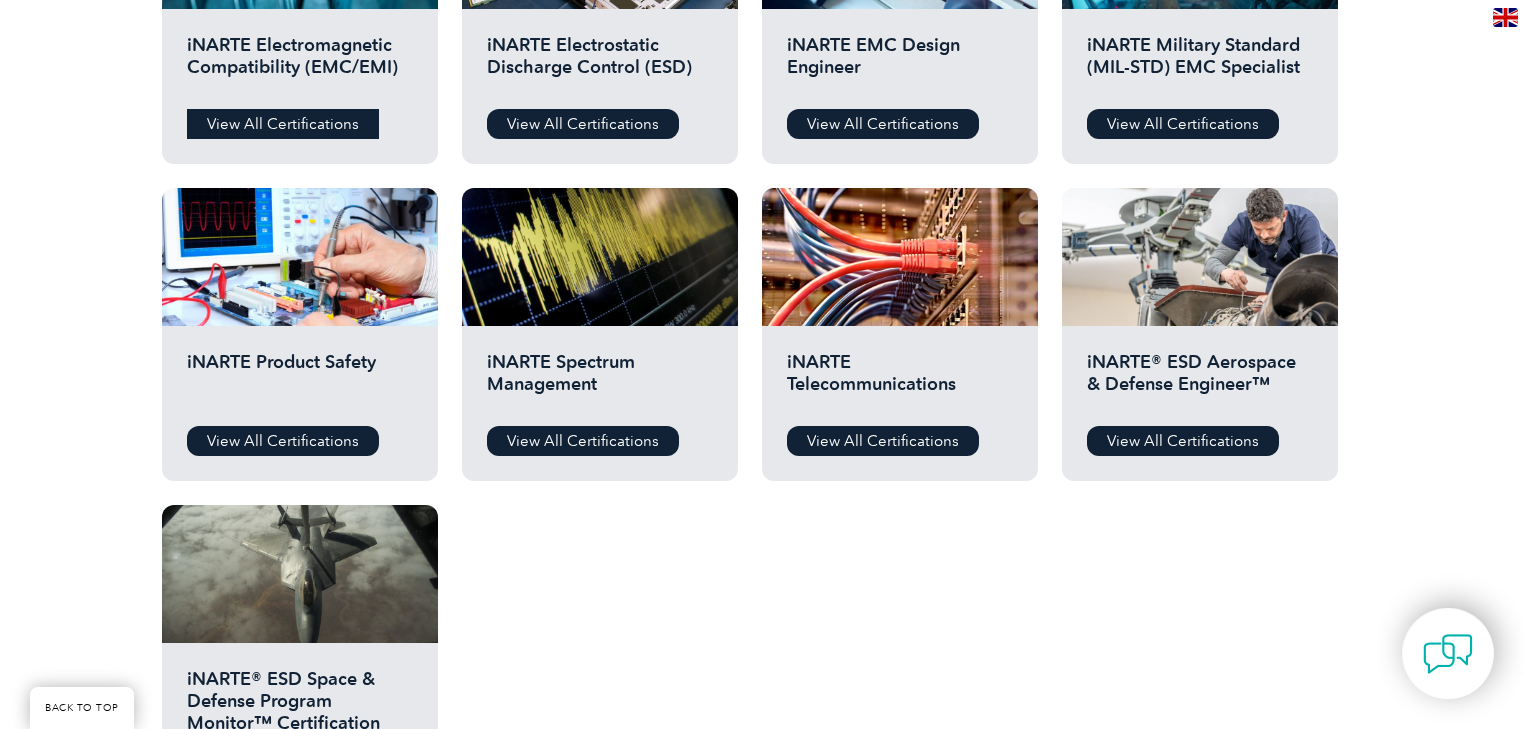 scroll, scrollTop: 800, scrollLeft: 0, axis: vertical 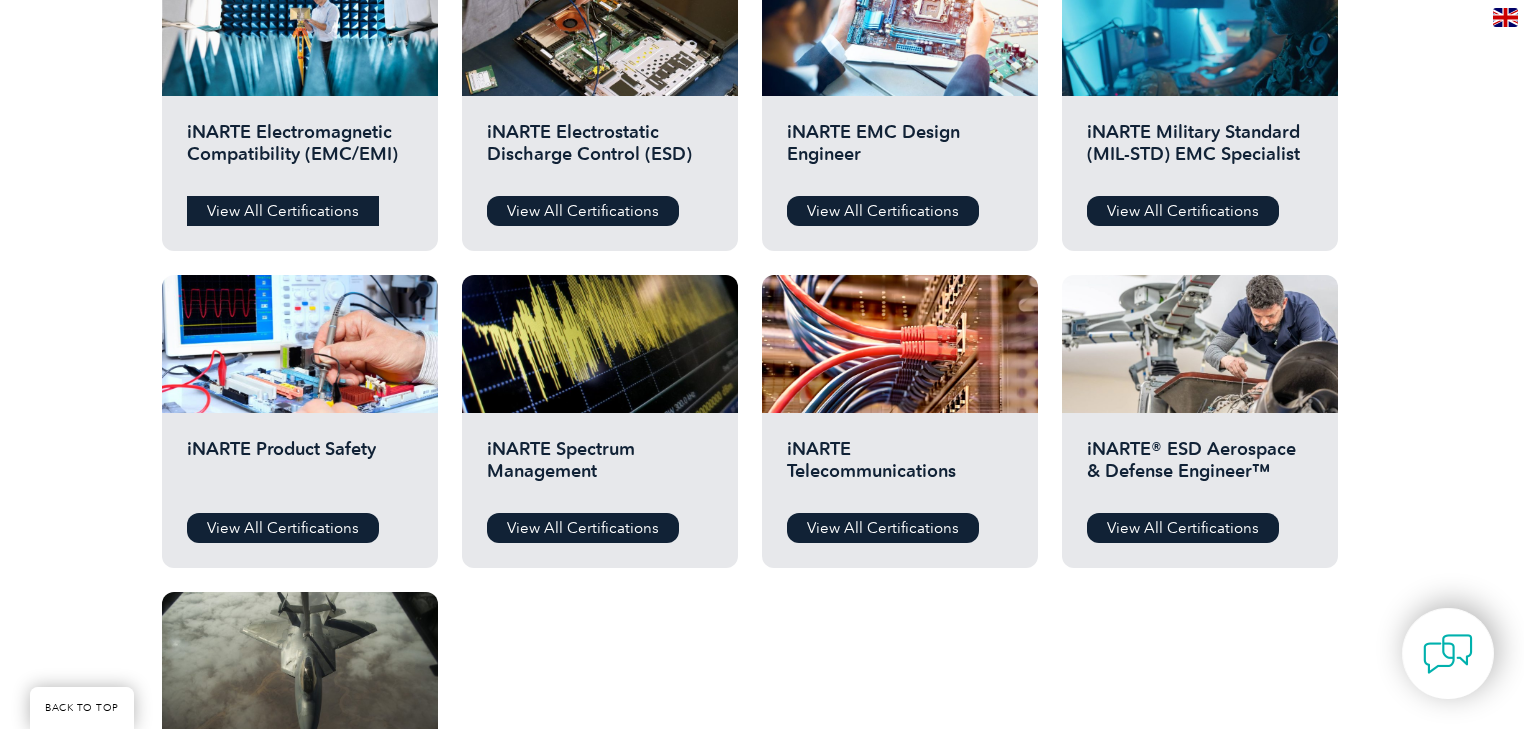 click on "View All Certifications" at bounding box center [283, 211] 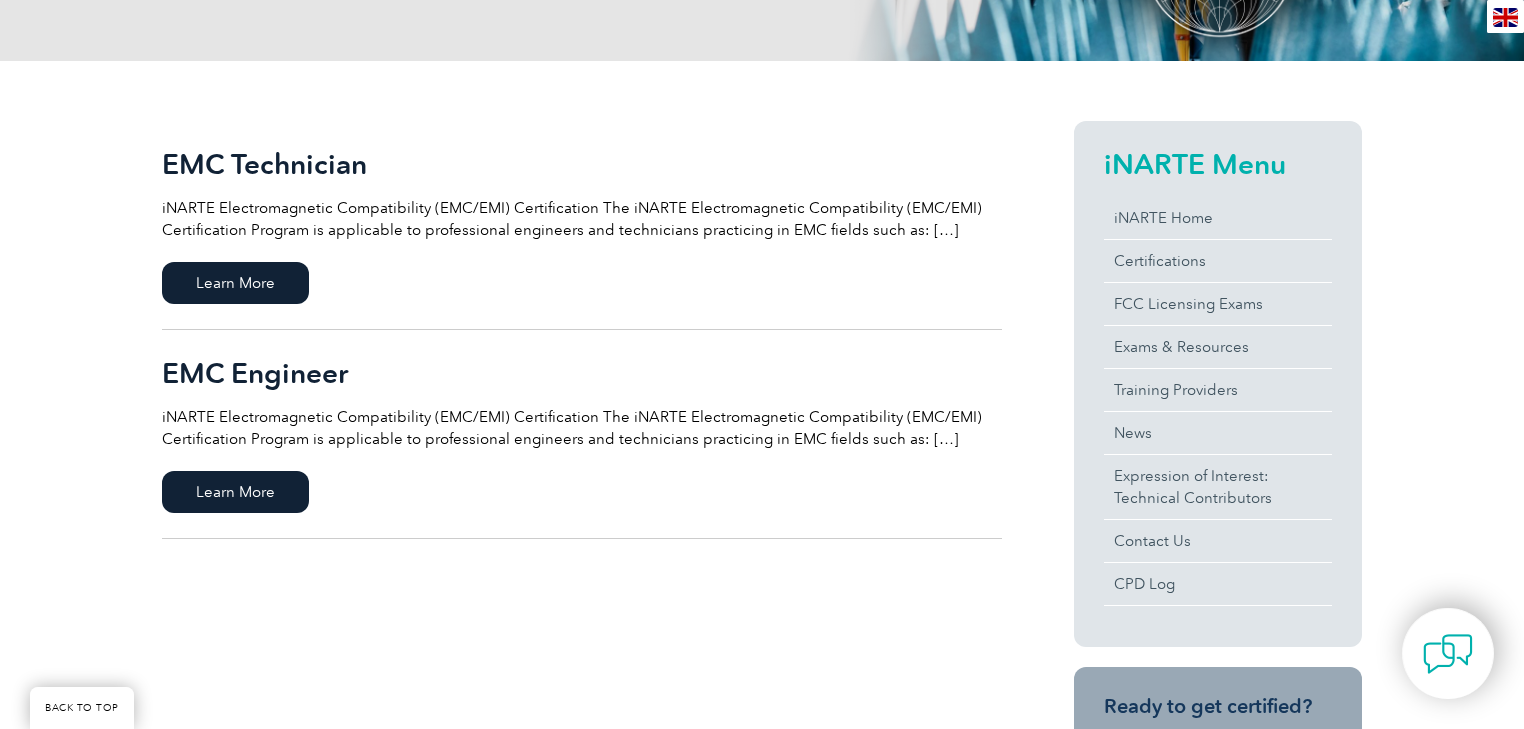 scroll, scrollTop: 400, scrollLeft: 0, axis: vertical 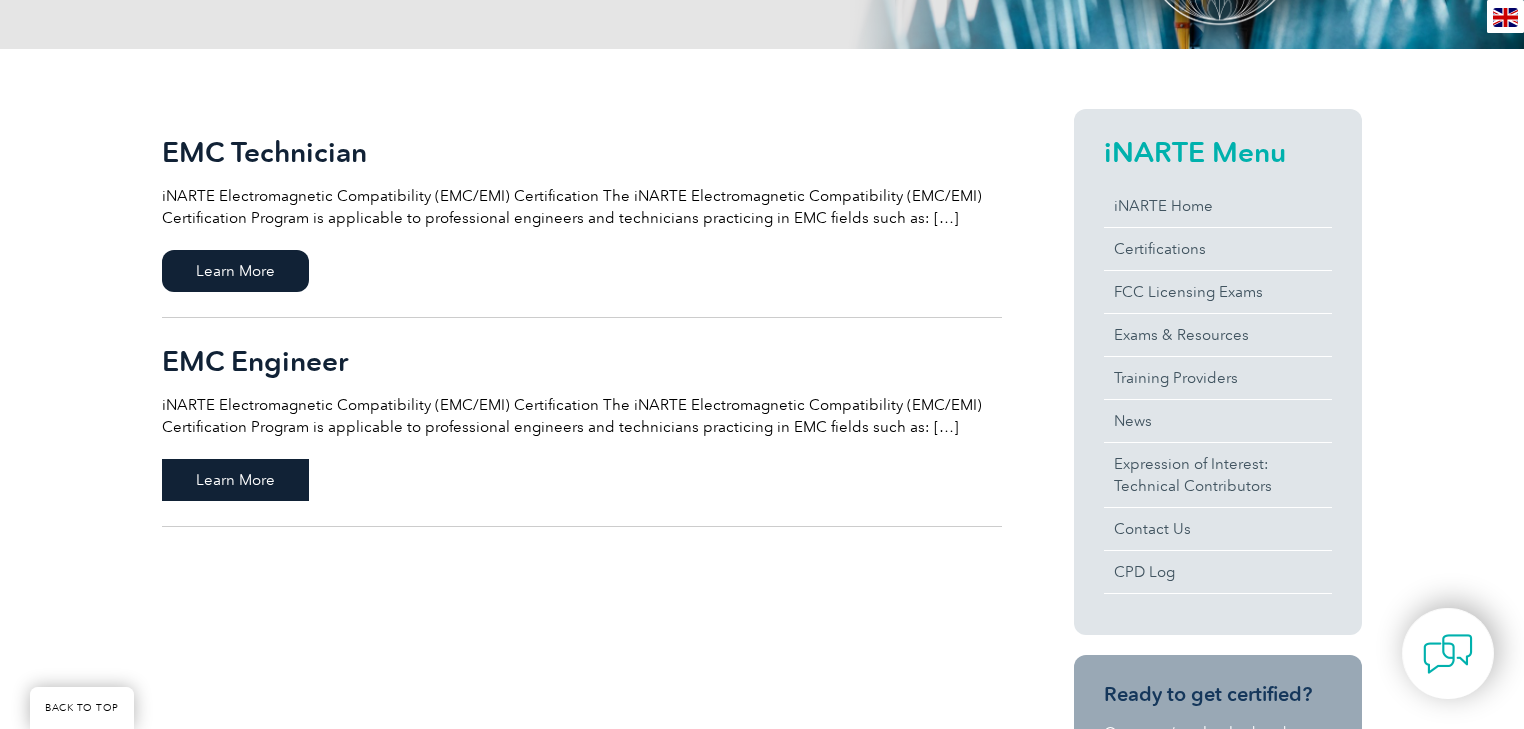 click on "Learn More" at bounding box center [235, 480] 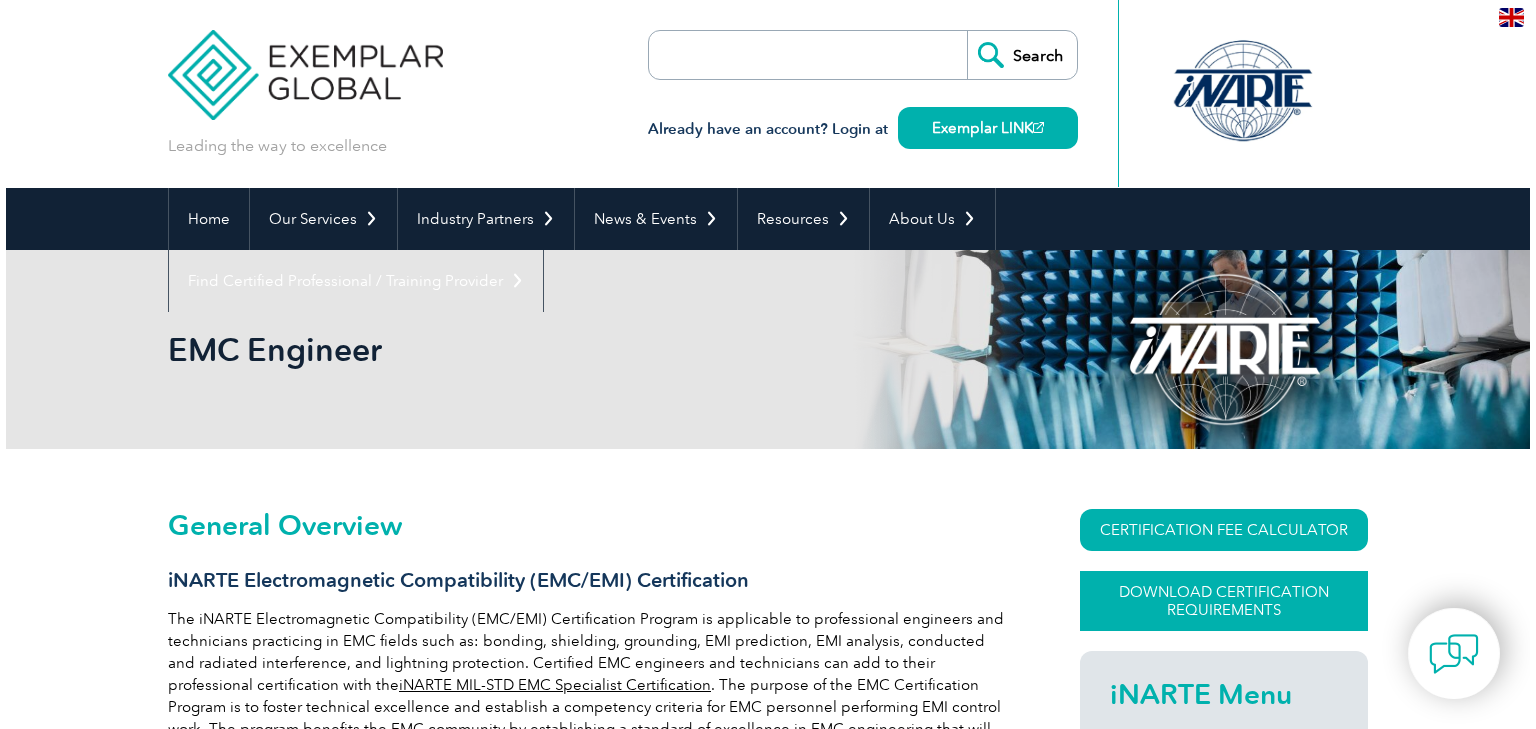 scroll, scrollTop: 139, scrollLeft: 0, axis: vertical 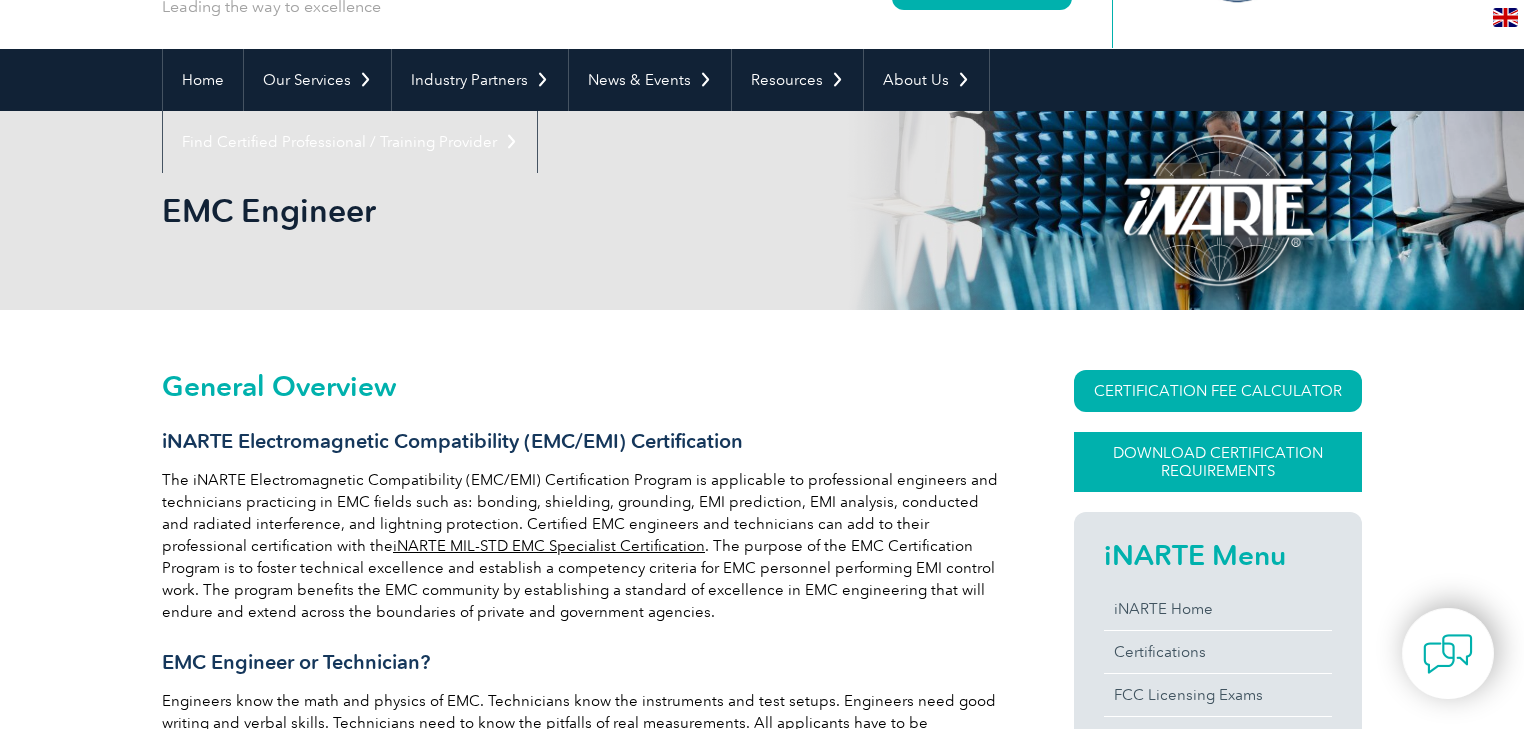 click on "Download Certification Requirements" at bounding box center [1218, 462] 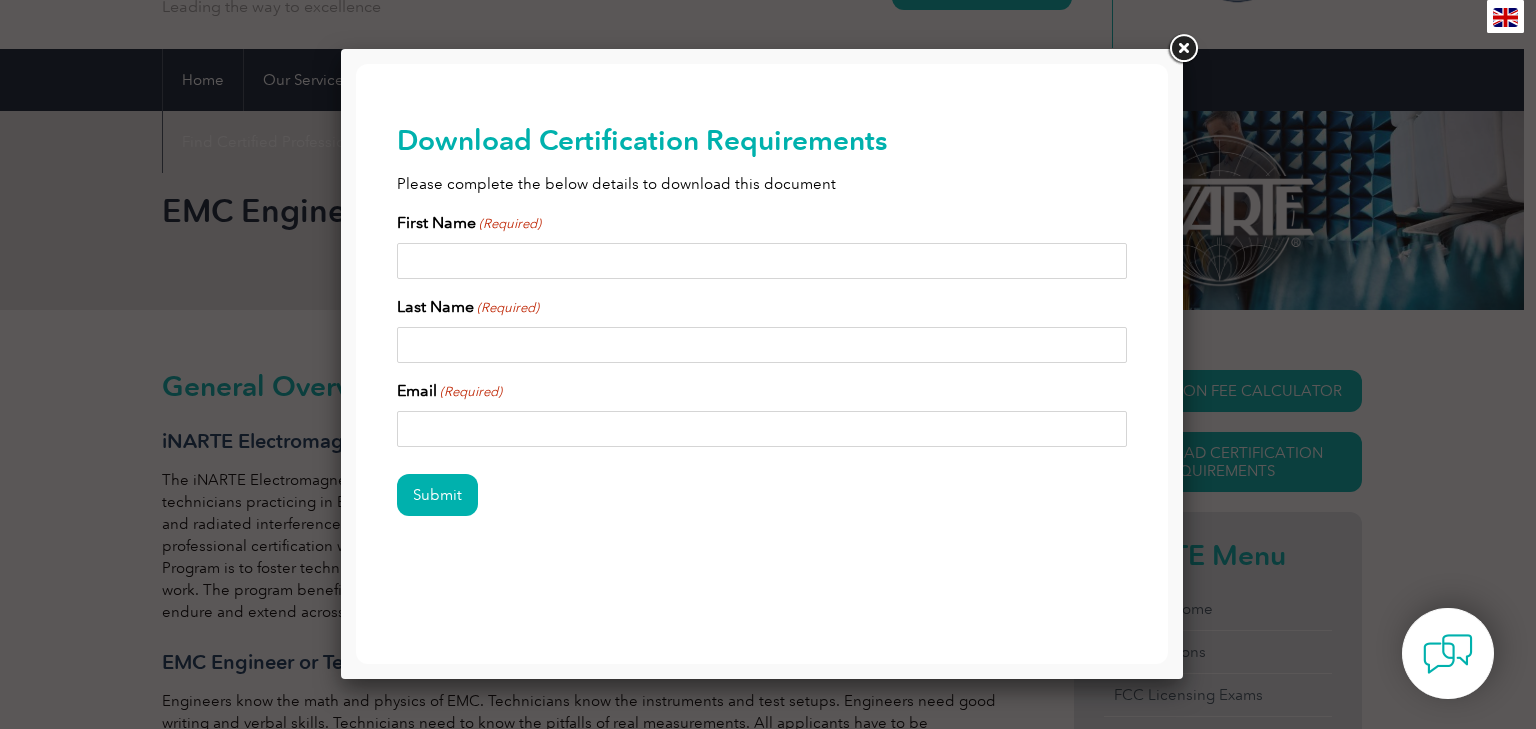 scroll, scrollTop: 0, scrollLeft: 0, axis: both 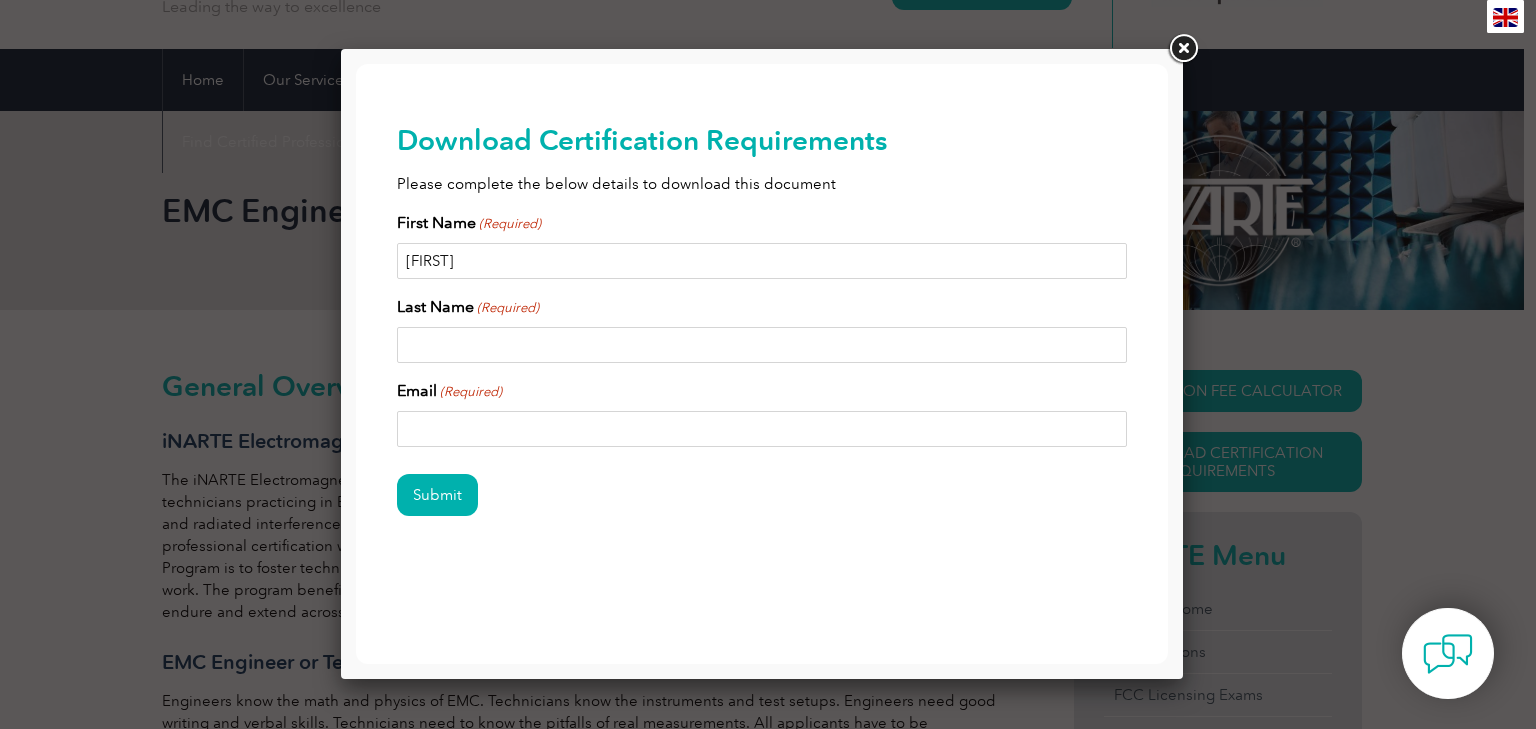 type on "Kaiden" 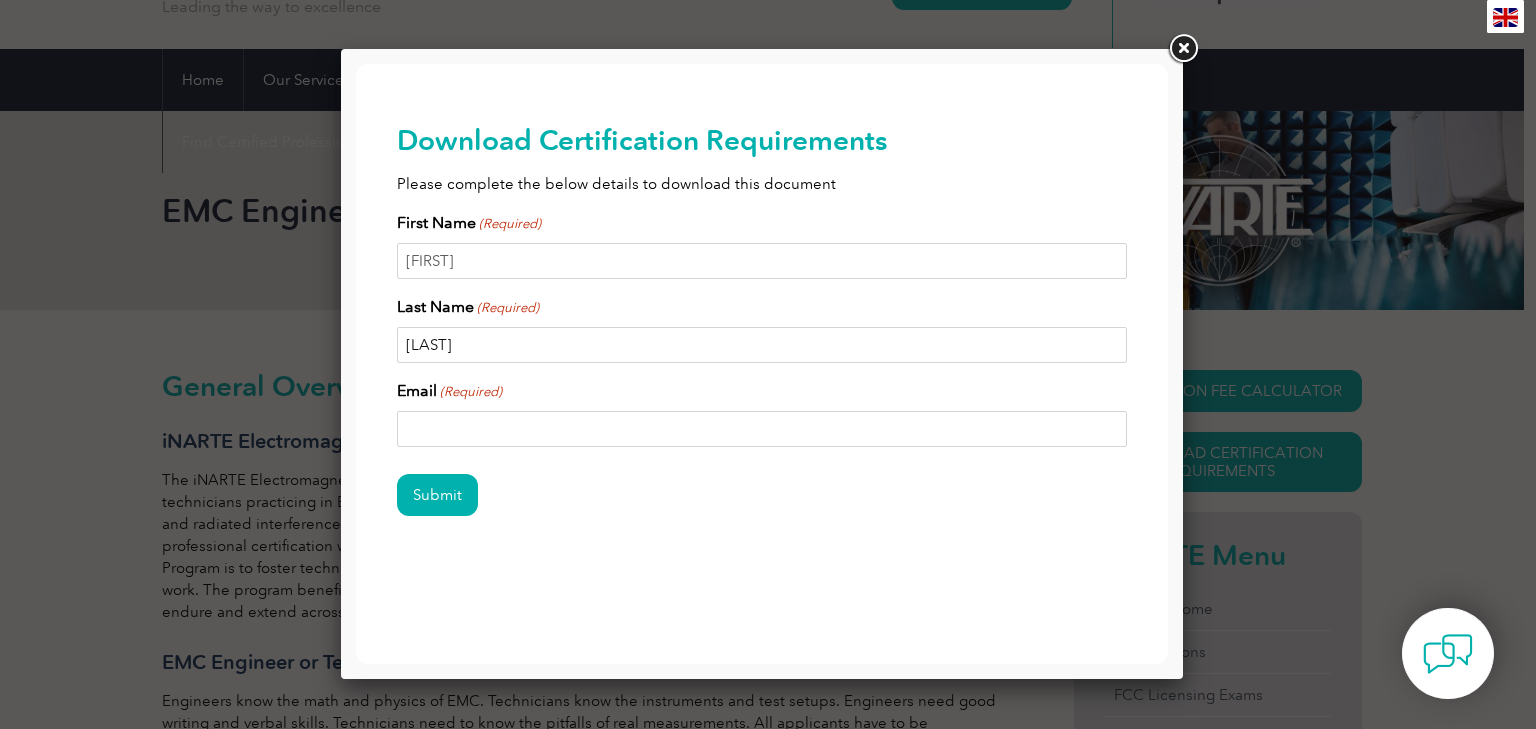 type on "Hein" 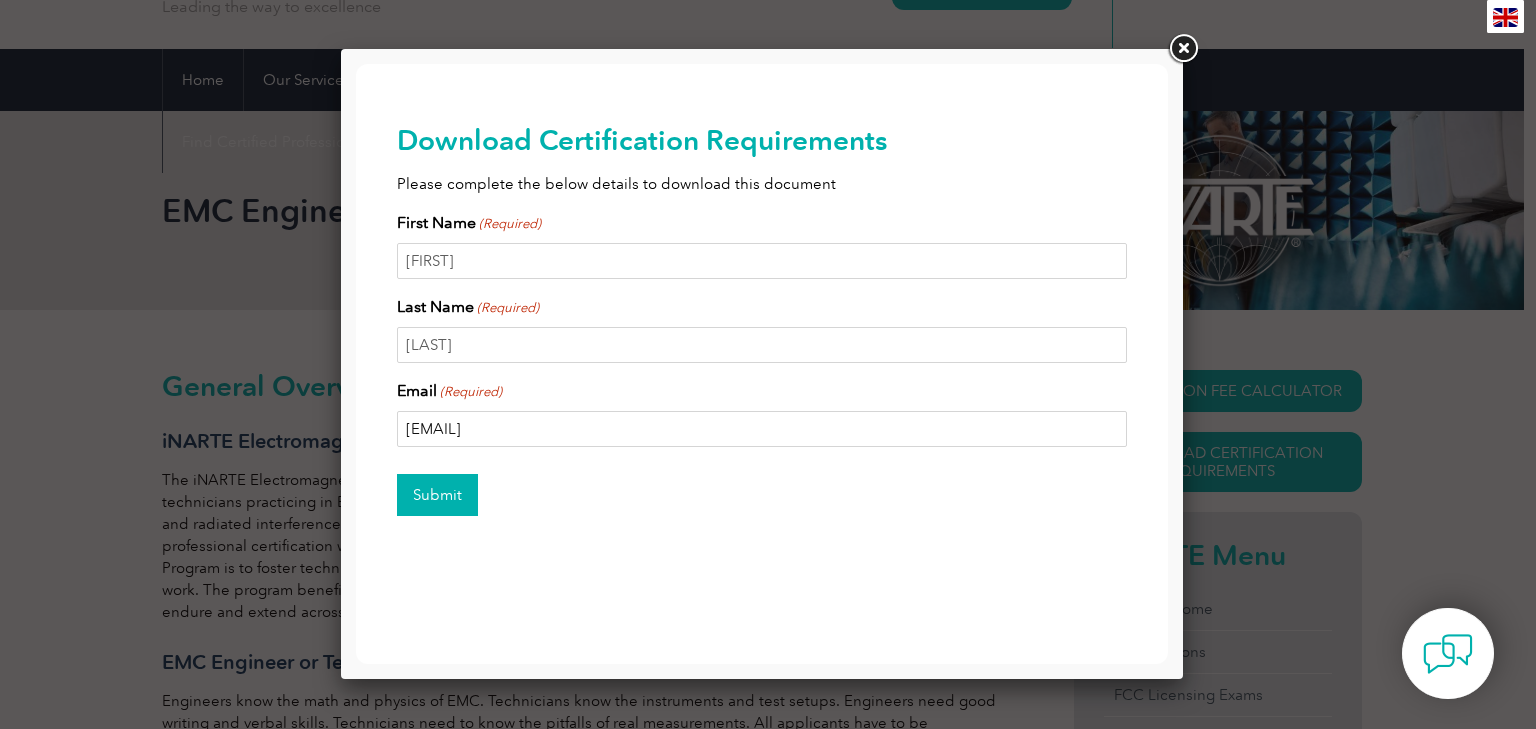 type on "kaidenhein@microsoft.com" 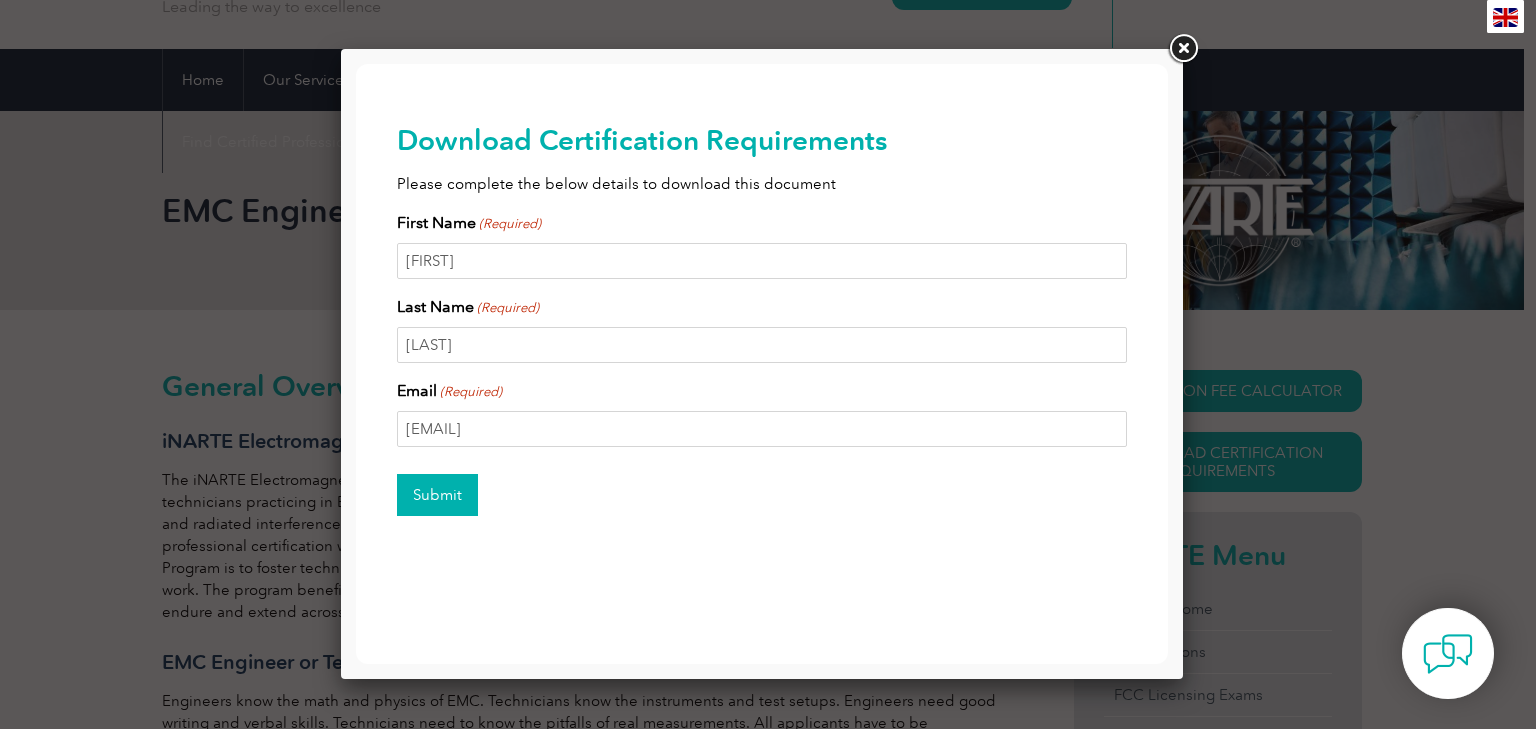 click on "Submit" at bounding box center [437, 495] 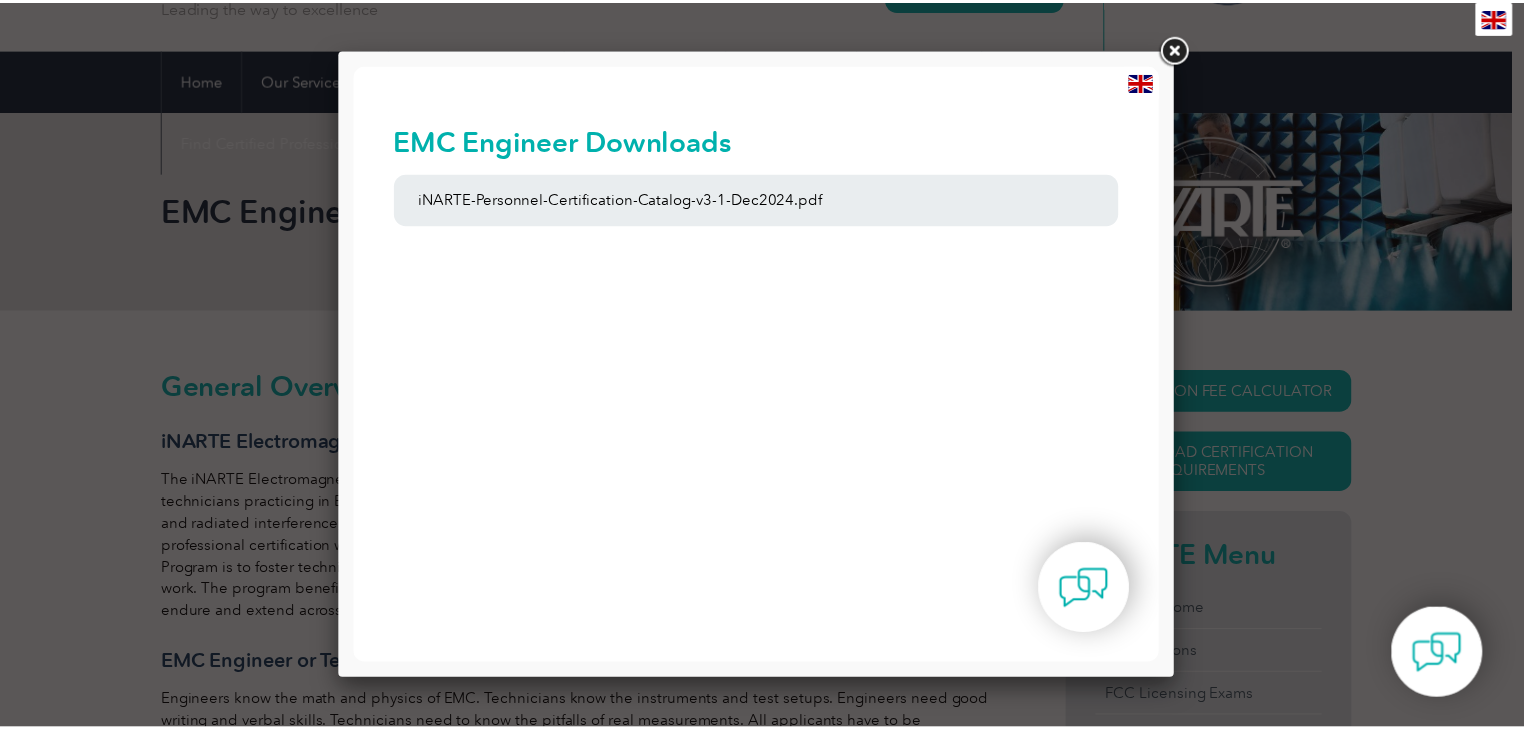 scroll, scrollTop: 0, scrollLeft: 0, axis: both 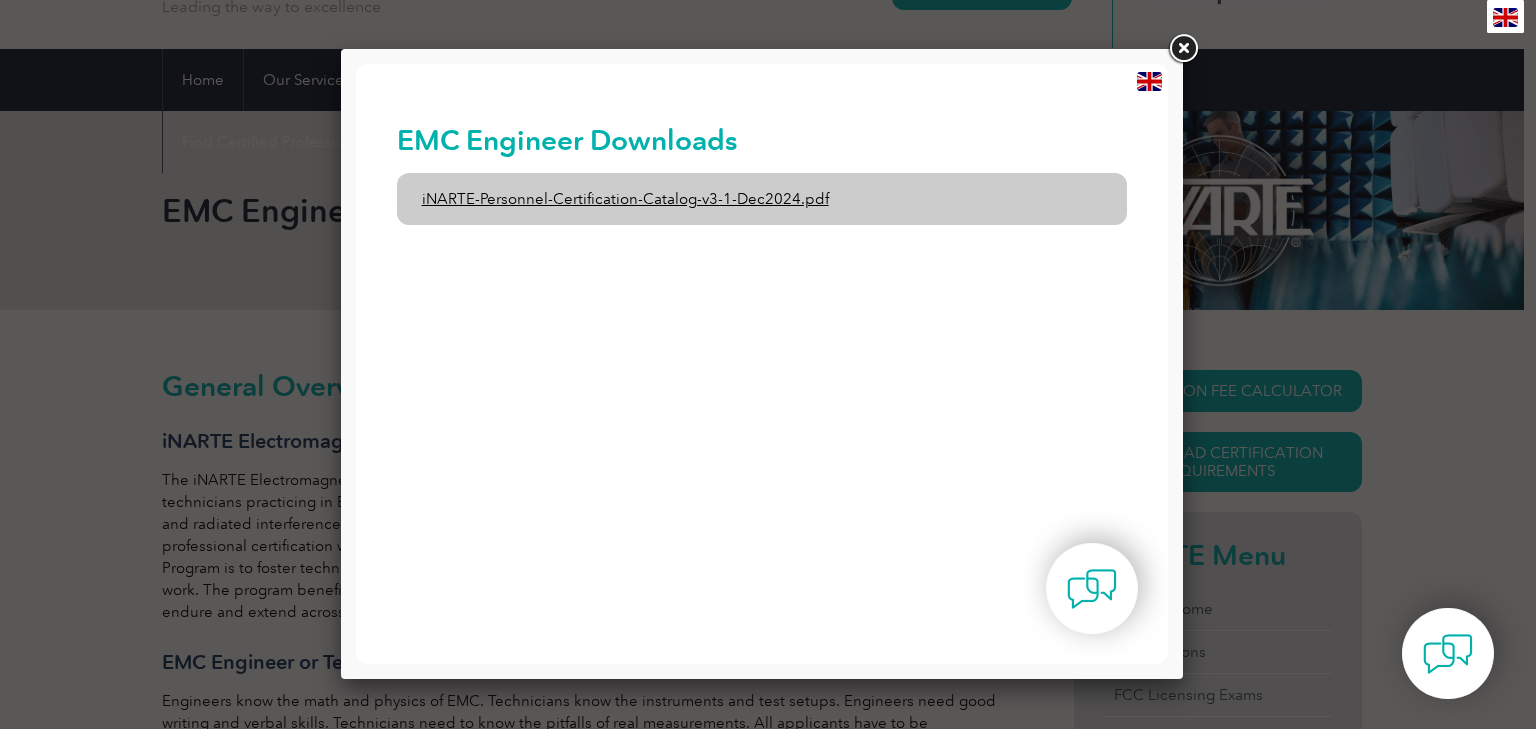 click on "iNARTE-Personnel-Certification-Catalog-v3-1-Dec2024.pdf" at bounding box center (762, 199) 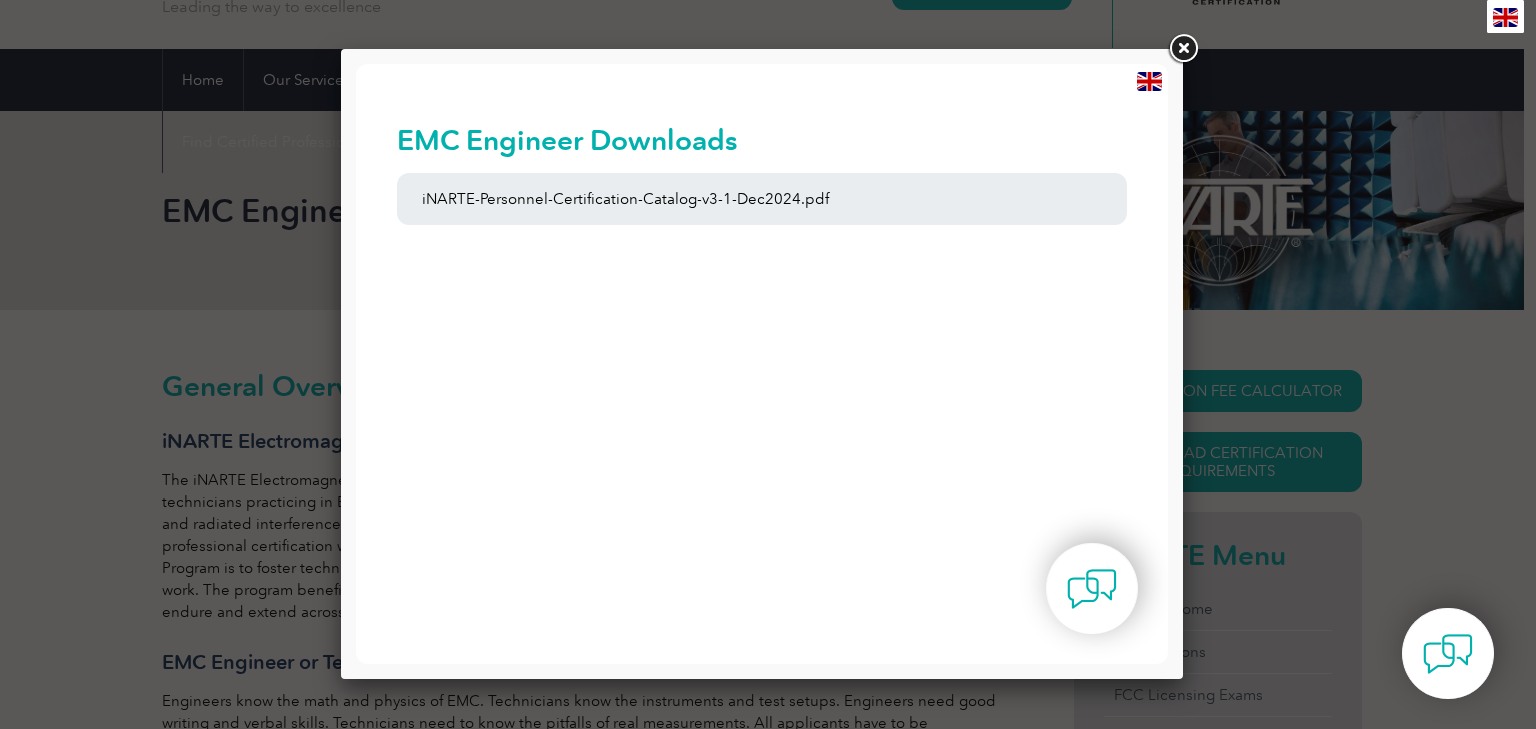 click at bounding box center (1183, 49) 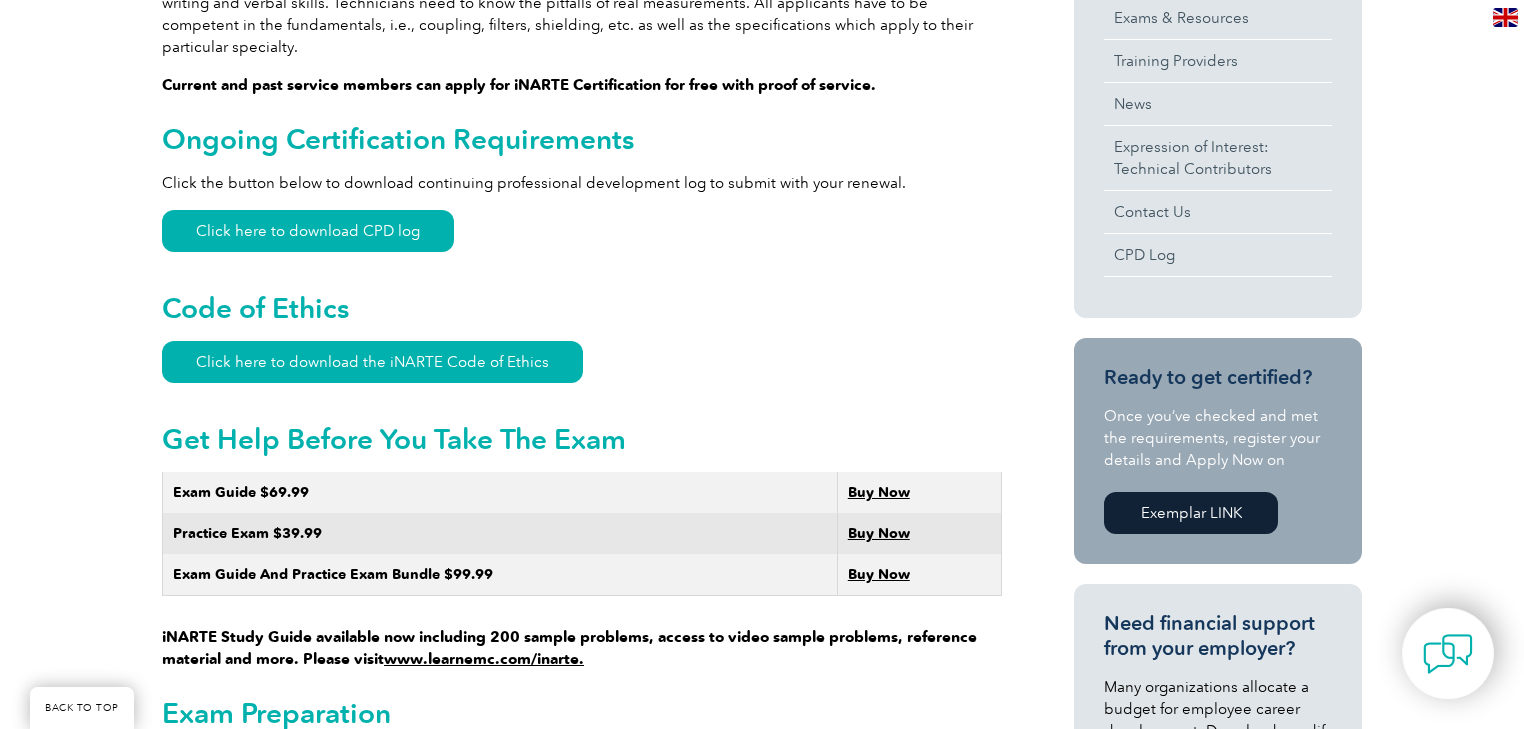 scroll, scrollTop: 1259, scrollLeft: 0, axis: vertical 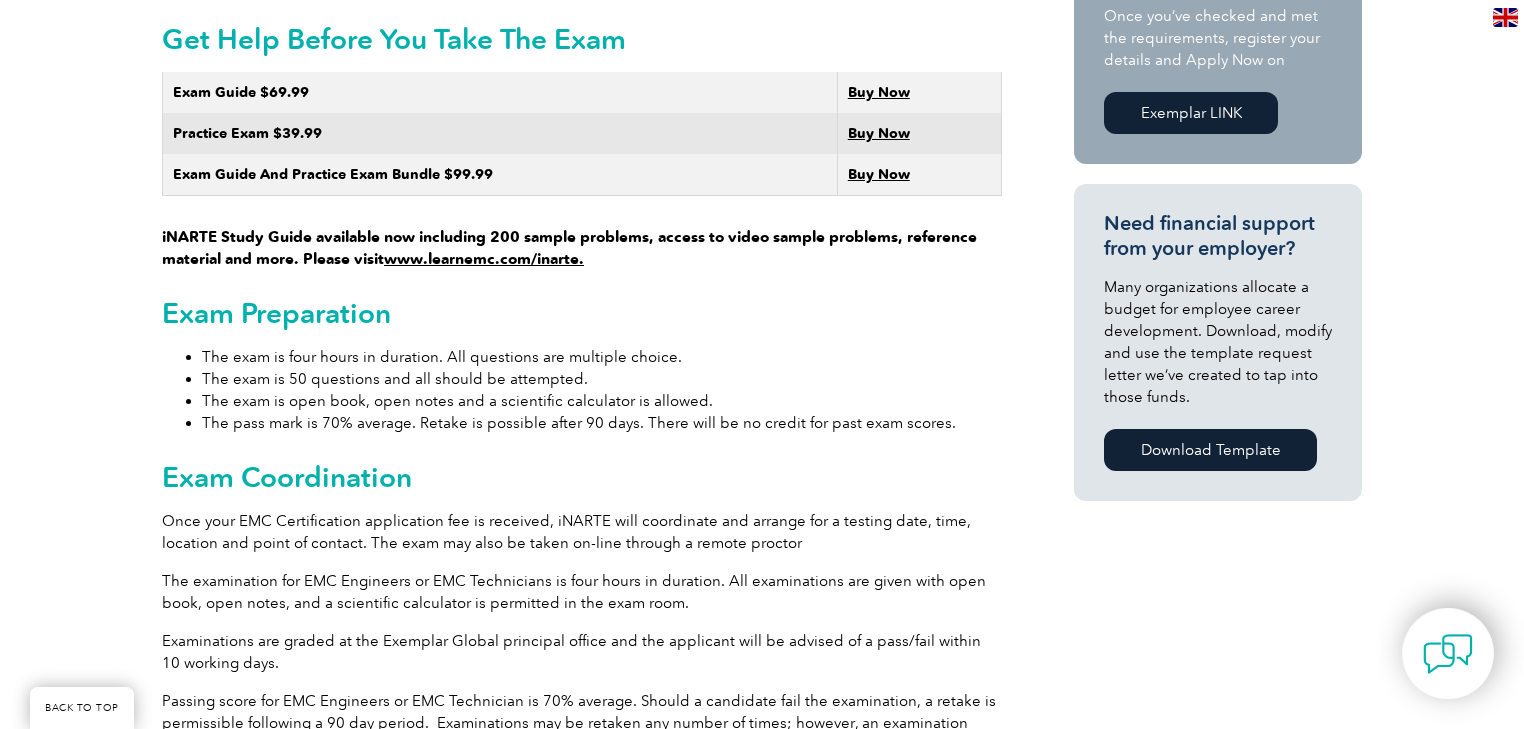 click on "Buy Now" at bounding box center [879, 174] 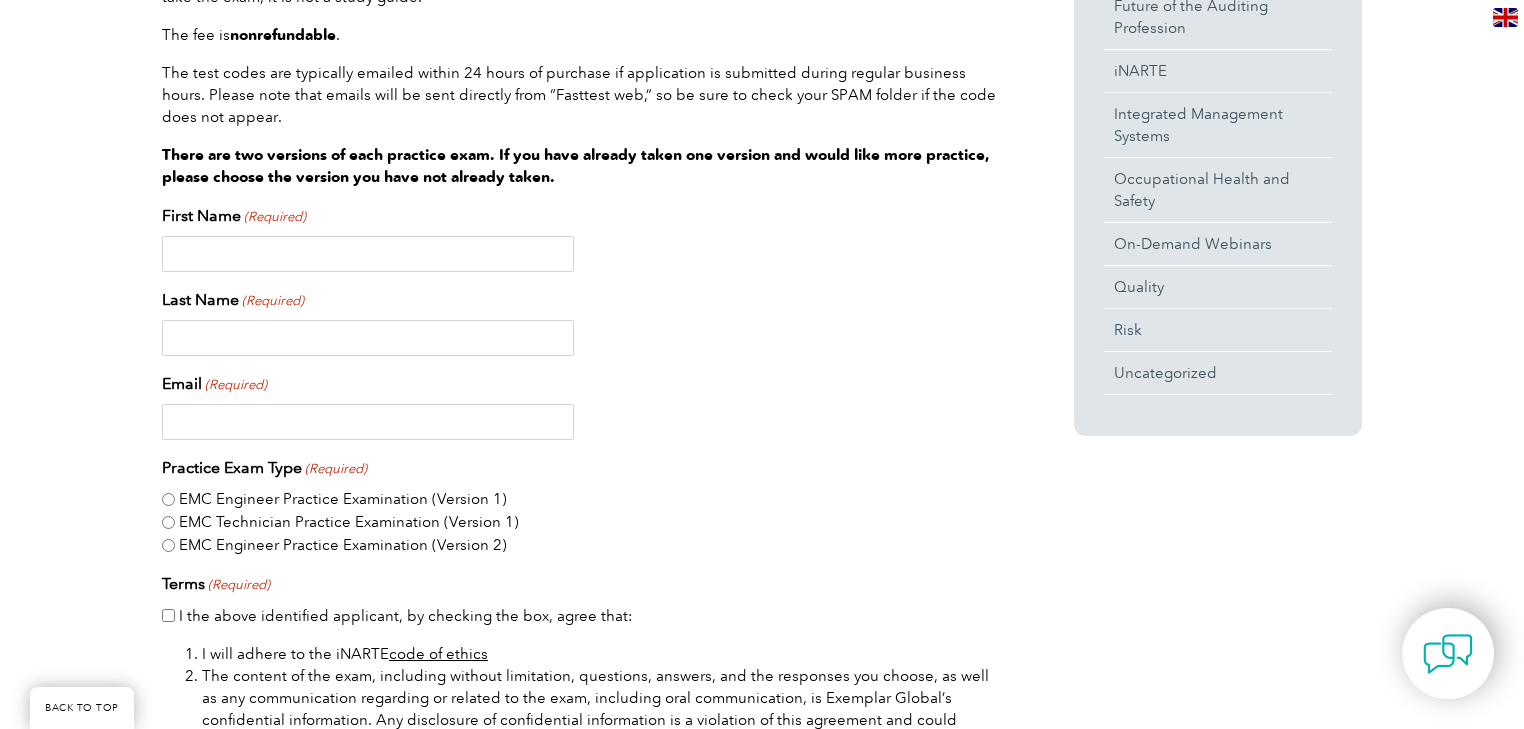 scroll, scrollTop: 800, scrollLeft: 0, axis: vertical 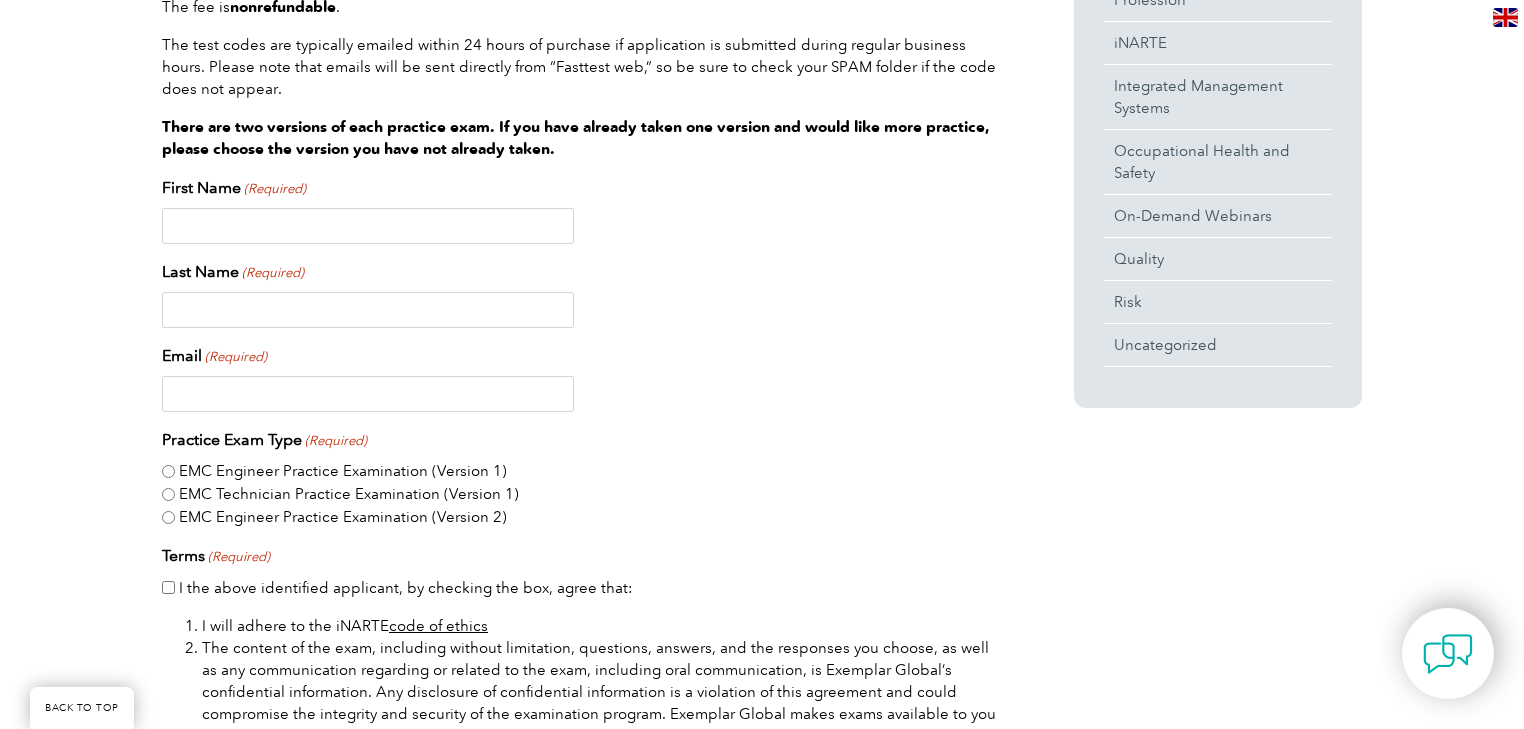 click on "EMC Engineer Practice Examination (Version 2)" at bounding box center (343, 517) 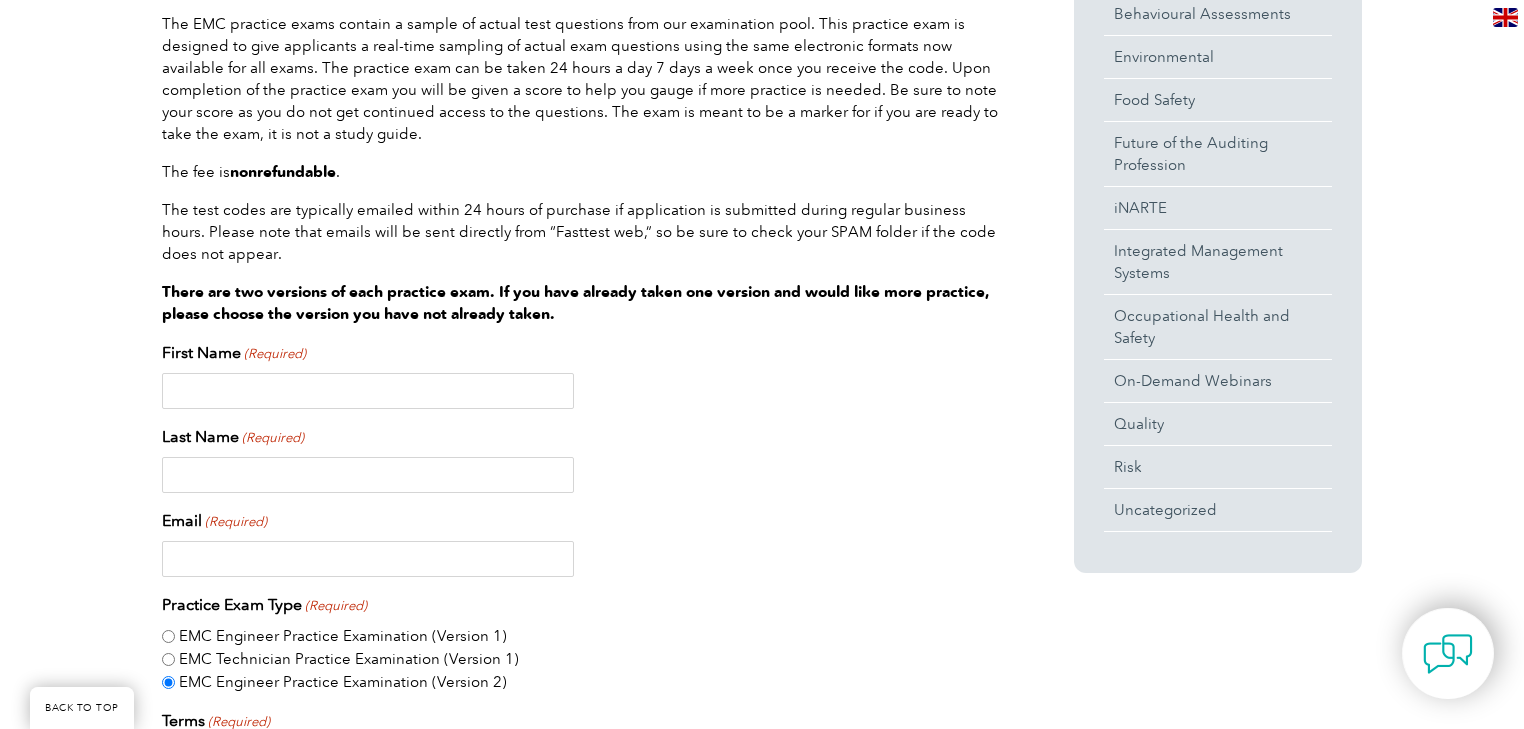 scroll, scrollTop: 720, scrollLeft: 0, axis: vertical 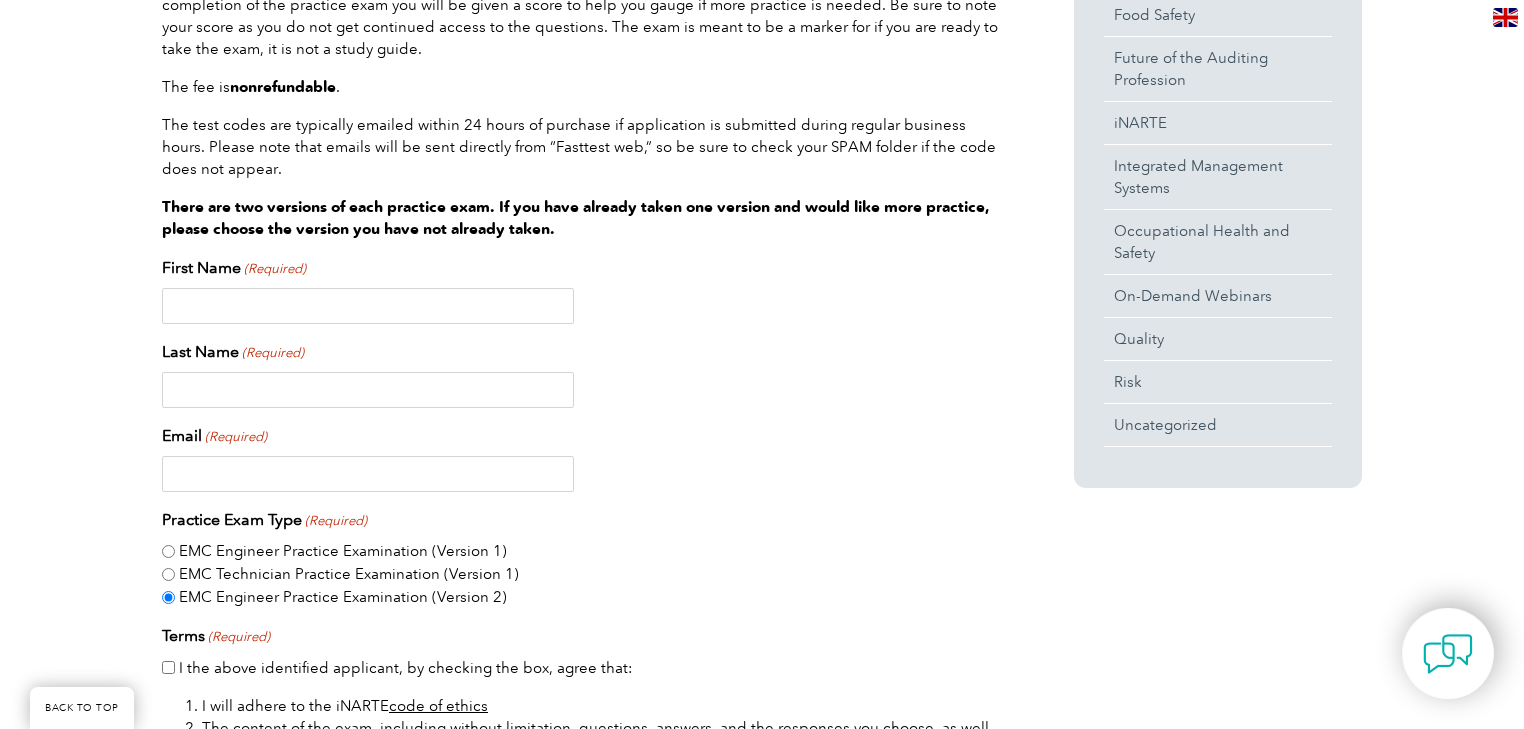click on "First Name (Required)" at bounding box center (368, 306) 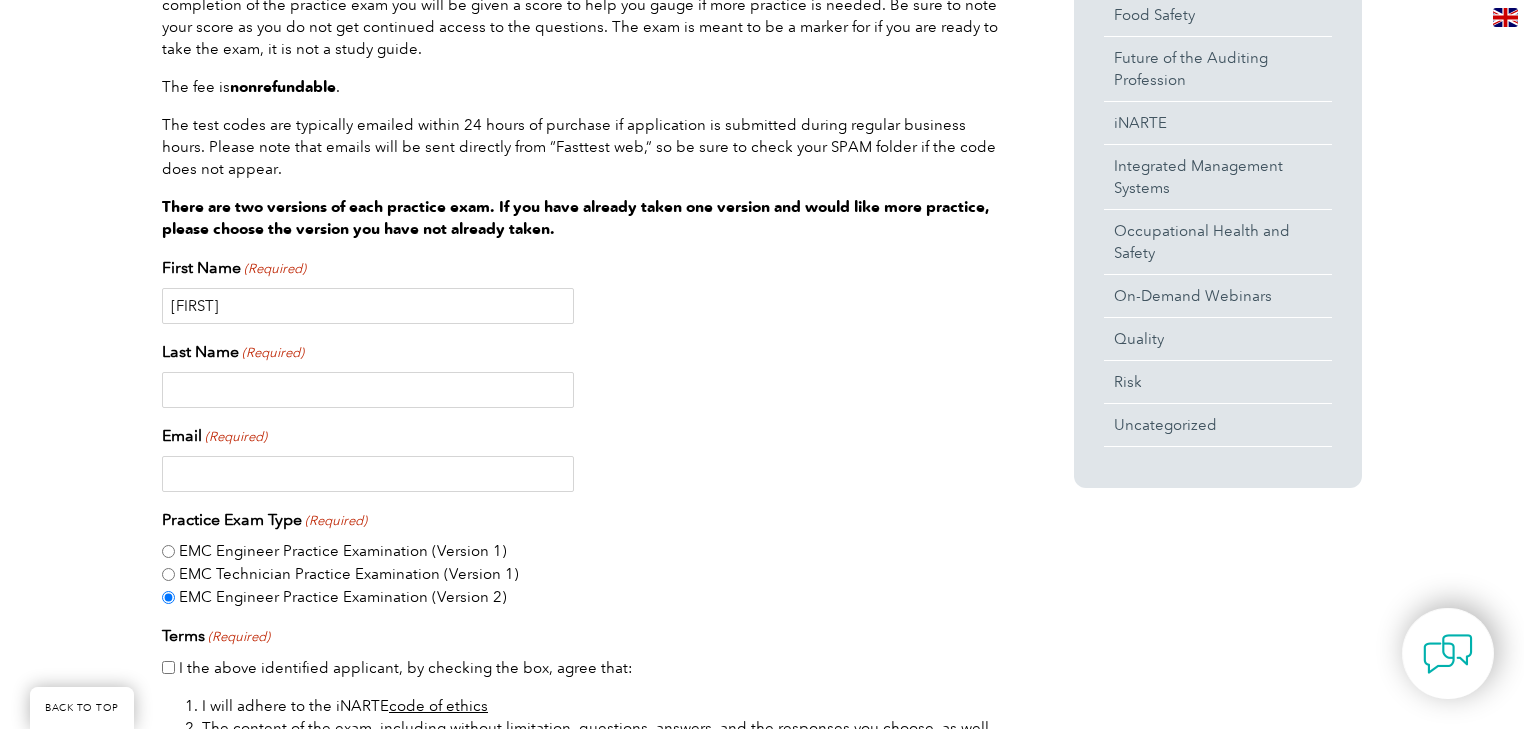 type on "[FIRST]" 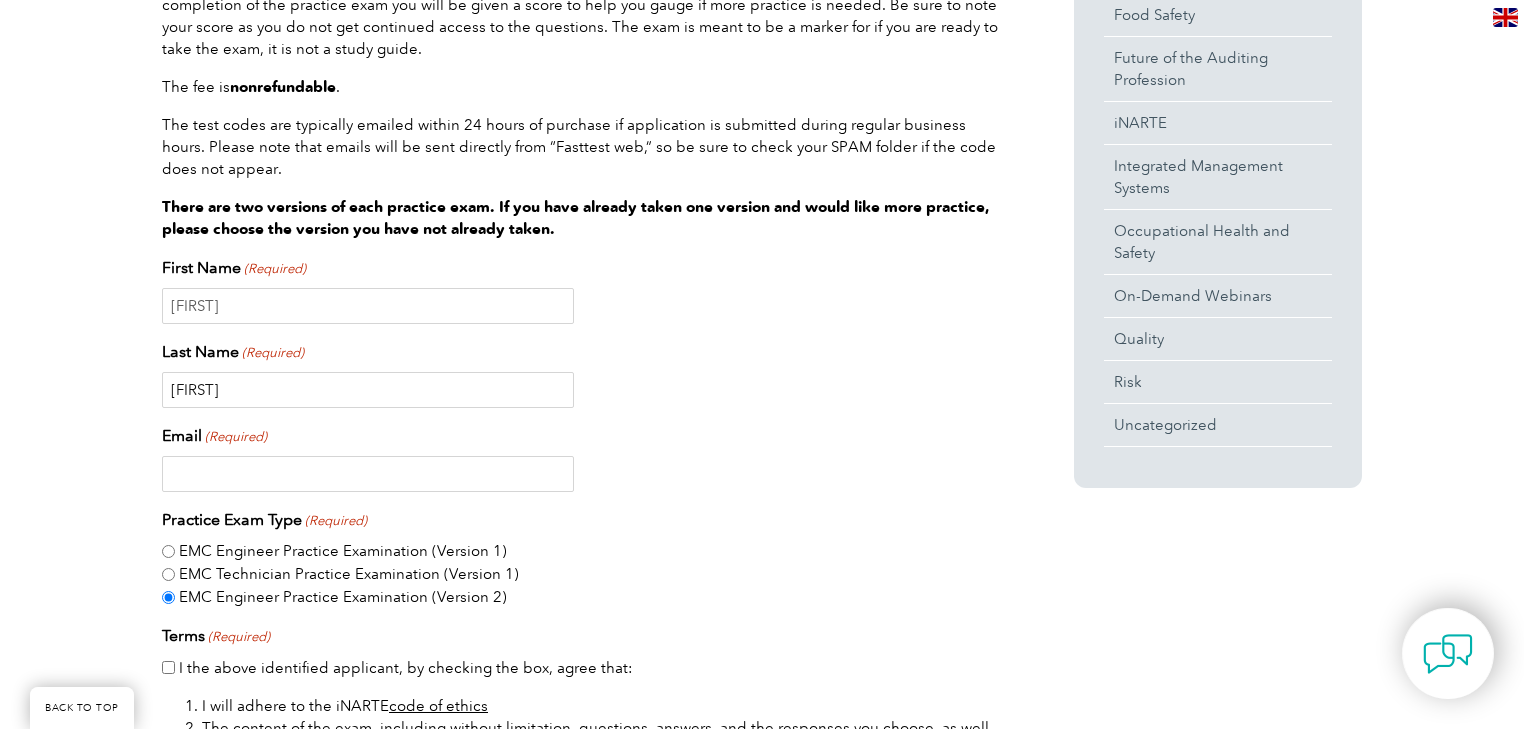 type on "[FIRST]" 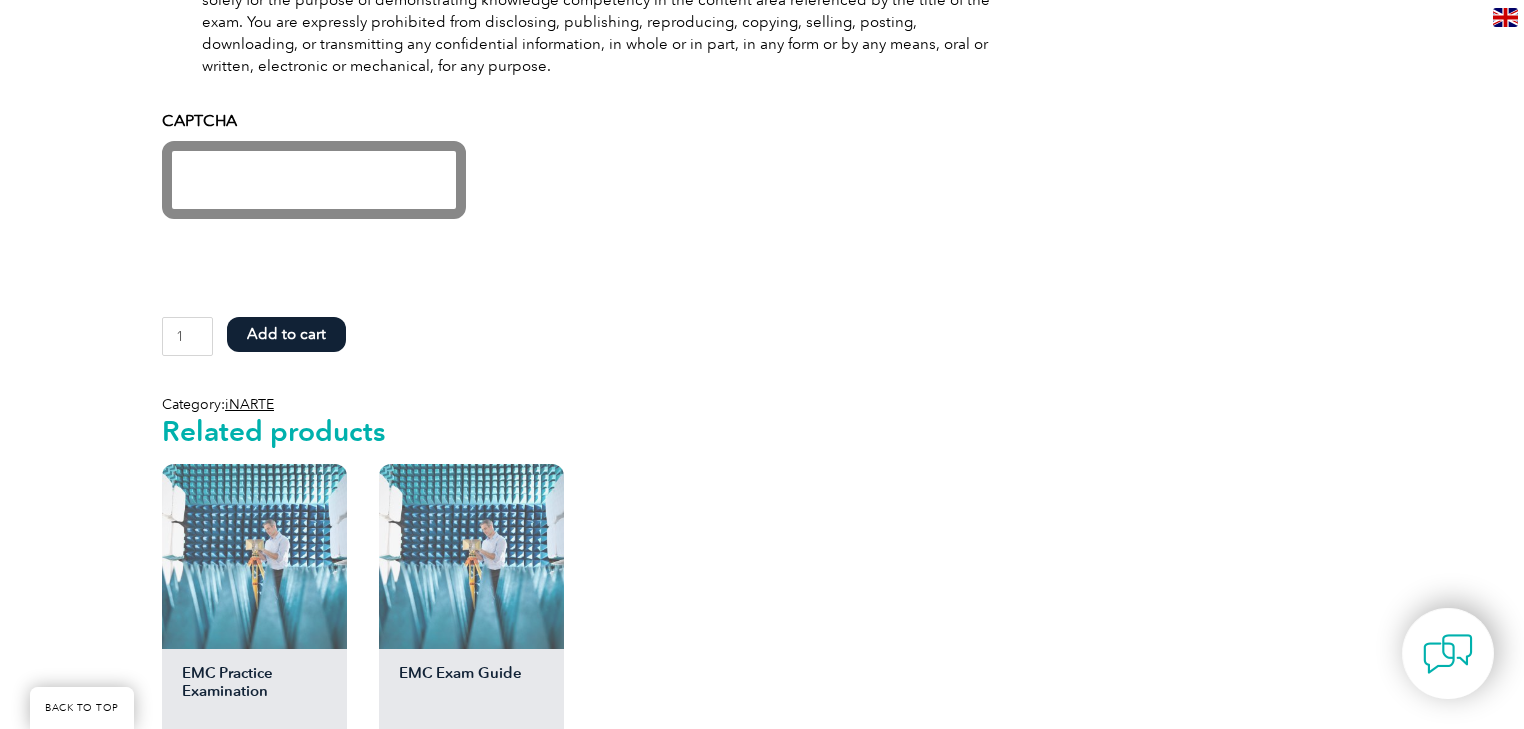 scroll, scrollTop: 1760, scrollLeft: 0, axis: vertical 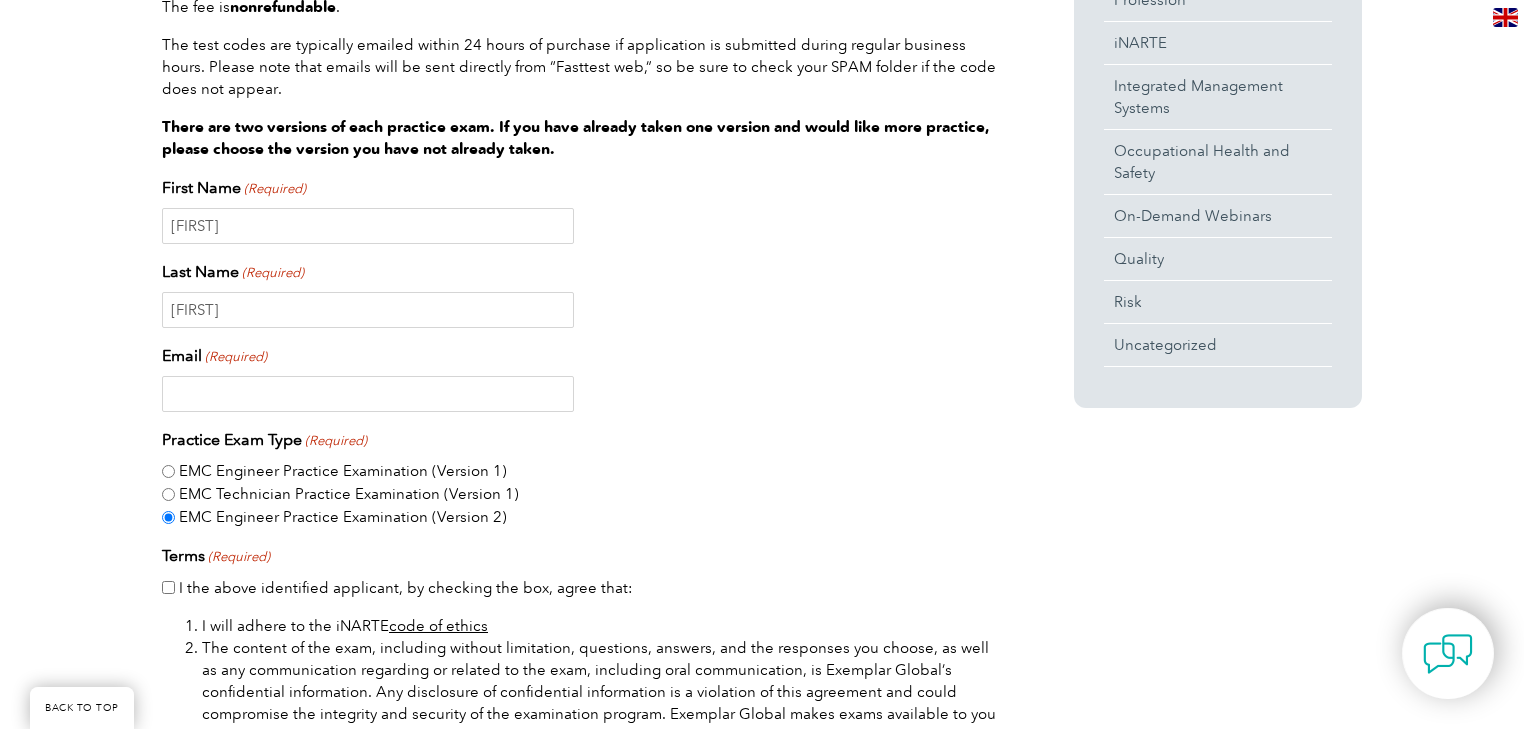 click on "Email (Required)" at bounding box center [368, 394] 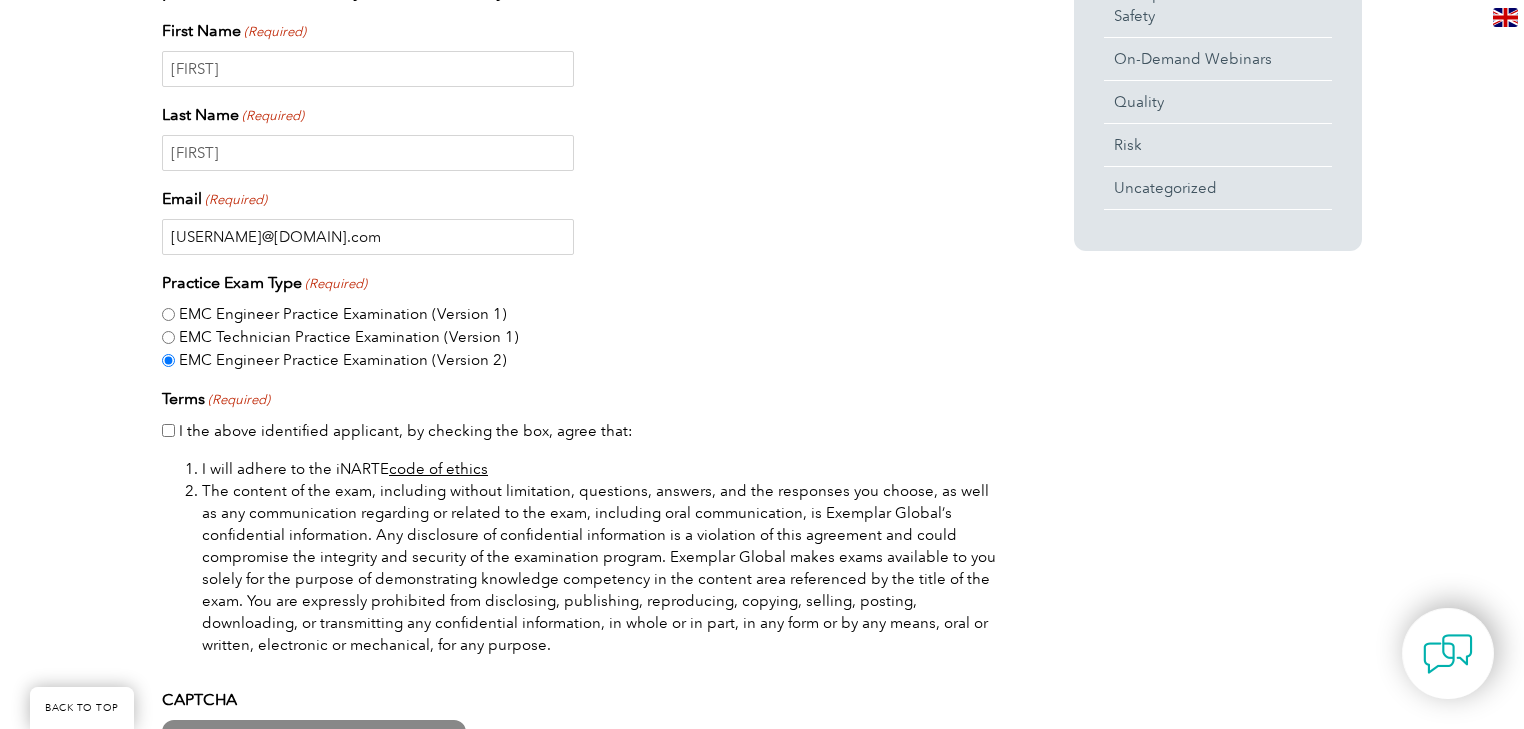 scroll, scrollTop: 960, scrollLeft: 0, axis: vertical 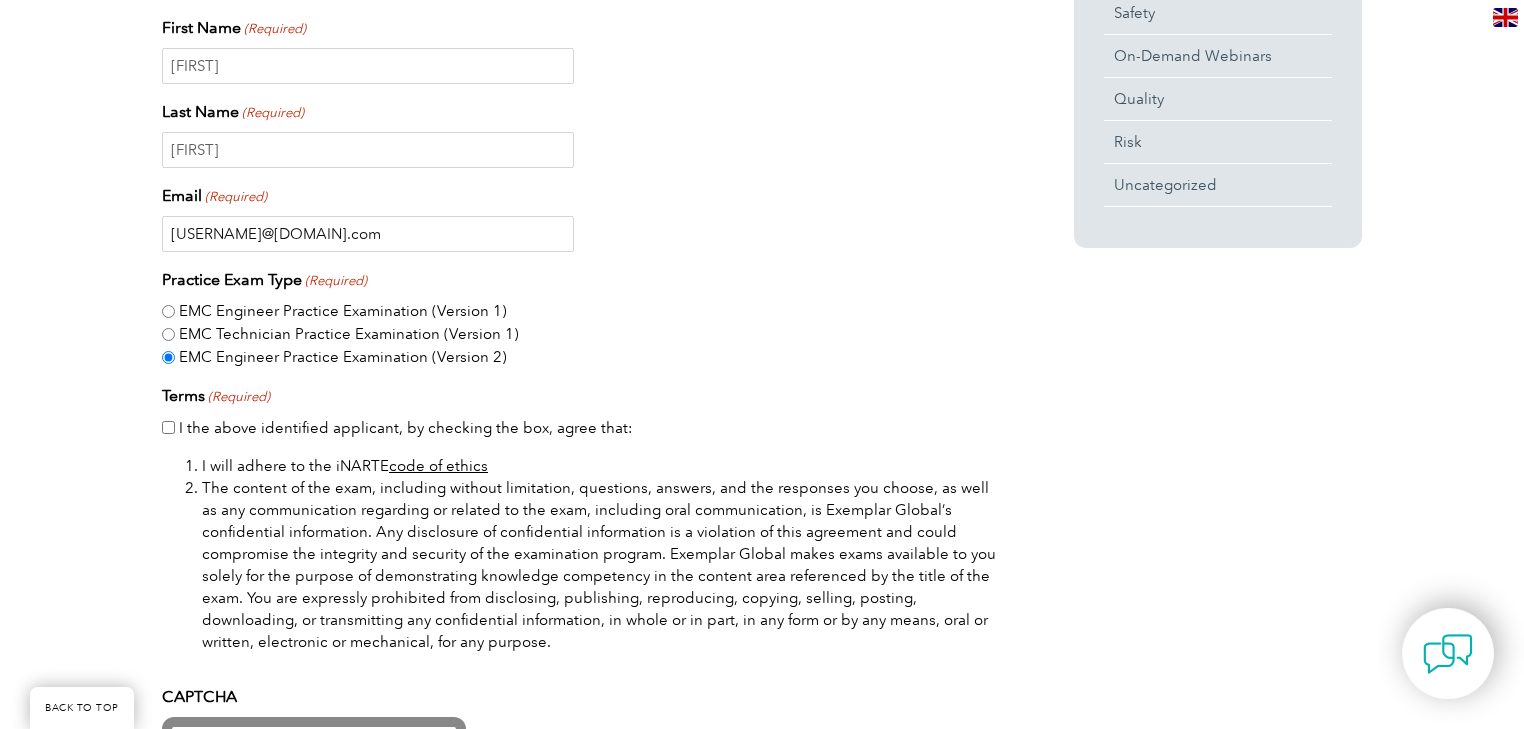 type on "[EMAIL]" 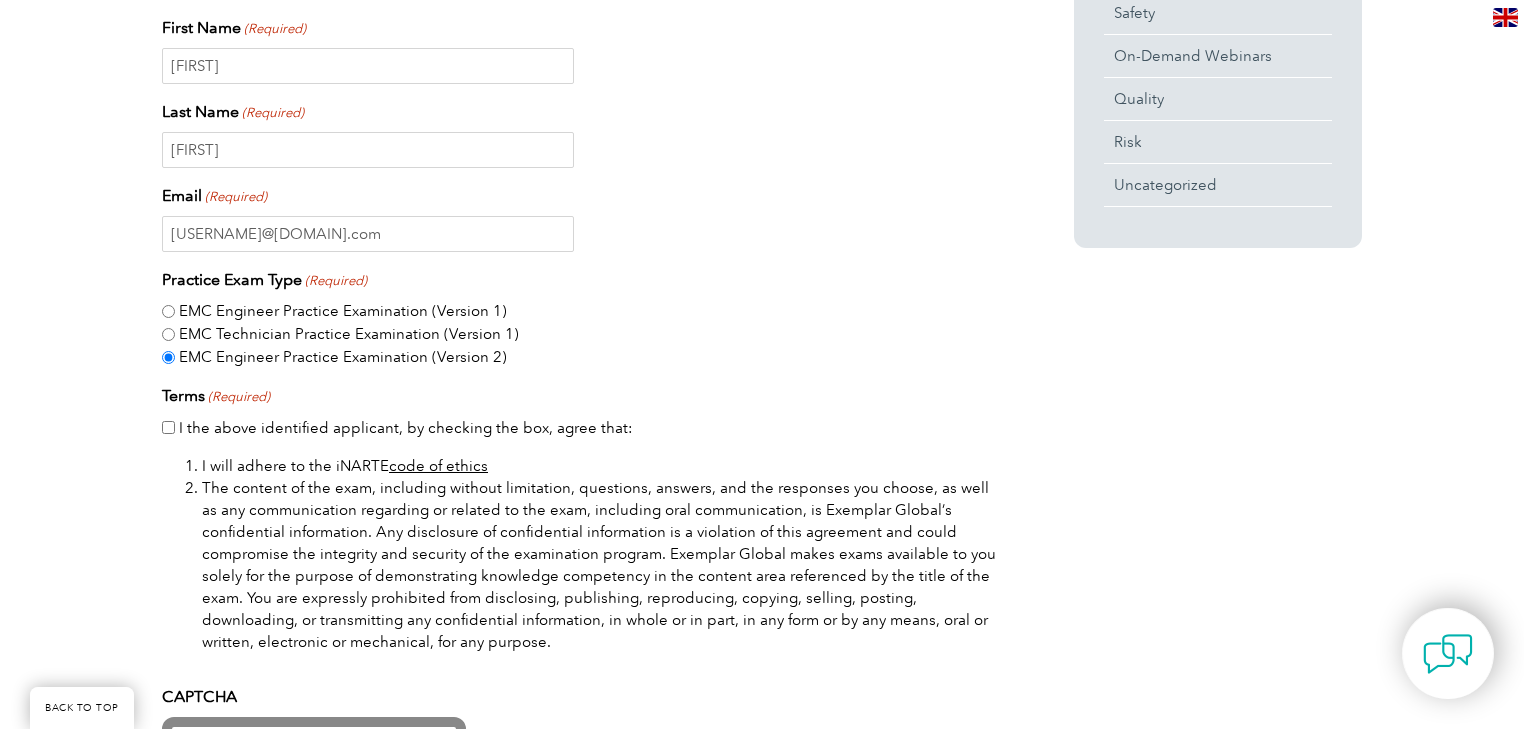 click on "I the above identified applicant, by checking the box, agree that:" at bounding box center (582, 427) 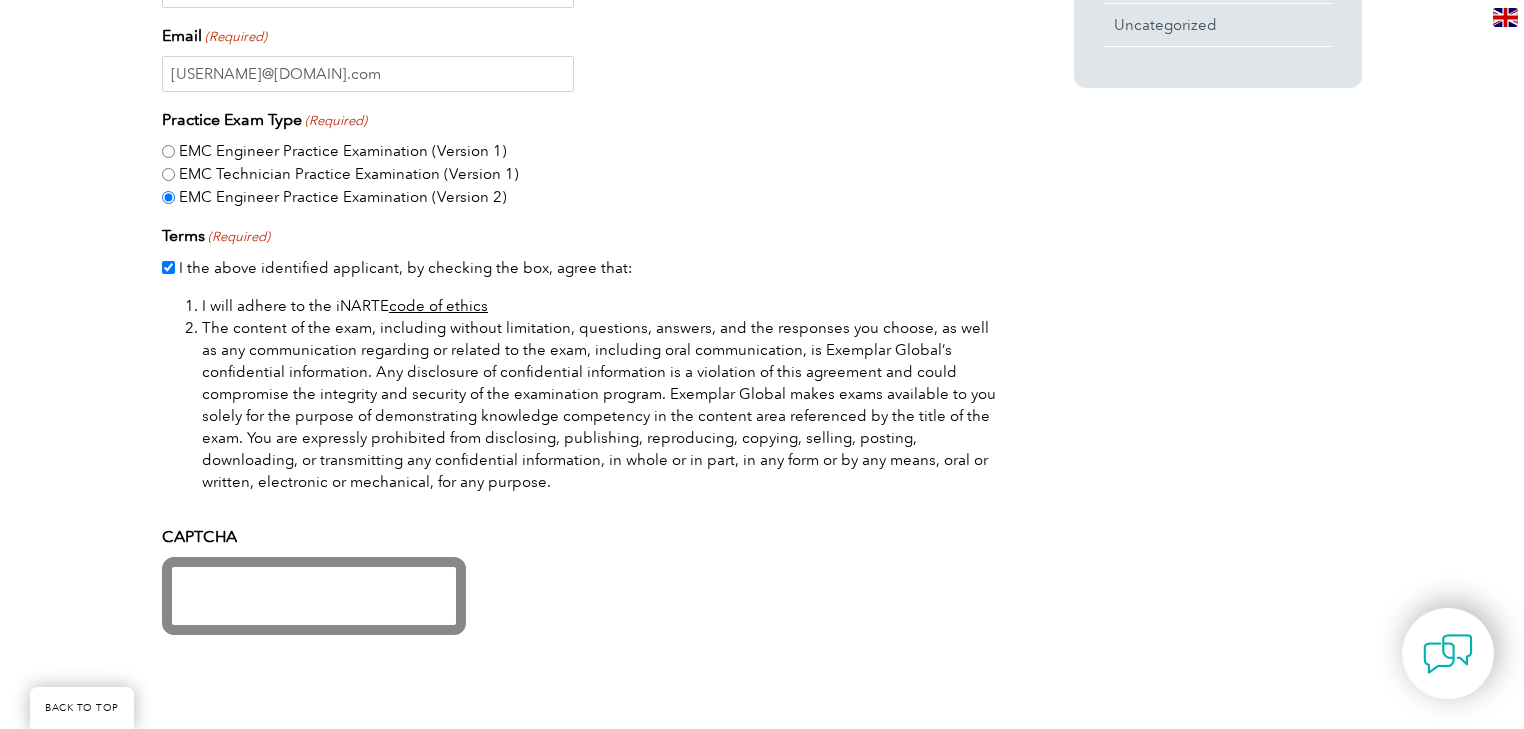 scroll, scrollTop: 1200, scrollLeft: 0, axis: vertical 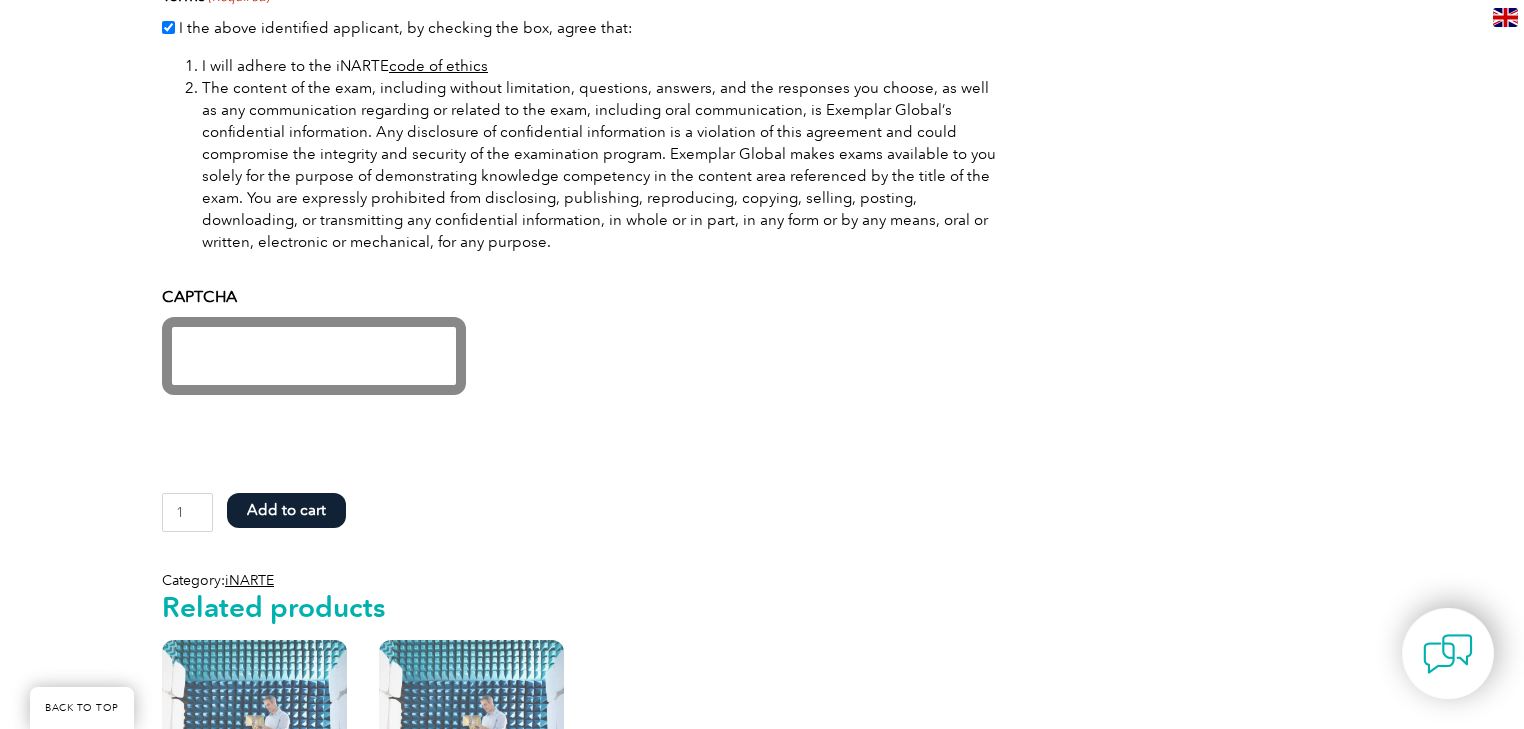 click on "Add to cart" at bounding box center (286, 510) 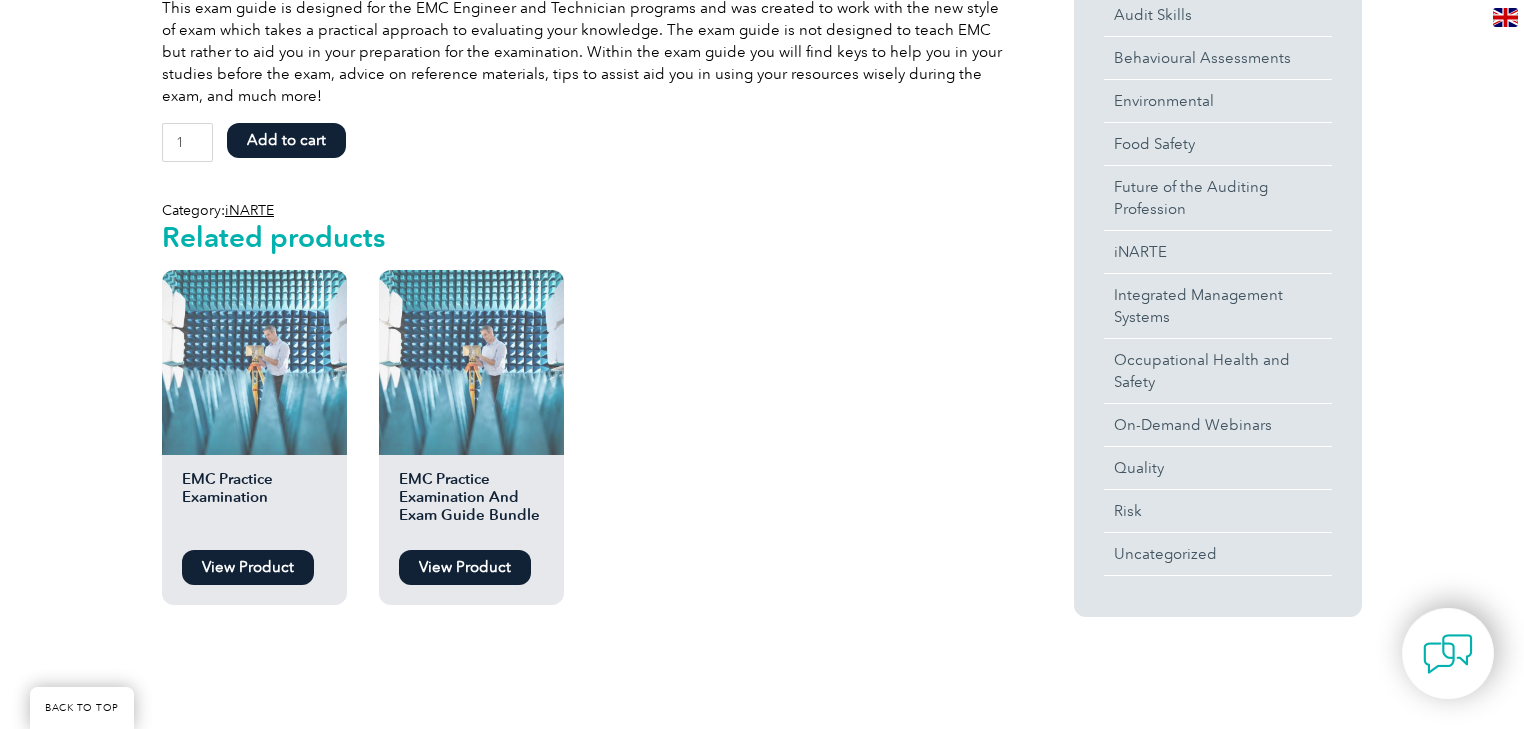scroll, scrollTop: 400, scrollLeft: 0, axis: vertical 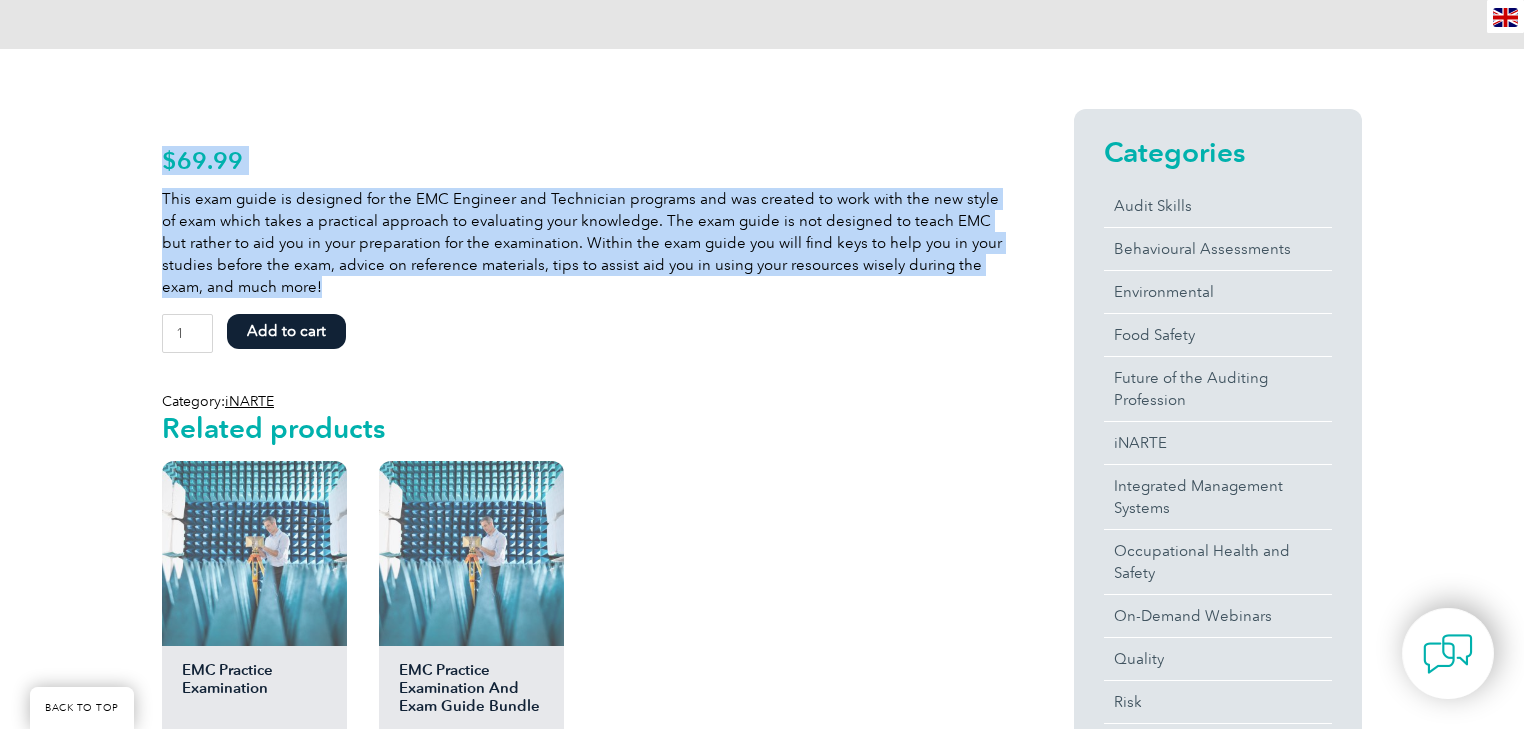 drag, startPoint x: 345, startPoint y: 284, endPoint x: 153, endPoint y: 200, distance: 209.57098 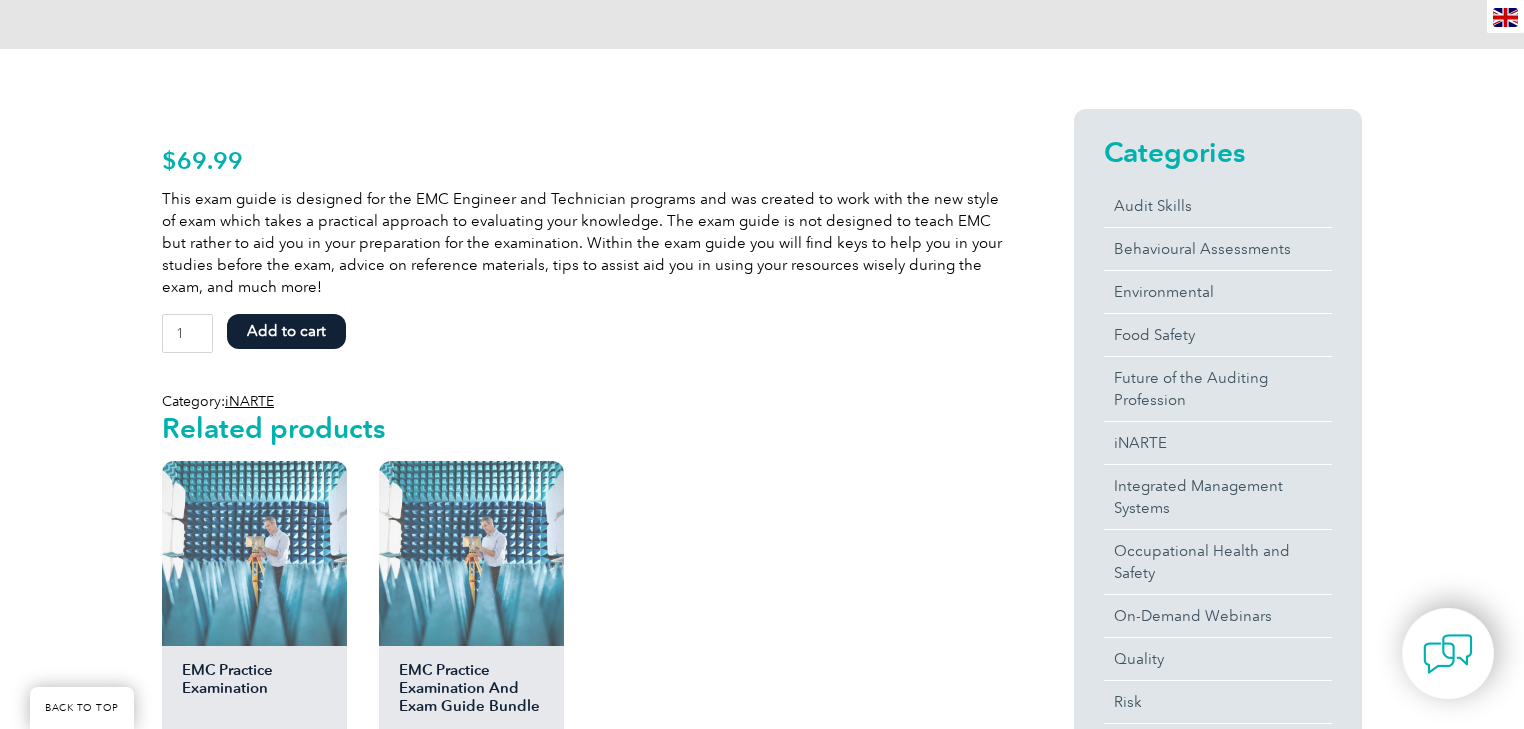 click on "$ 69.99
This exam guide is designed for the EMC Engineer and Technician programs and was created to work with the new style of exam which takes a practical approach to evaluating your knowledge. The exam guide is not designed to teach EMC but rather to aid you in your preparation for the examination. Within the exam guide you will find keys to help you in your studies before the exam, advice on reference materials, tips to assist aid you in using your resources wisely during the exam, and much more!
EMC Exam Guide quantity
1
Add to cart
Category:  iNARTE
Related products
EMC Practice Examination View Product
EMC Practice Examination And Exam Guide Bundle View Product" at bounding box center [762, 487] 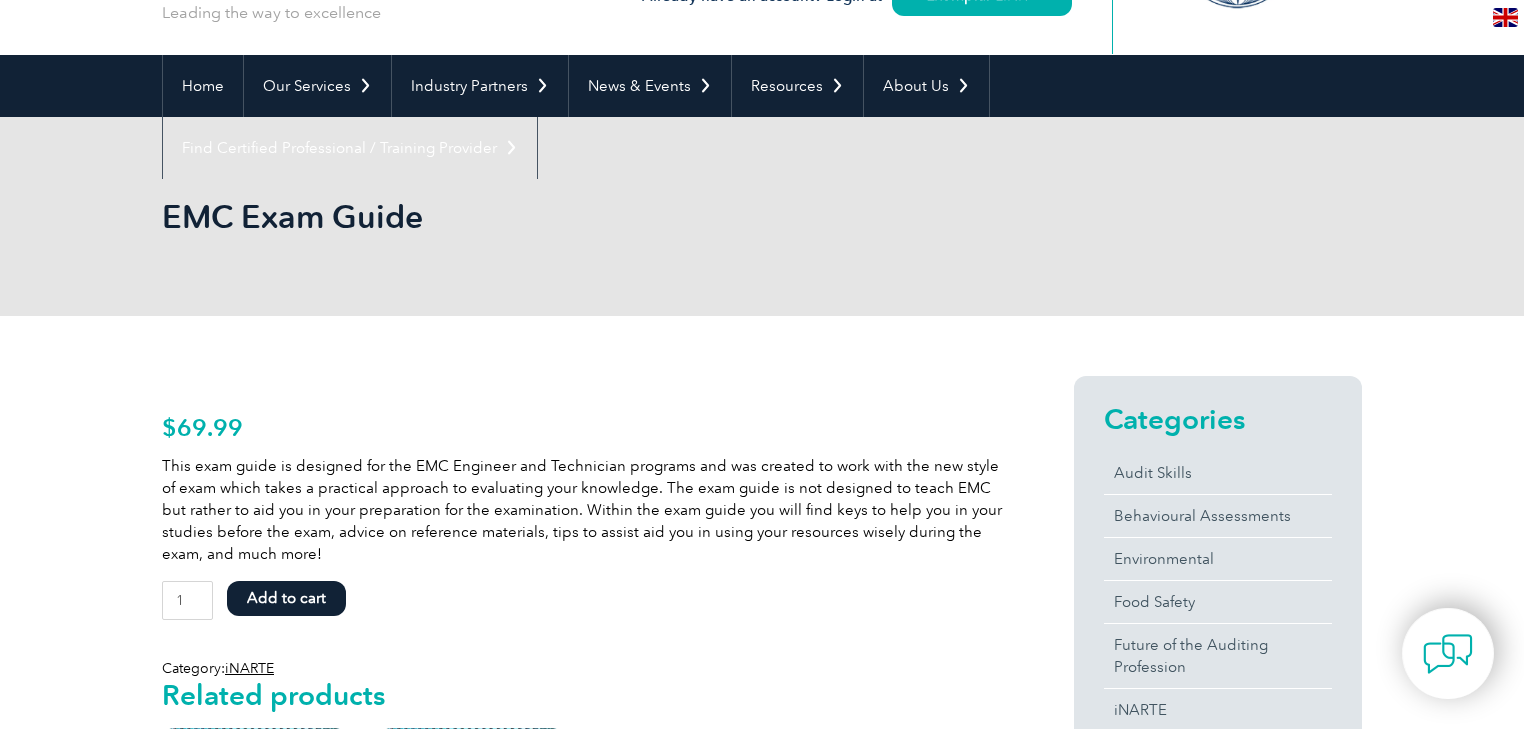 scroll, scrollTop: 0, scrollLeft: 0, axis: both 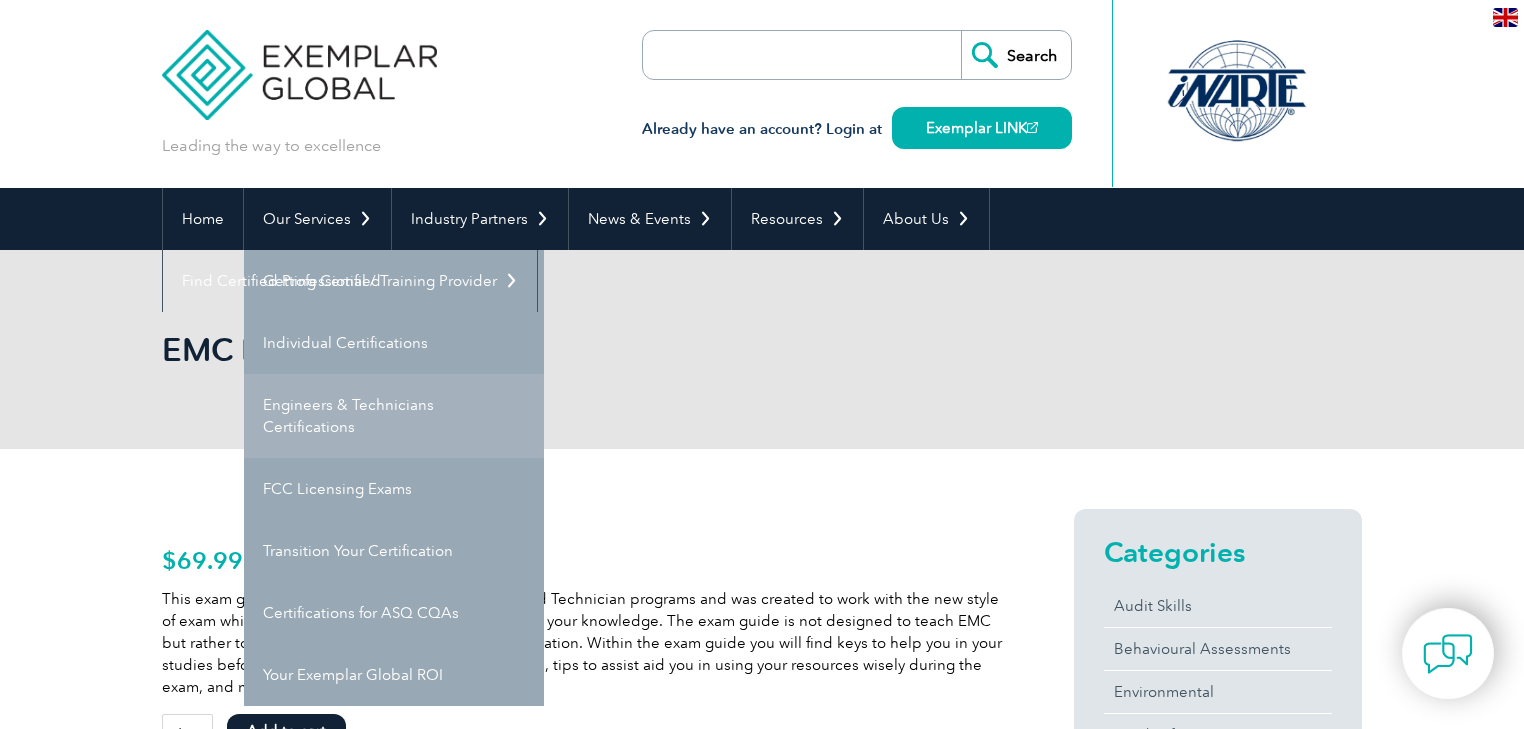 click on "Engineers & Technicians Certifications" at bounding box center [394, 416] 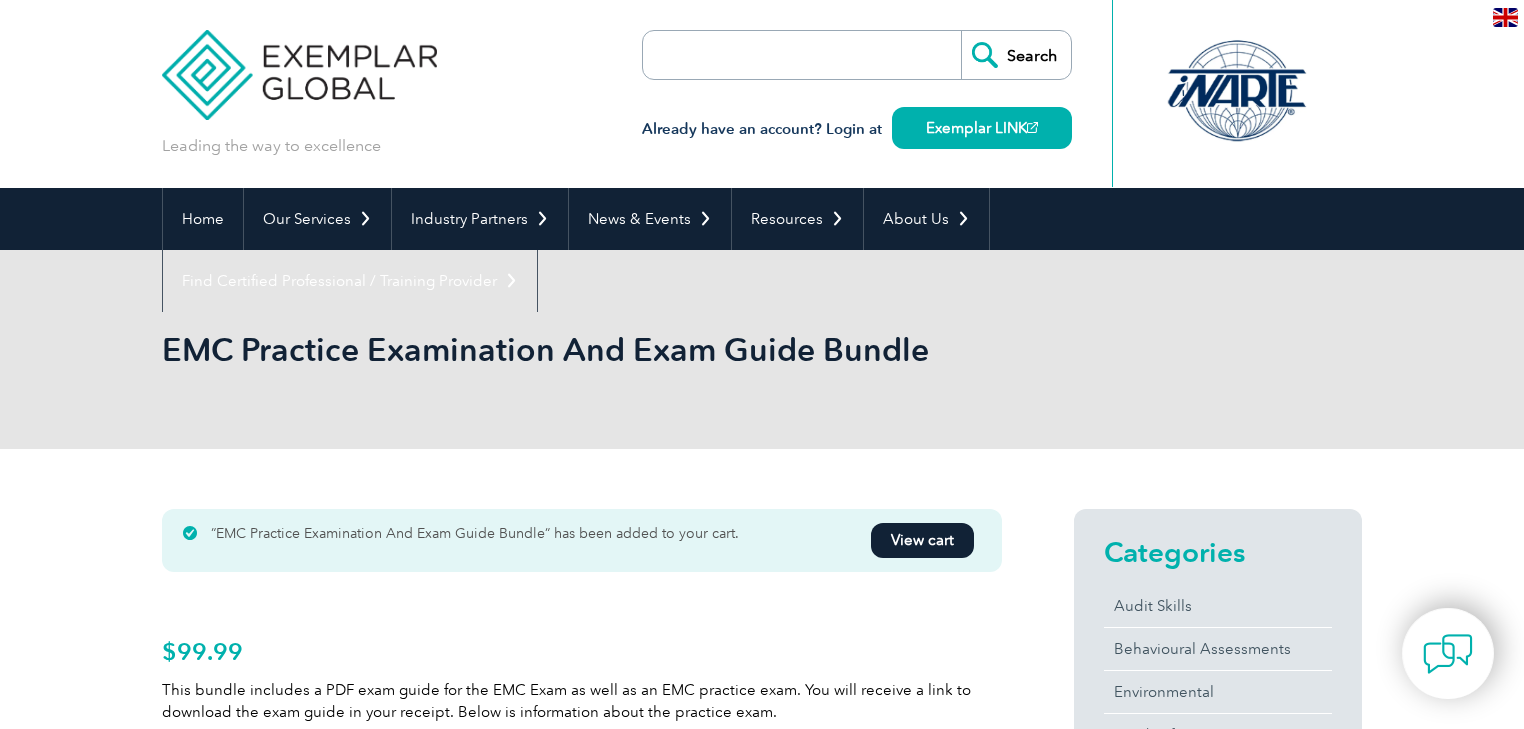 scroll, scrollTop: 0, scrollLeft: 0, axis: both 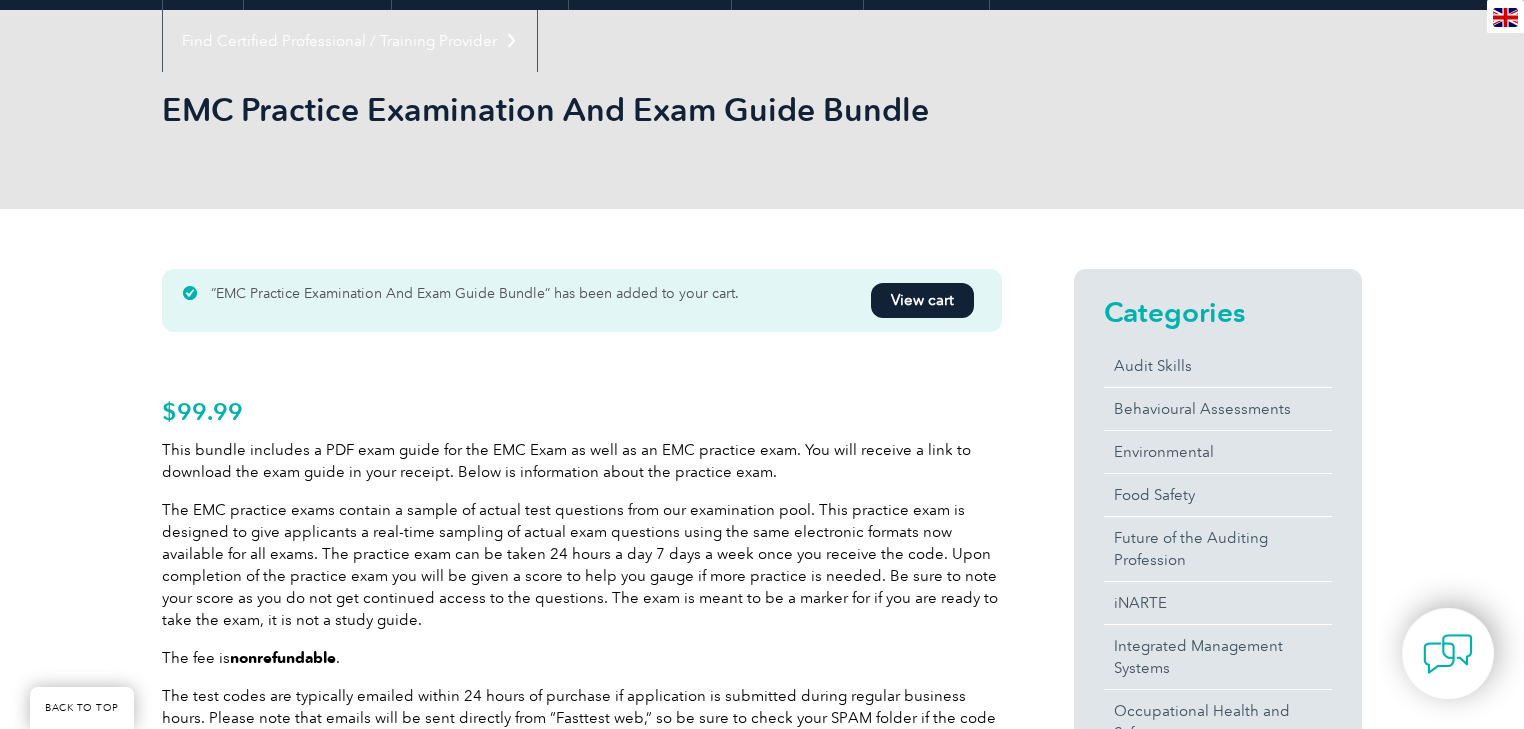 click on "View cart" at bounding box center [922, 300] 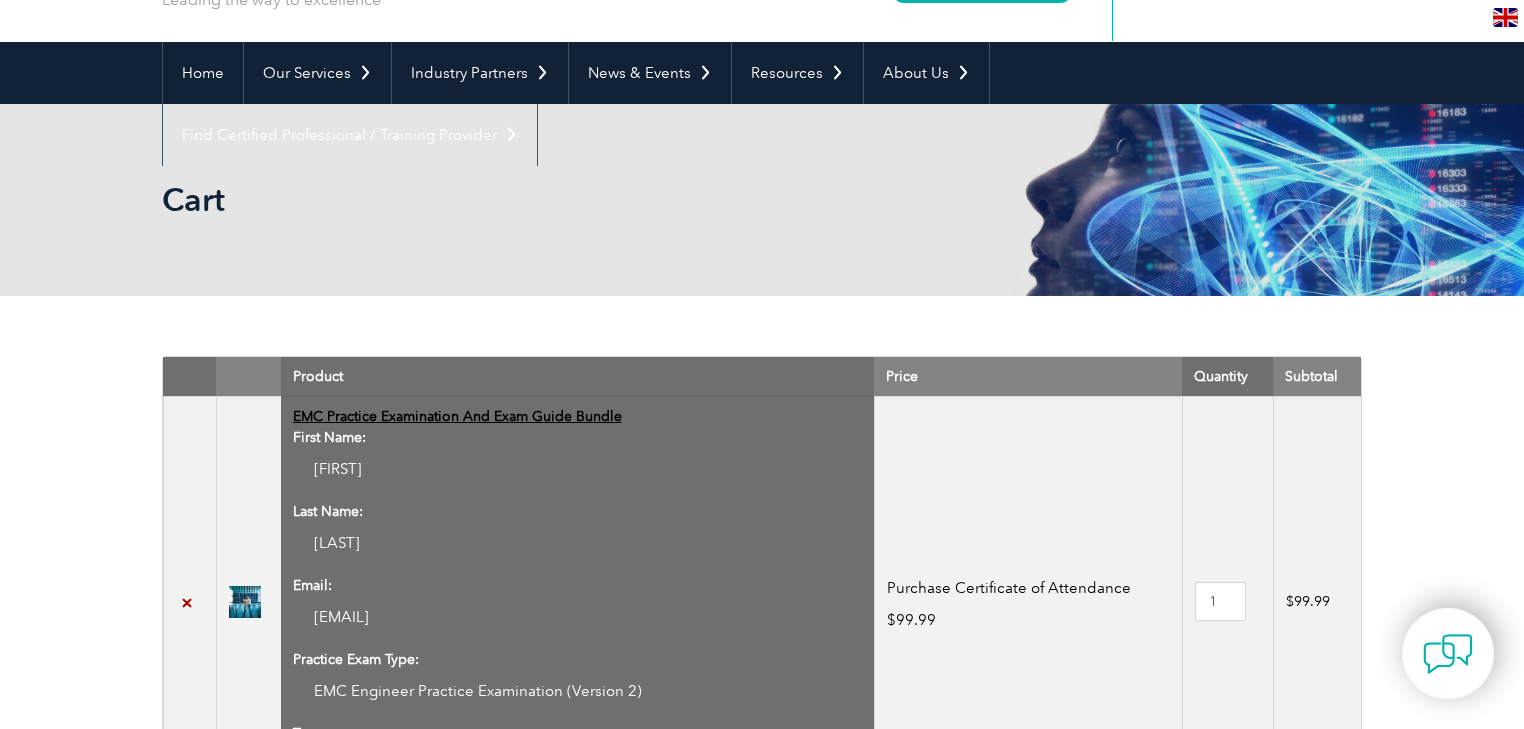scroll, scrollTop: 400, scrollLeft: 0, axis: vertical 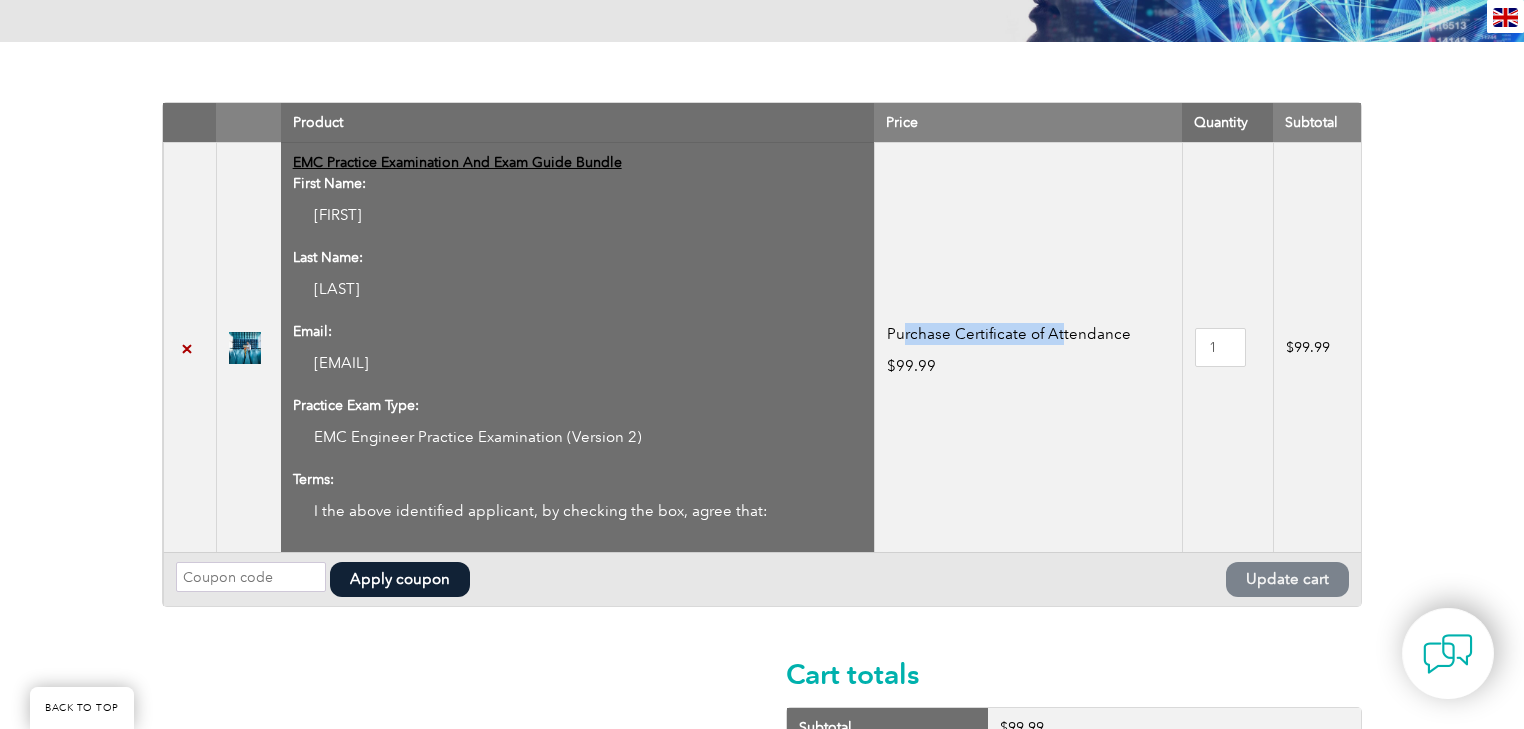 drag, startPoint x: 904, startPoint y: 325, endPoint x: 1056, endPoint y: 325, distance: 152 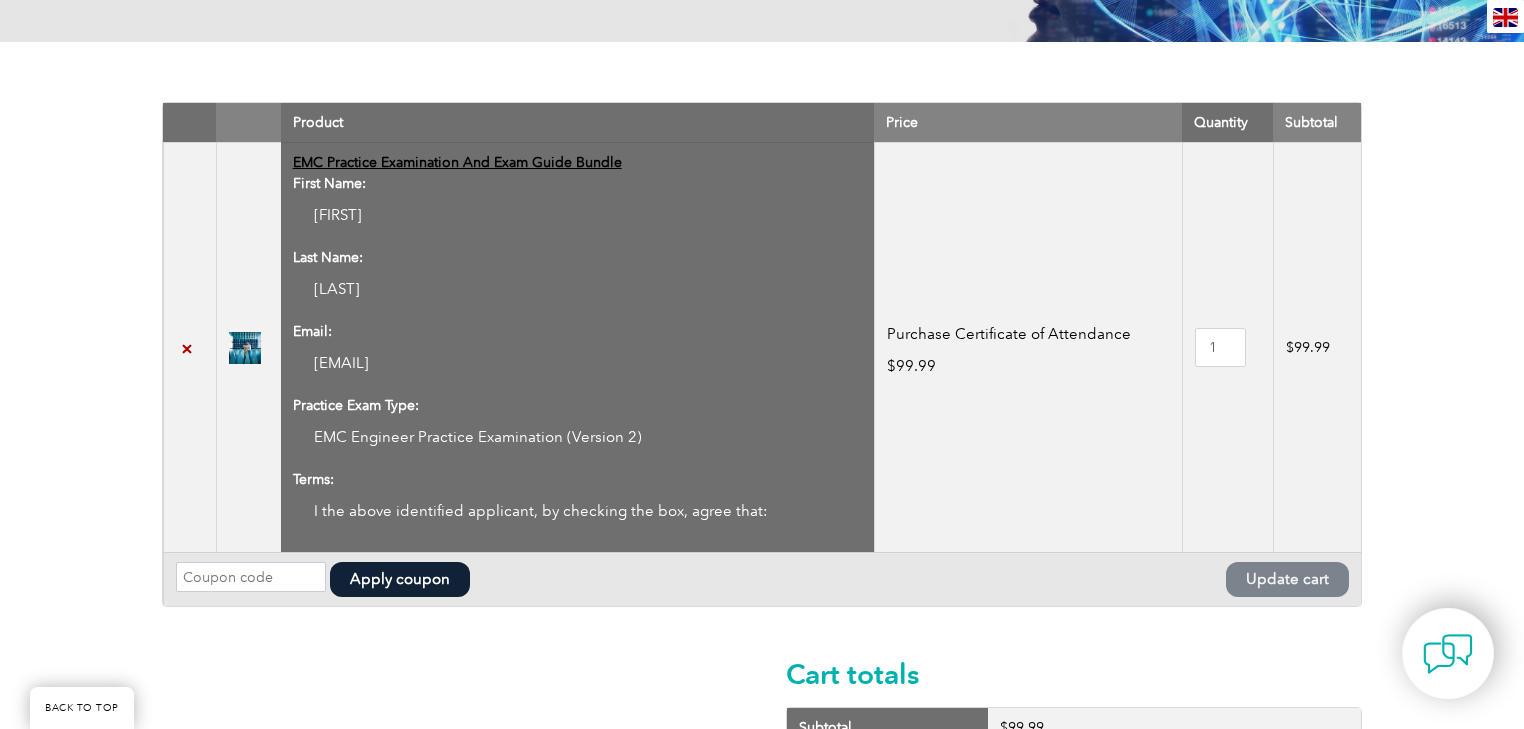 click on "$ 99.99" at bounding box center (1028, 366) 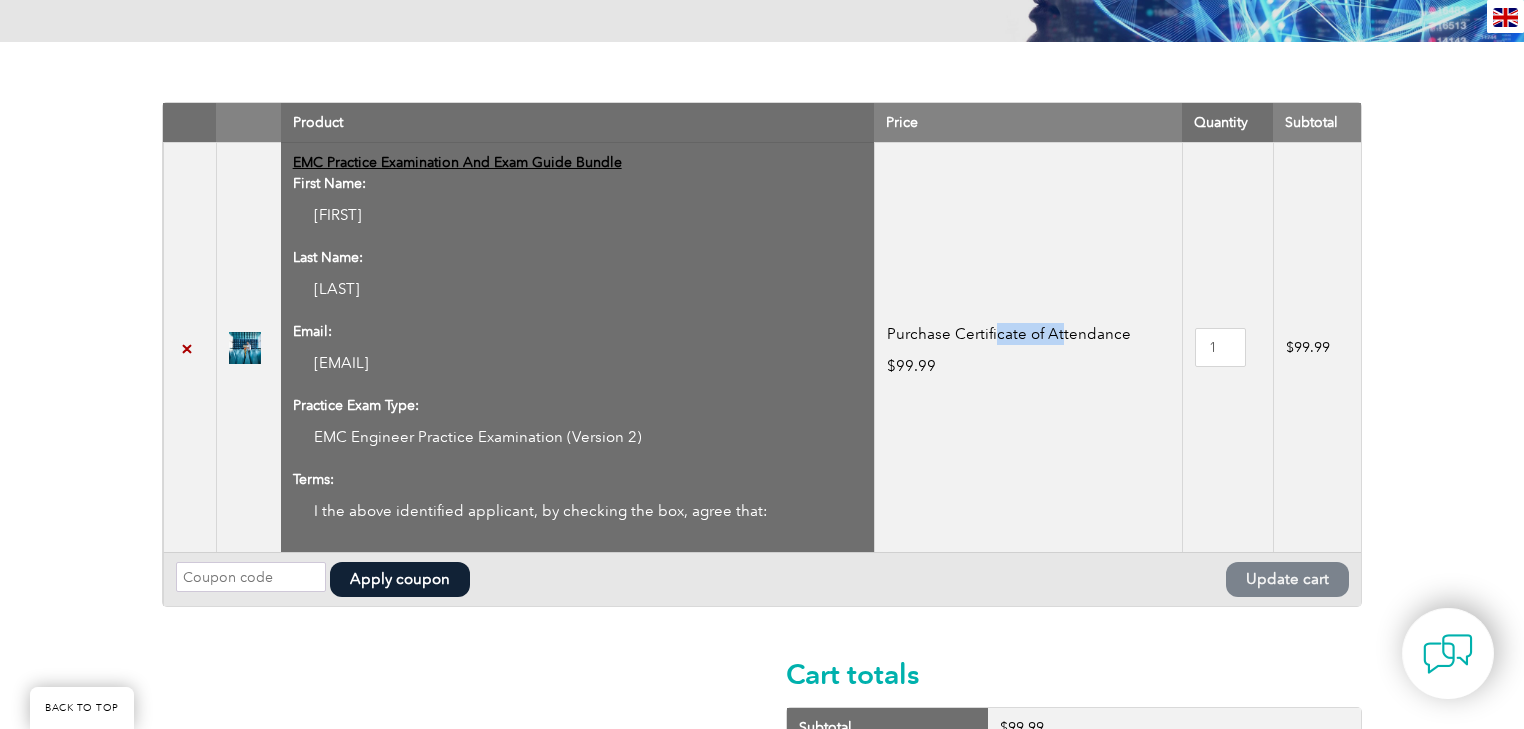 drag, startPoint x: 996, startPoint y: 330, endPoint x: 1060, endPoint y: 334, distance: 64.12488 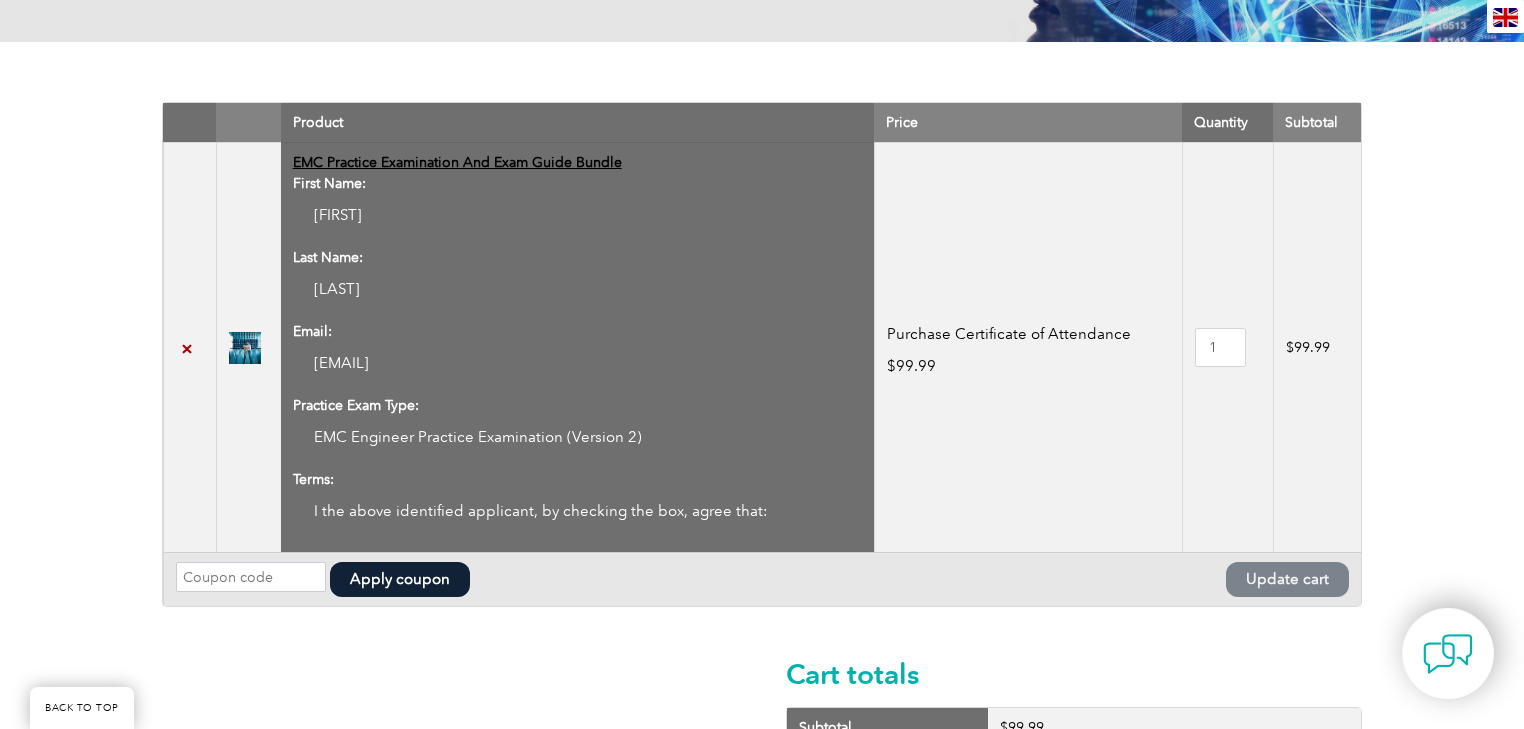 click on "Purchase Certificate of Attendance $ 99.99" at bounding box center [1027, 347] 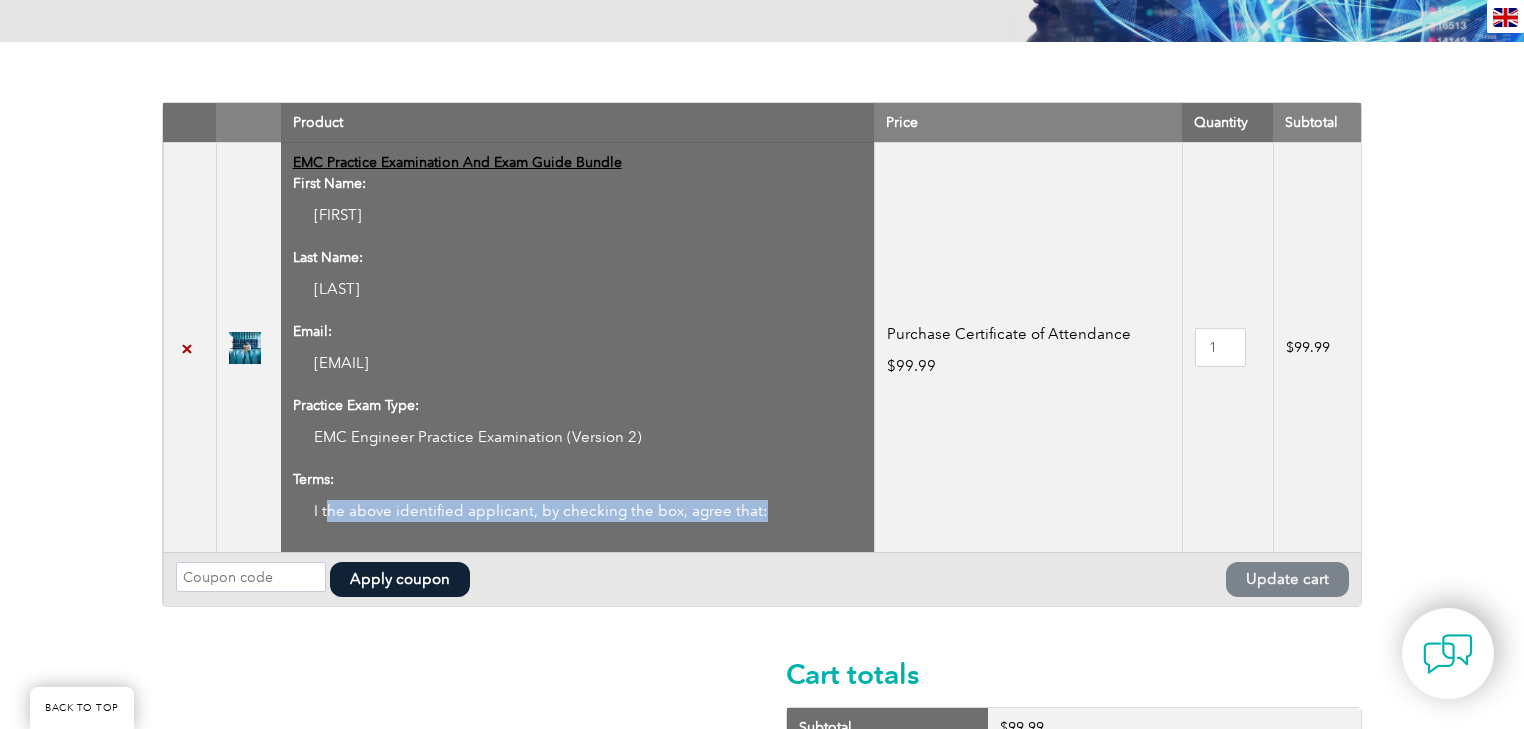 drag, startPoint x: 329, startPoint y: 497, endPoint x: 798, endPoint y: 516, distance: 469.3847 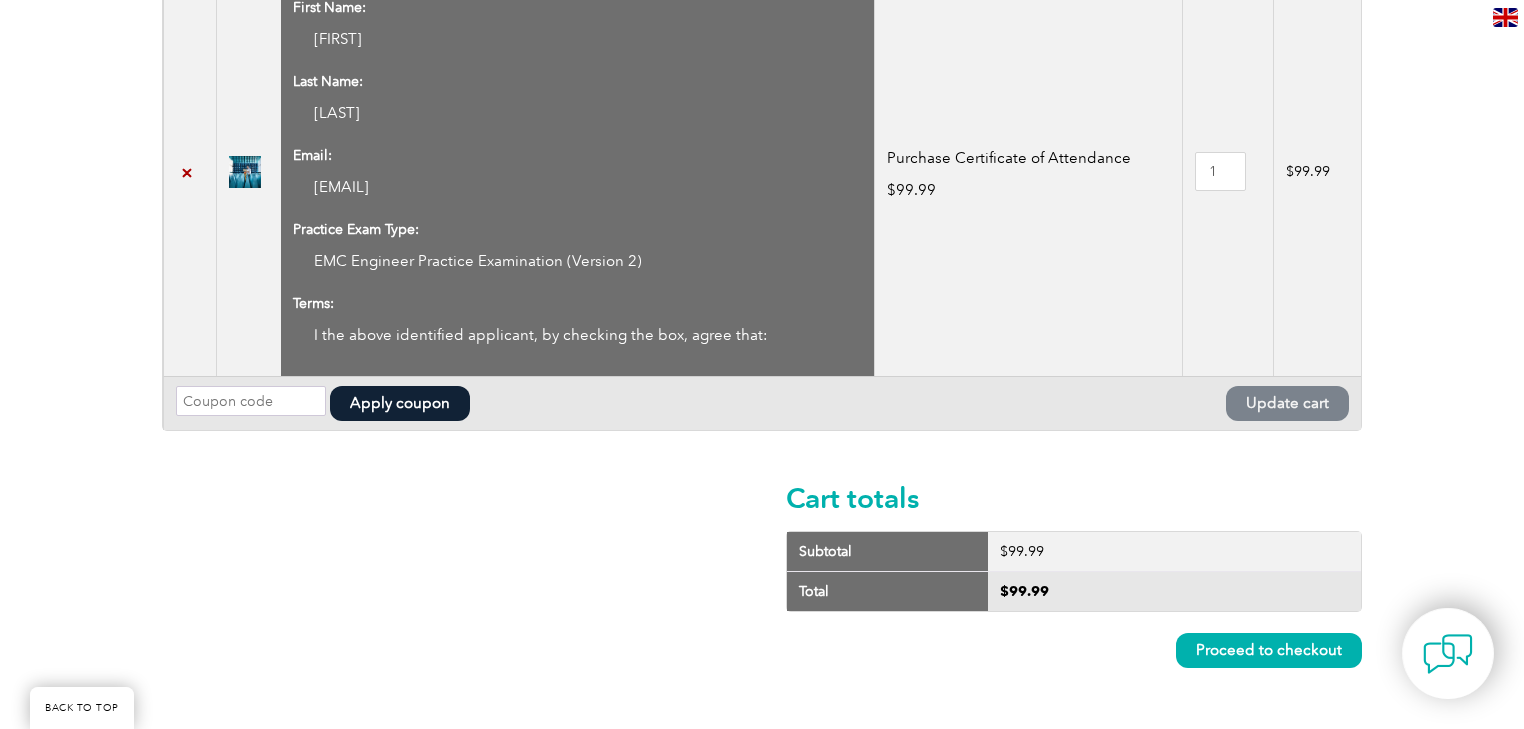 scroll, scrollTop: 400, scrollLeft: 0, axis: vertical 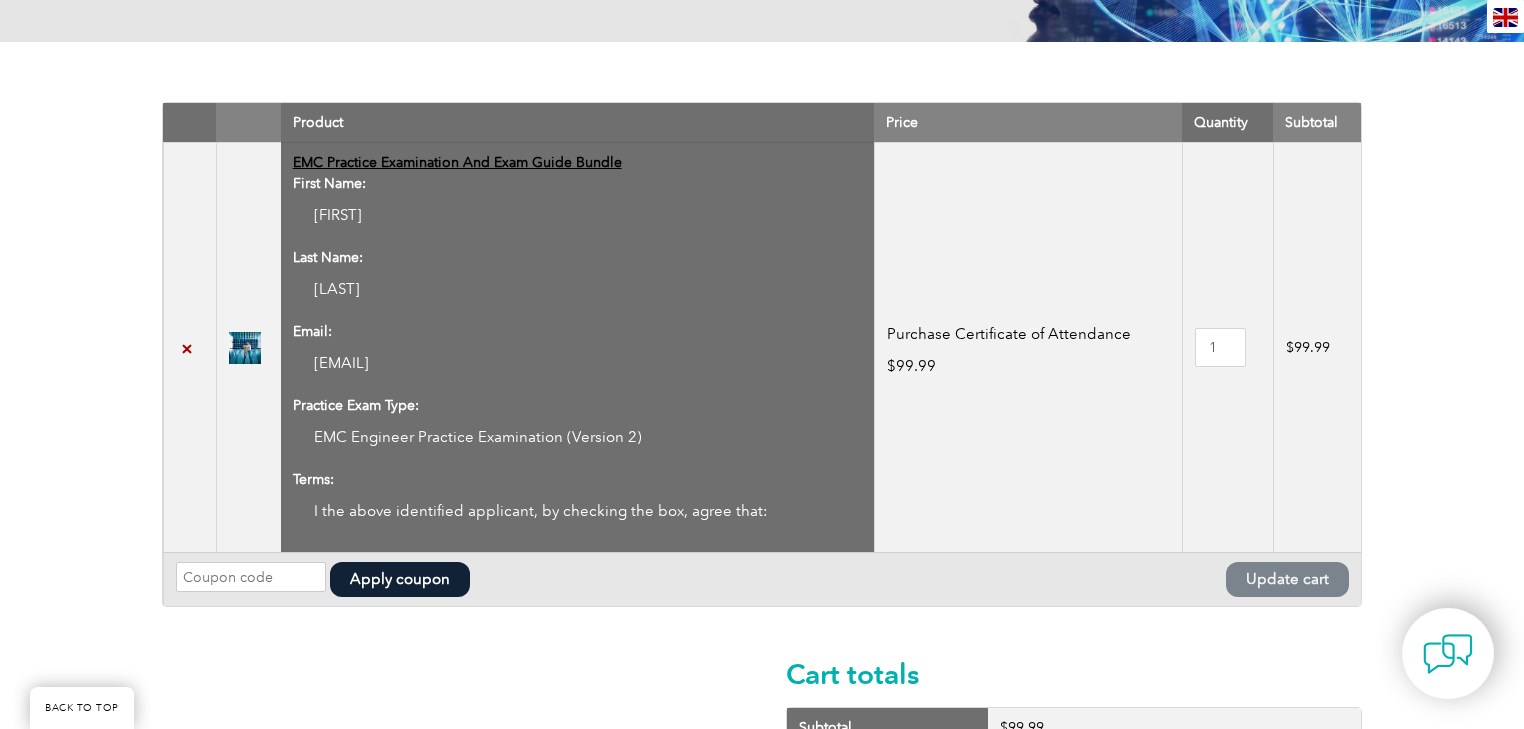 click on "×" at bounding box center [189, 347] 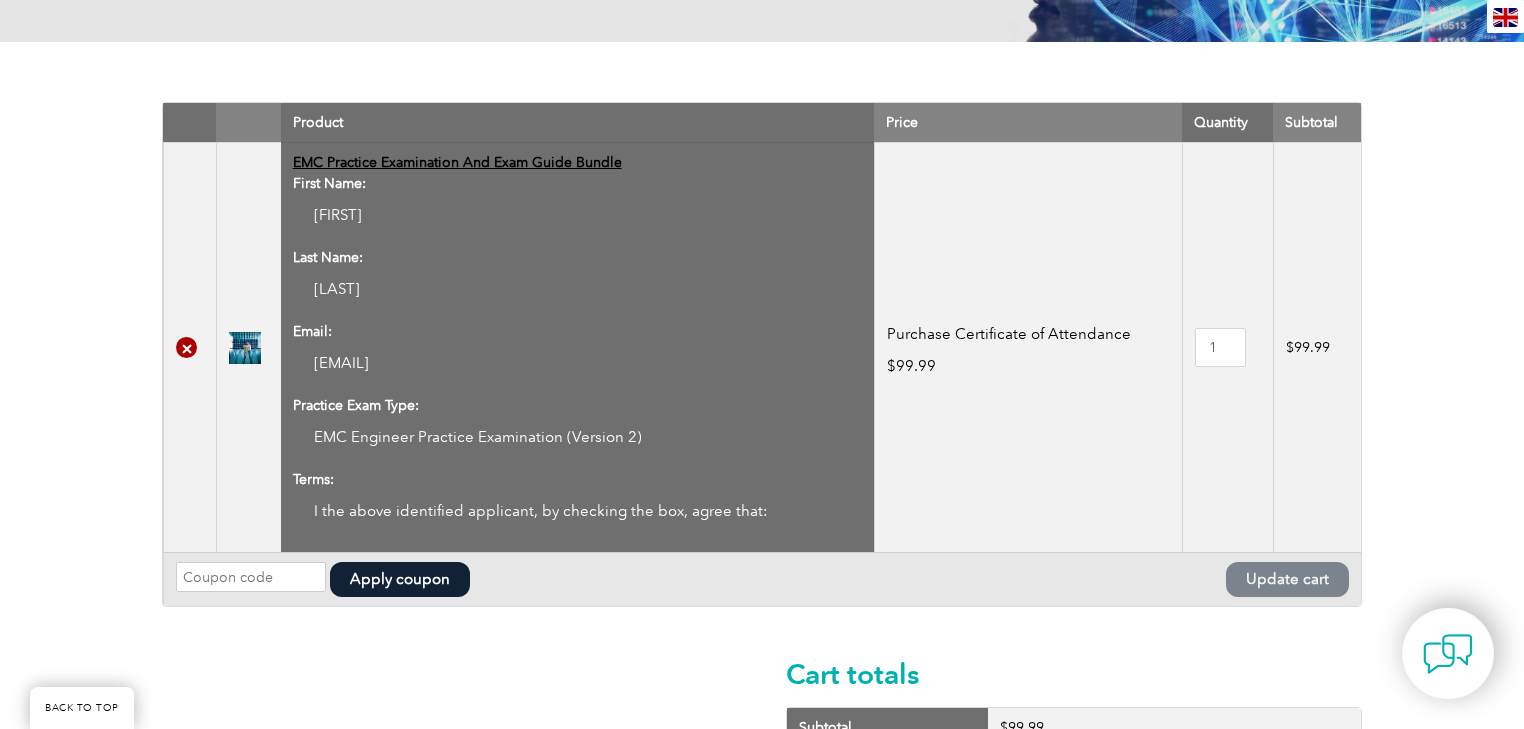 click on "×" at bounding box center (186, 347) 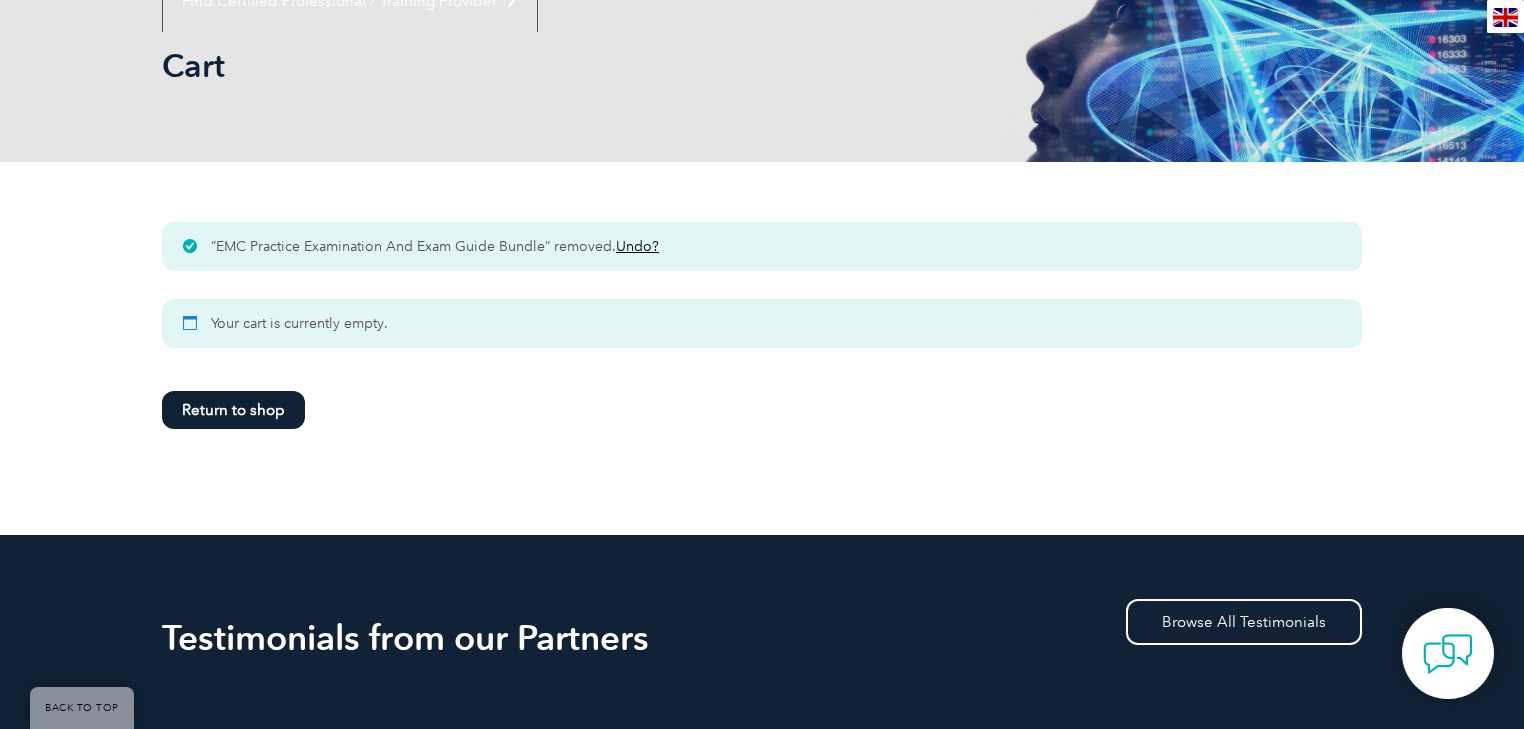 scroll, scrollTop: 162, scrollLeft: 0, axis: vertical 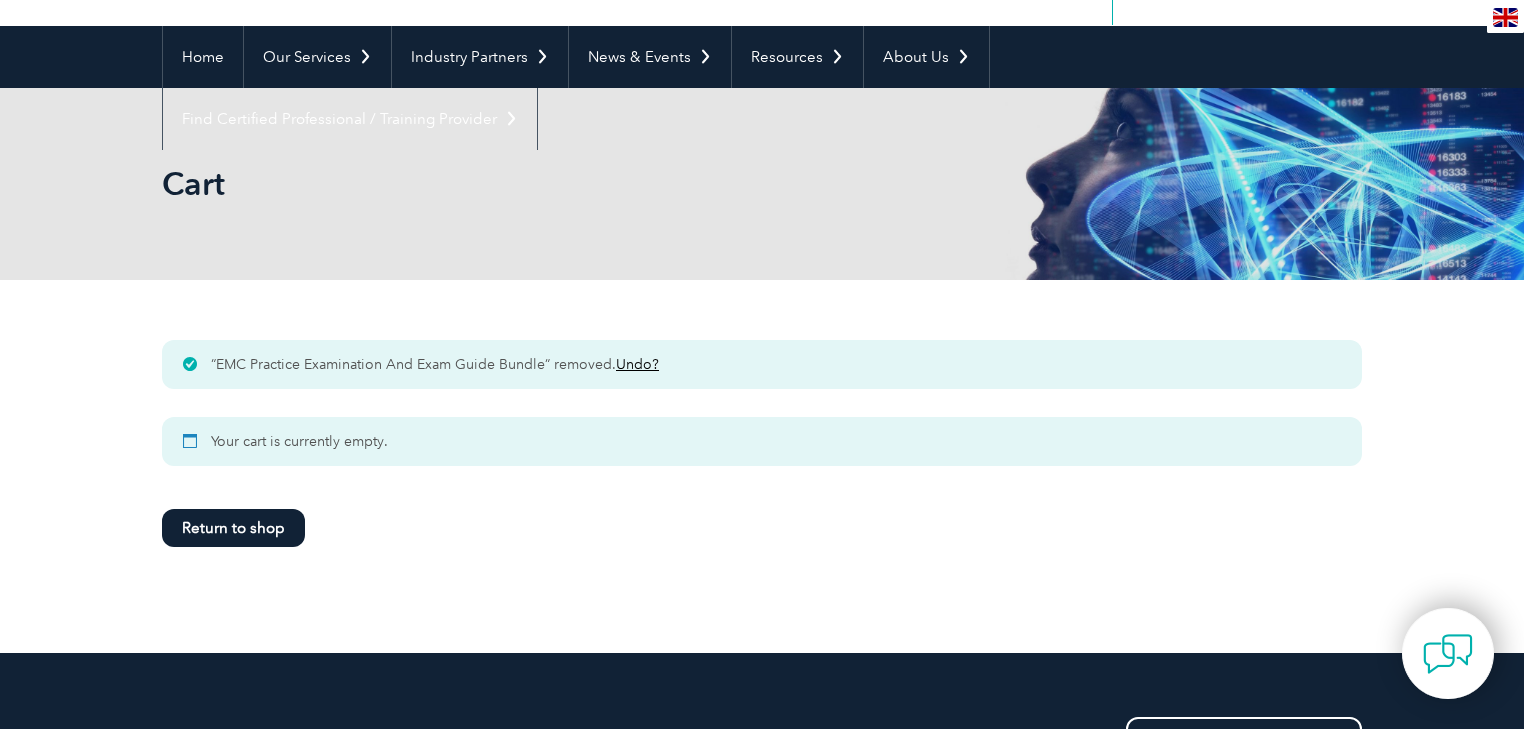 click on "Return to shop" at bounding box center [233, 528] 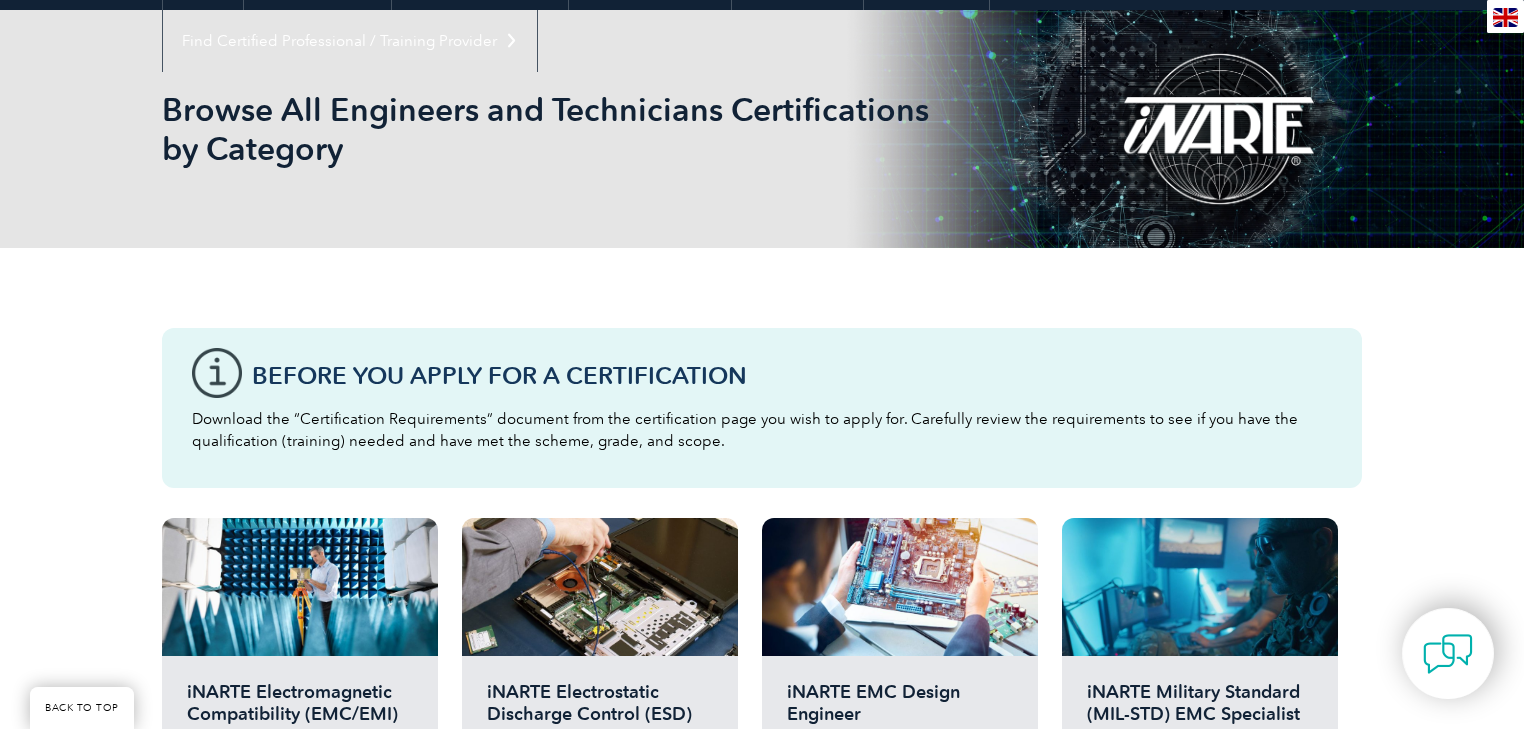 scroll, scrollTop: 640, scrollLeft: 0, axis: vertical 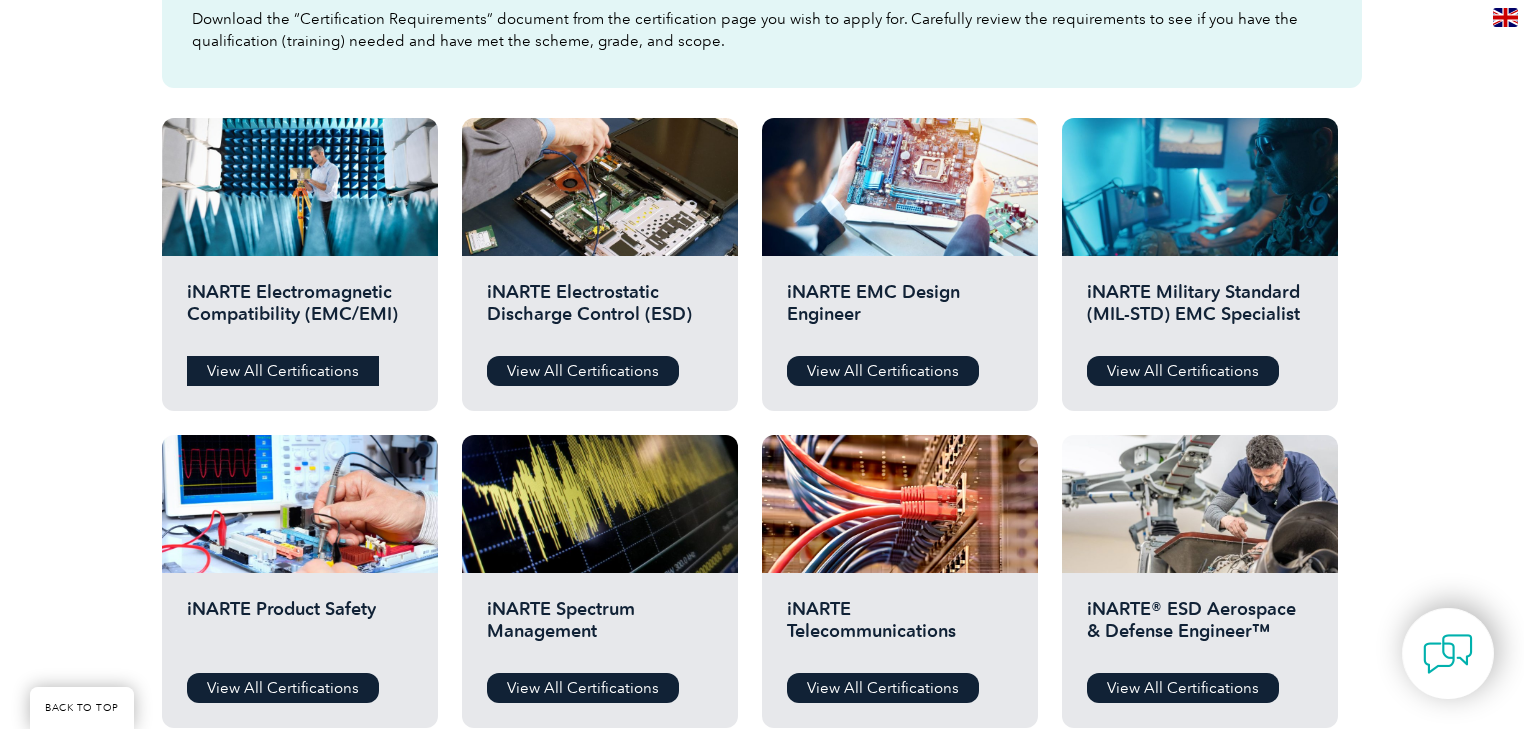 click on "View All Certifications" at bounding box center (283, 371) 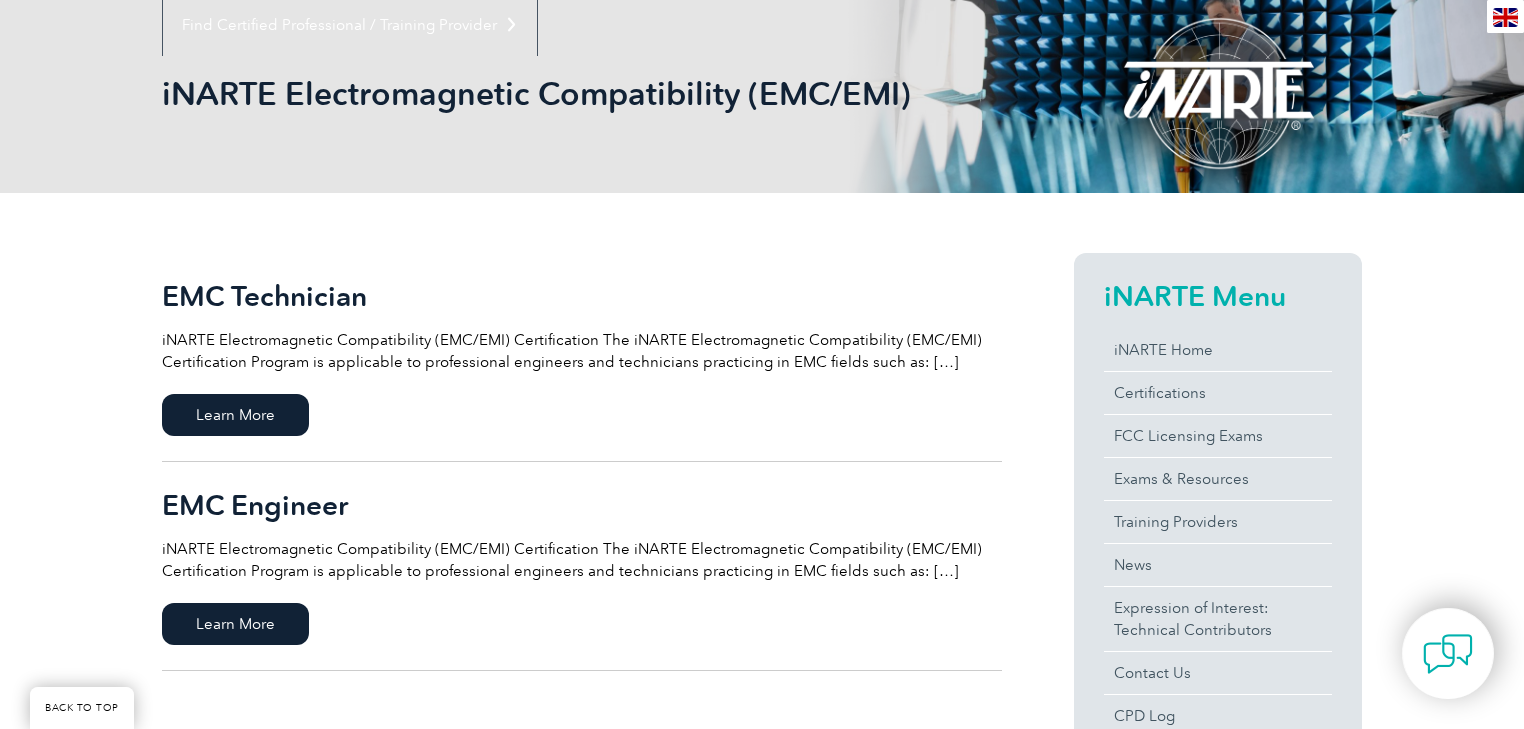 scroll, scrollTop: 560, scrollLeft: 0, axis: vertical 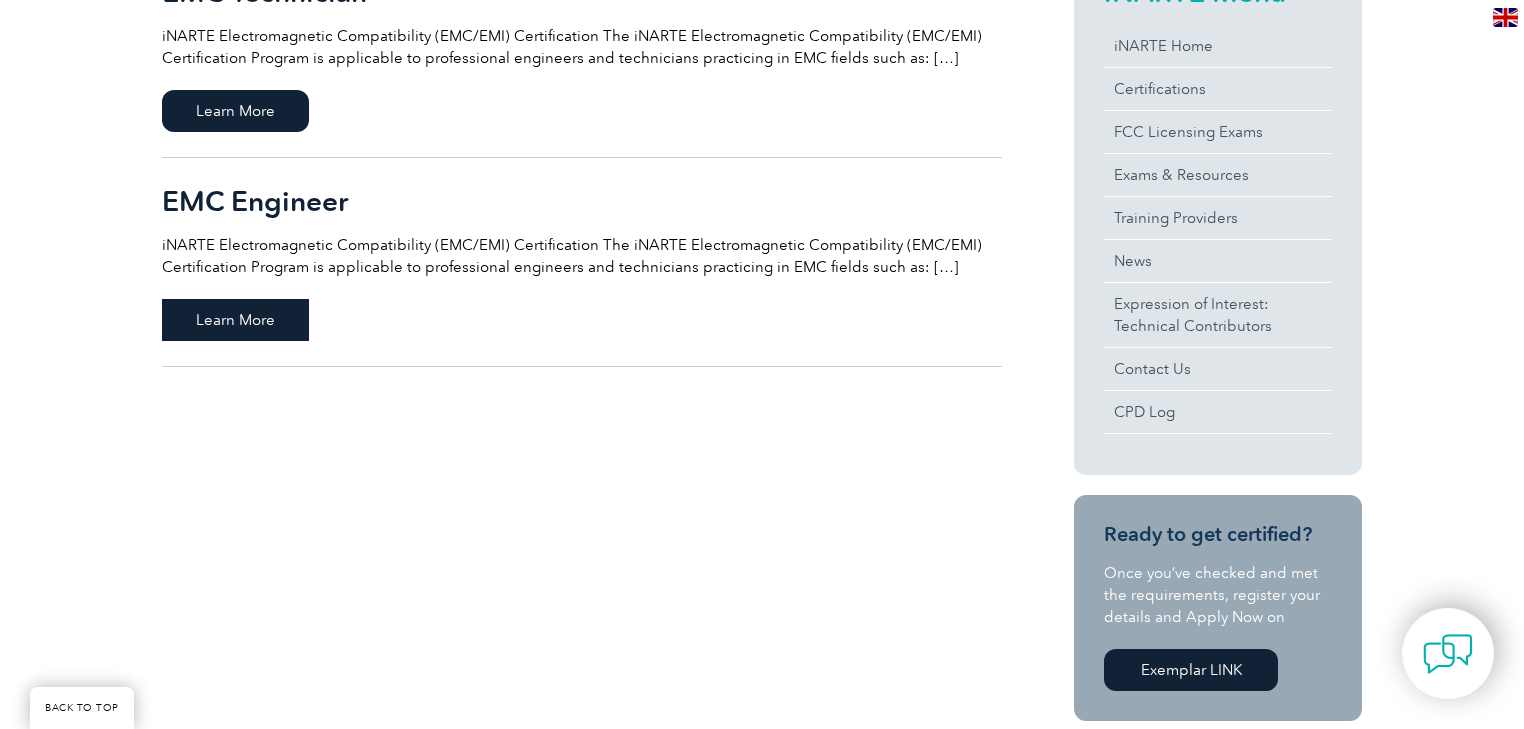 click on "Learn More" at bounding box center (235, 320) 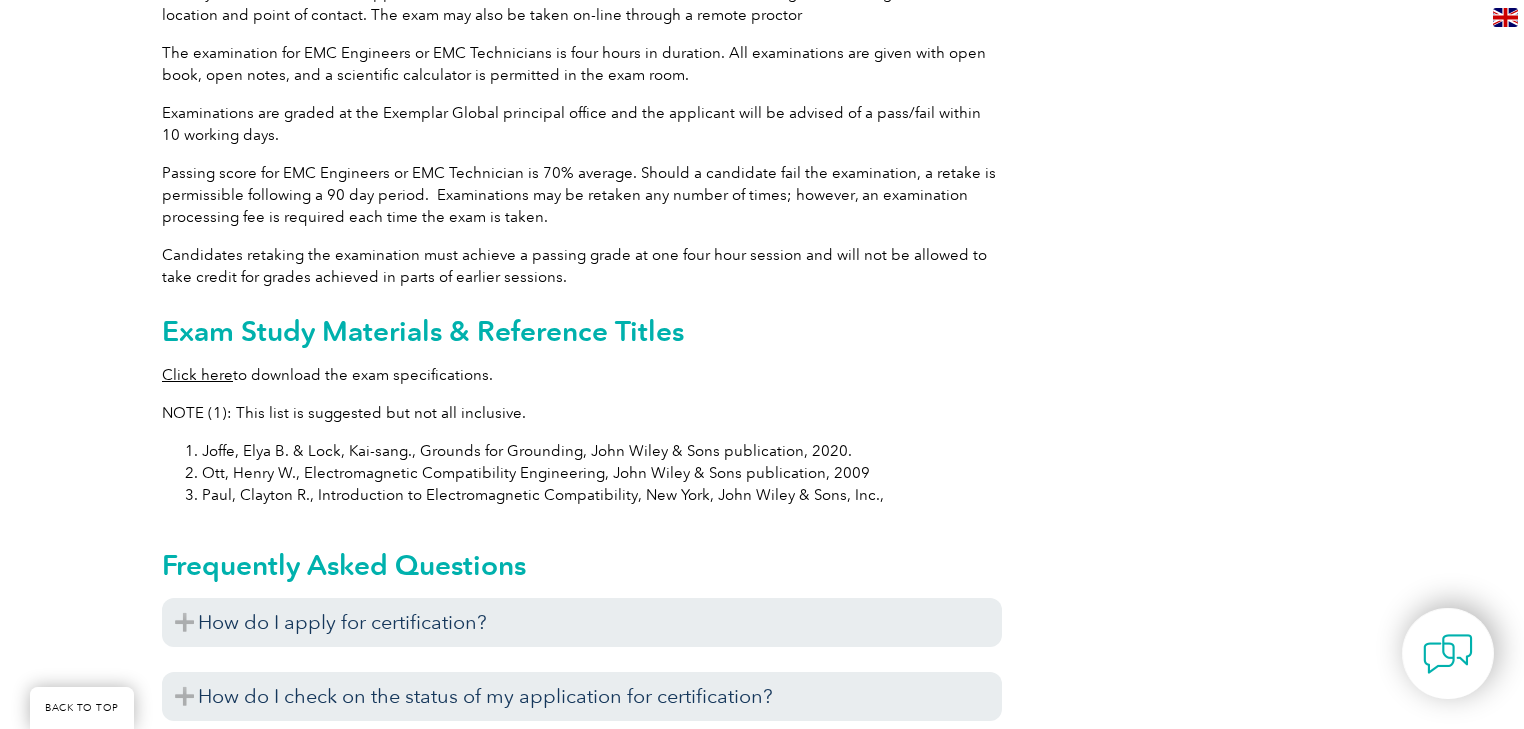 scroll, scrollTop: 1840, scrollLeft: 0, axis: vertical 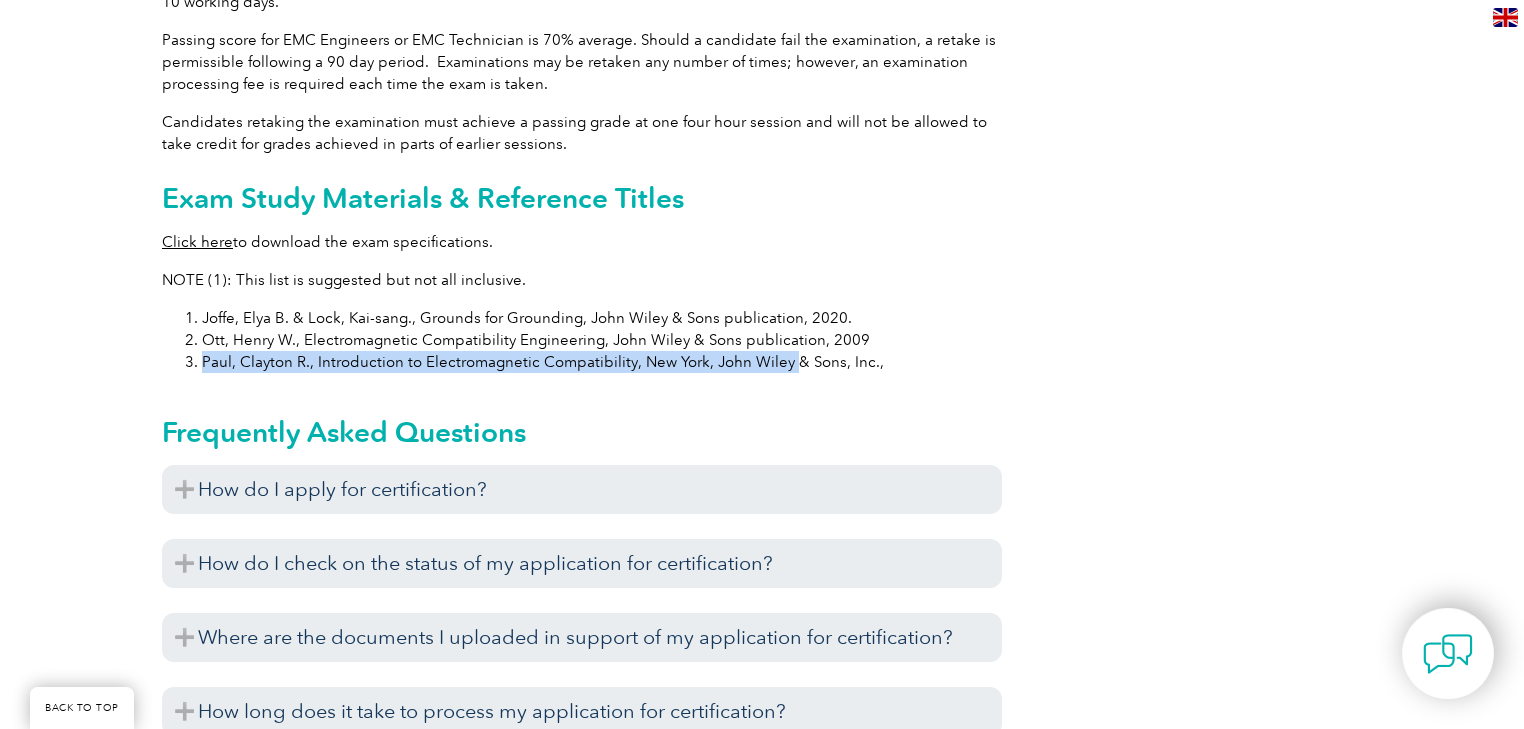 drag, startPoint x: 204, startPoint y: 340, endPoint x: 794, endPoint y: 338, distance: 590.0034 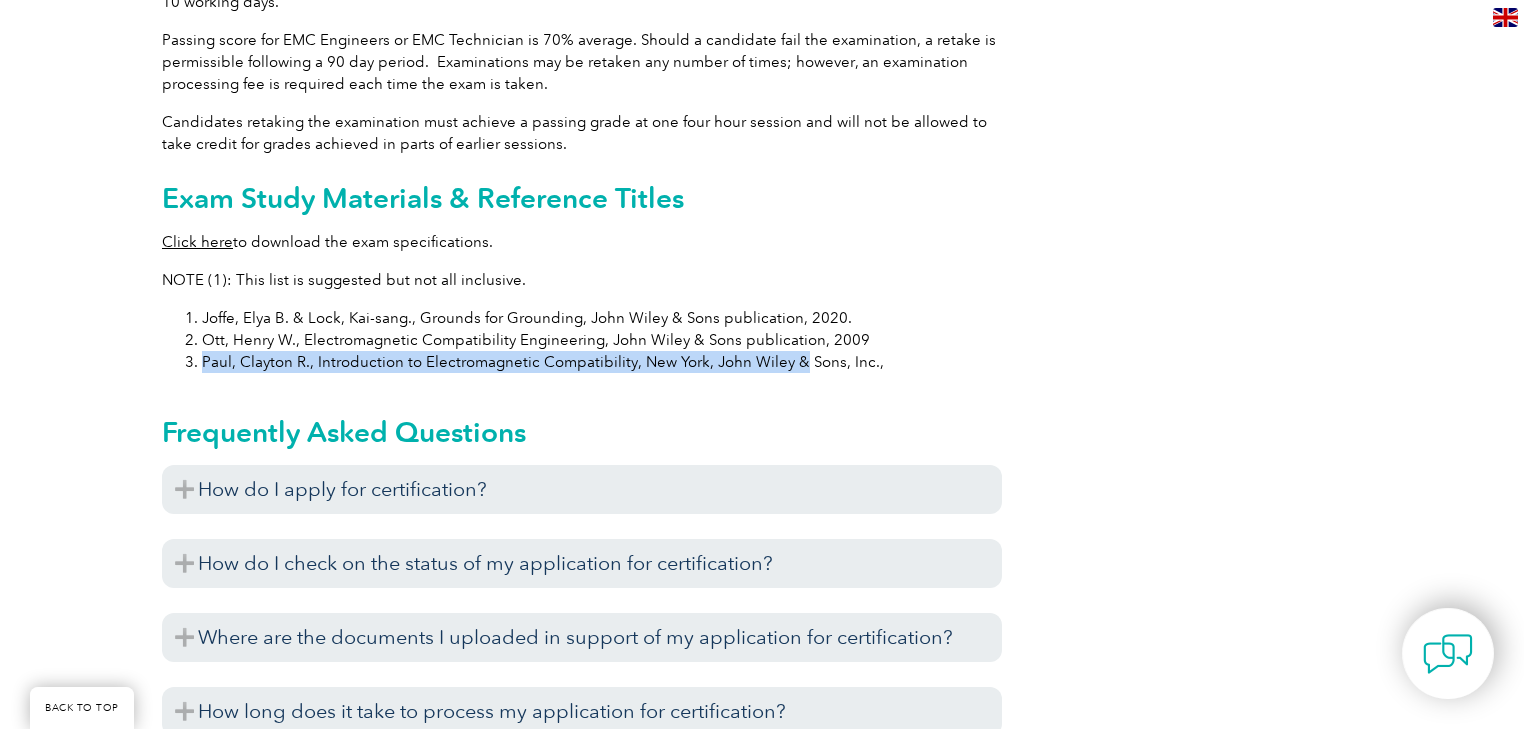 click on "Paul, Clayton R., Introduction to Electromagnetic Compatibility, New York, John Wiley & Sons, Inc.," at bounding box center (602, 362) 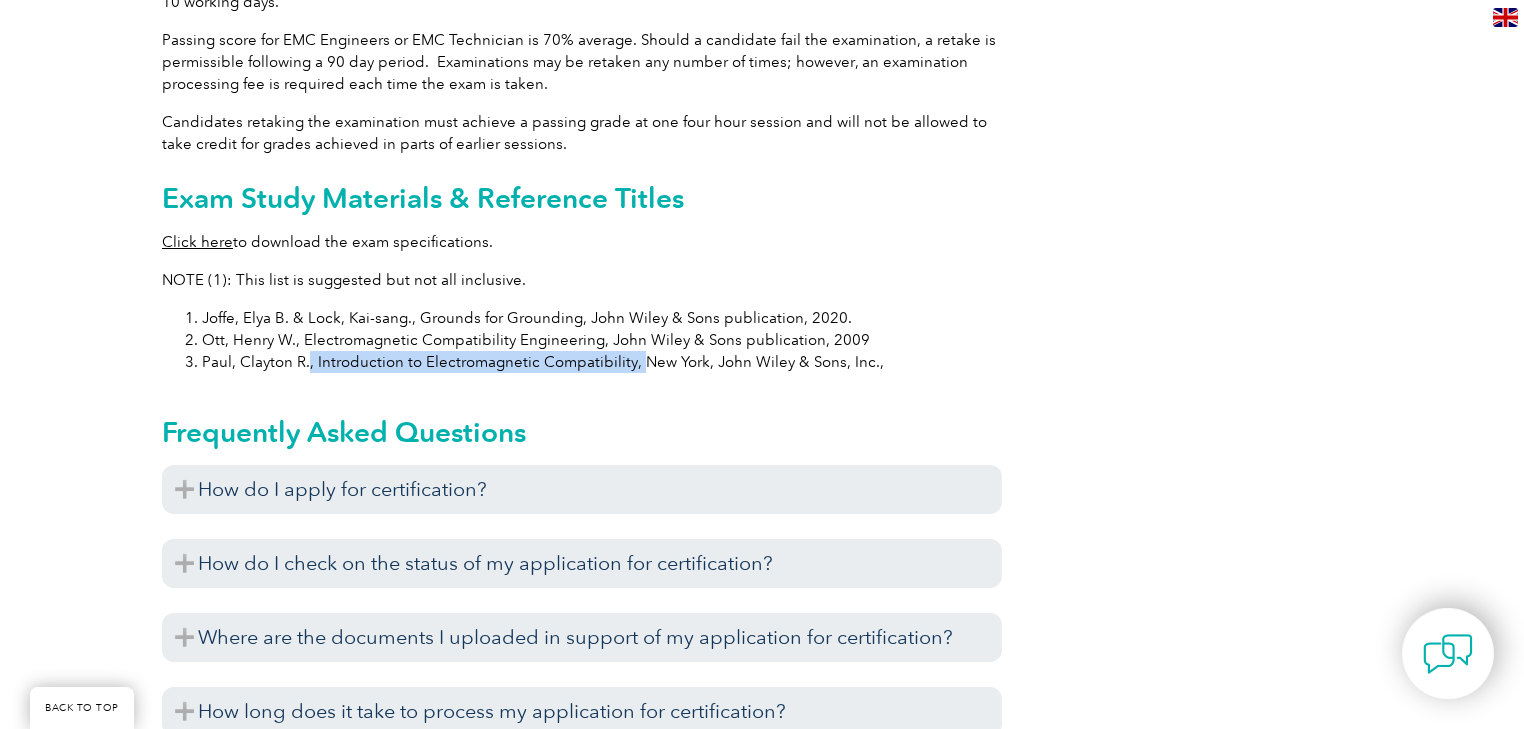 drag, startPoint x: 304, startPoint y: 337, endPoint x: 632, endPoint y: 336, distance: 328.00153 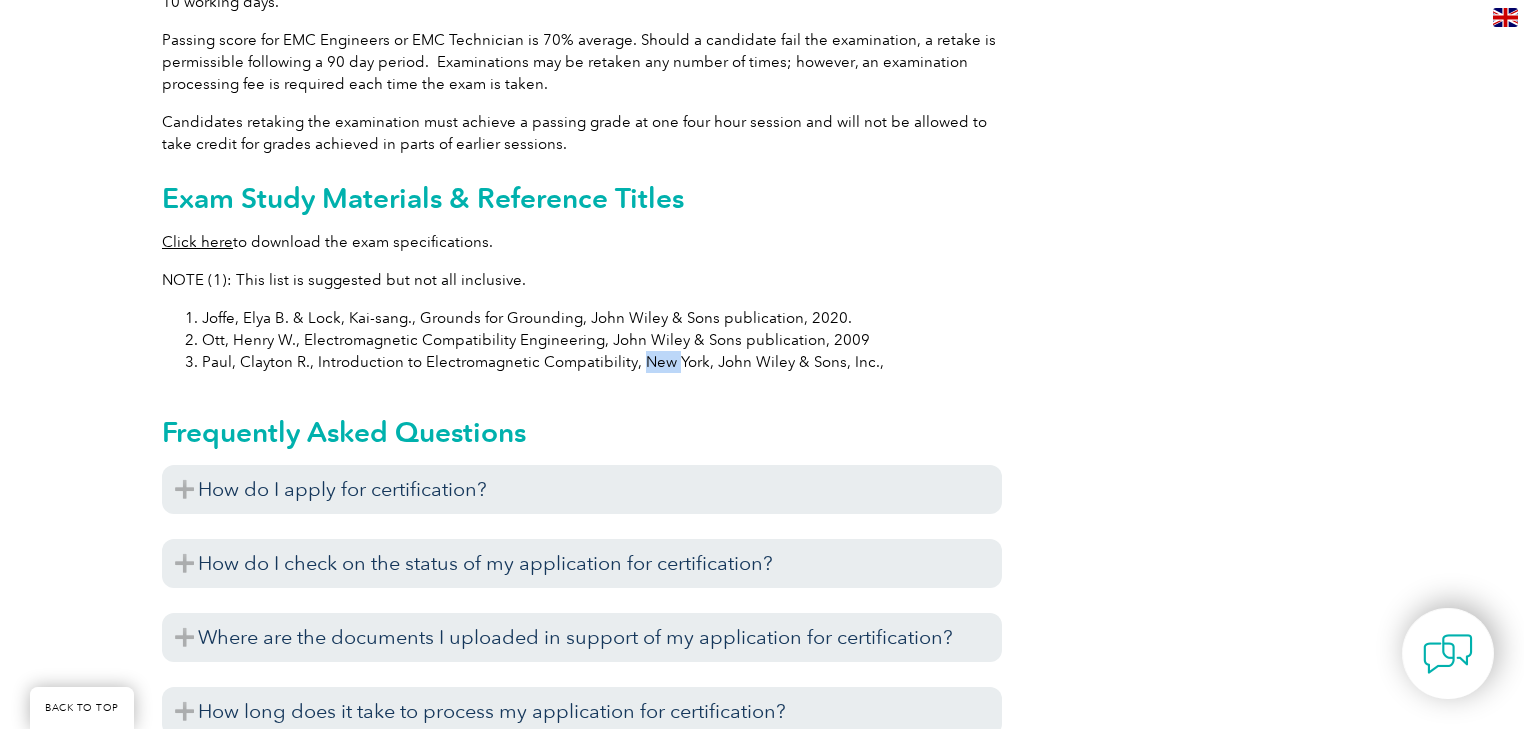 click on "Paul, Clayton R., Introduction to Electromagnetic Compatibility, New York, John Wiley & Sons, Inc.," at bounding box center (602, 362) 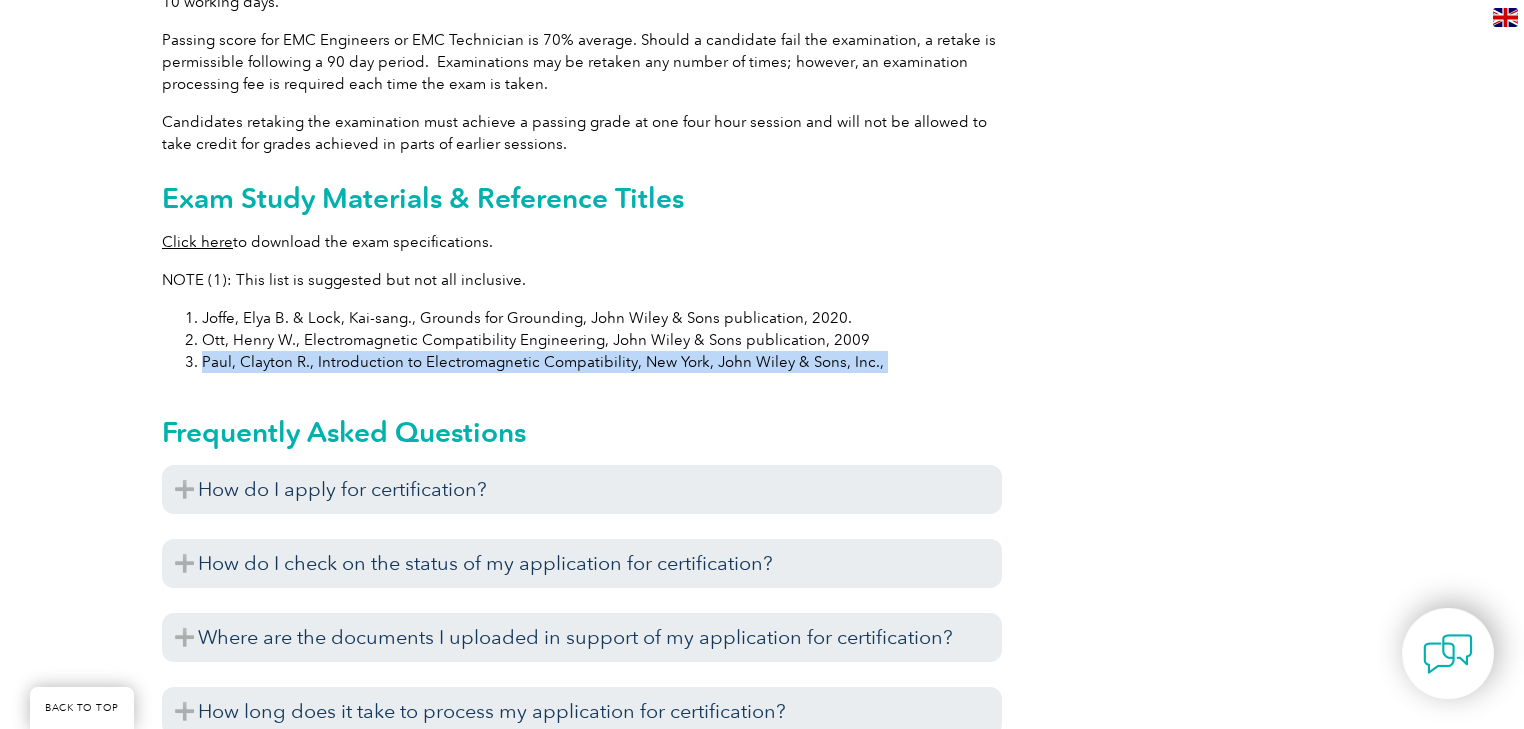 click on "Paul, Clayton R., Introduction to Electromagnetic Compatibility, New York, John Wiley & Sons, Inc.," at bounding box center (602, 362) 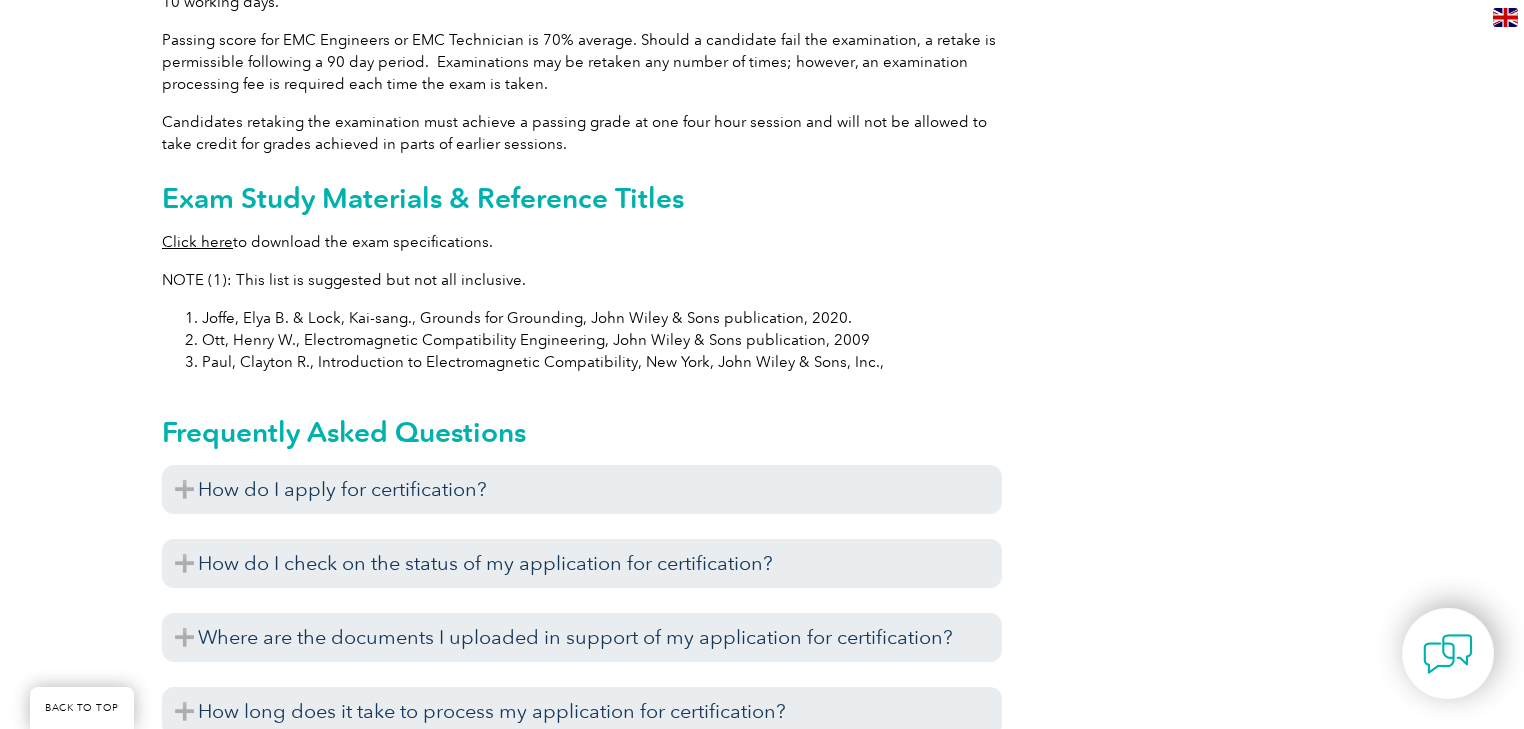click on "Ott, Henry W., Electromagnetic Compatibility Engineering, John Wiley & Sons publication, 2009" at bounding box center [602, 340] 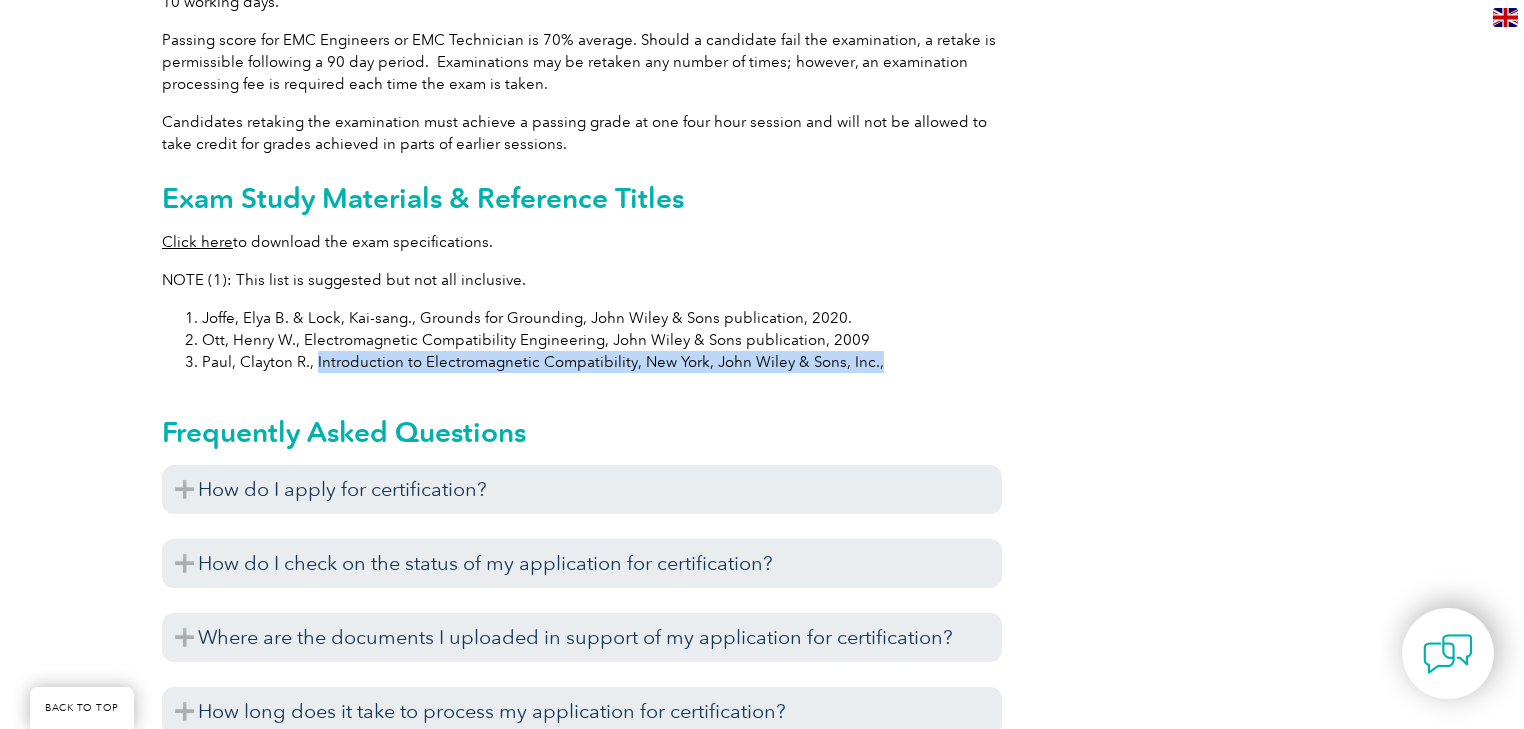 drag, startPoint x: 313, startPoint y: 332, endPoint x: 882, endPoint y: 332, distance: 569 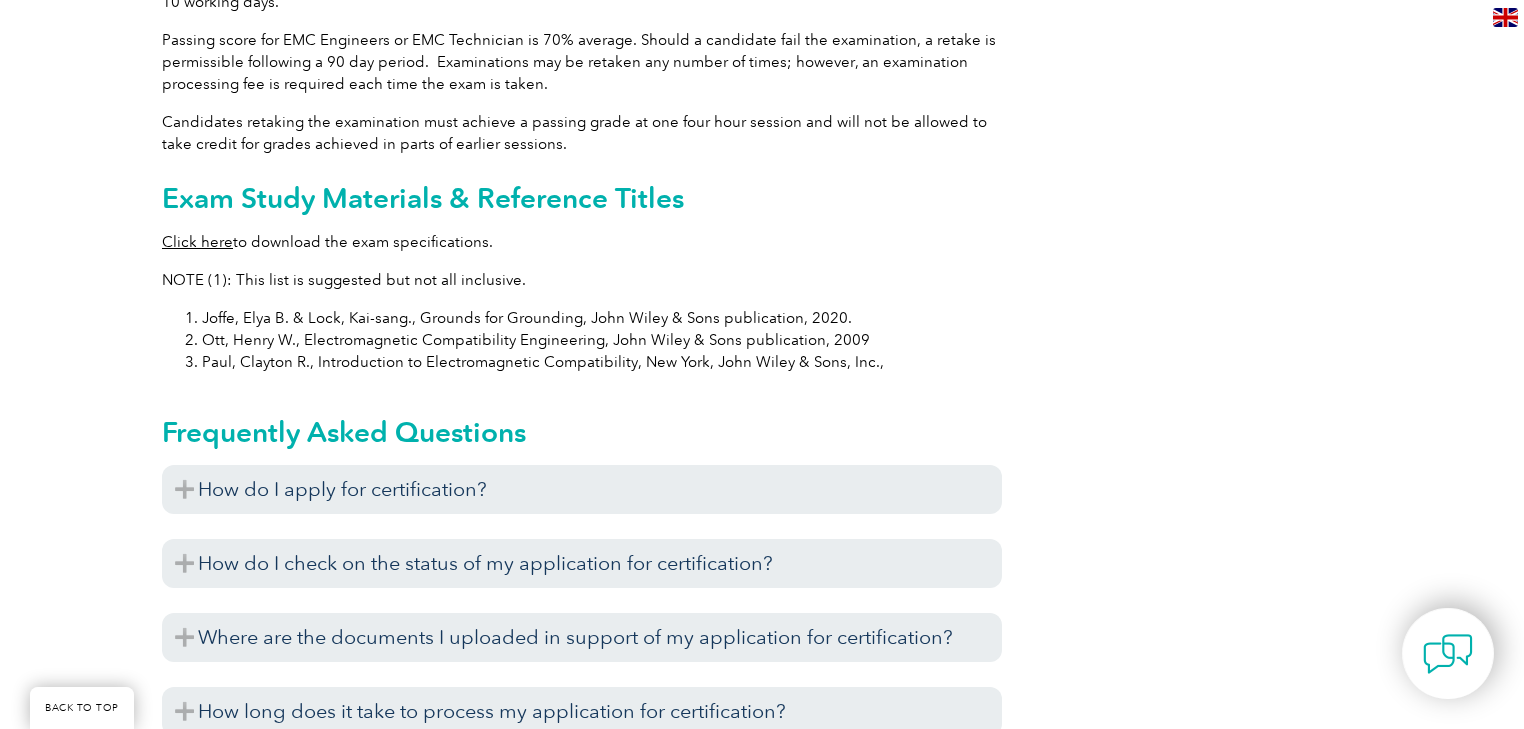 click on "Ott, Henry W., Electromagnetic Compatibility Engineering, John Wiley & Sons publication, 2009" at bounding box center (602, 340) 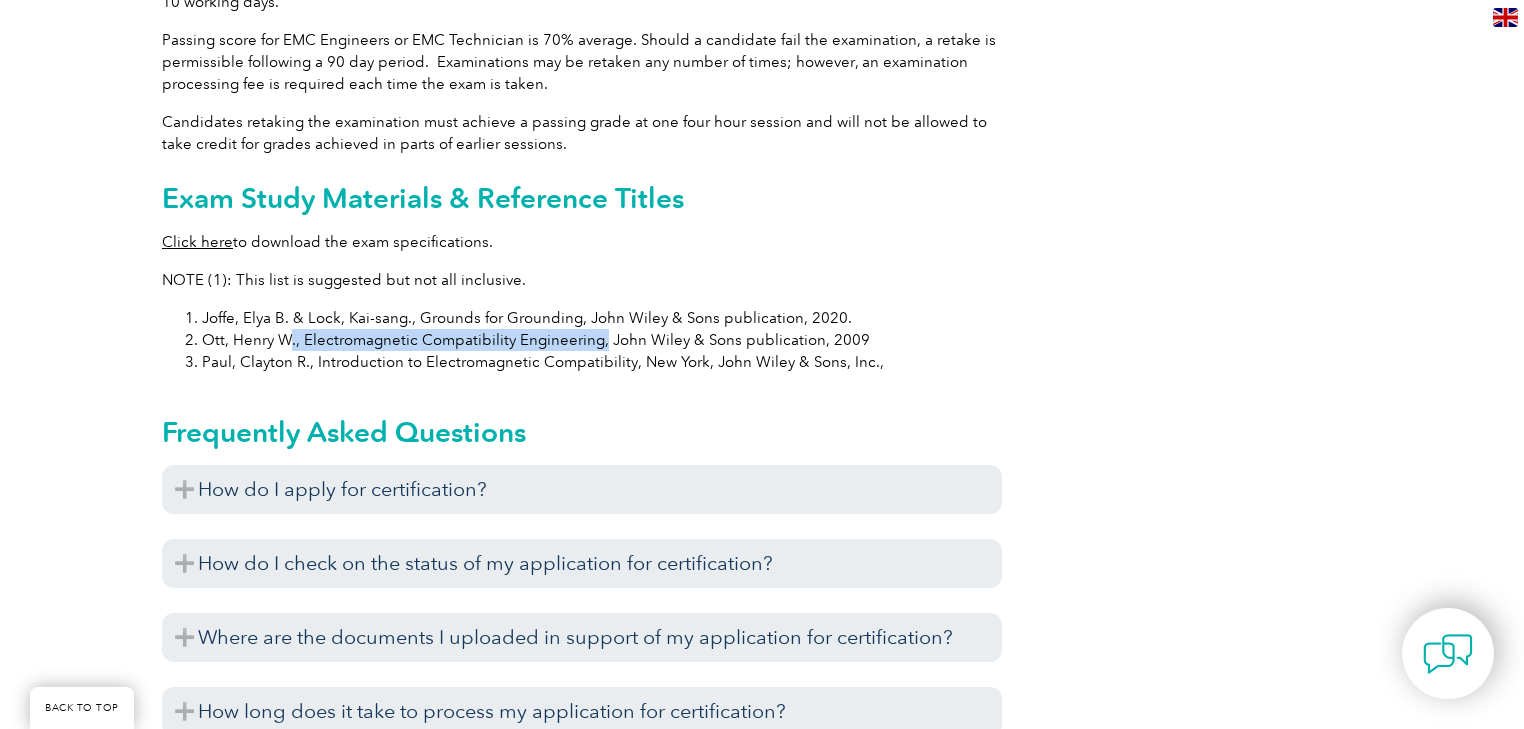 drag, startPoint x: 597, startPoint y: 320, endPoint x: 275, endPoint y: 315, distance: 322.03882 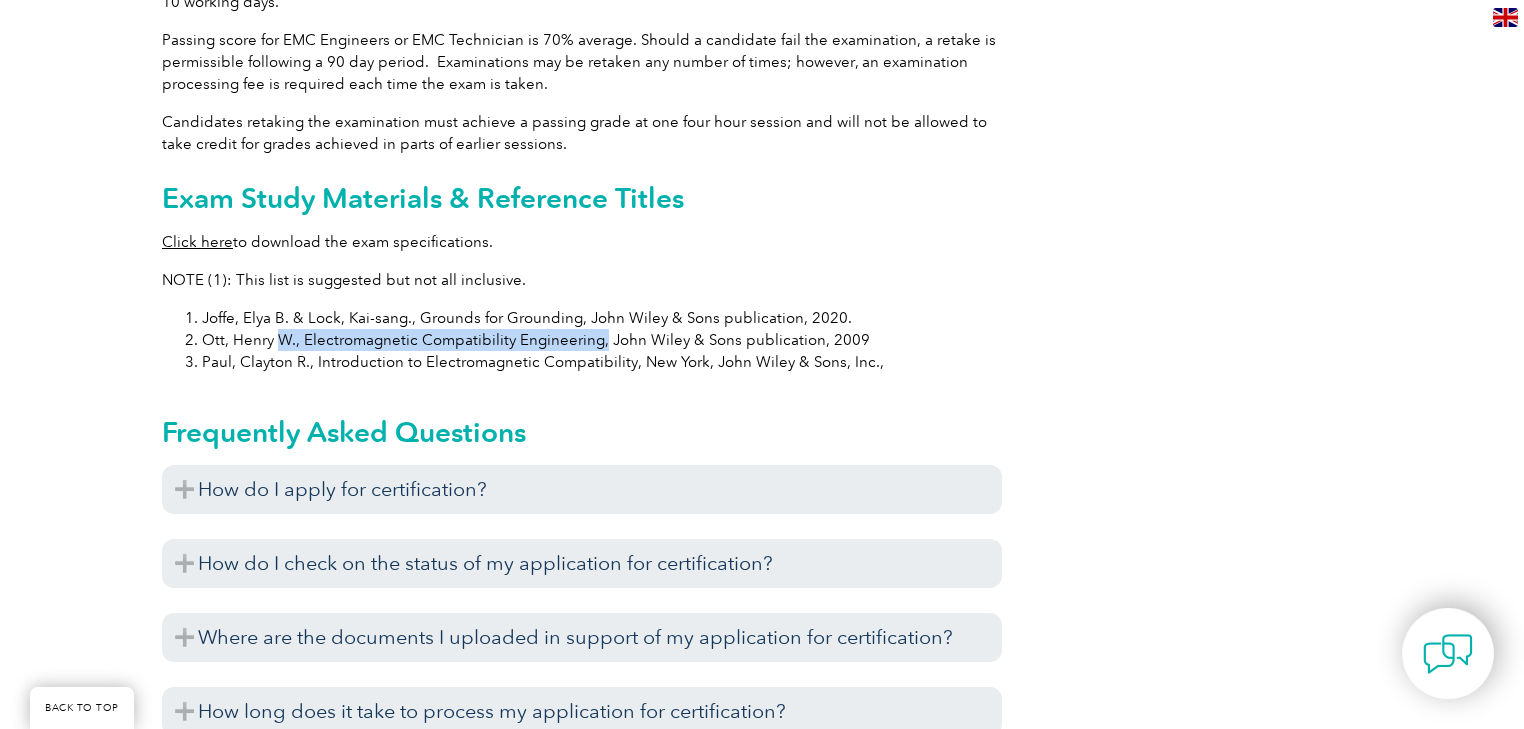 click on "Ott, Henry W., Electromagnetic Compatibility Engineering, John Wiley & Sons publication, 2009" at bounding box center [602, 340] 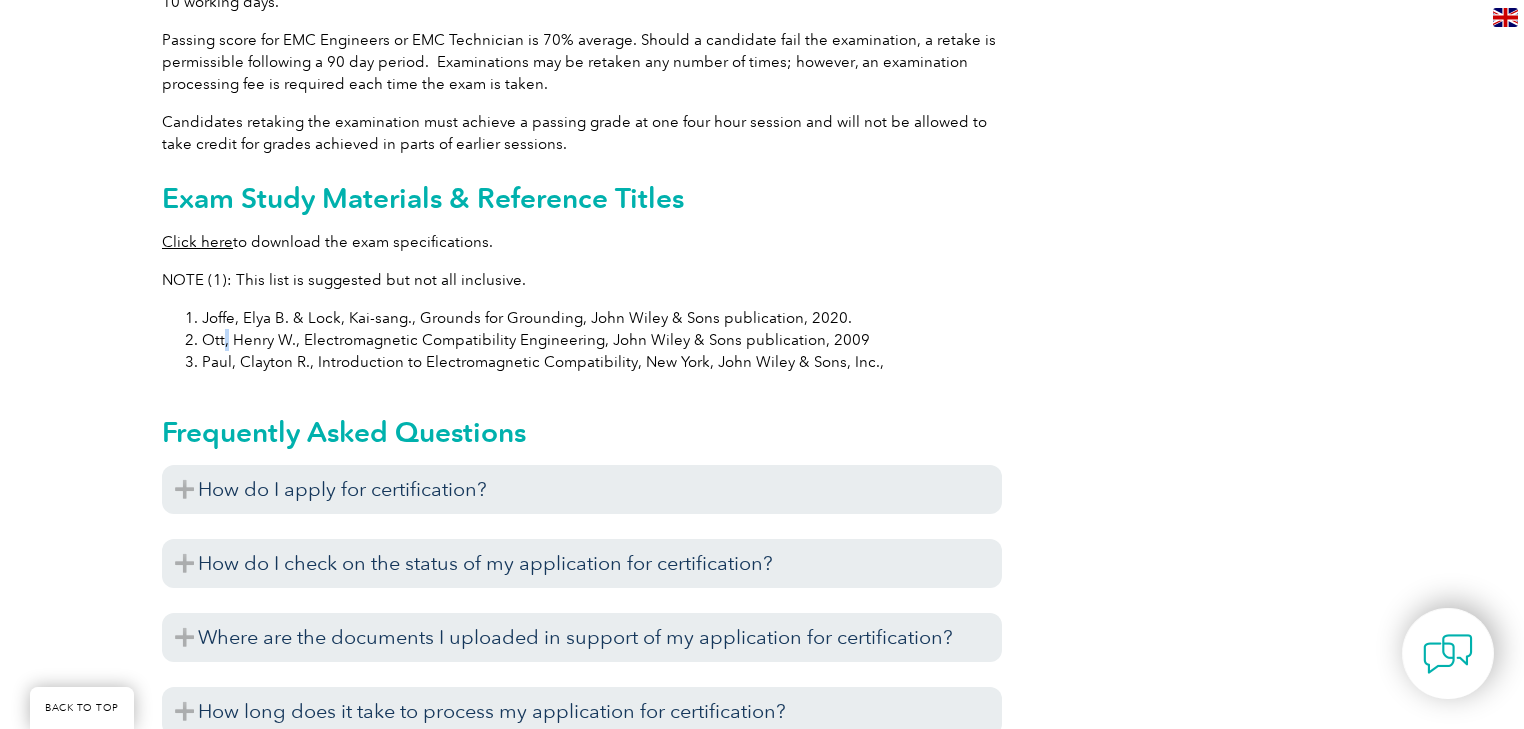 click on "Ott, Henry W., Electromagnetic Compatibility Engineering, John Wiley & Sons publication, 2009" at bounding box center (602, 340) 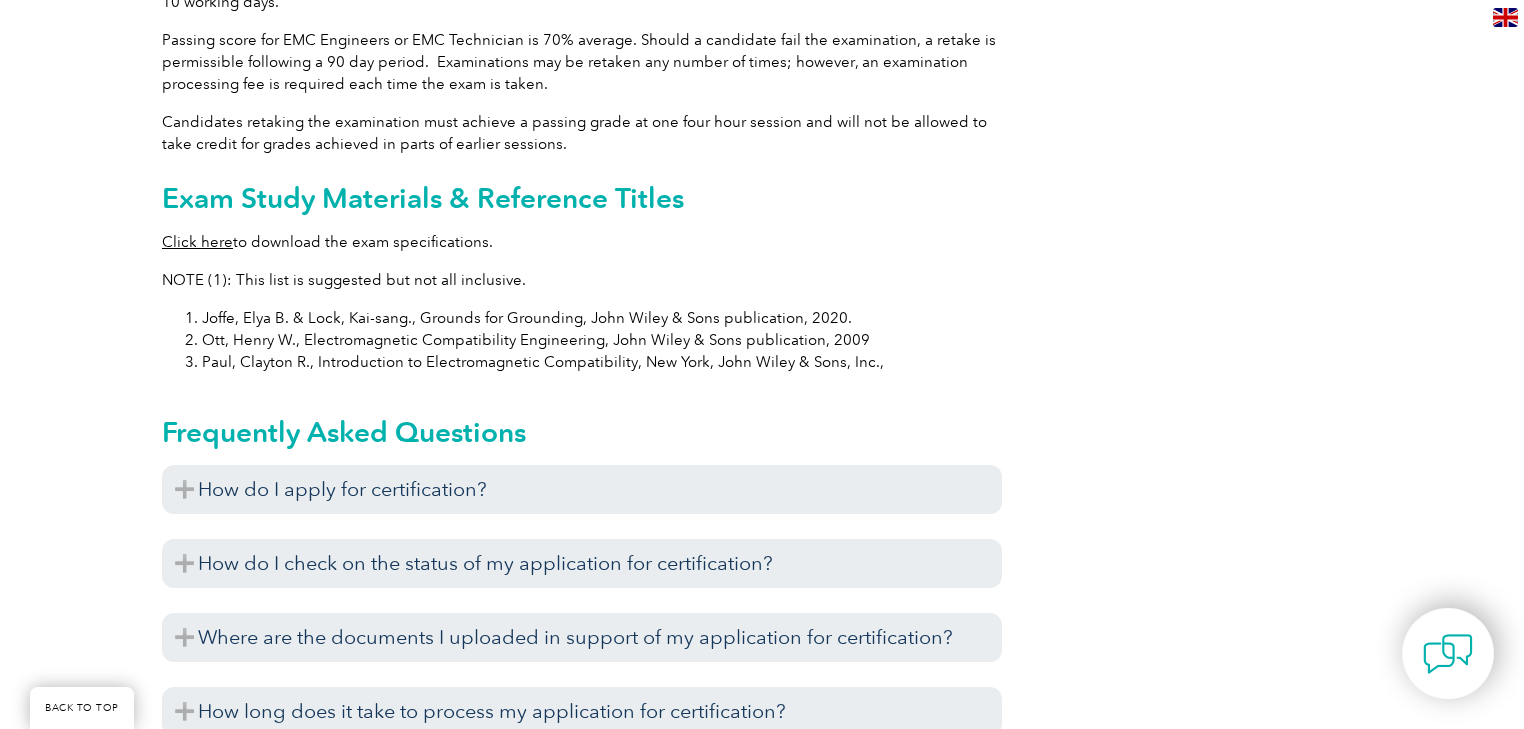 click on "Ott, Henry W., Electromagnetic Compatibility Engineering, John Wiley & Sons publication, 2009" at bounding box center (602, 340) 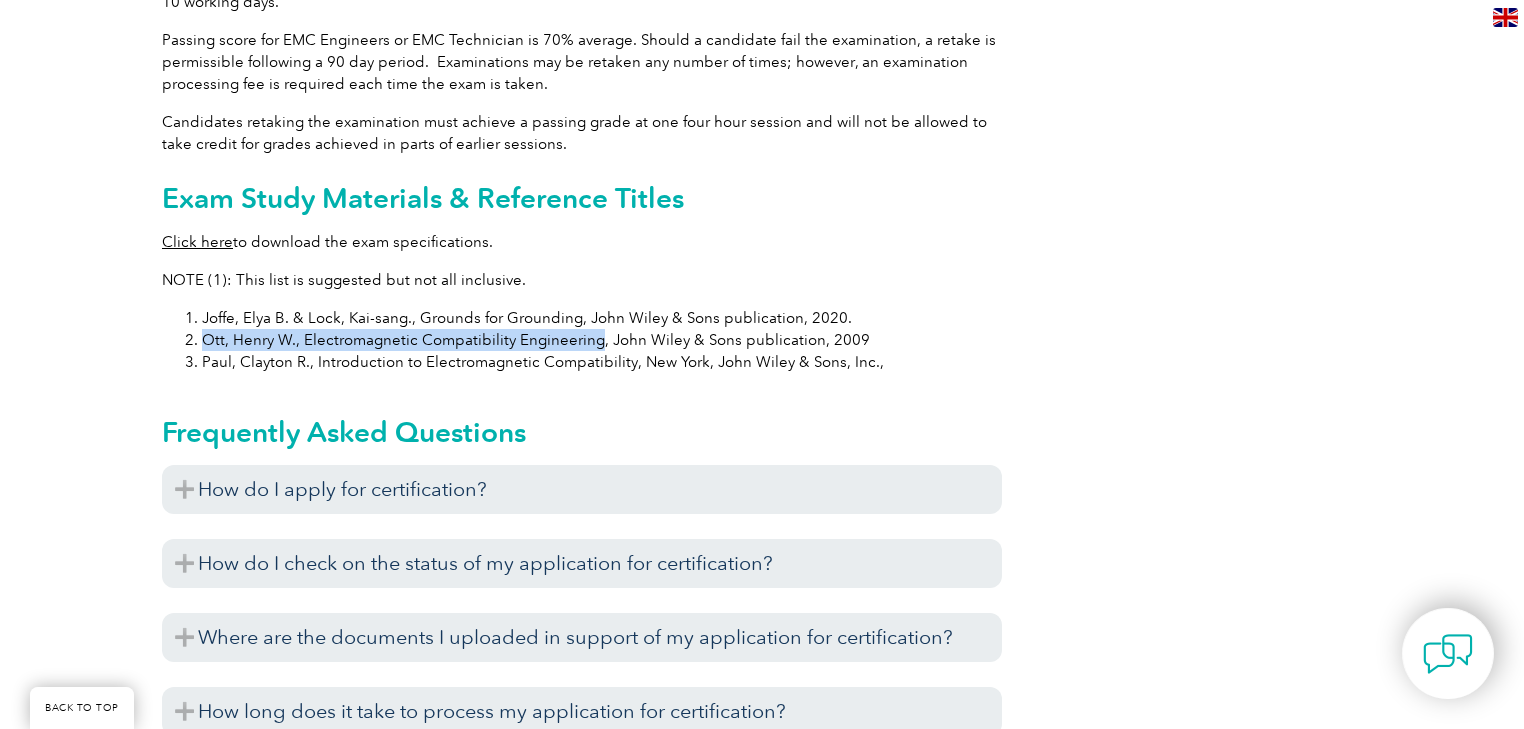 drag, startPoint x: 203, startPoint y: 316, endPoint x: 594, endPoint y: 316, distance: 391 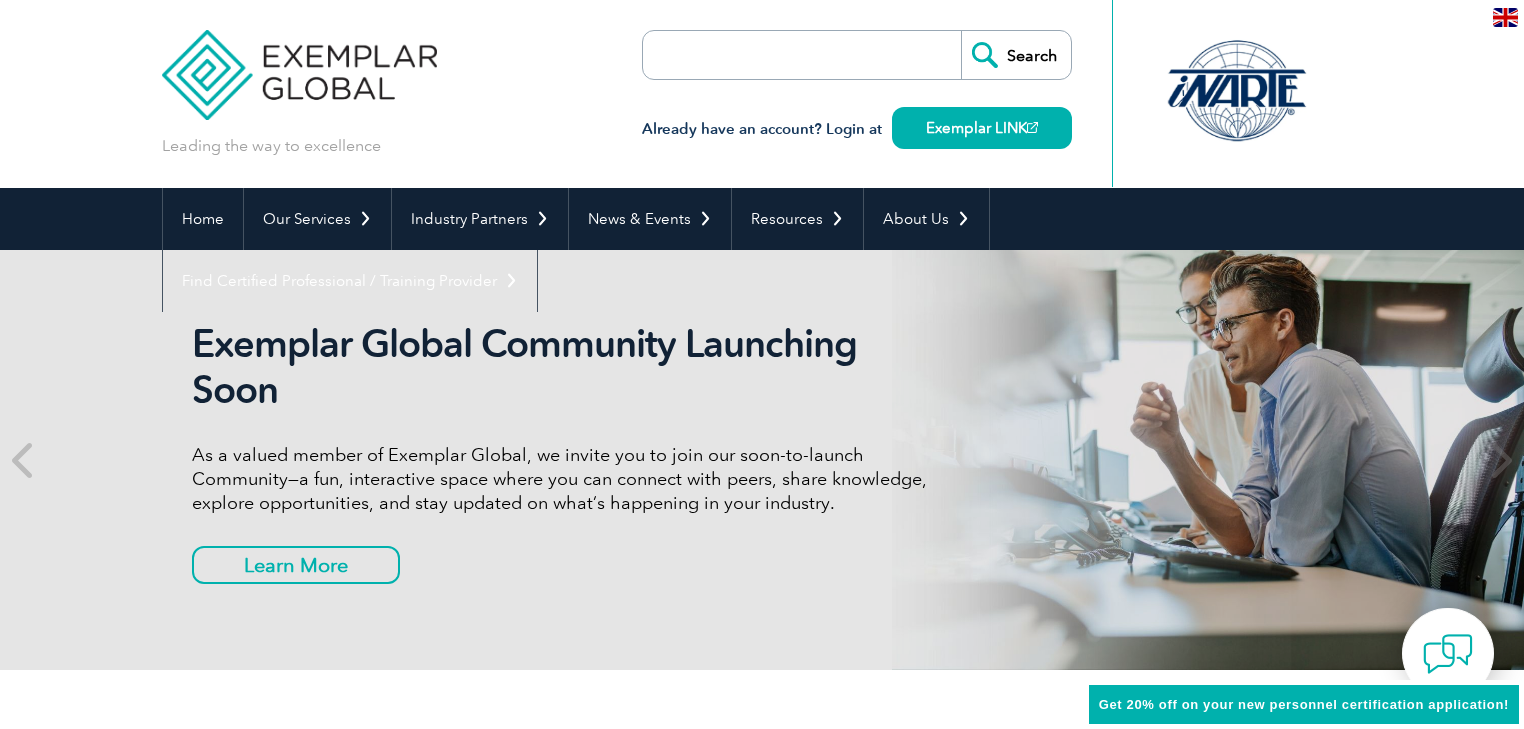 scroll, scrollTop: 0, scrollLeft: 0, axis: both 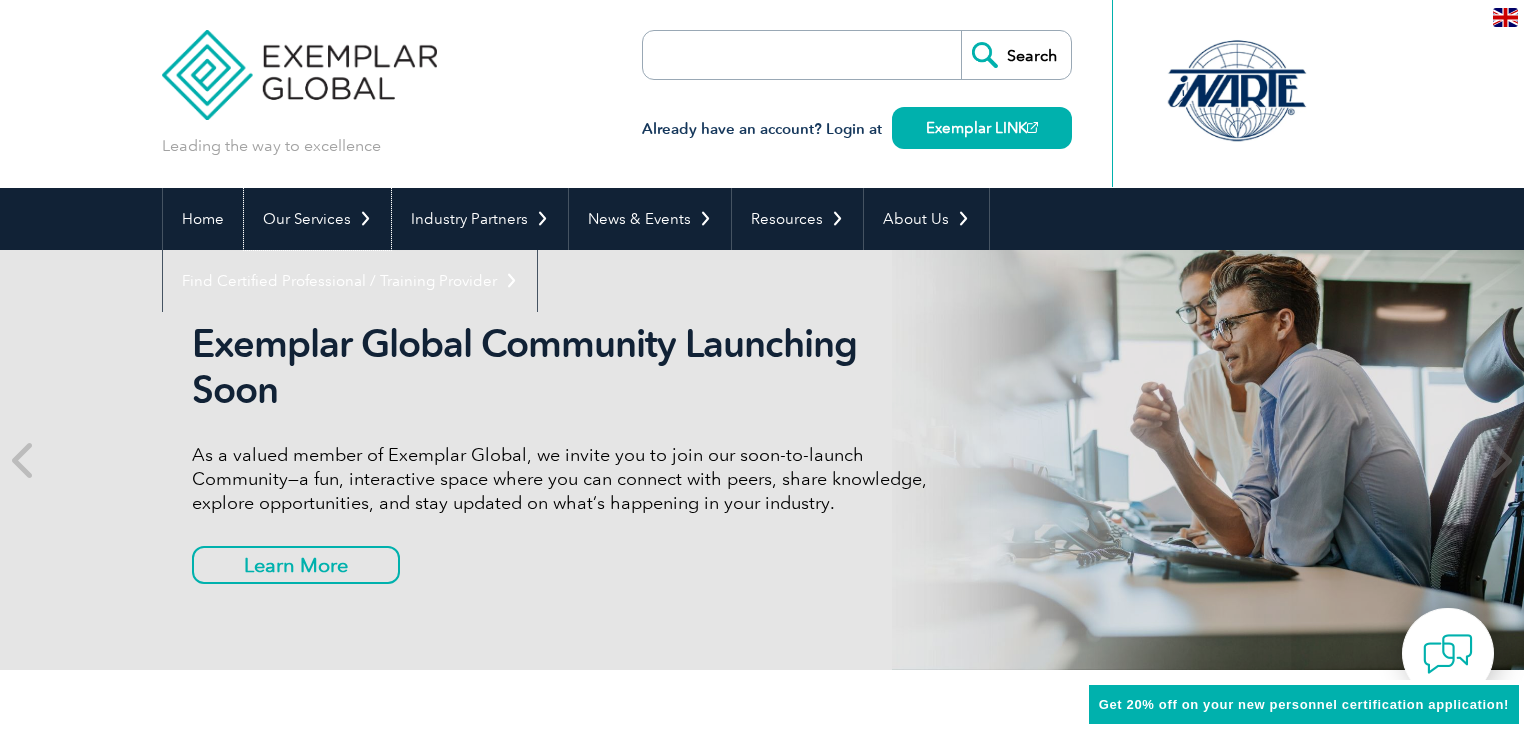 click on "Our Services" at bounding box center (317, 219) 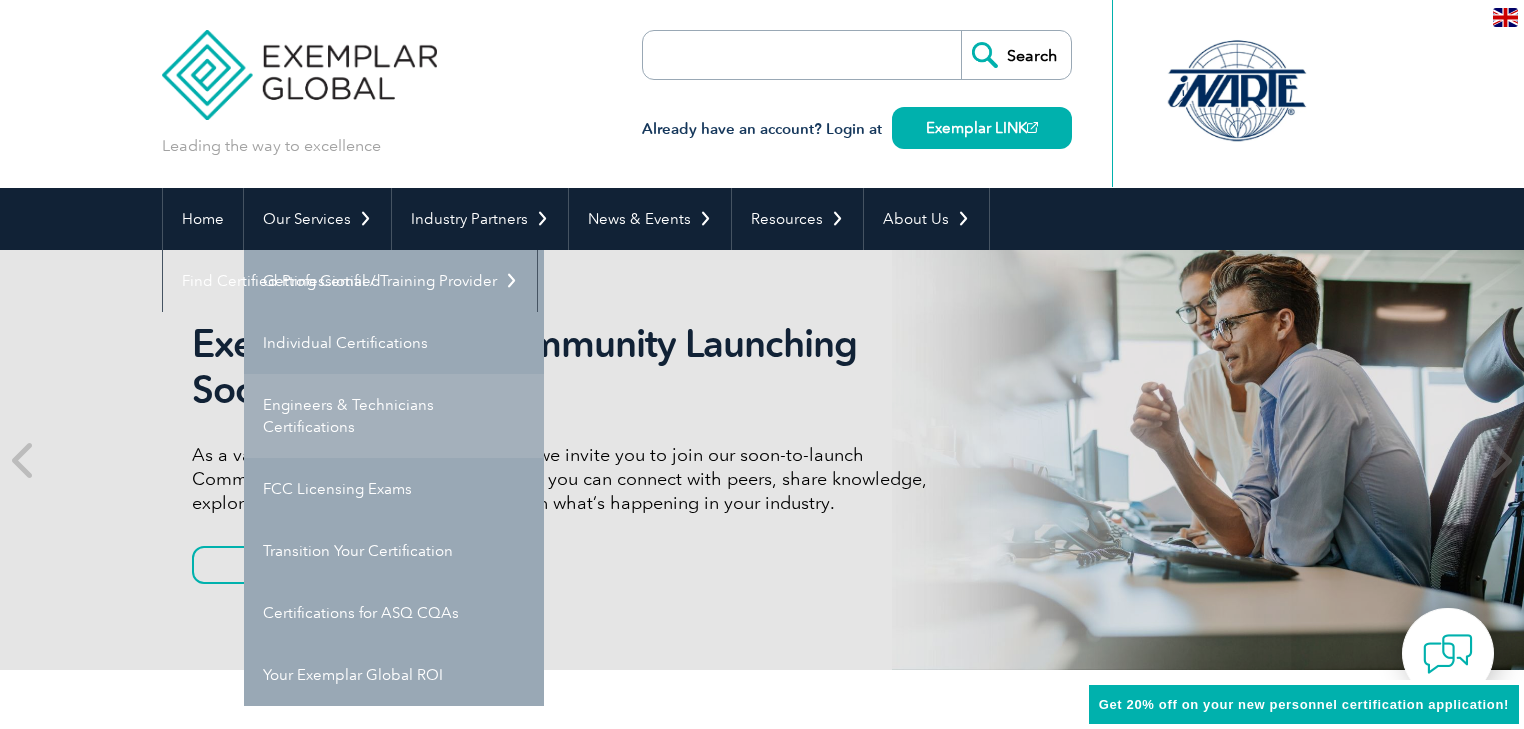 click on "Engineers & Technicians Certifications" at bounding box center [394, 416] 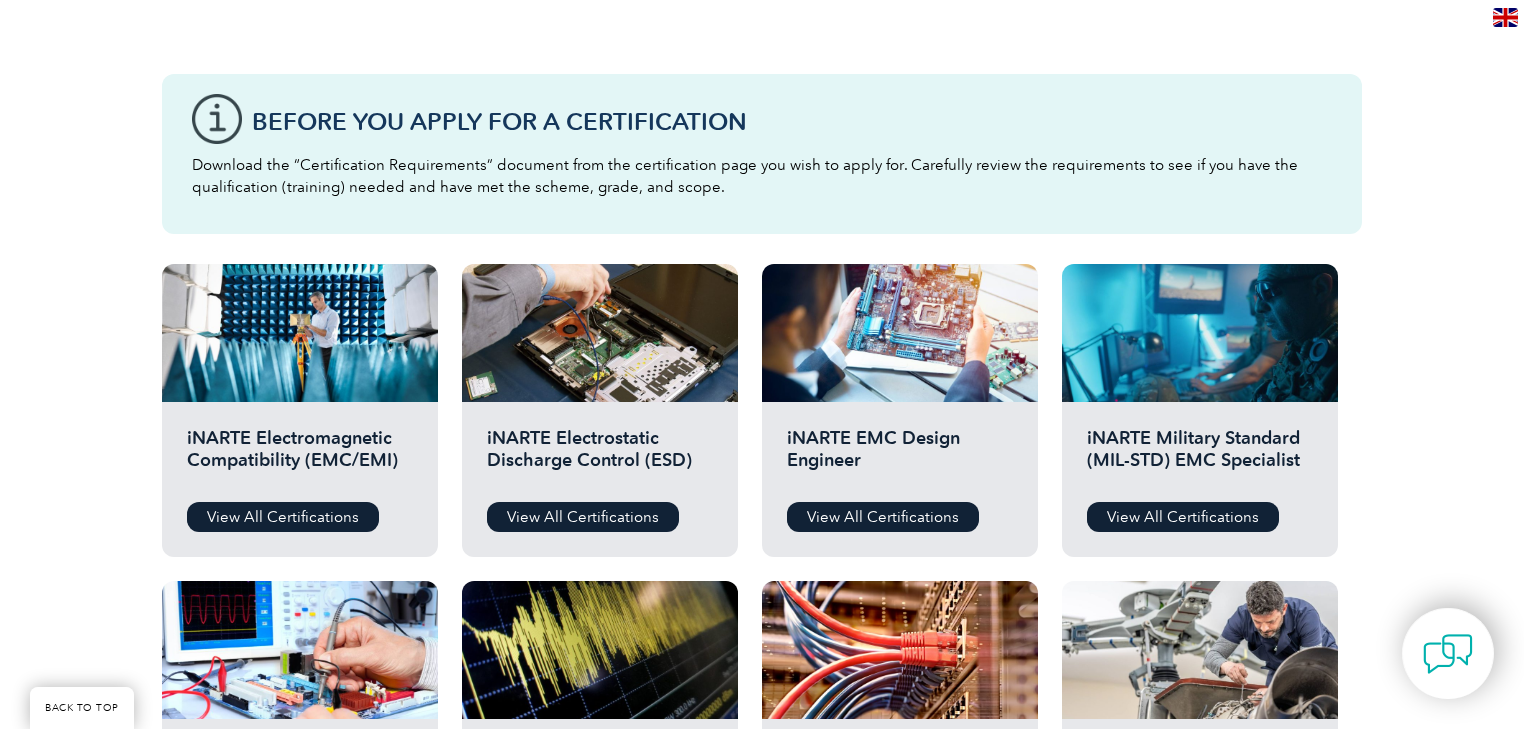 scroll, scrollTop: 640, scrollLeft: 0, axis: vertical 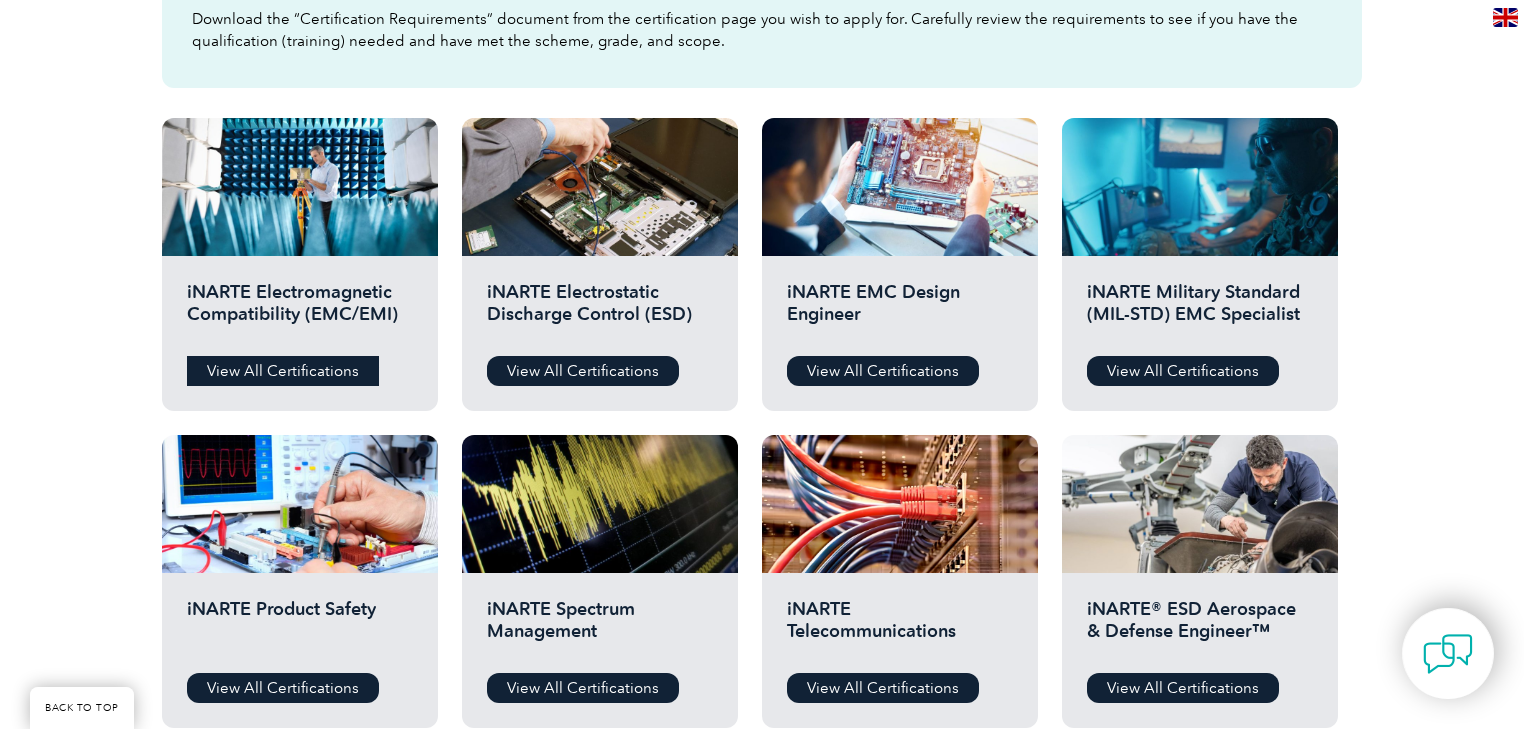 click on "View All Certifications" at bounding box center [283, 371] 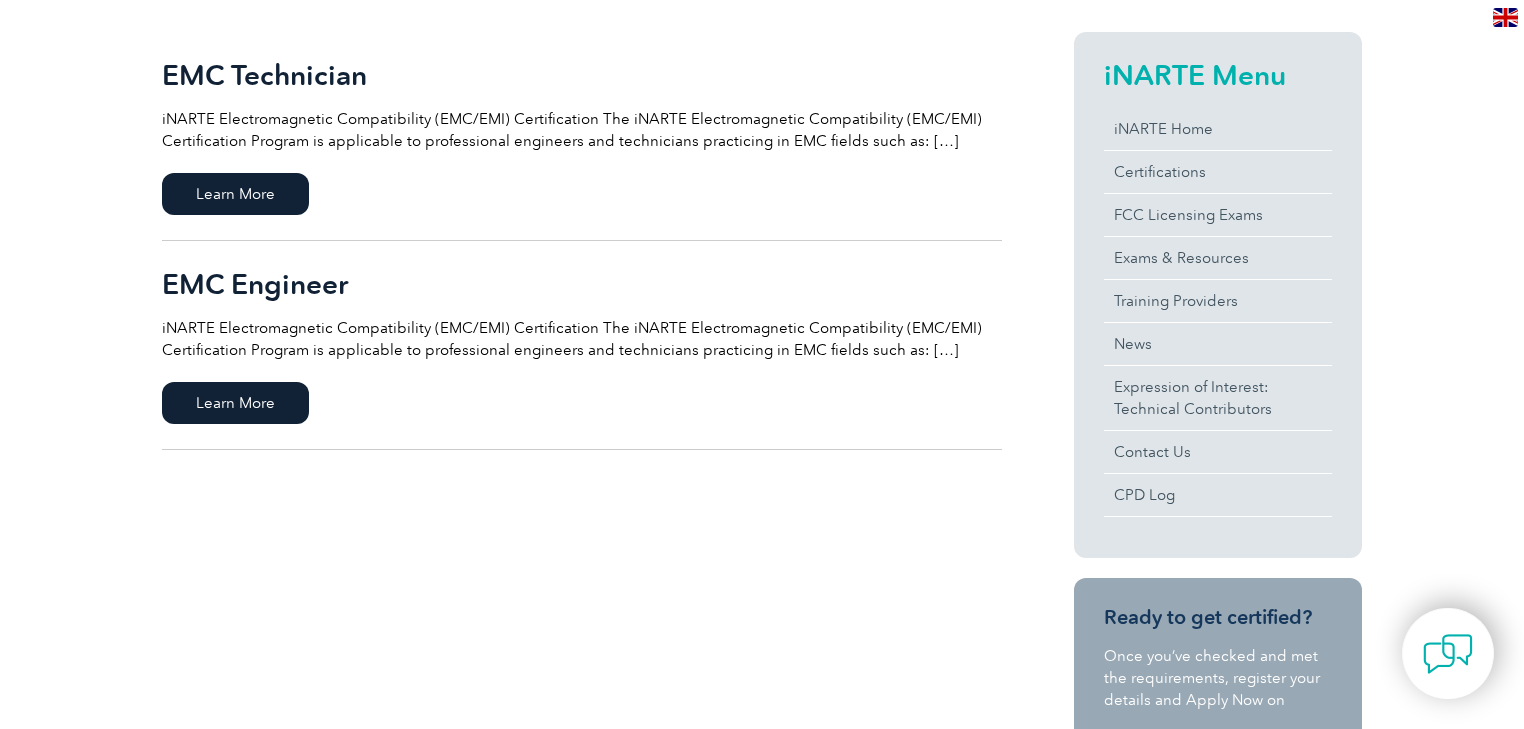 scroll, scrollTop: 480, scrollLeft: 0, axis: vertical 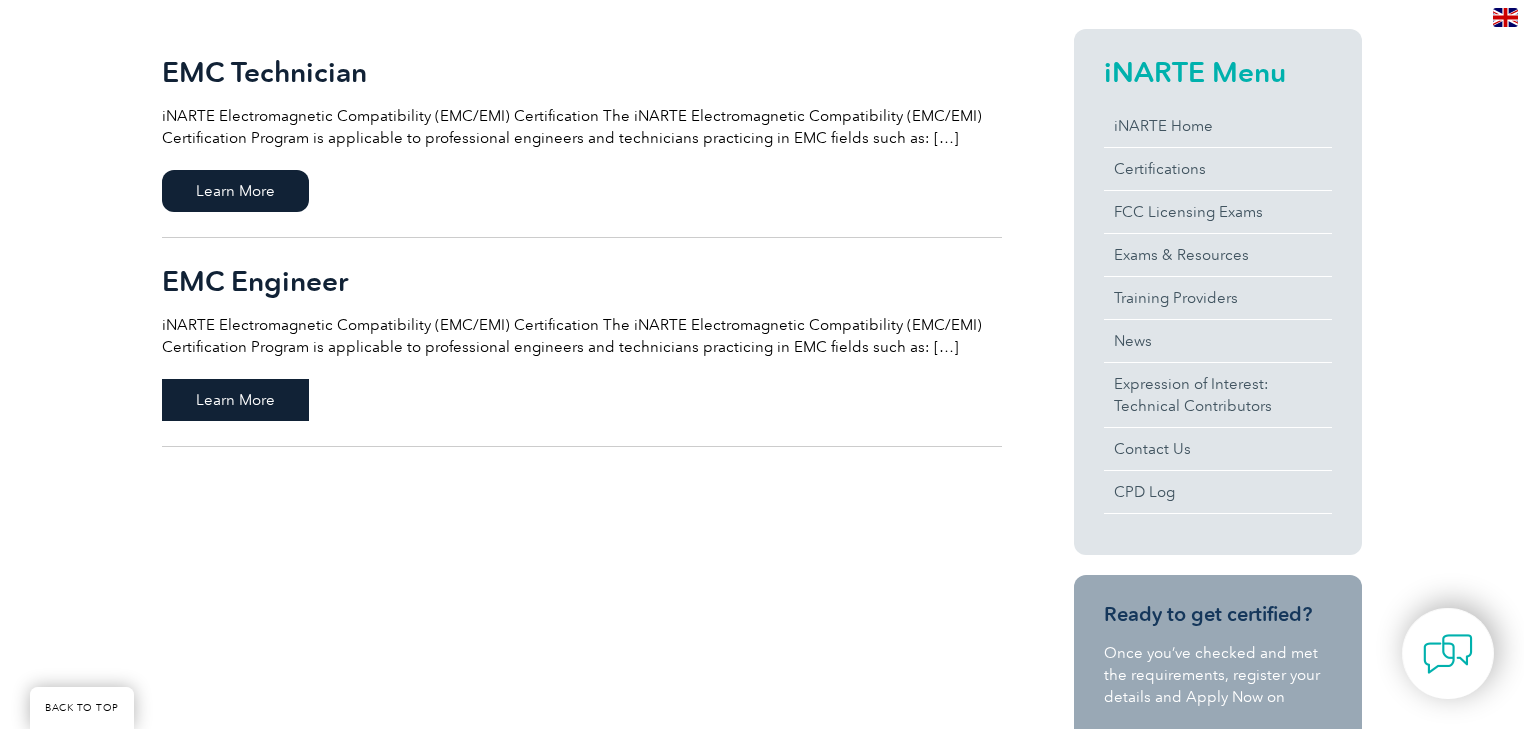 click on "Learn More" at bounding box center (235, 400) 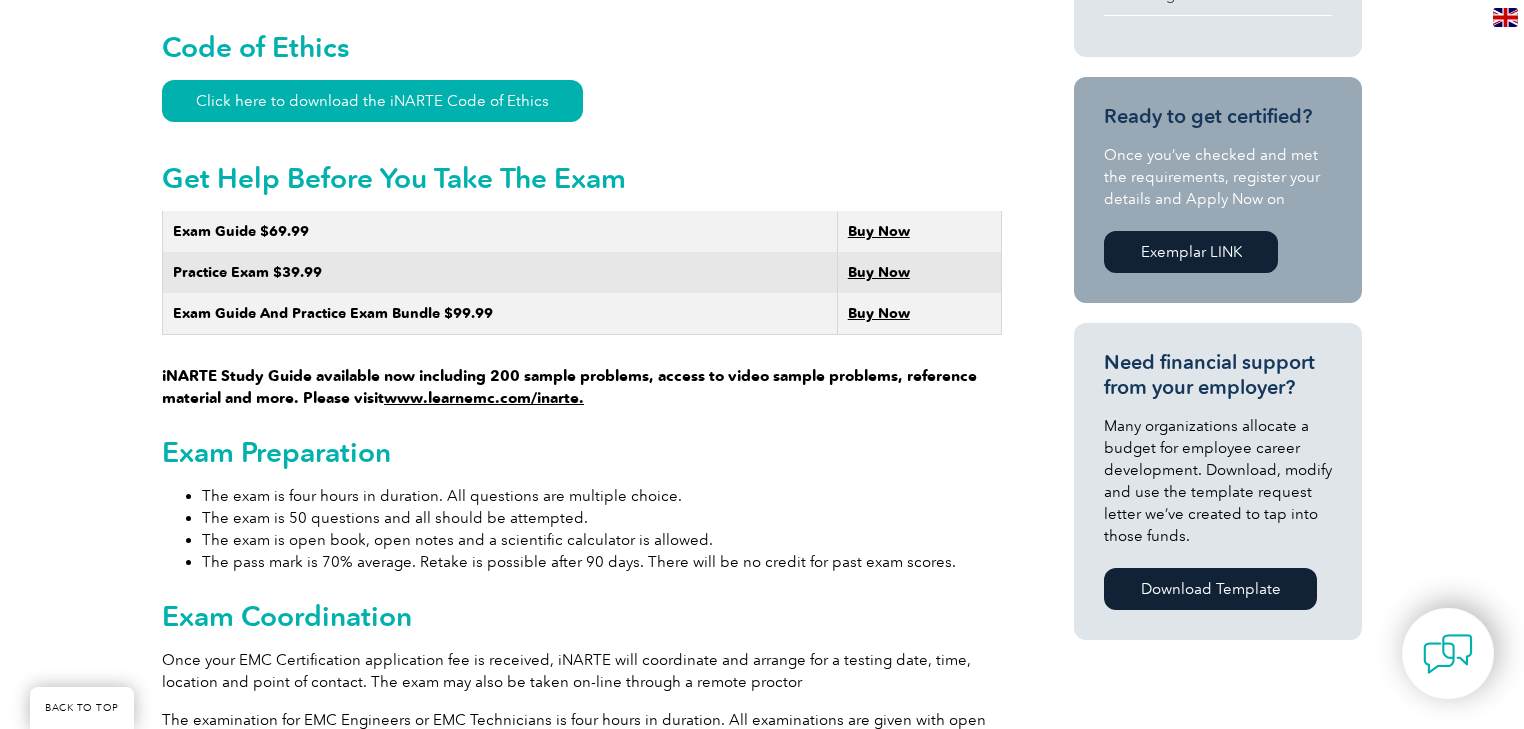 scroll, scrollTop: 960, scrollLeft: 0, axis: vertical 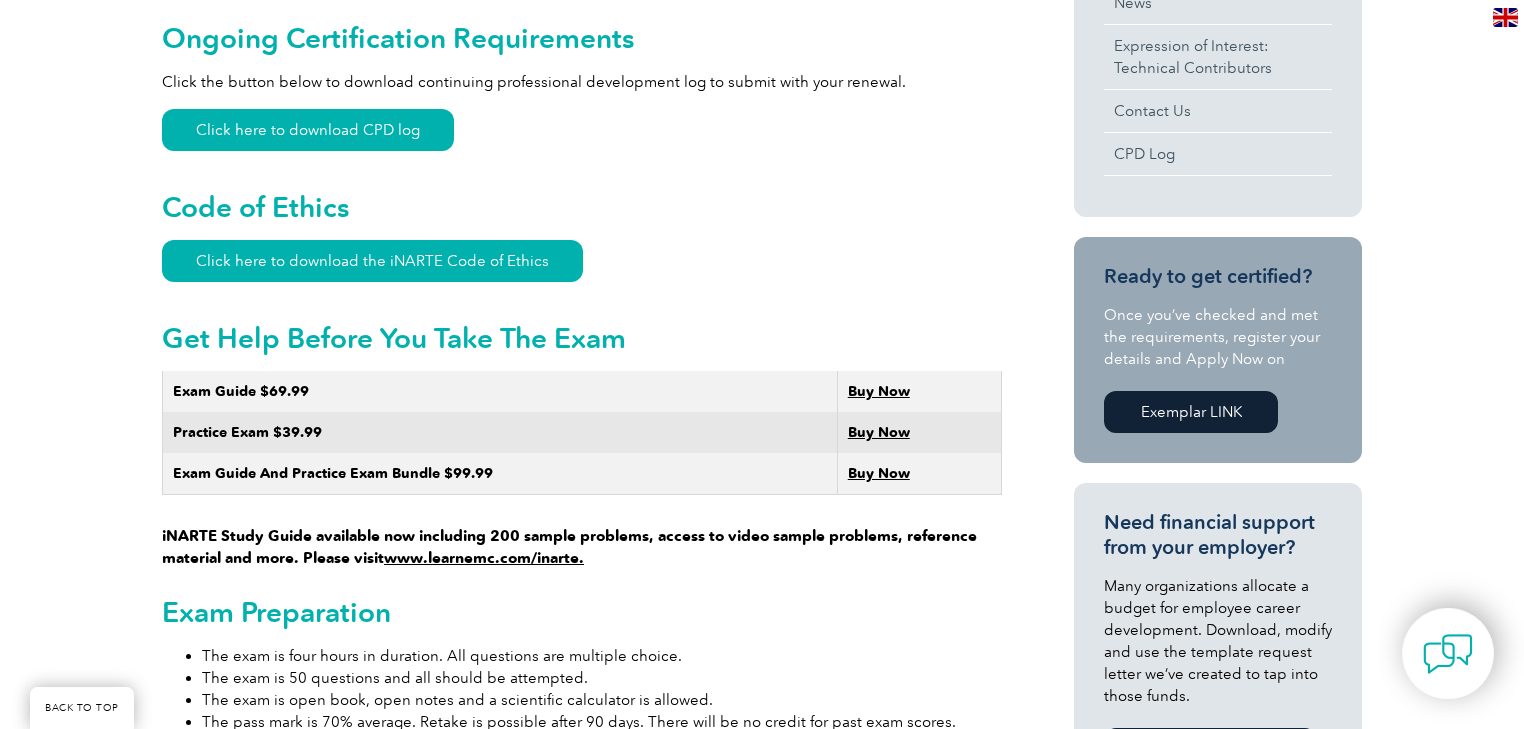 click on "Buy Now" at bounding box center [879, 473] 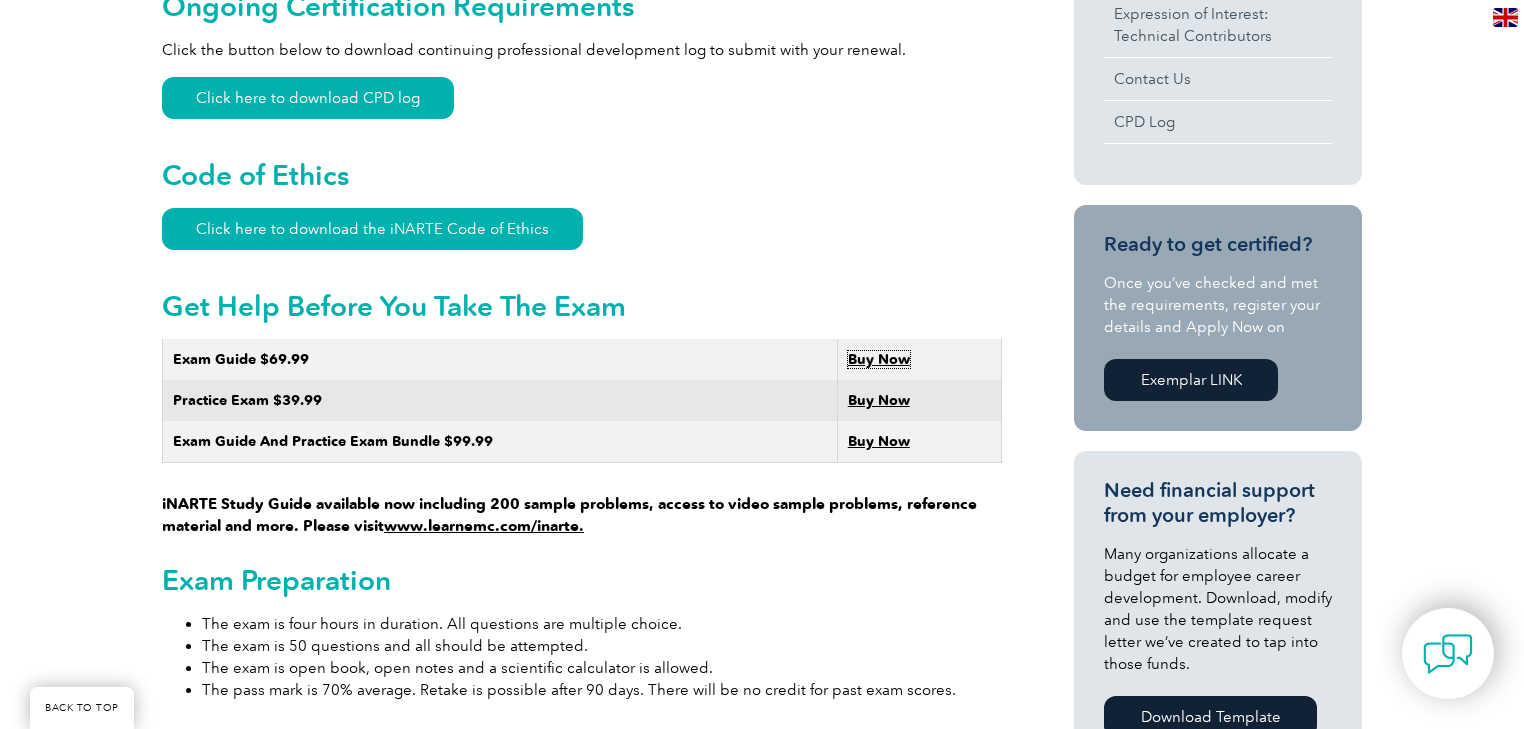 scroll, scrollTop: 1040, scrollLeft: 0, axis: vertical 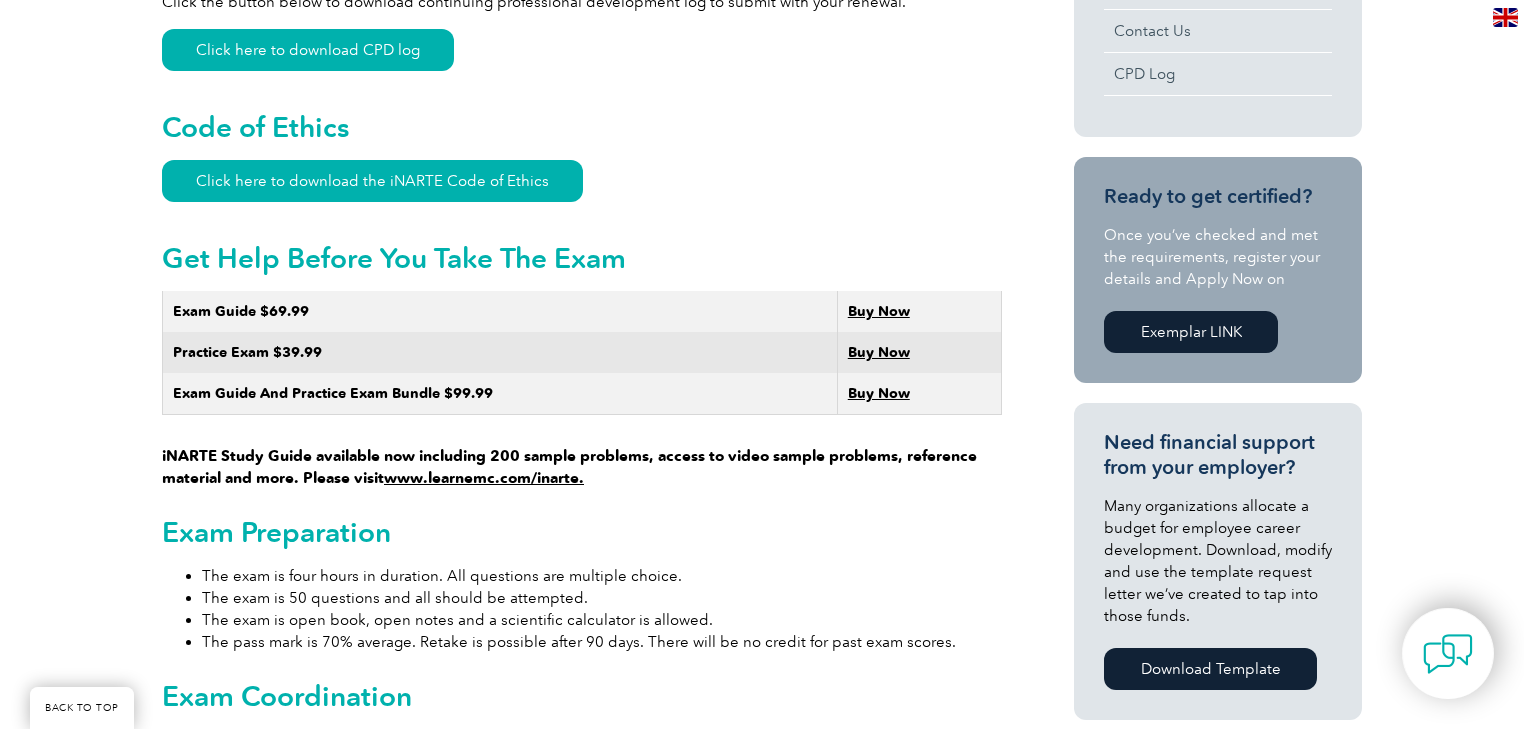 click on "Buy Now" at bounding box center (879, 393) 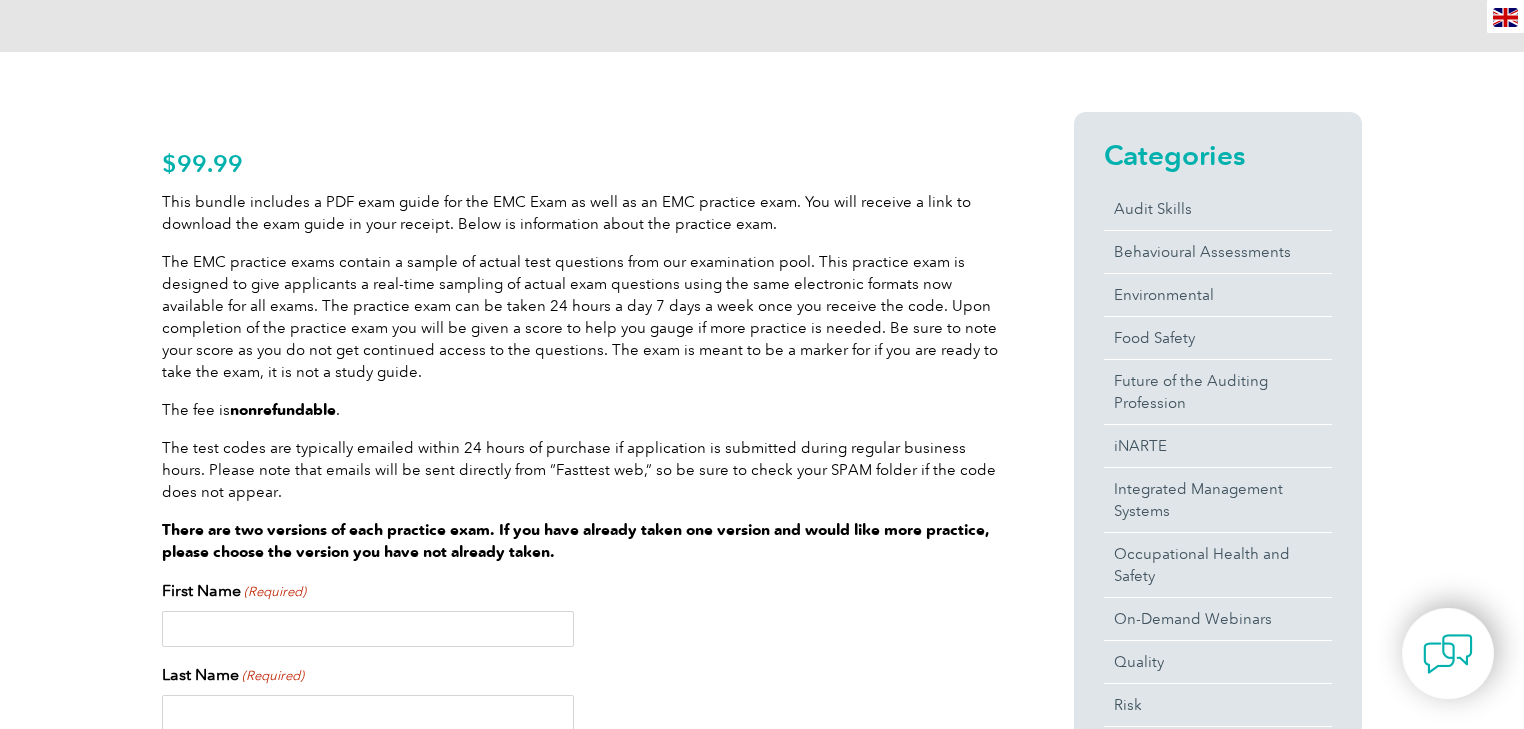 scroll, scrollTop: 400, scrollLeft: 0, axis: vertical 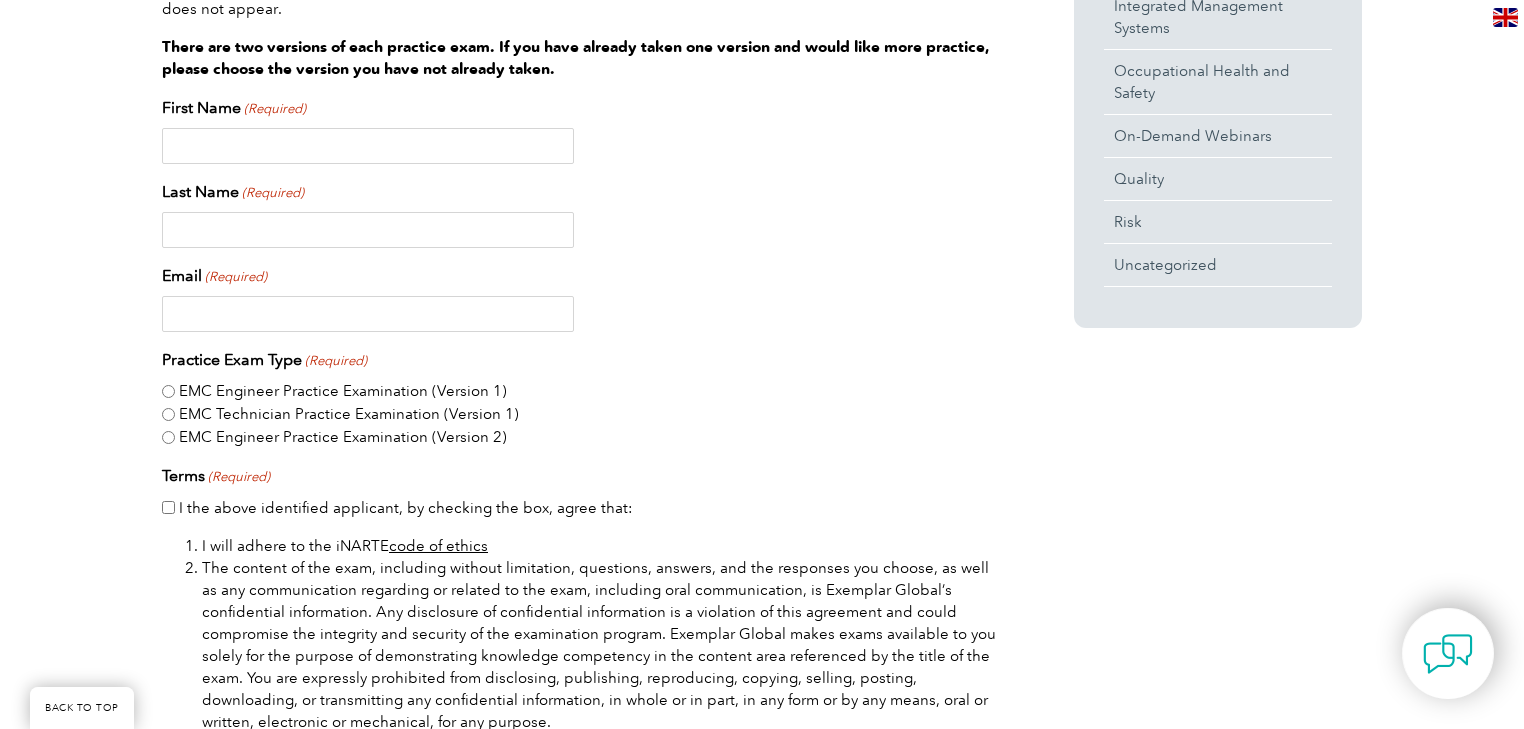 click on "First Name (Required)" at bounding box center [368, 146] 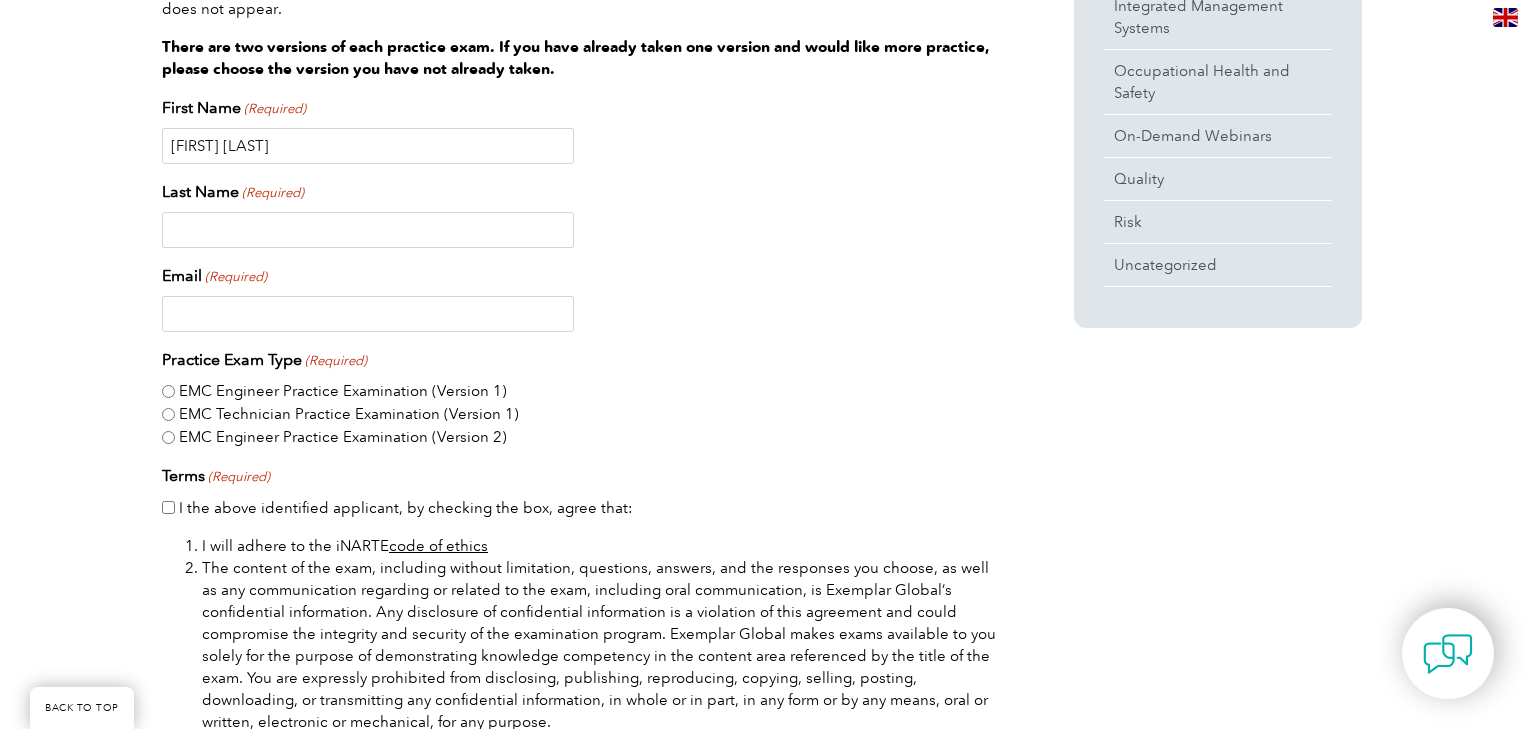 type on "[FIRST] [LAST]" 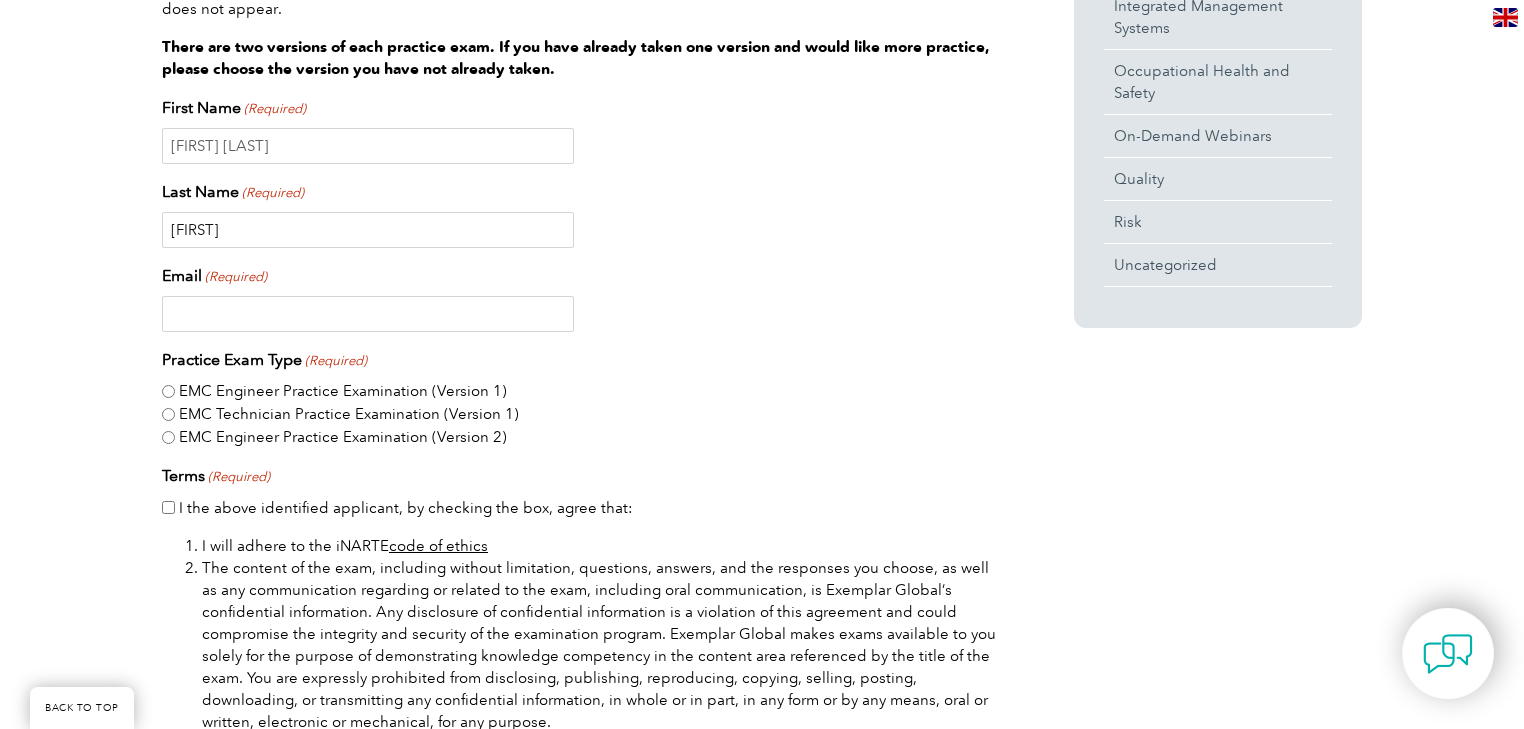 type on "Hein" 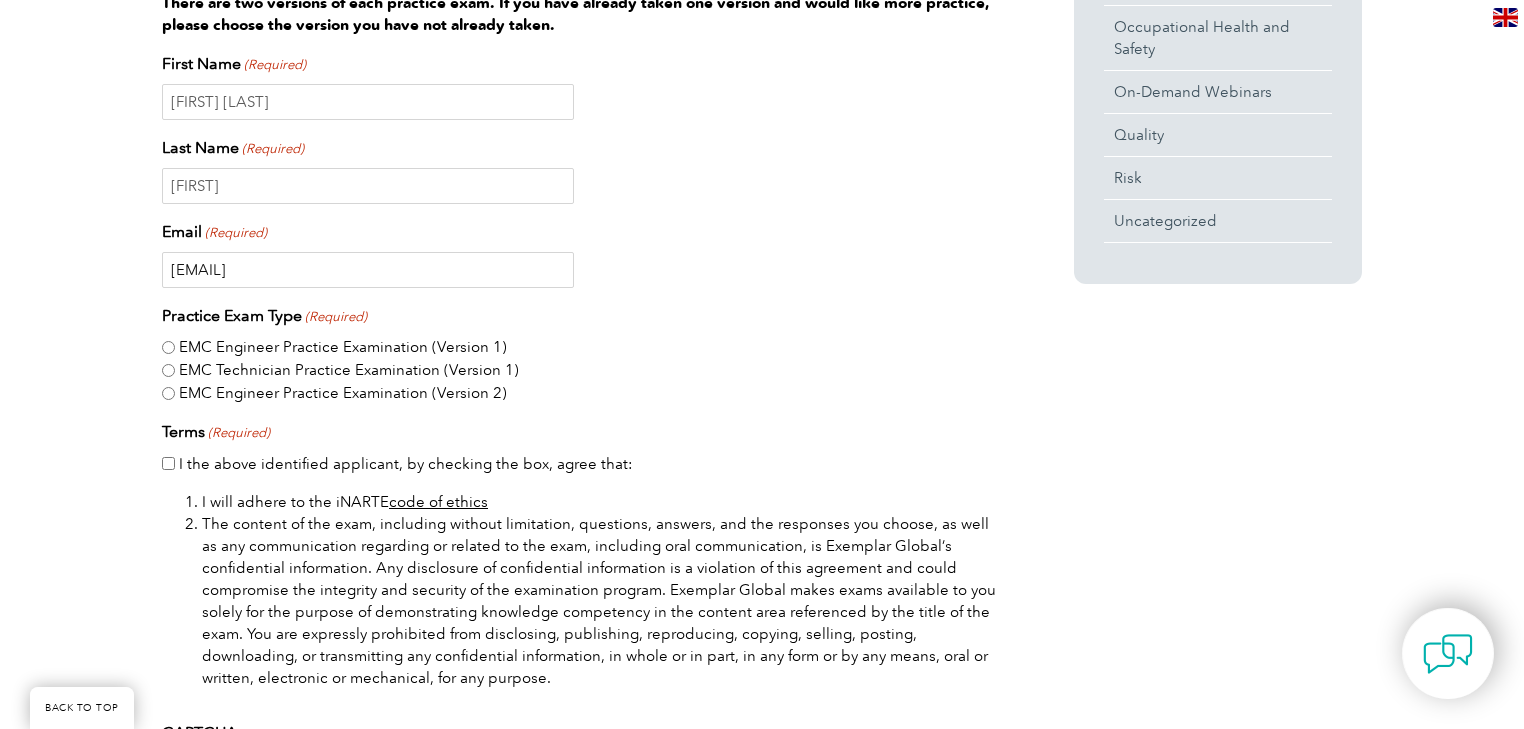scroll, scrollTop: 960, scrollLeft: 0, axis: vertical 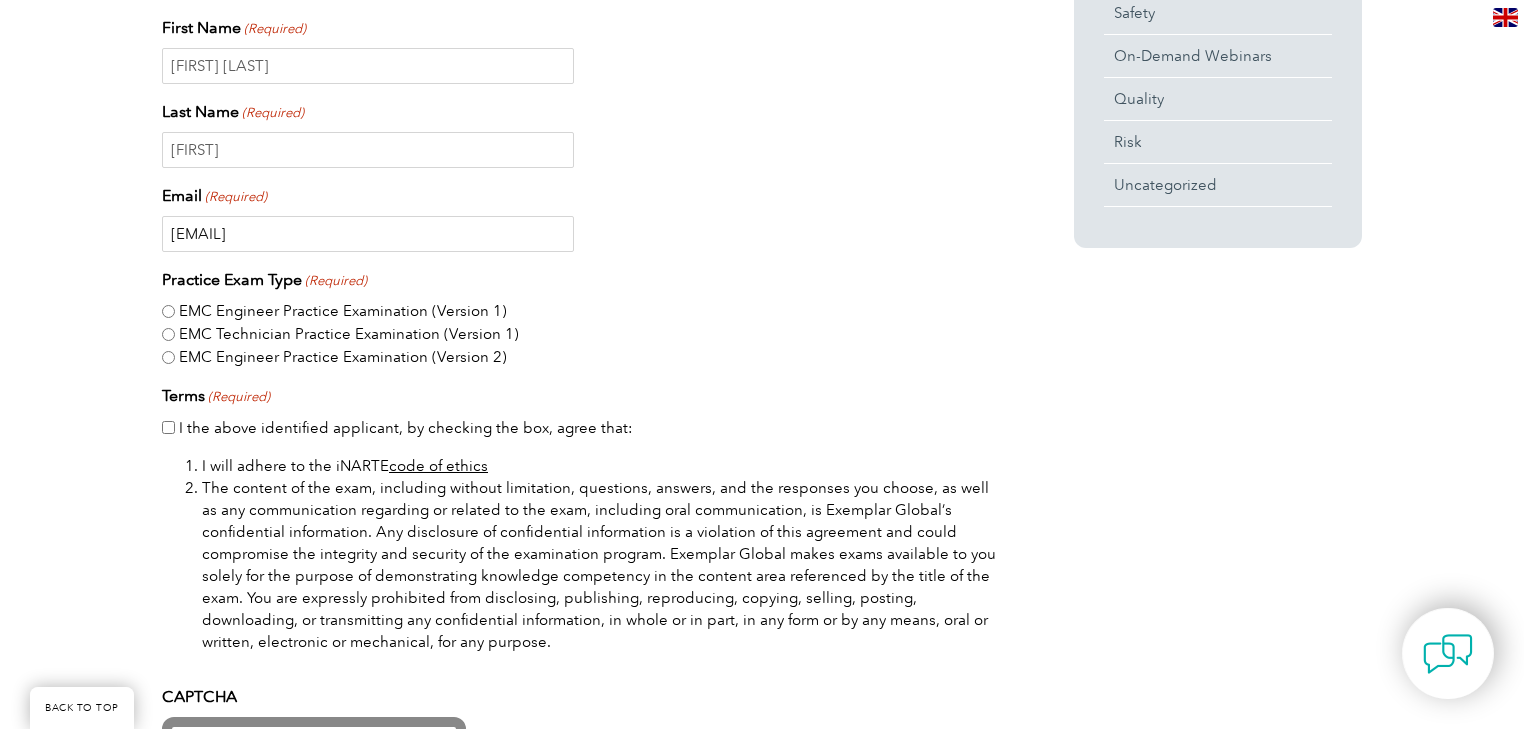 type on "hotep.soe@gmail.com" 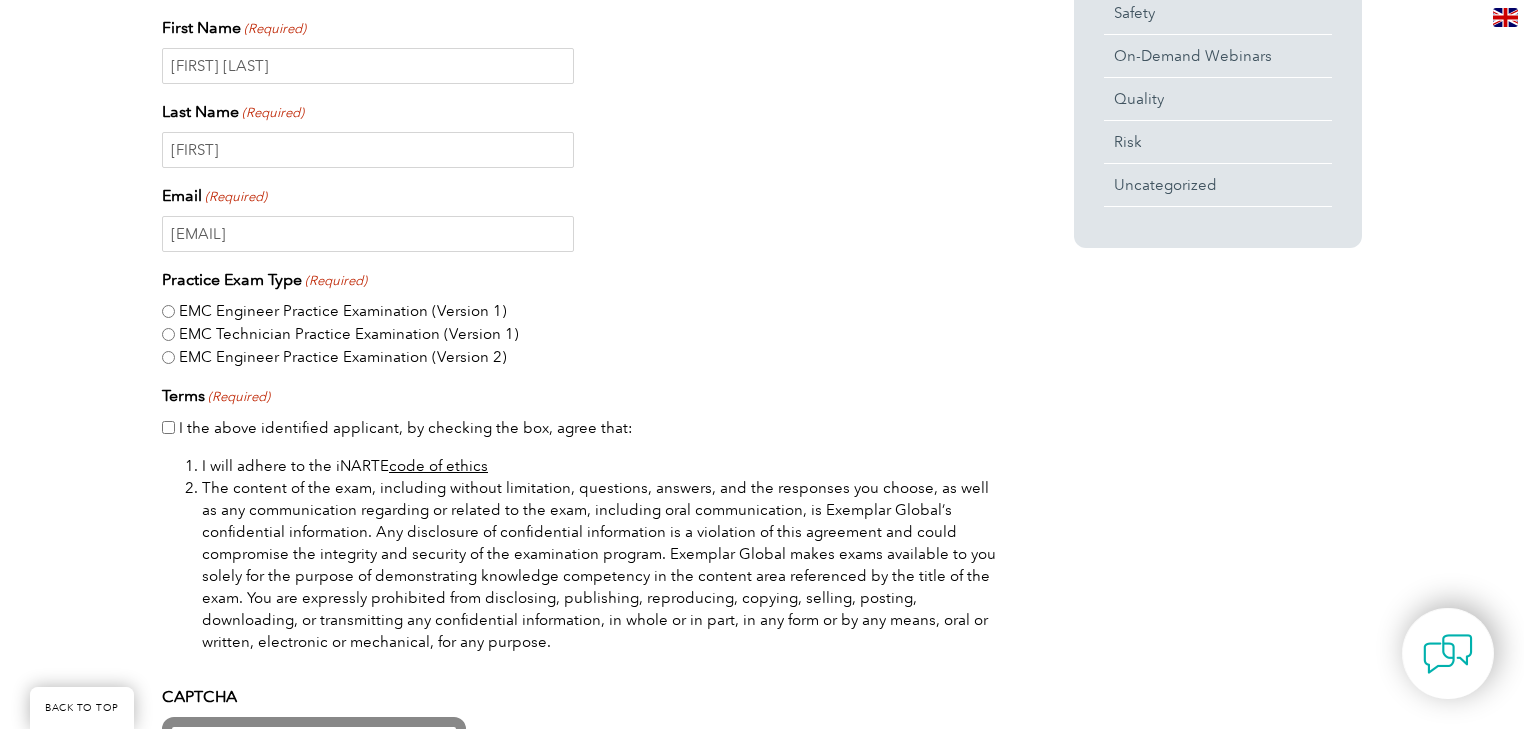 click on "EMC Engineer Practice Examination (Version 2)" at bounding box center (168, 357) 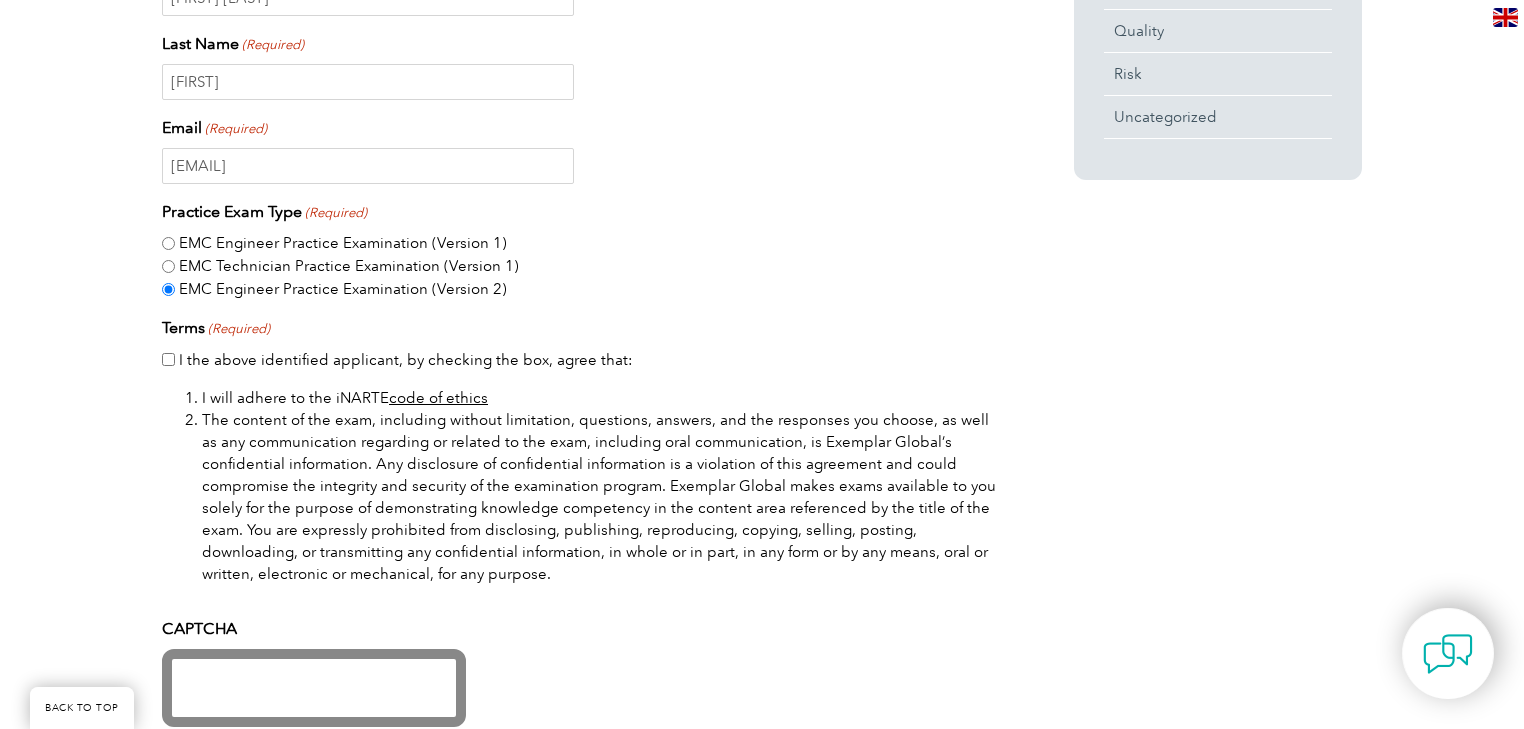 scroll, scrollTop: 1120, scrollLeft: 0, axis: vertical 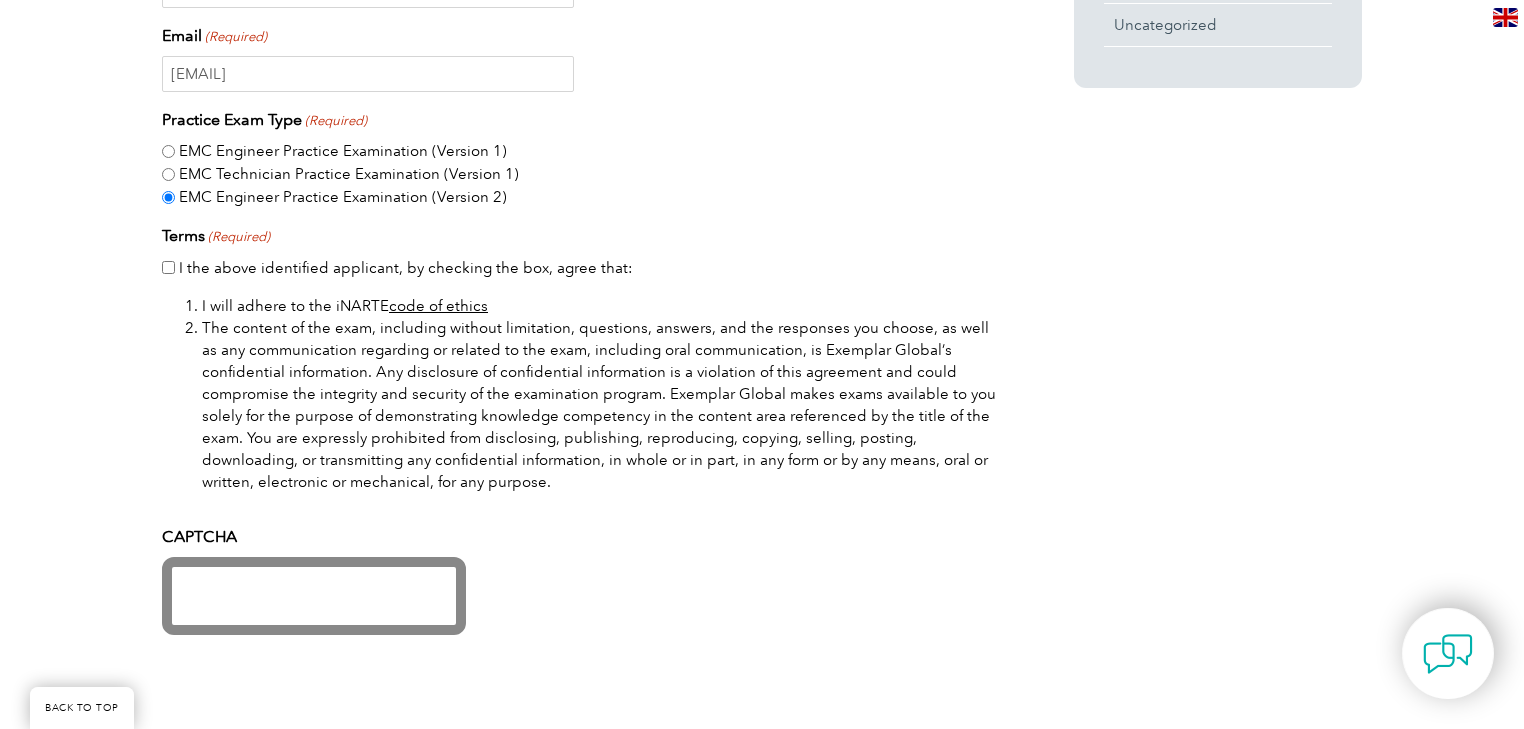 click on "I the above identified applicant, by checking the box, agree that:" at bounding box center (168, 267) 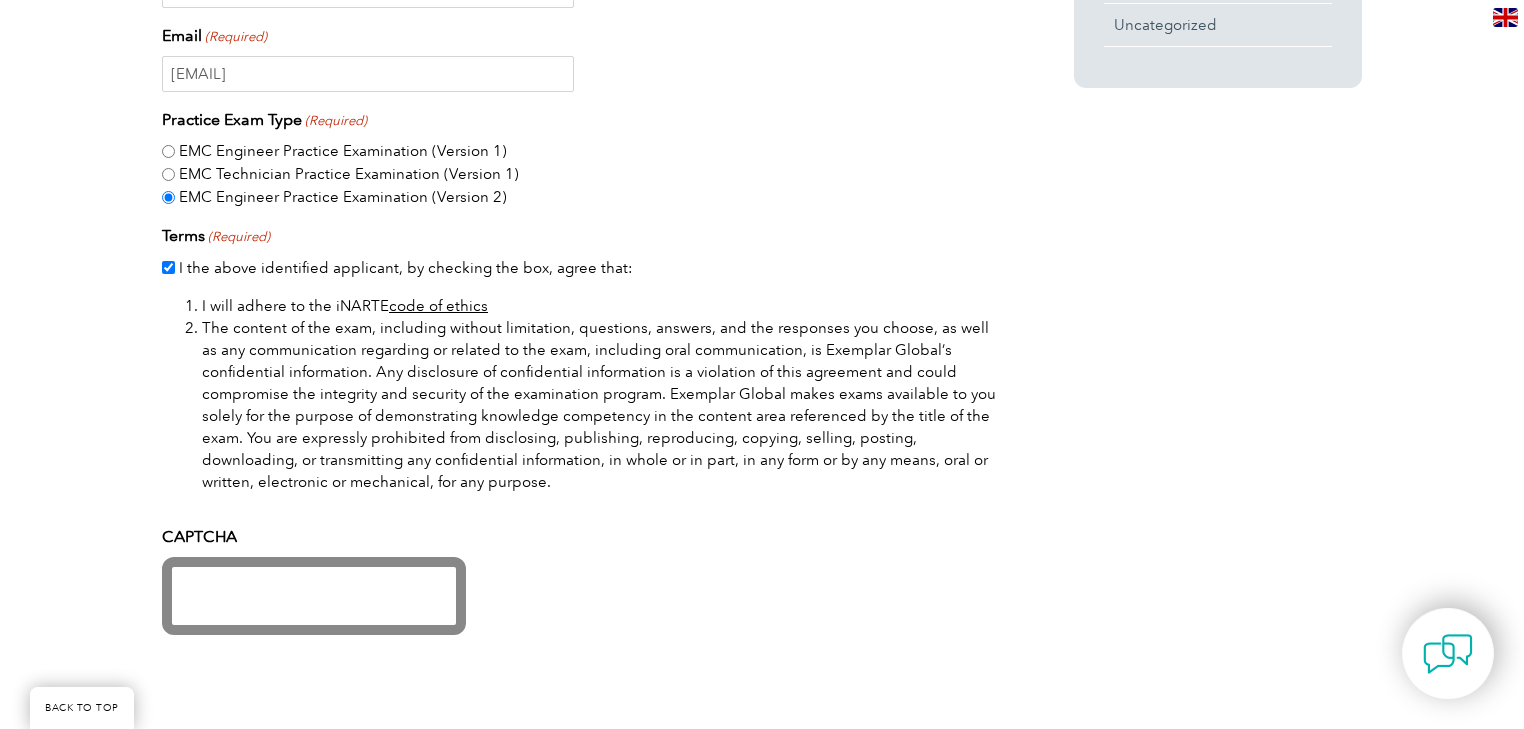 scroll, scrollTop: 1360, scrollLeft: 0, axis: vertical 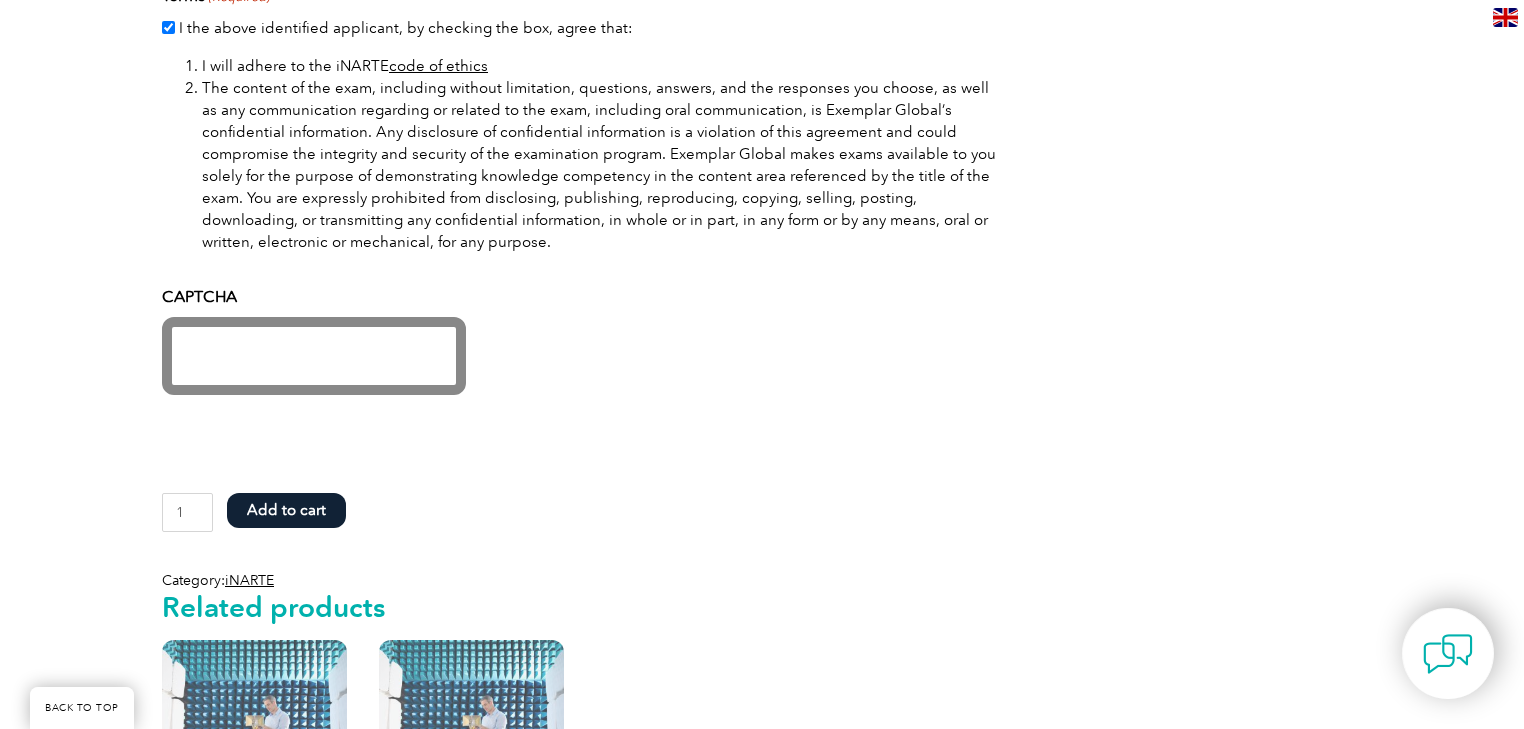 click on "Add to cart" at bounding box center (286, 510) 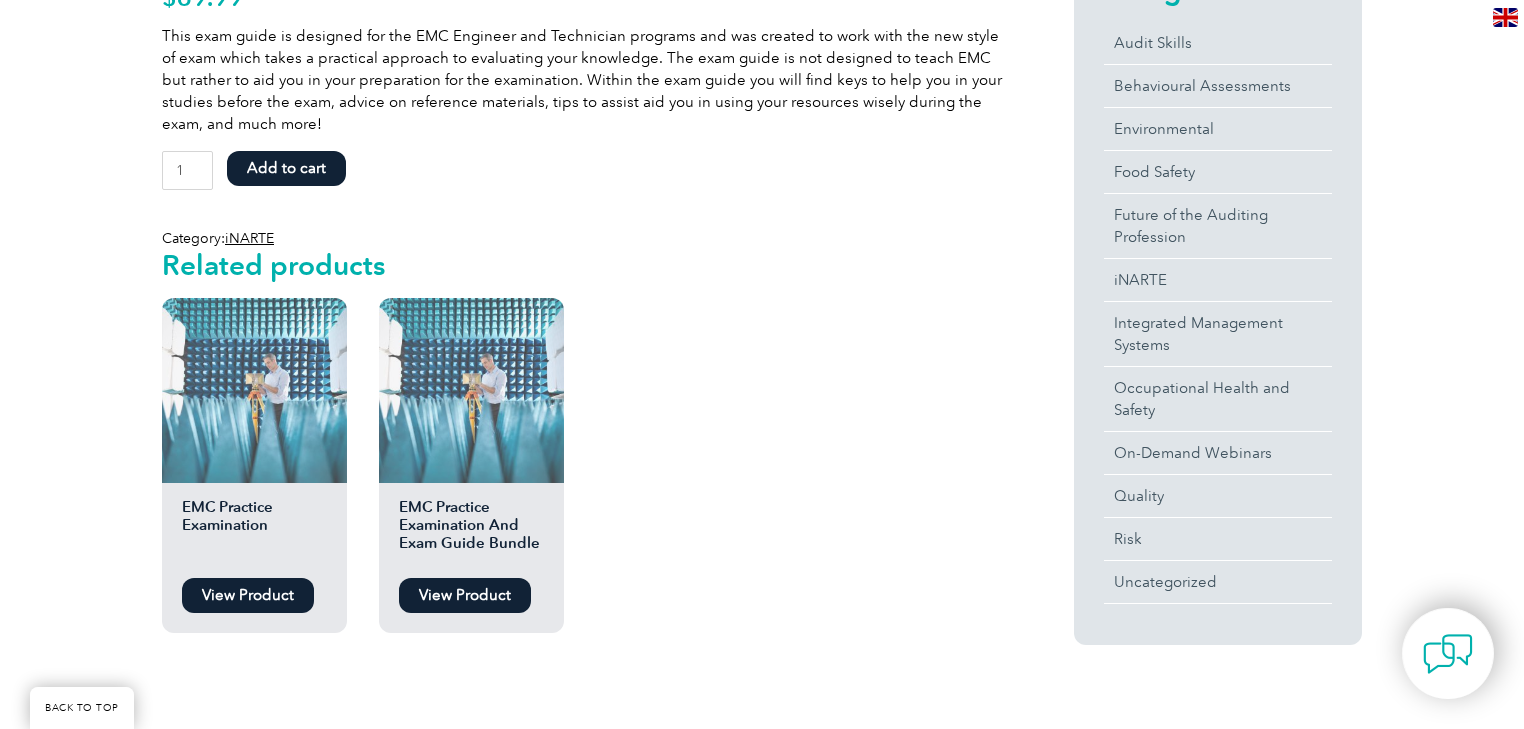 scroll, scrollTop: 800, scrollLeft: 0, axis: vertical 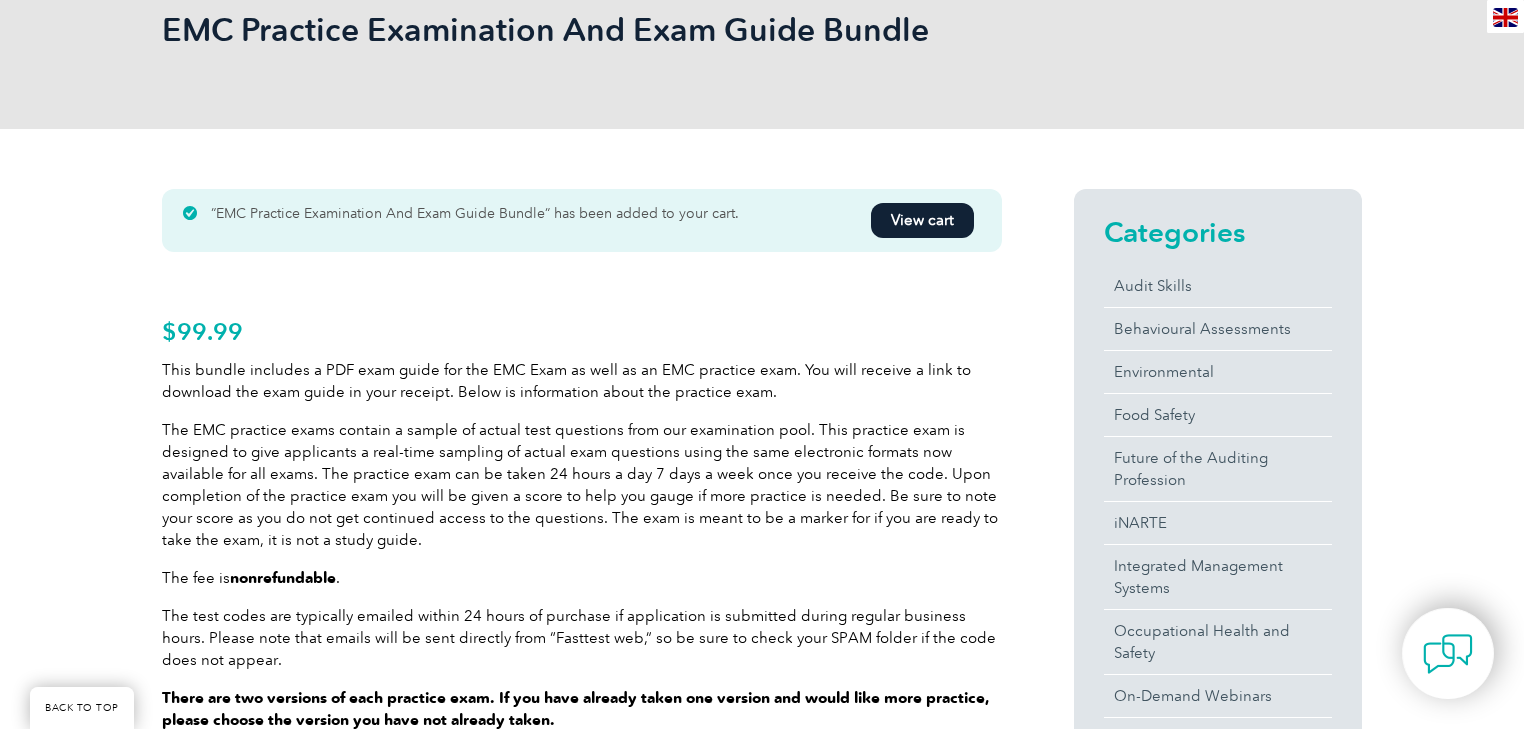 click on "View cart" at bounding box center [922, 220] 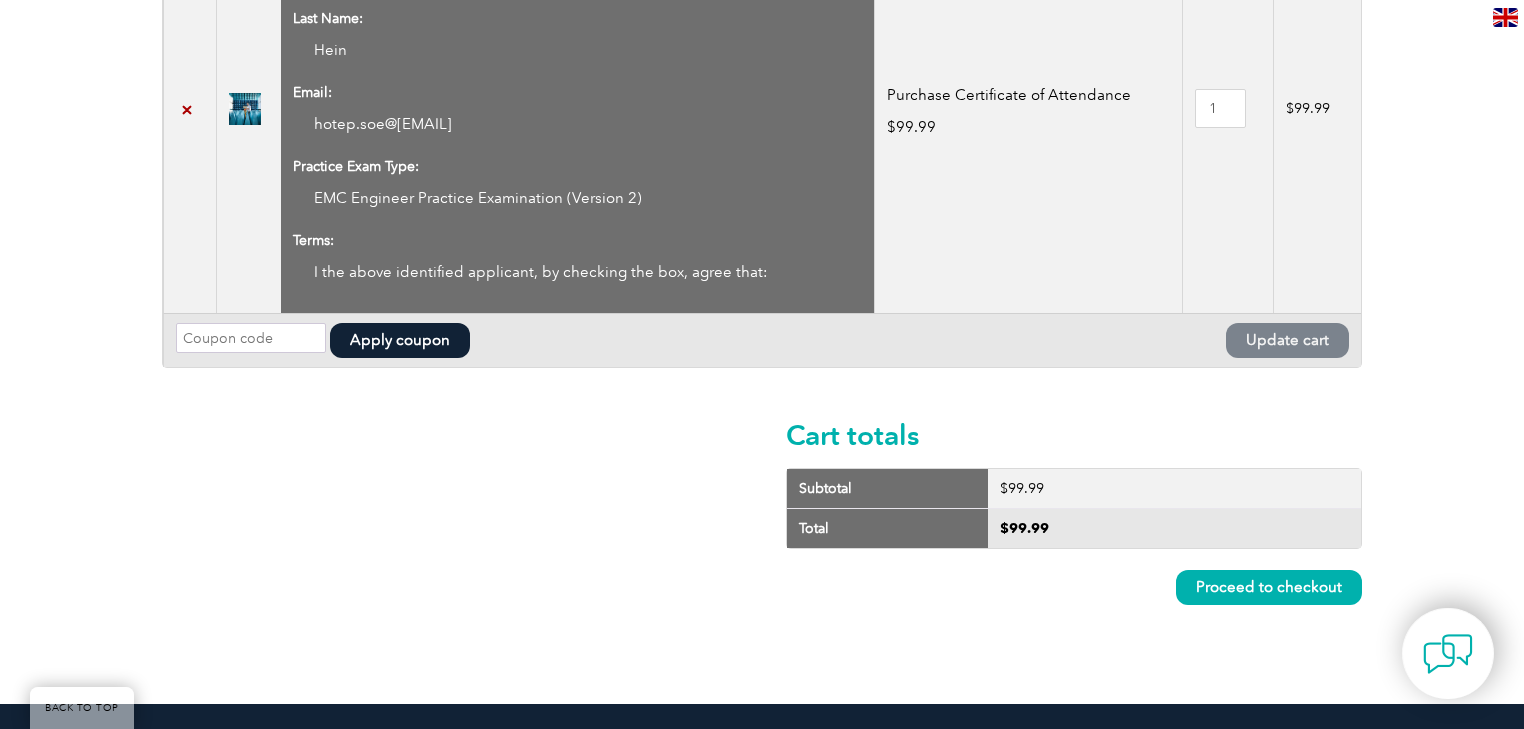 scroll, scrollTop: 640, scrollLeft: 0, axis: vertical 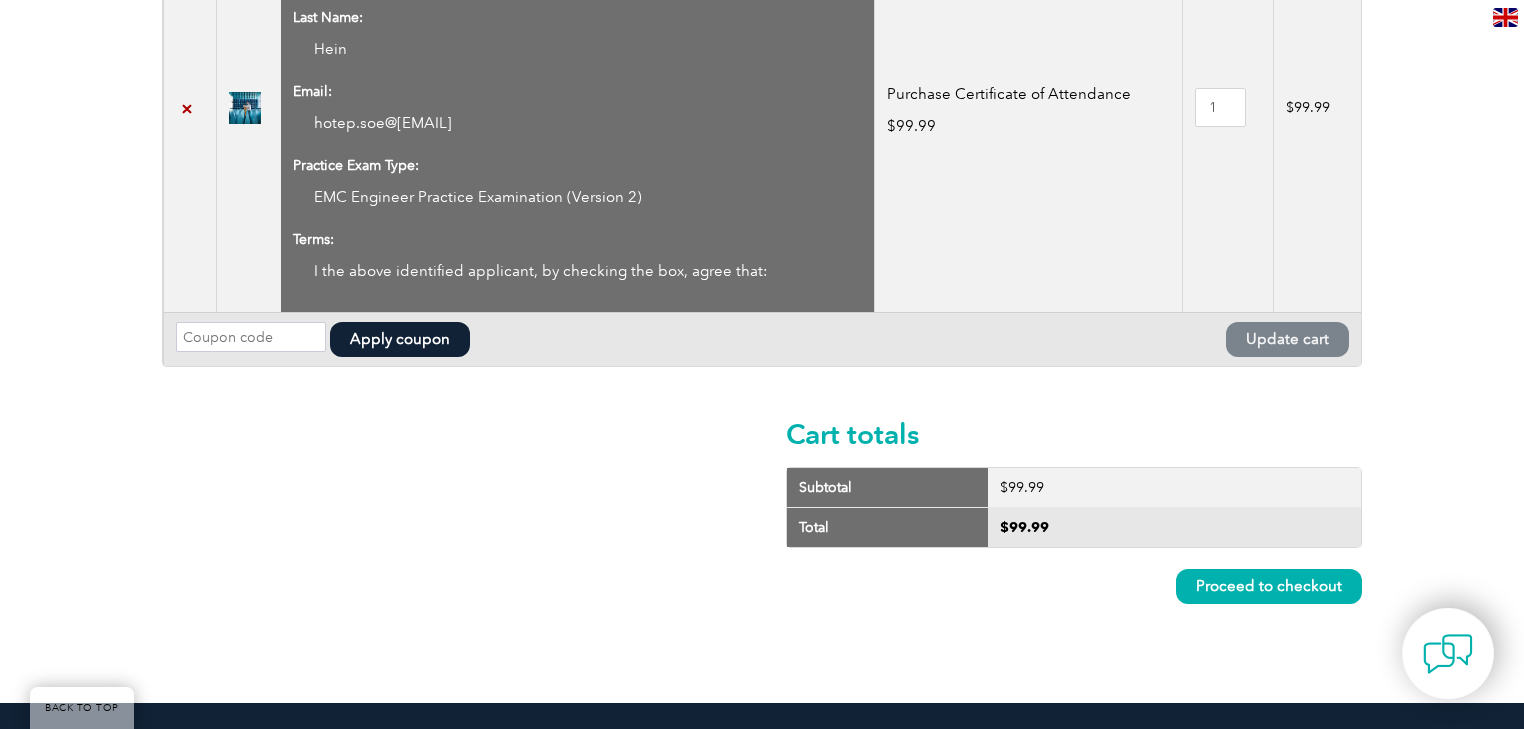 click on "Coupon:" at bounding box center (251, 337) 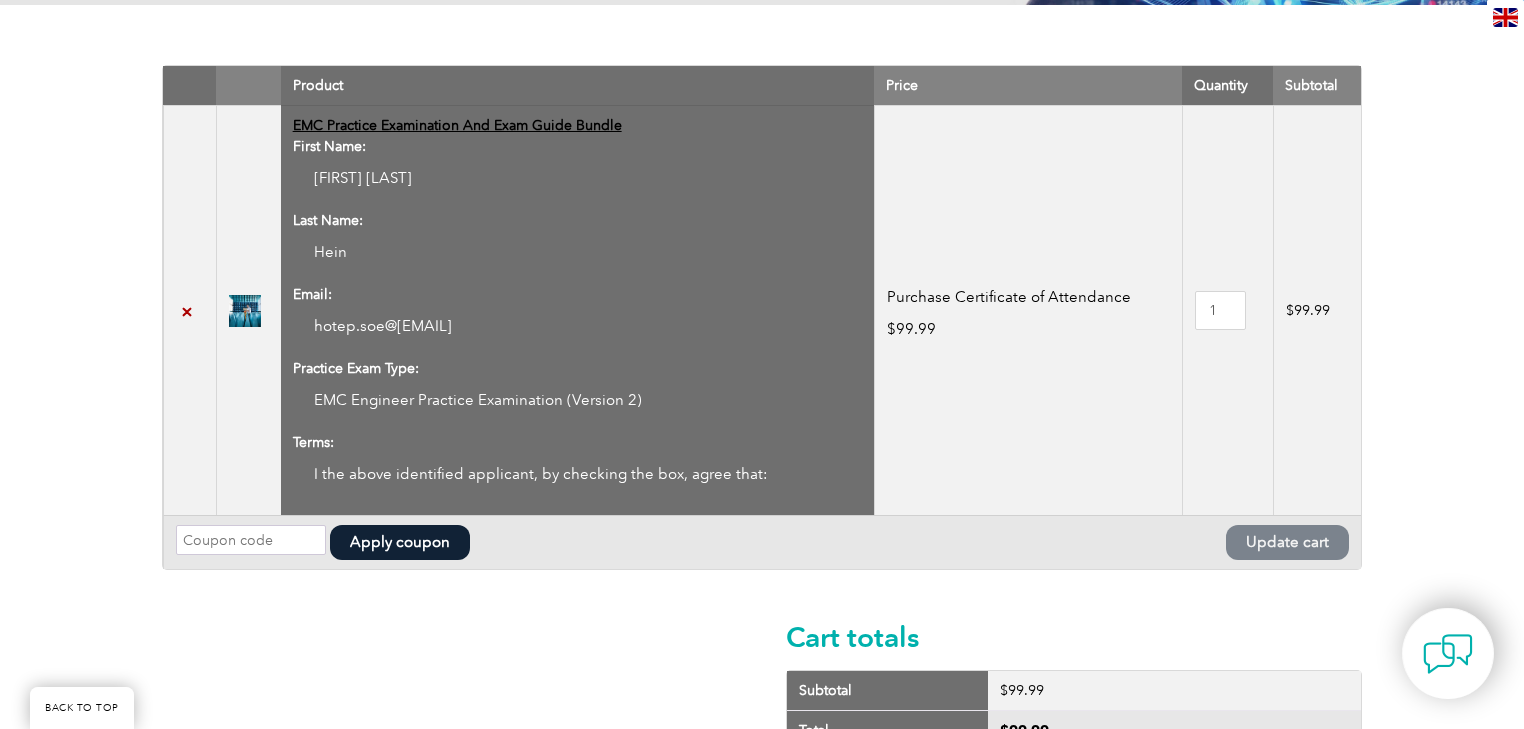 scroll, scrollTop: 640, scrollLeft: 0, axis: vertical 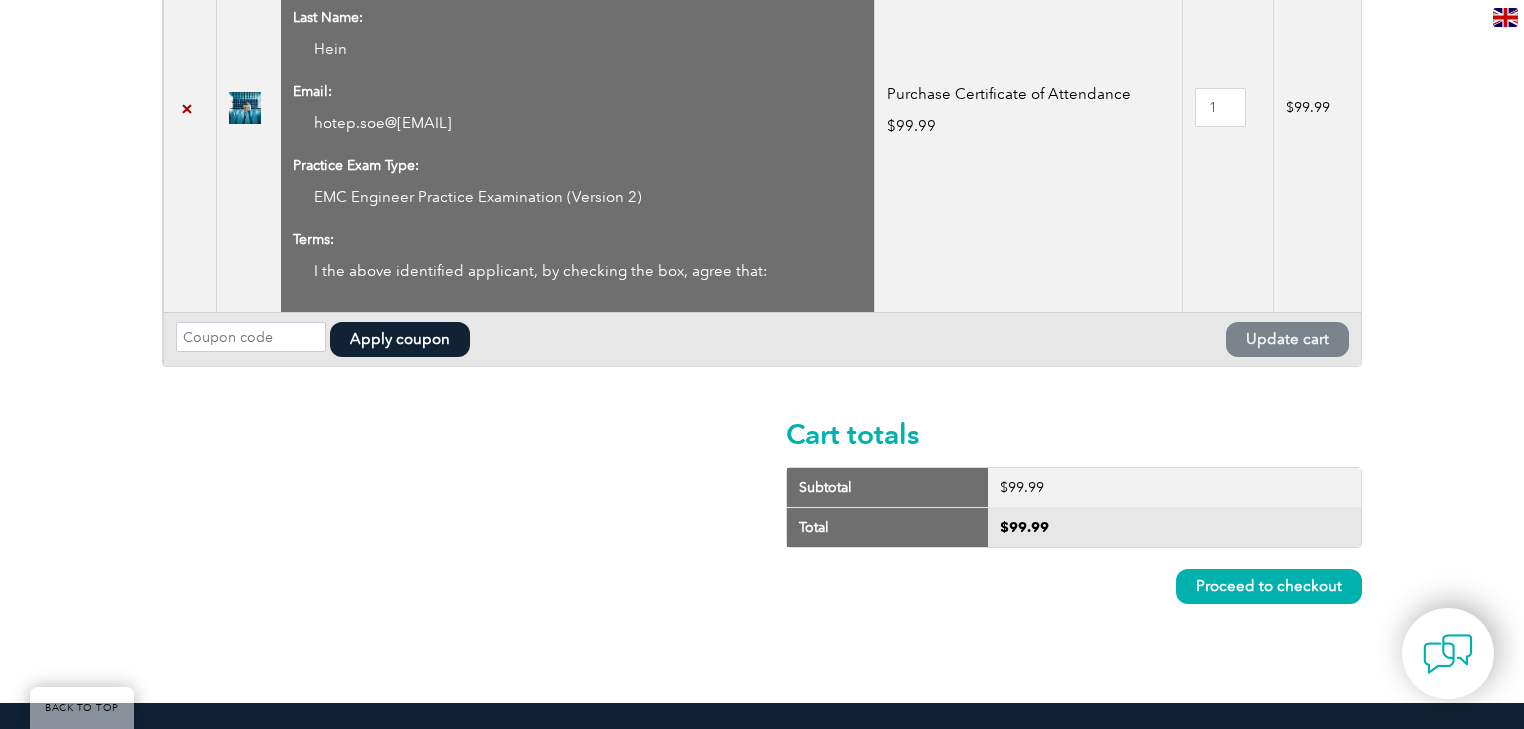 click on "Proceed to checkout" at bounding box center [1269, 586] 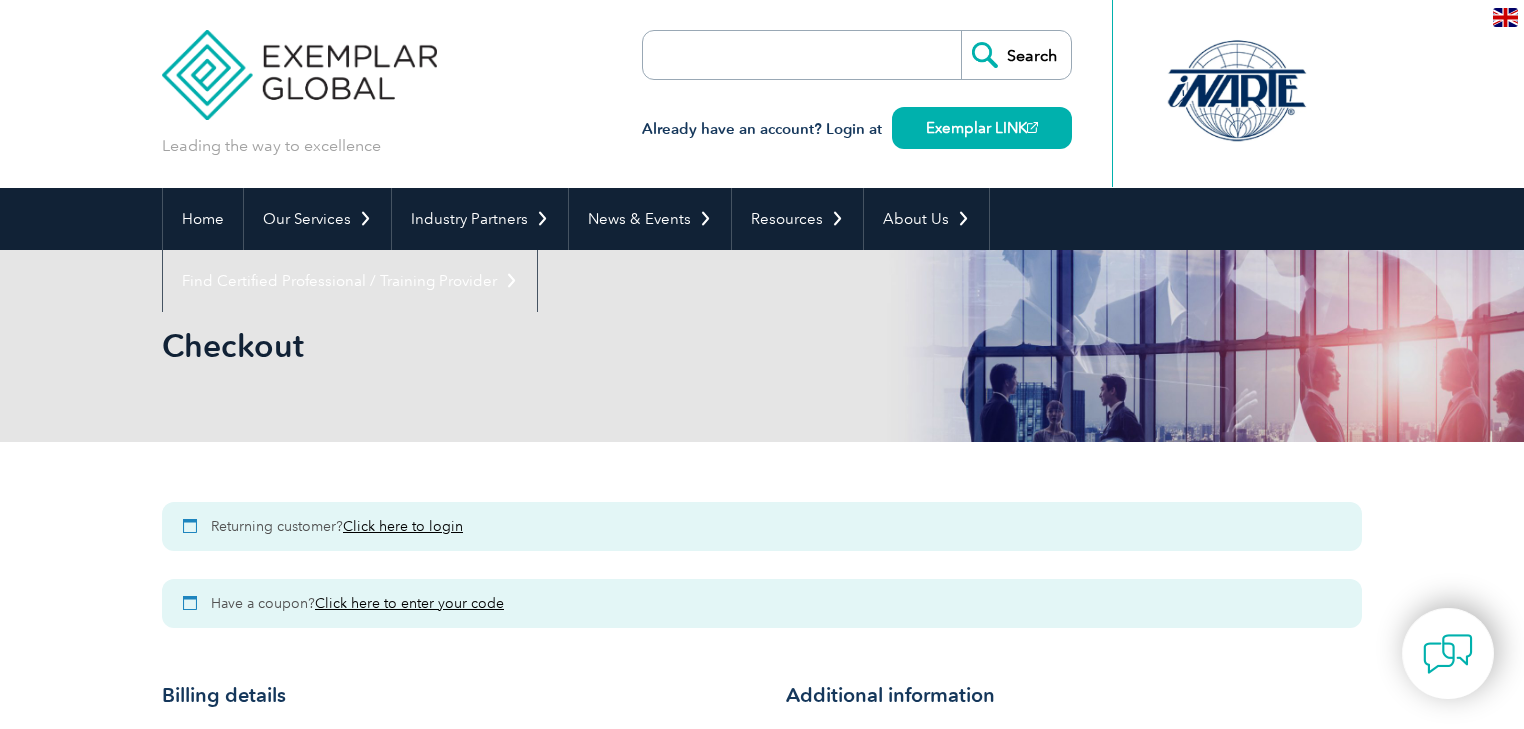 select on "NSW" 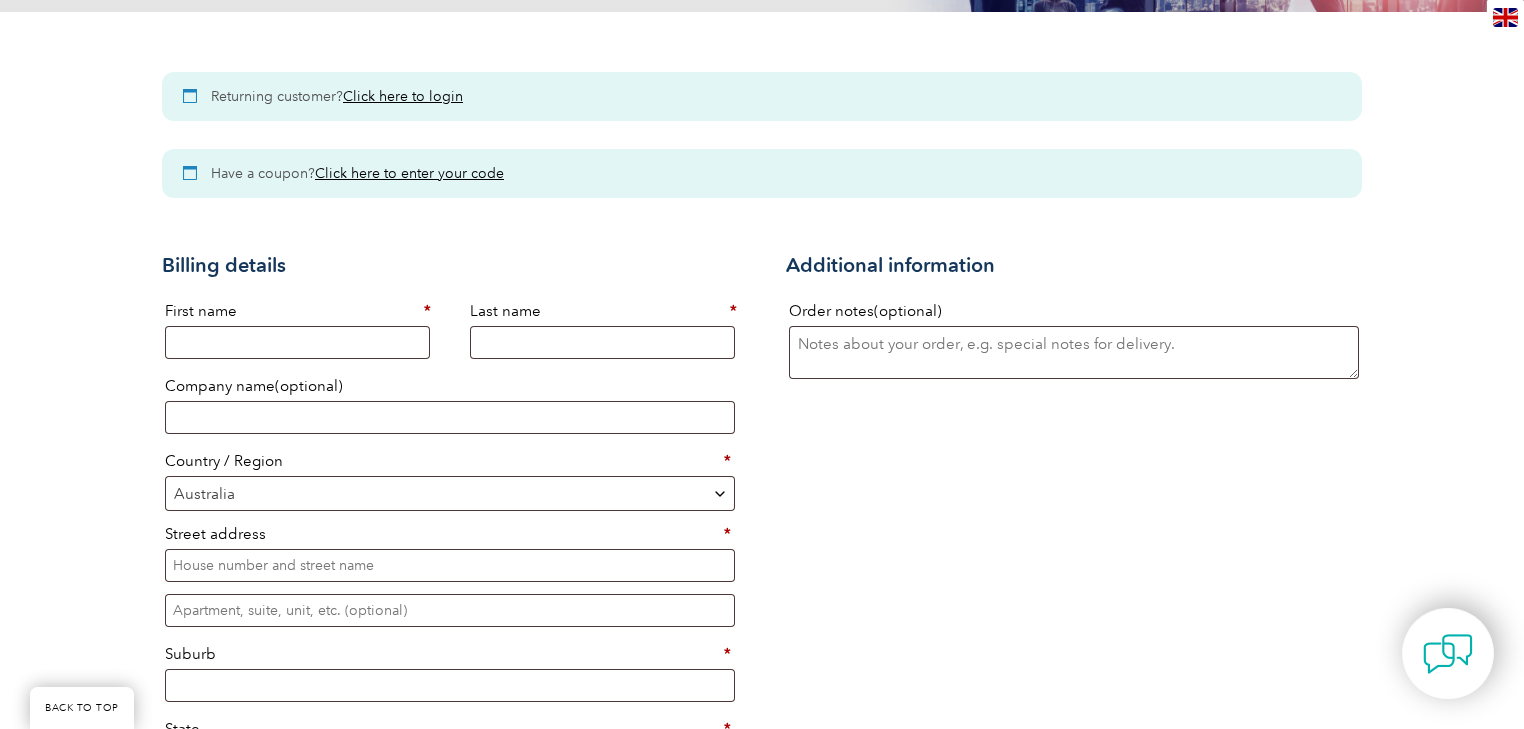 scroll, scrollTop: 480, scrollLeft: 0, axis: vertical 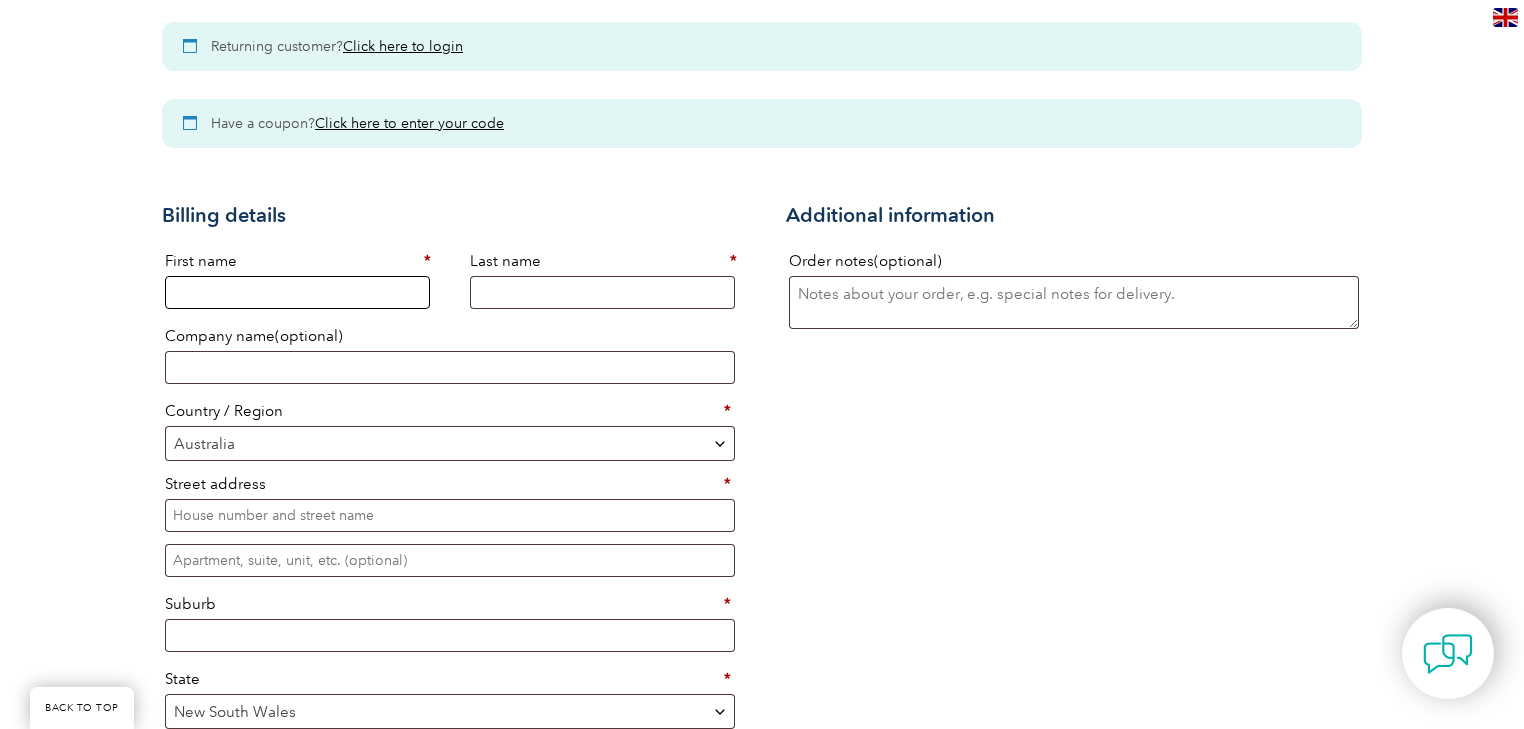 click on "First name  *" at bounding box center [297, 292] 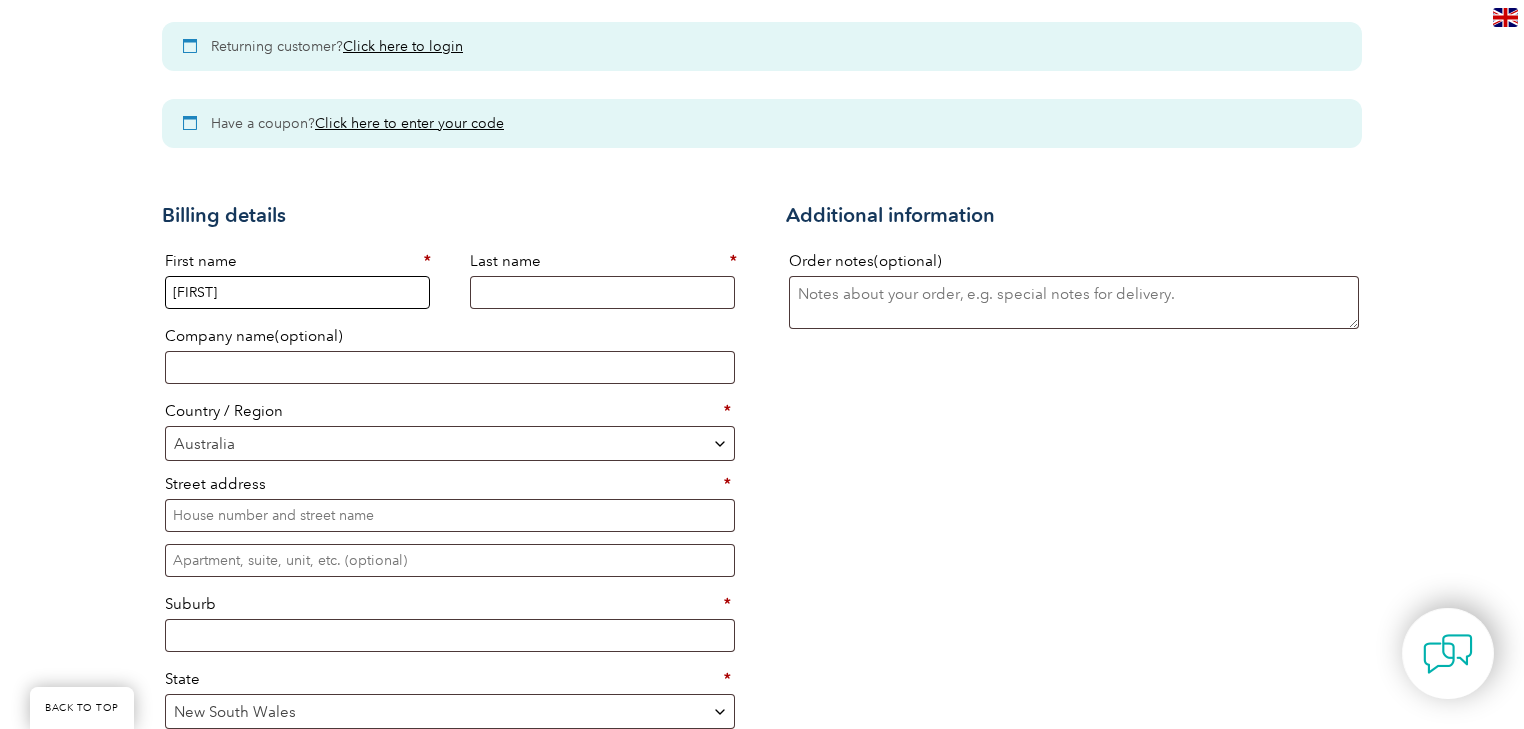 type on "FNU" 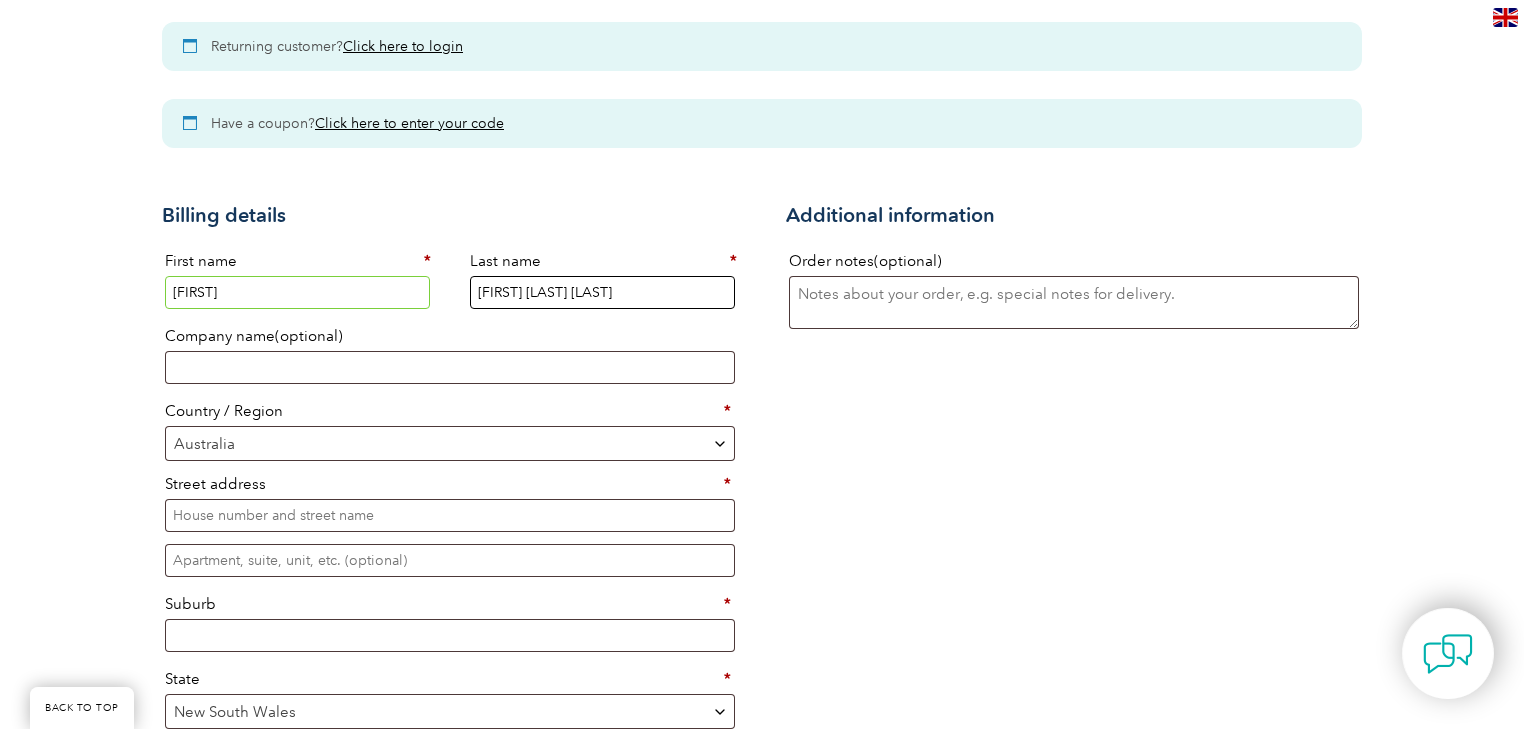 type on "KYAW SOE HEIN" 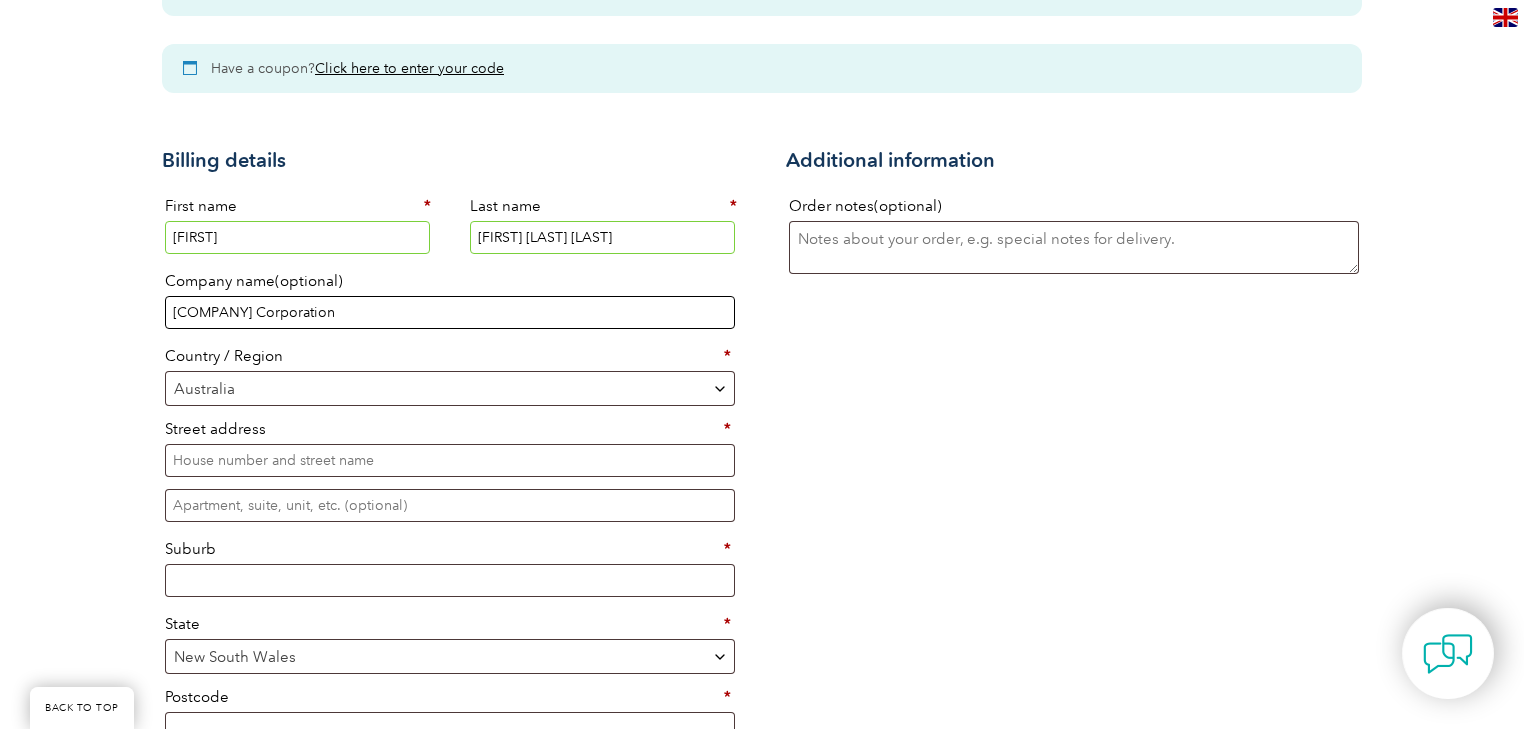 scroll, scrollTop: 560, scrollLeft: 0, axis: vertical 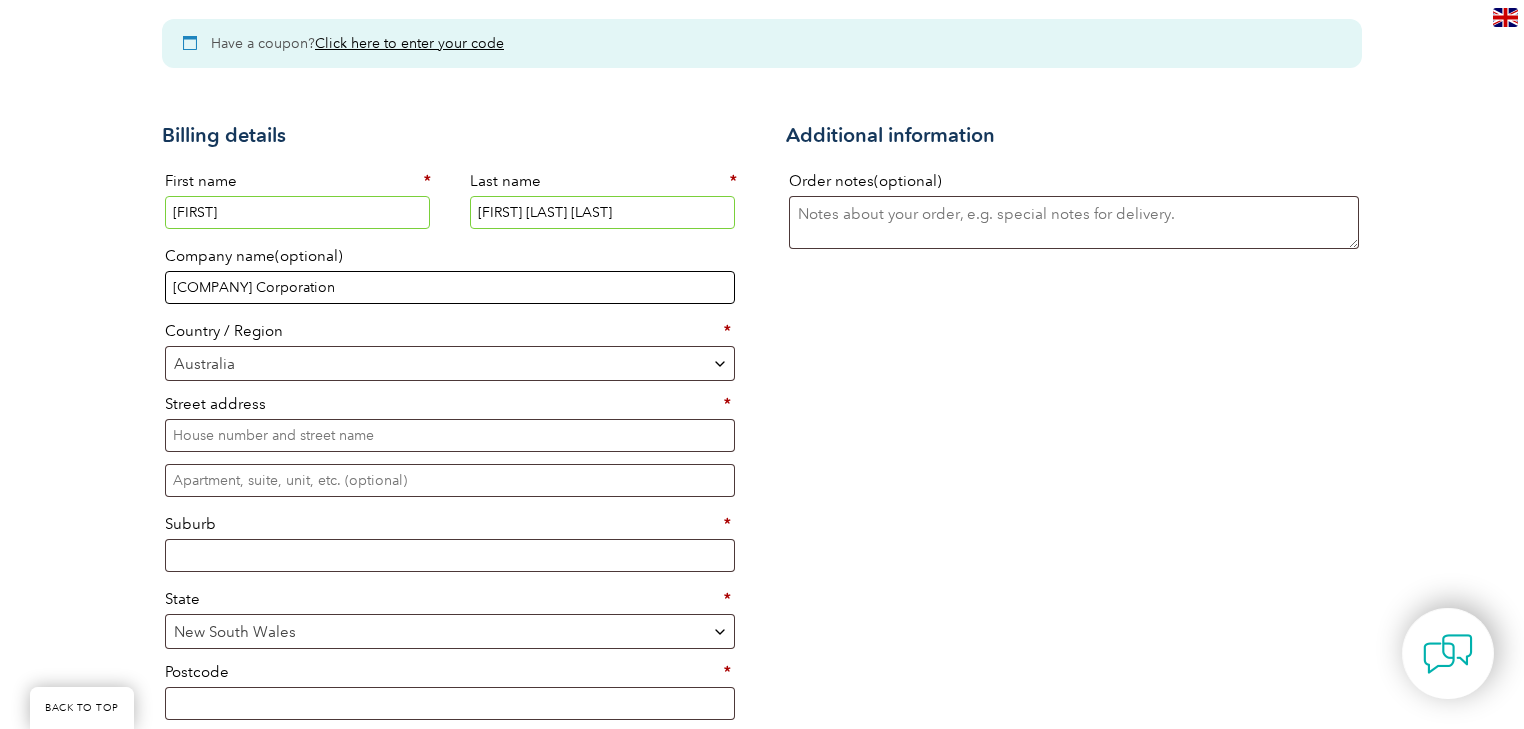 type on "Microsoft Corporation" 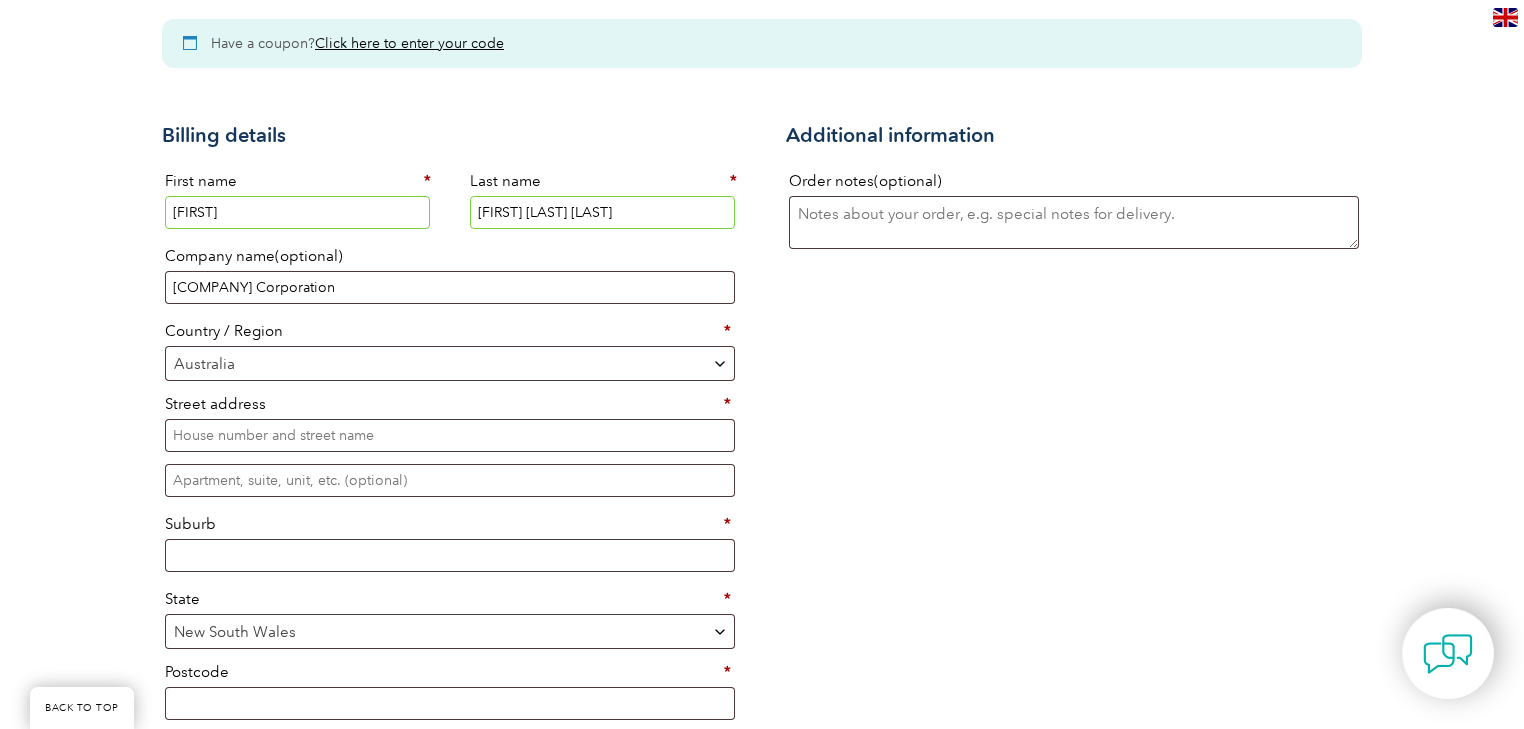 click on "Australia" at bounding box center [450, 363] 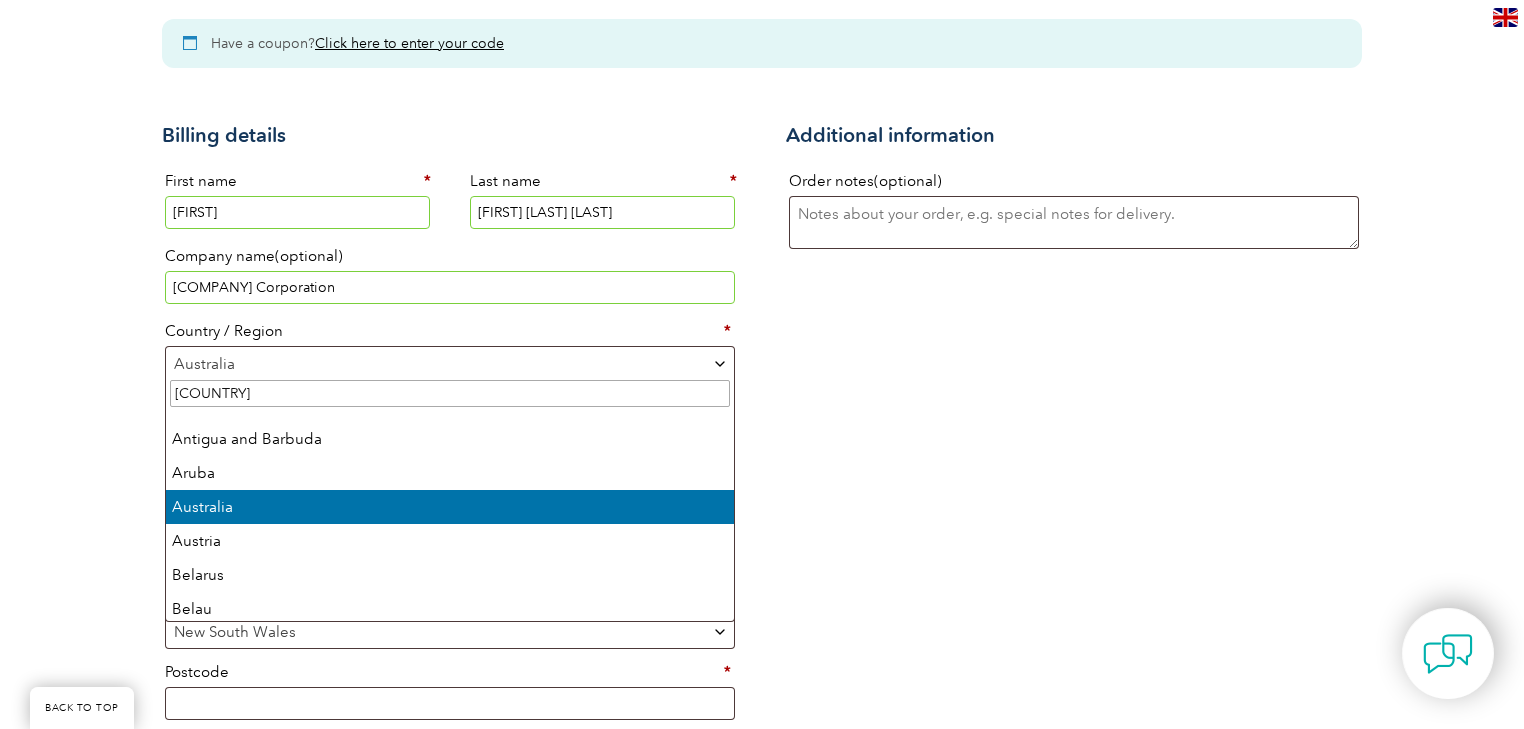 scroll, scrollTop: 0, scrollLeft: 0, axis: both 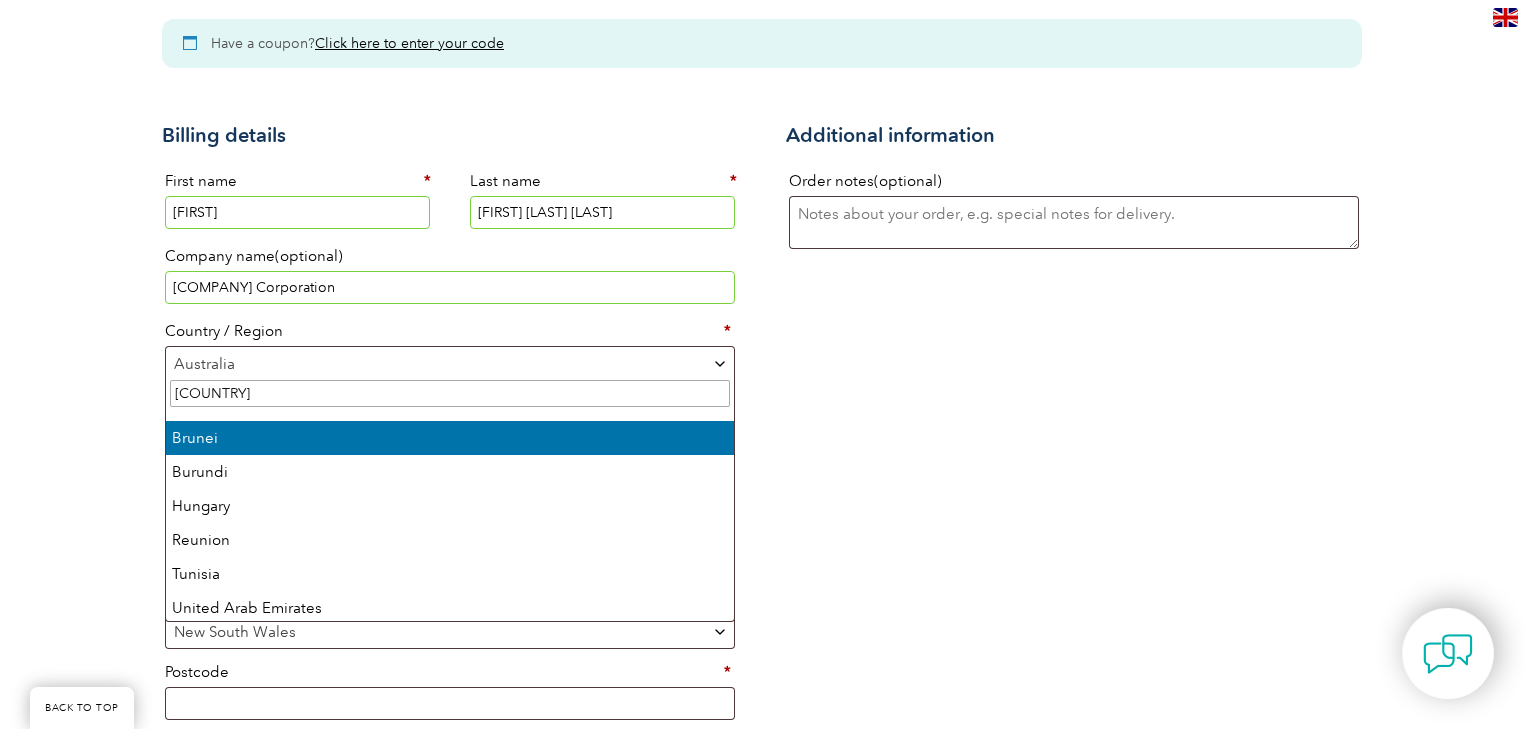 type on "un" 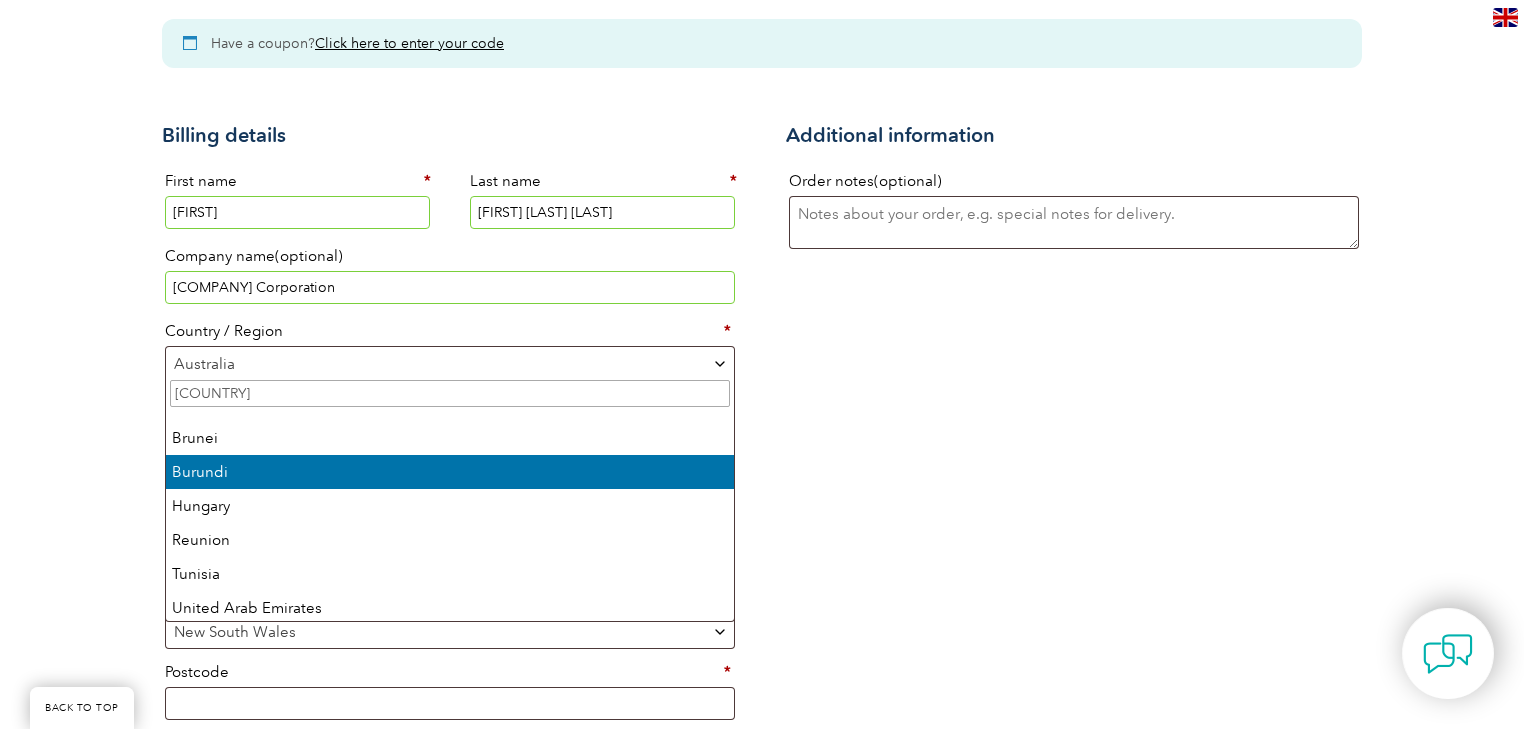 type 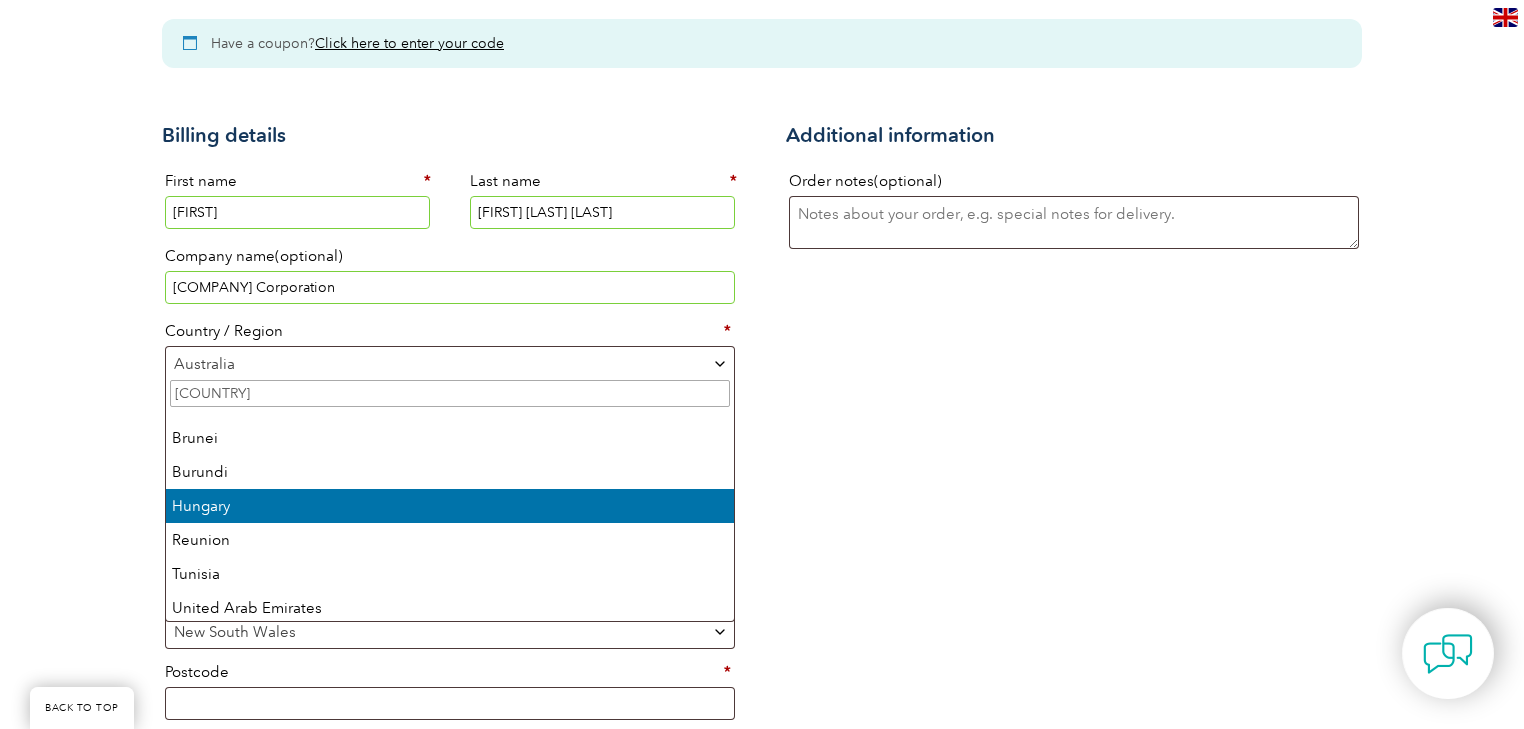 type 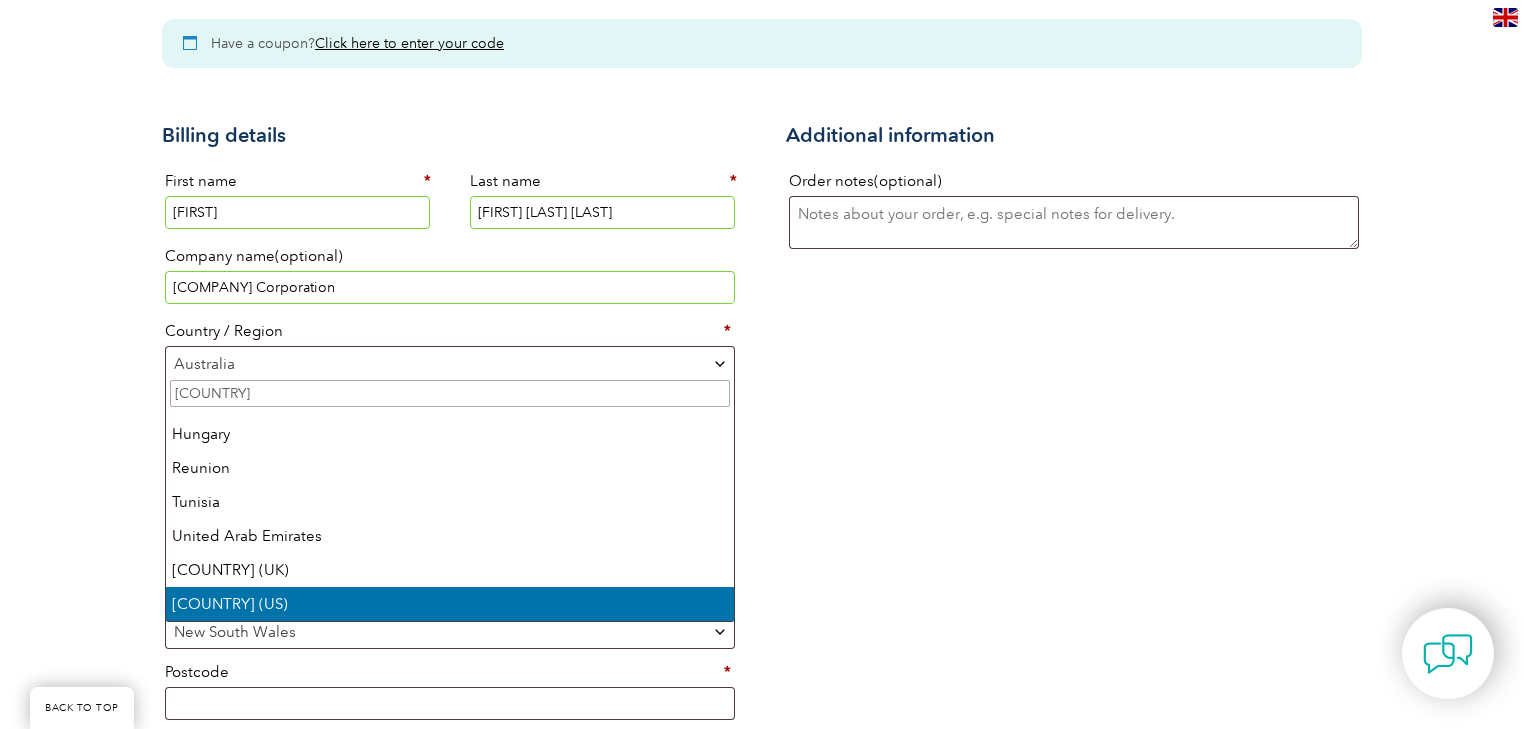 type 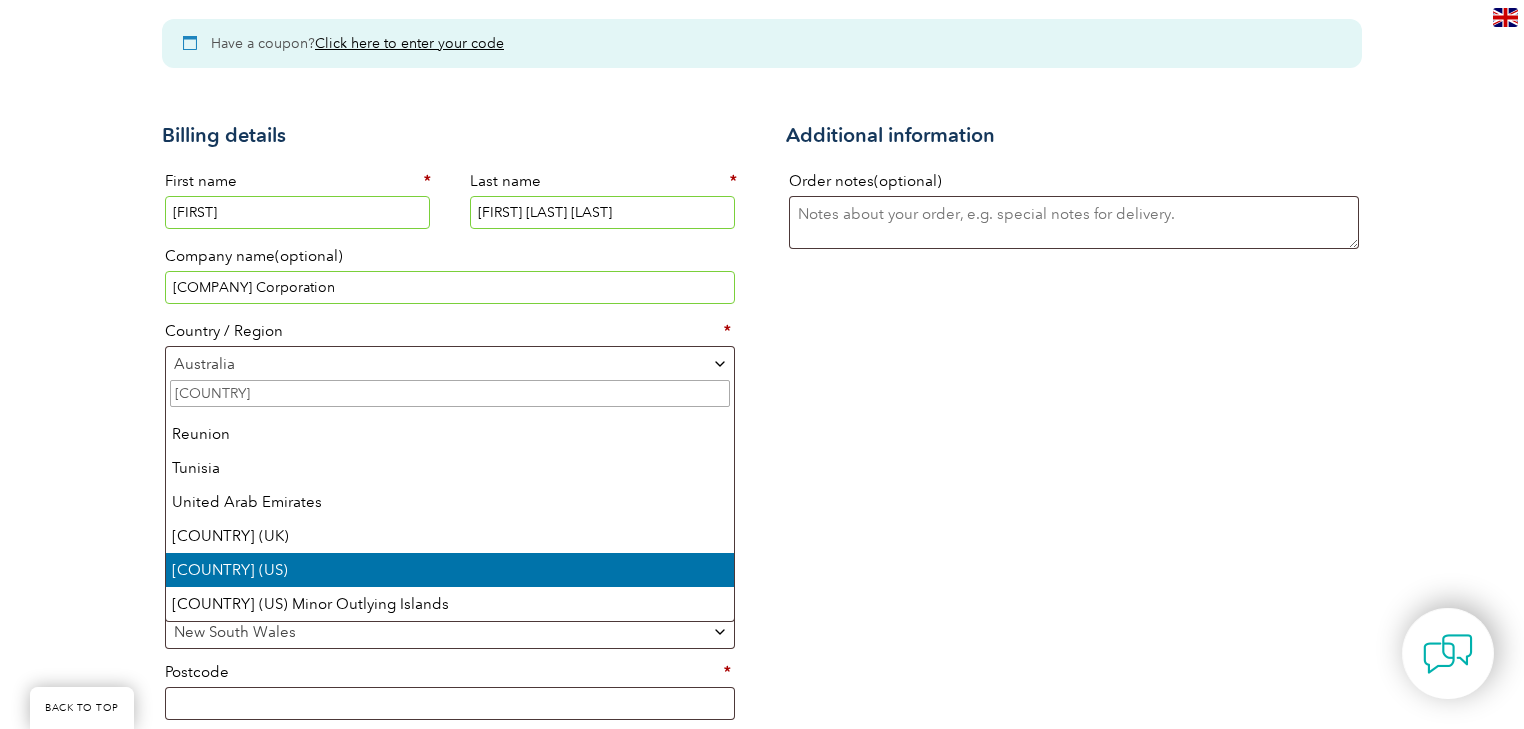 type 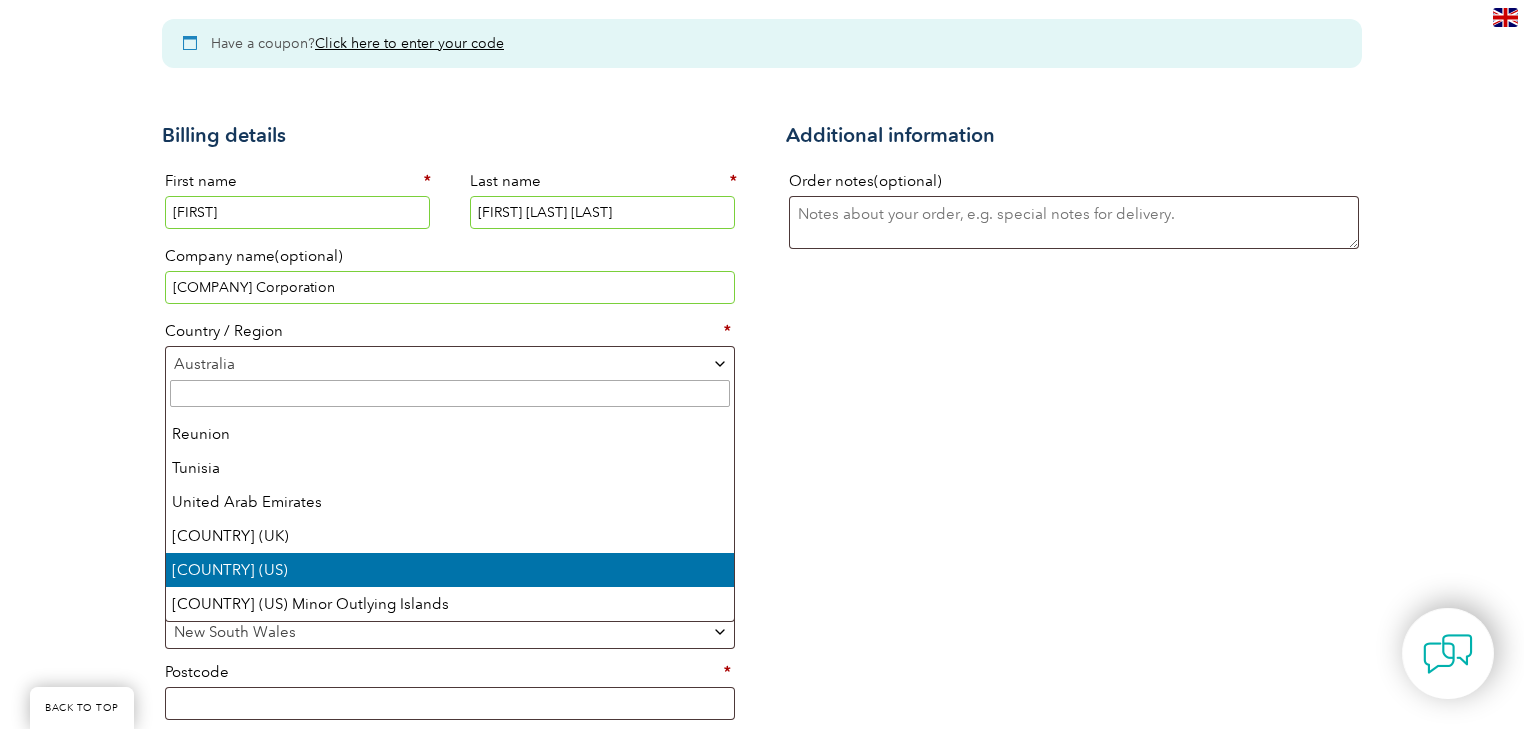 select 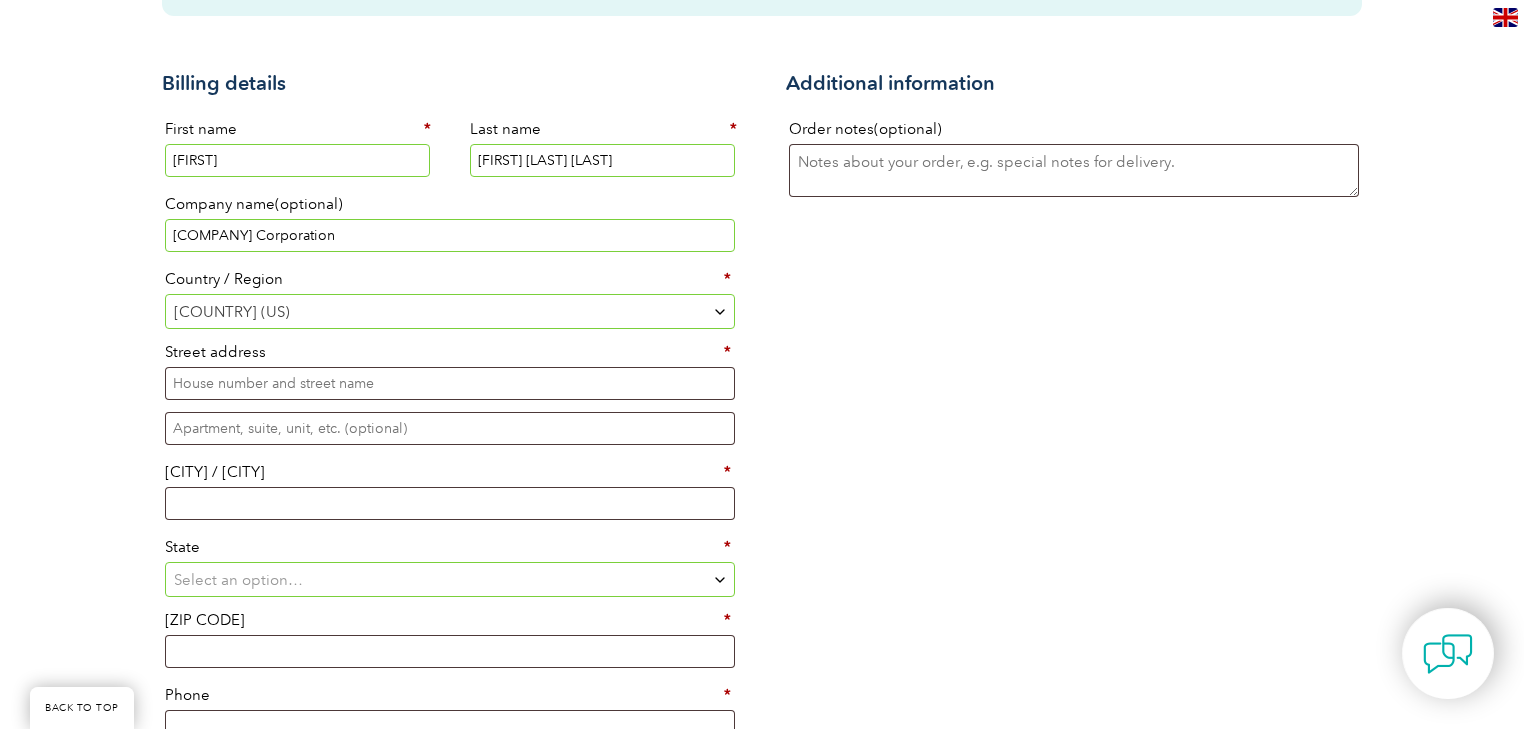scroll, scrollTop: 640, scrollLeft: 0, axis: vertical 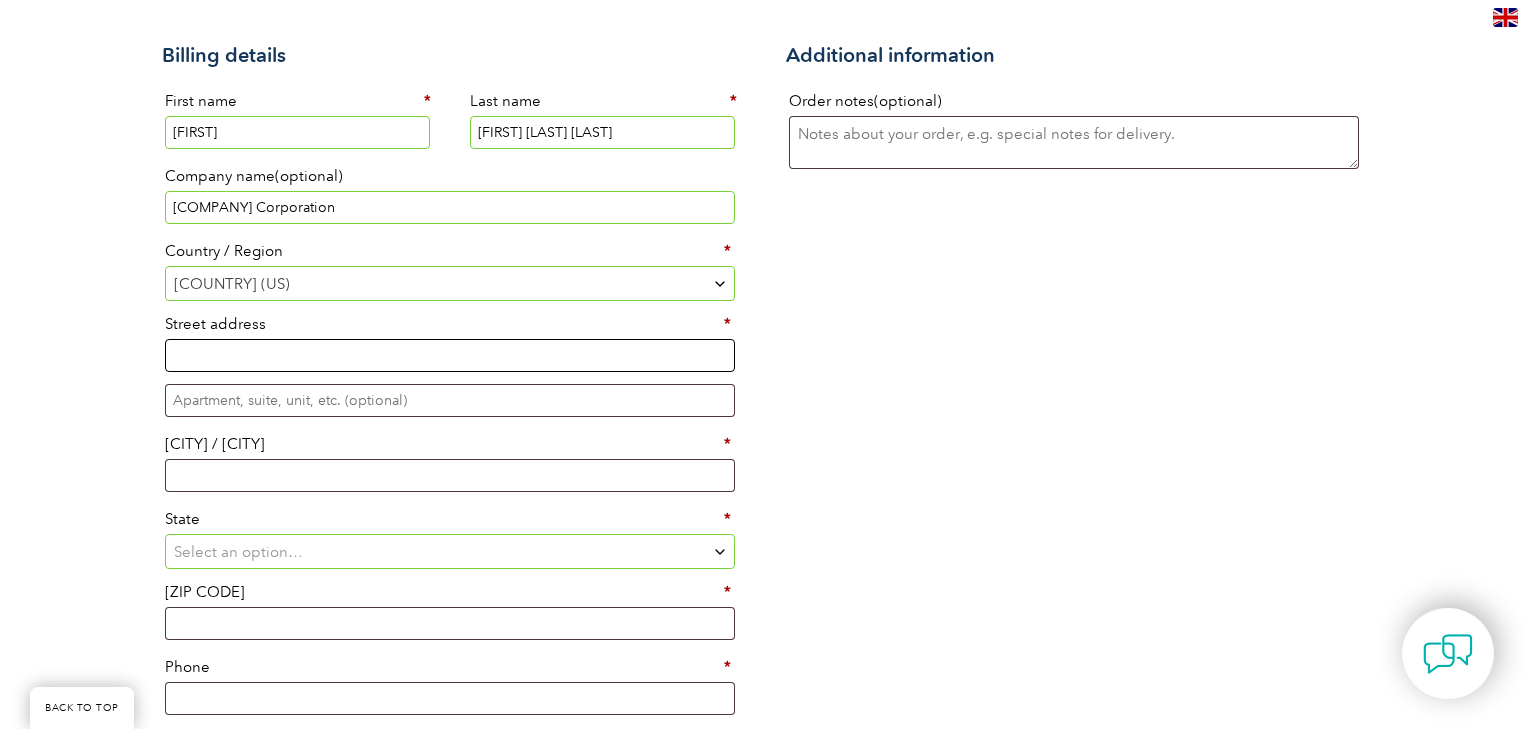 click on "Street address   *" at bounding box center (450, 355) 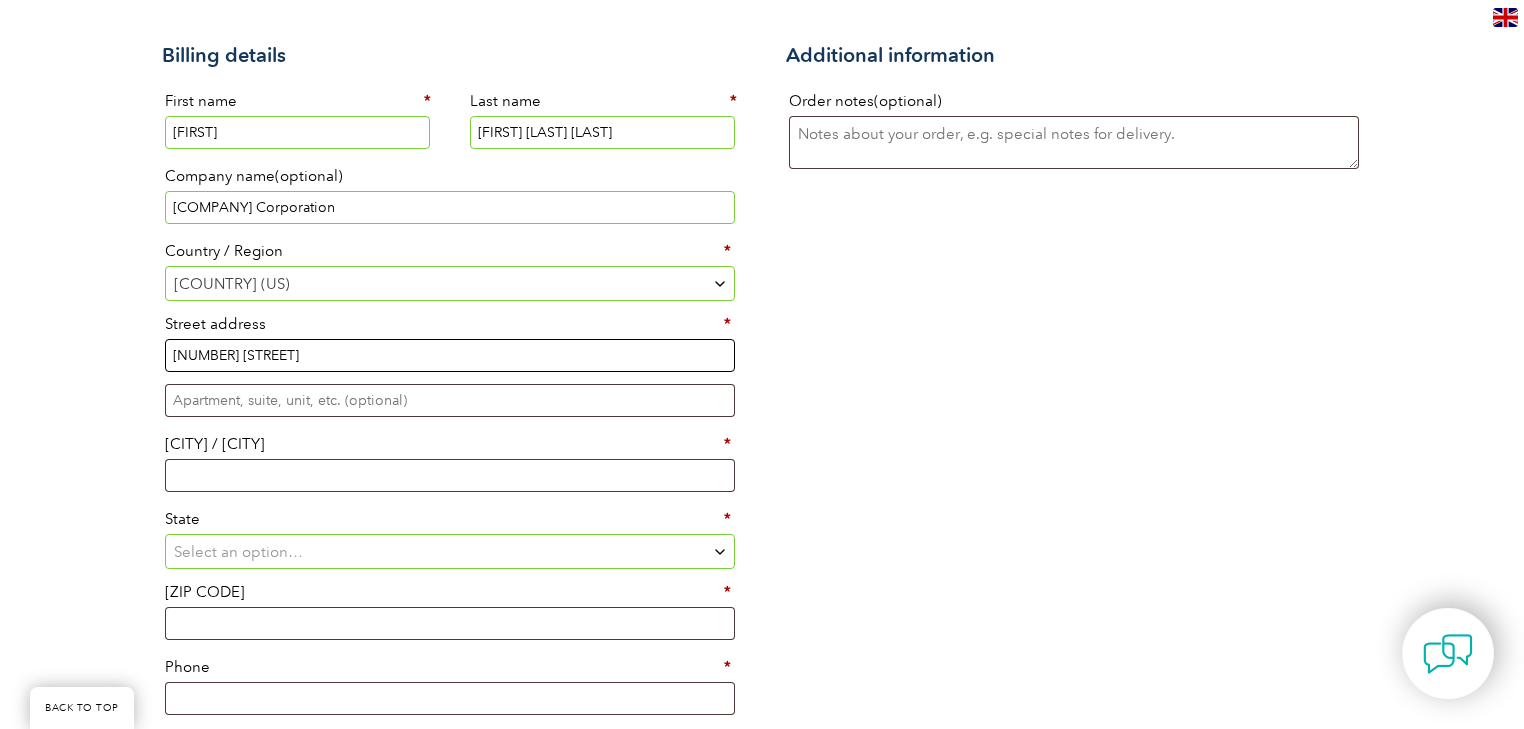 type on "13730 Manor Way" 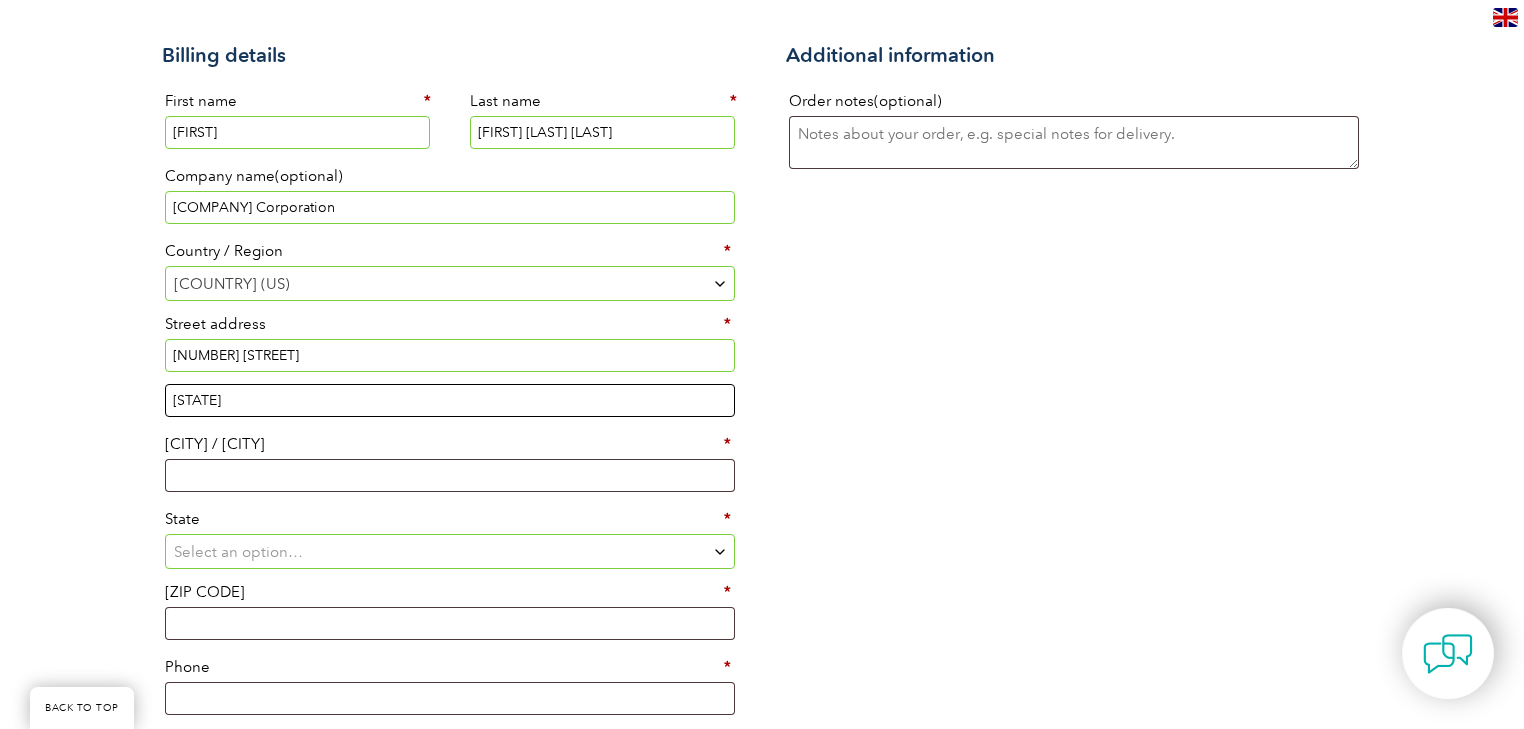 type on "J6" 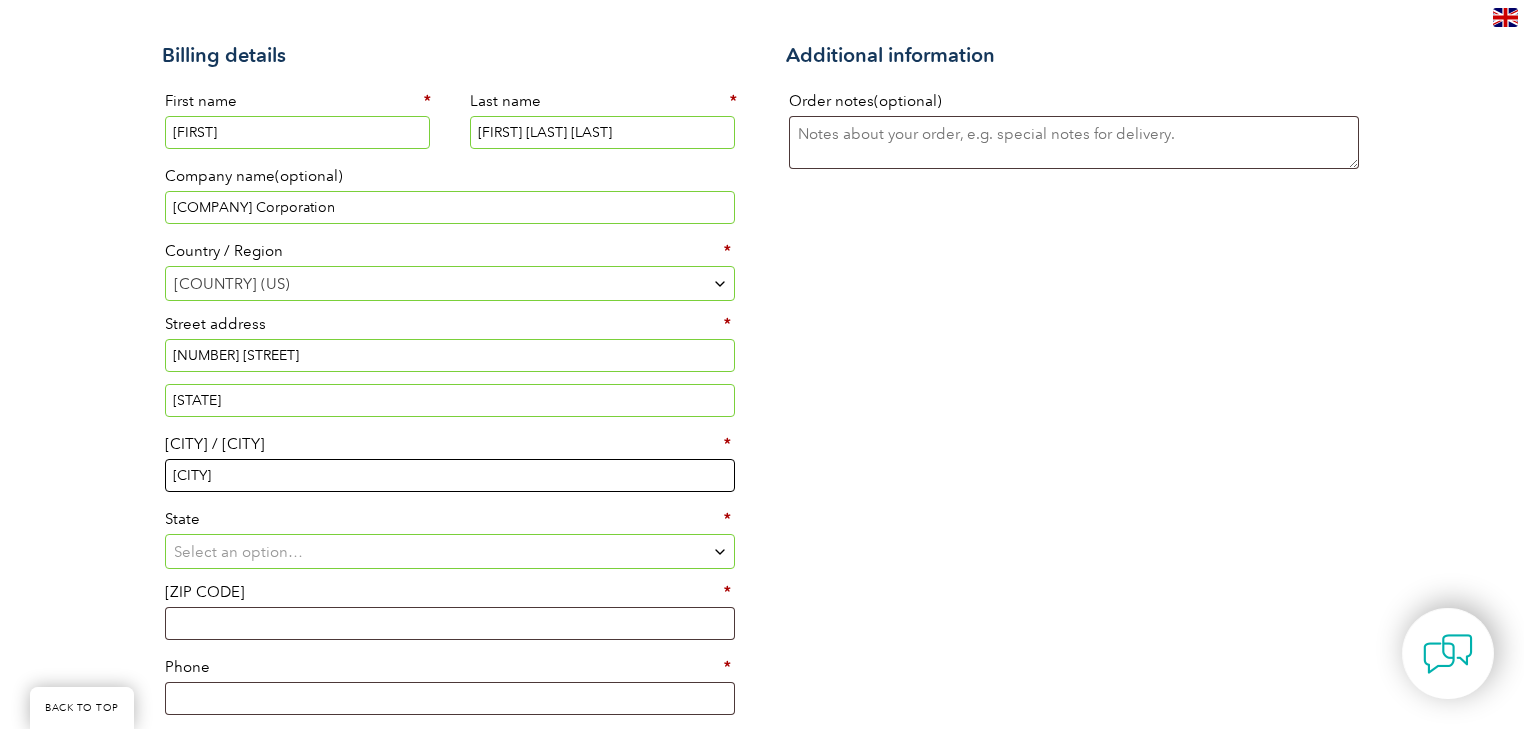 type on "Lynnwood" 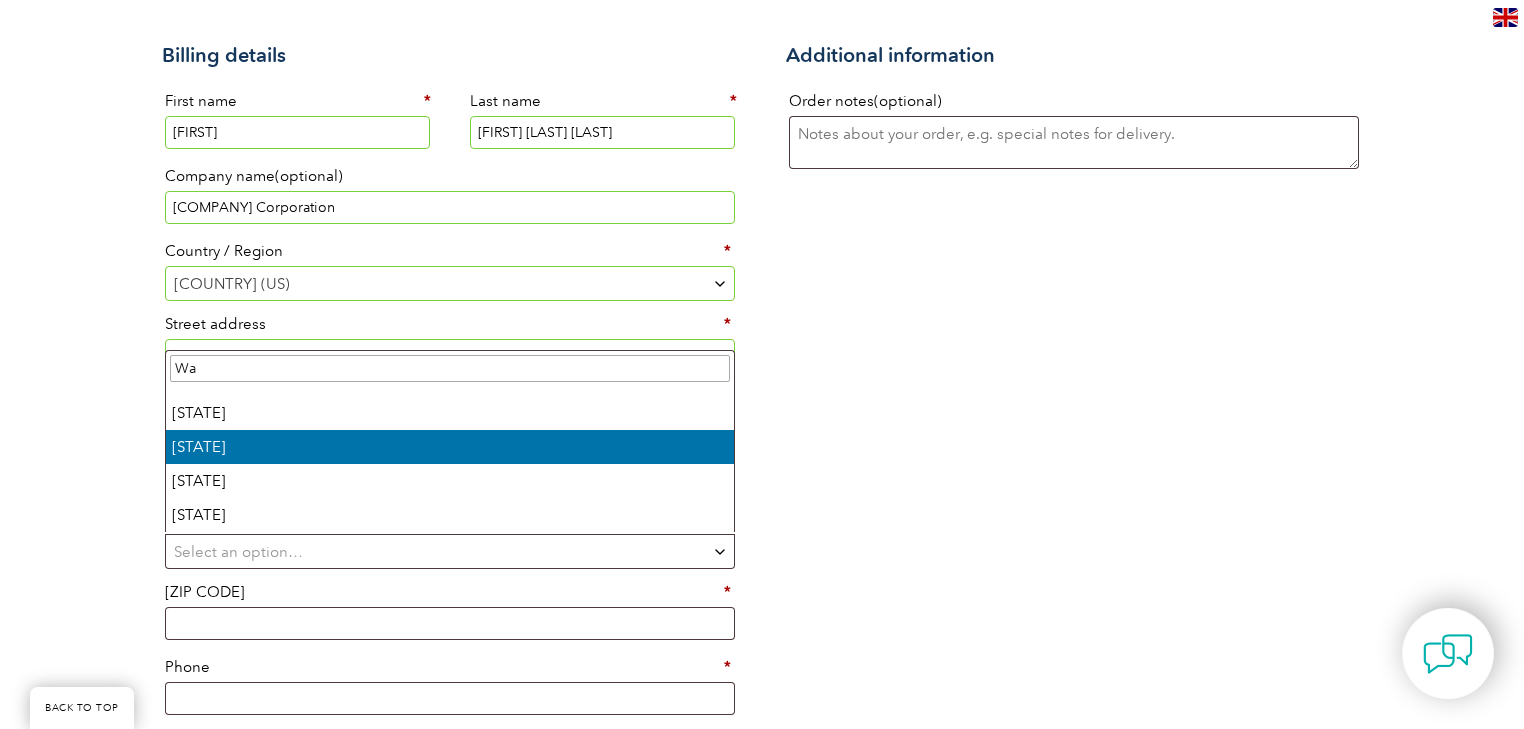 type on "Wa" 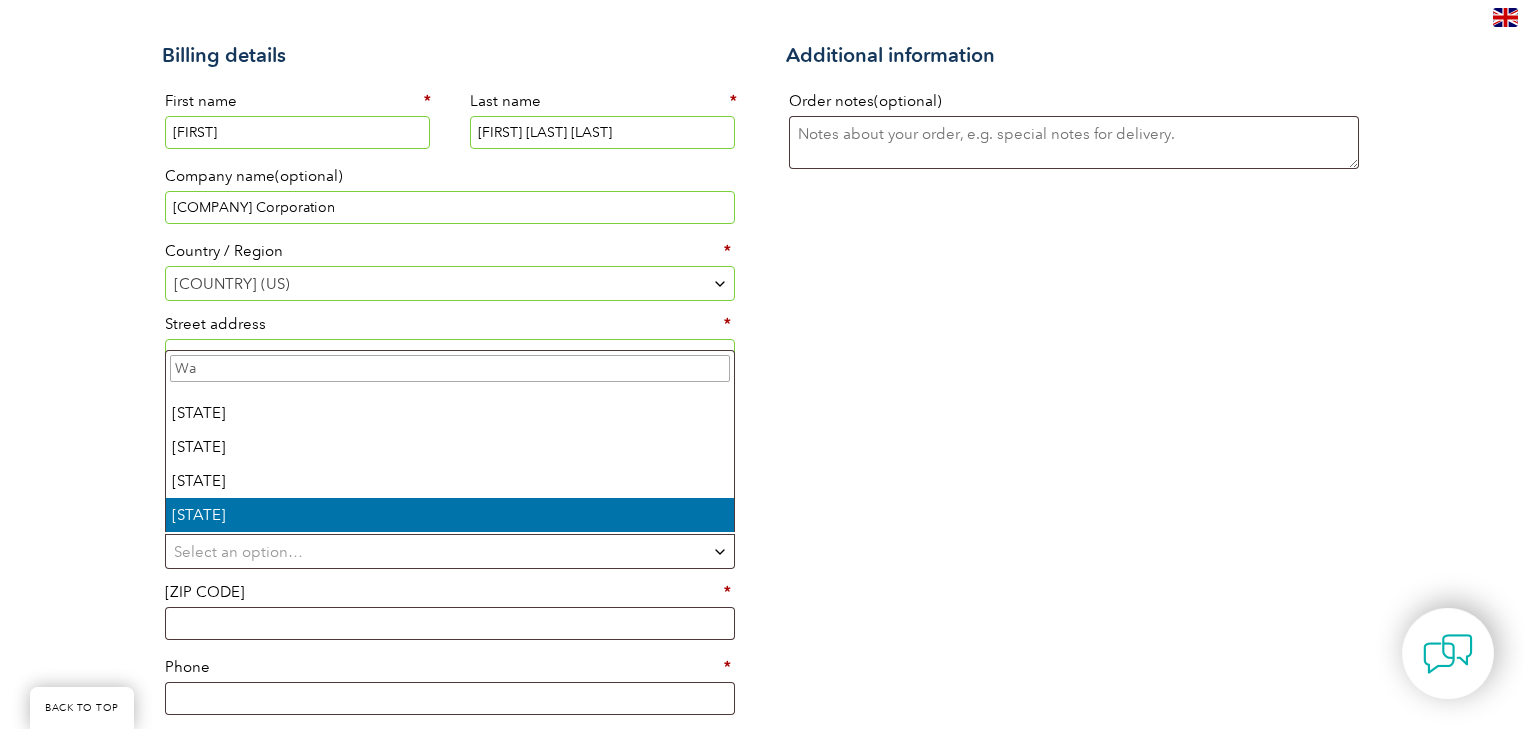 select on "WA" 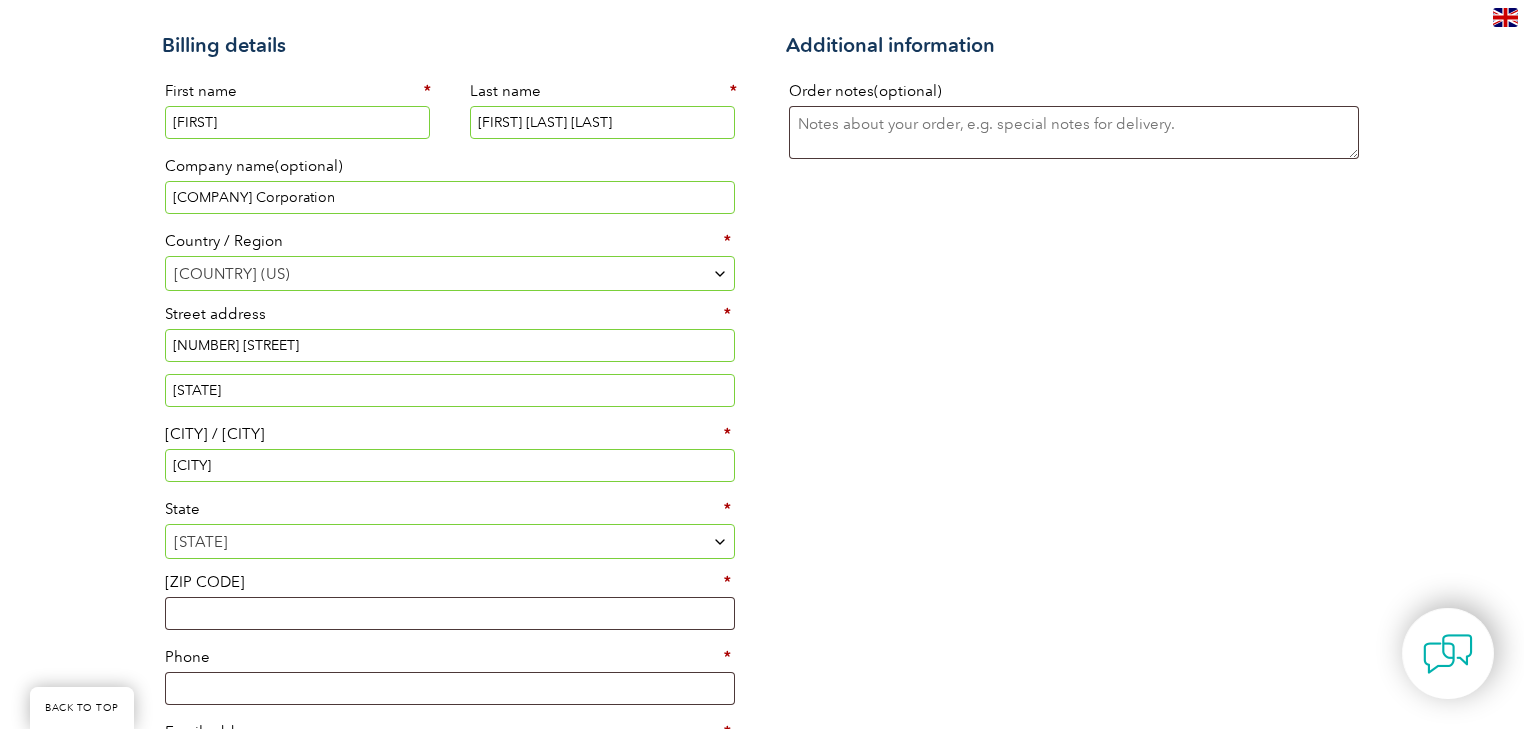 scroll, scrollTop: 720, scrollLeft: 0, axis: vertical 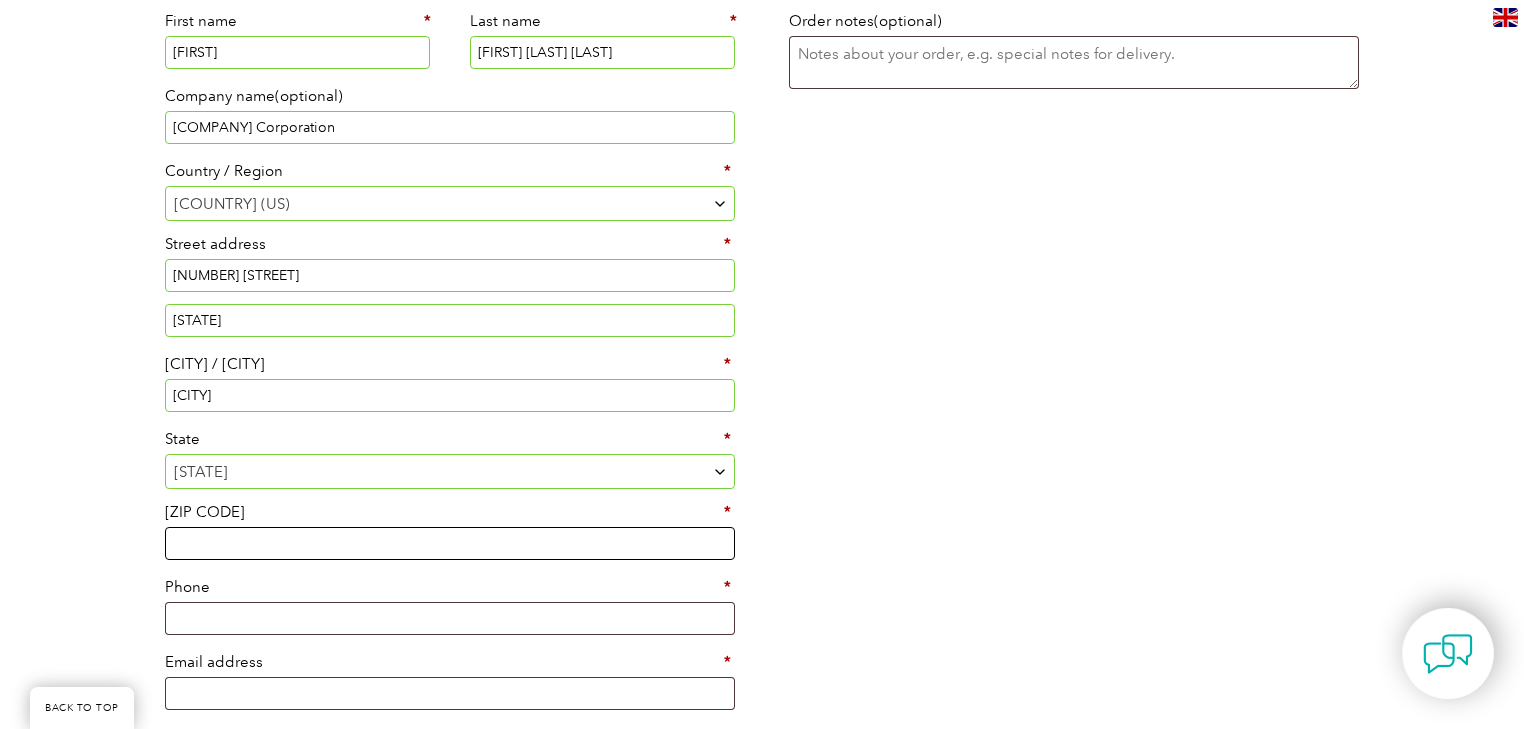 click on "ZIP Code   *" at bounding box center (450, 543) 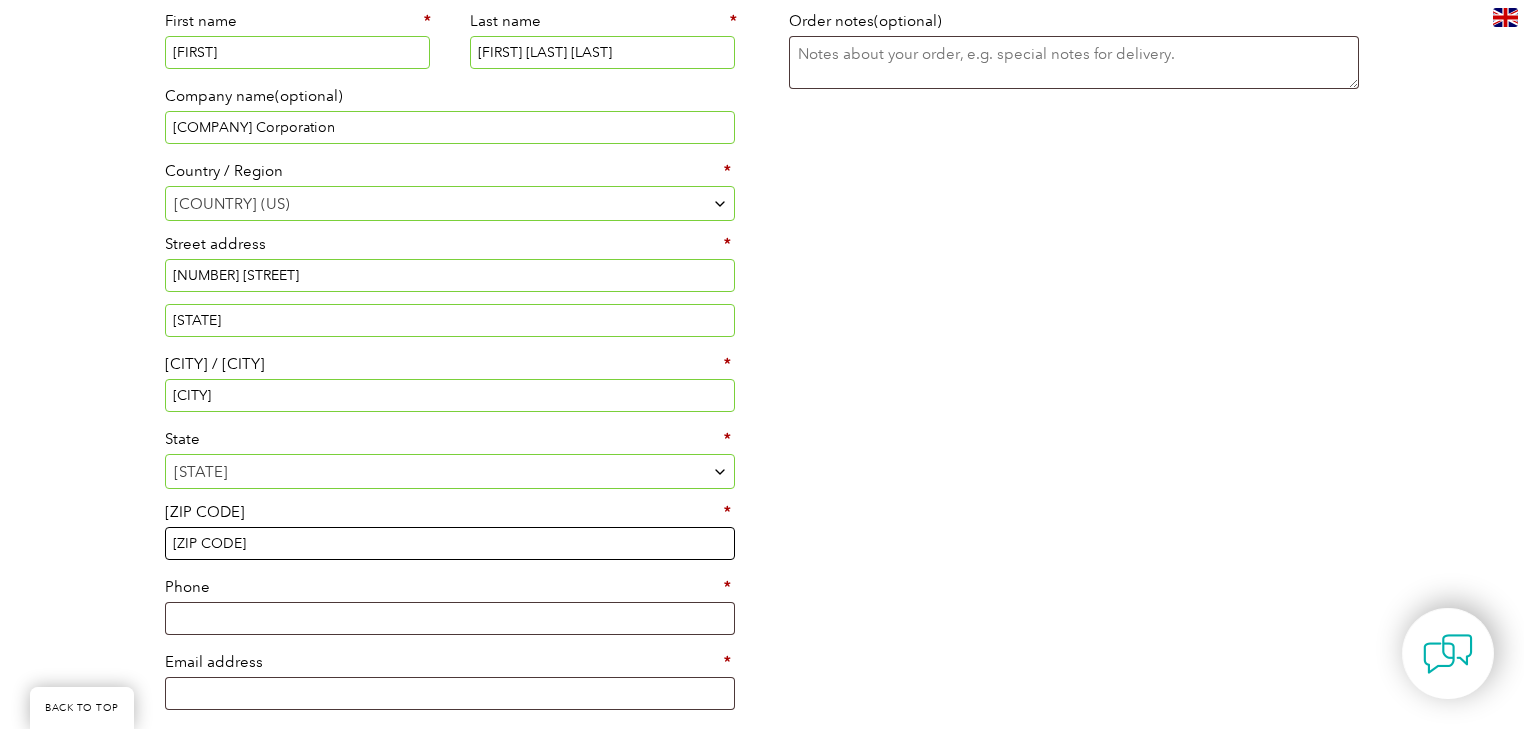 type on "98087" 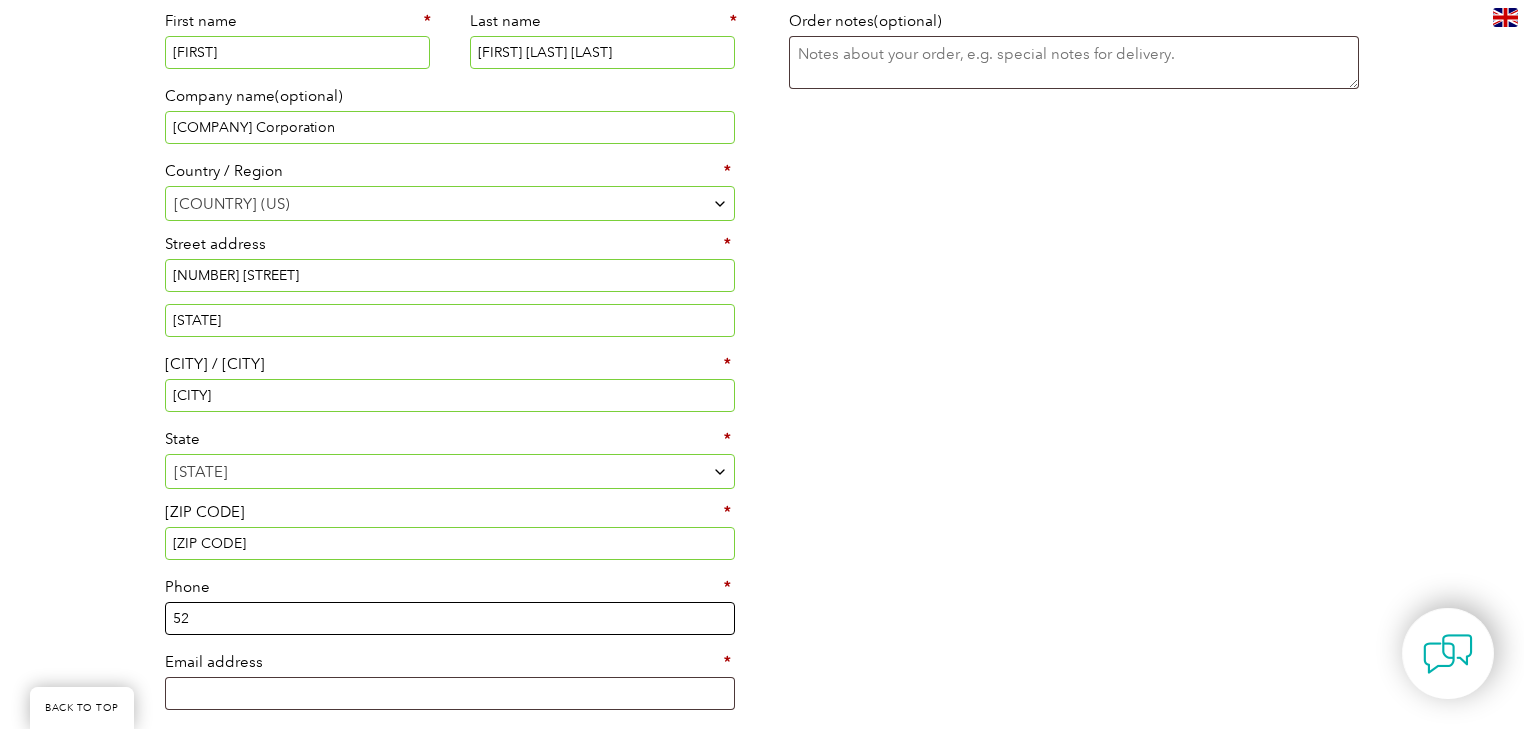 type on "5" 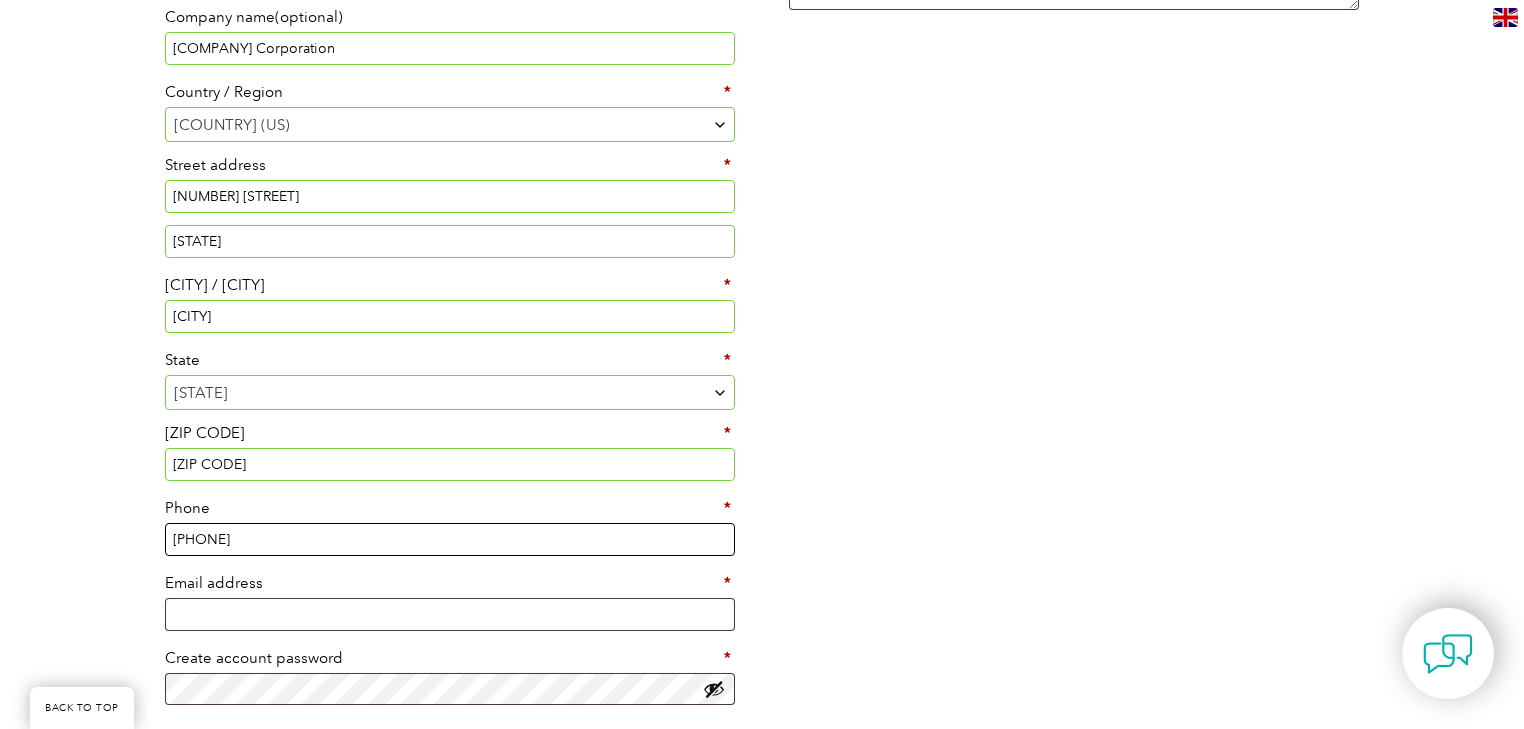 scroll, scrollTop: 800, scrollLeft: 0, axis: vertical 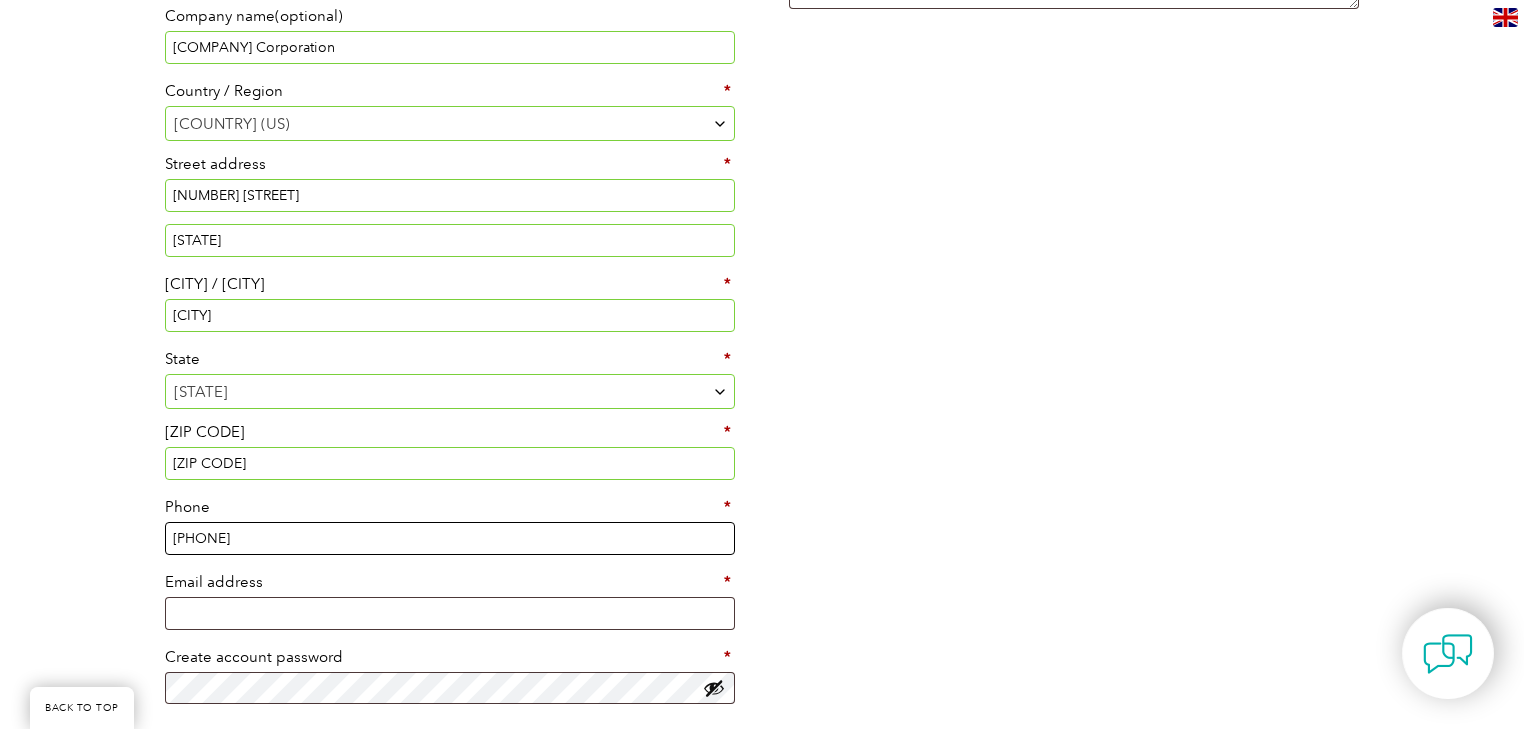 type on "4252098059" 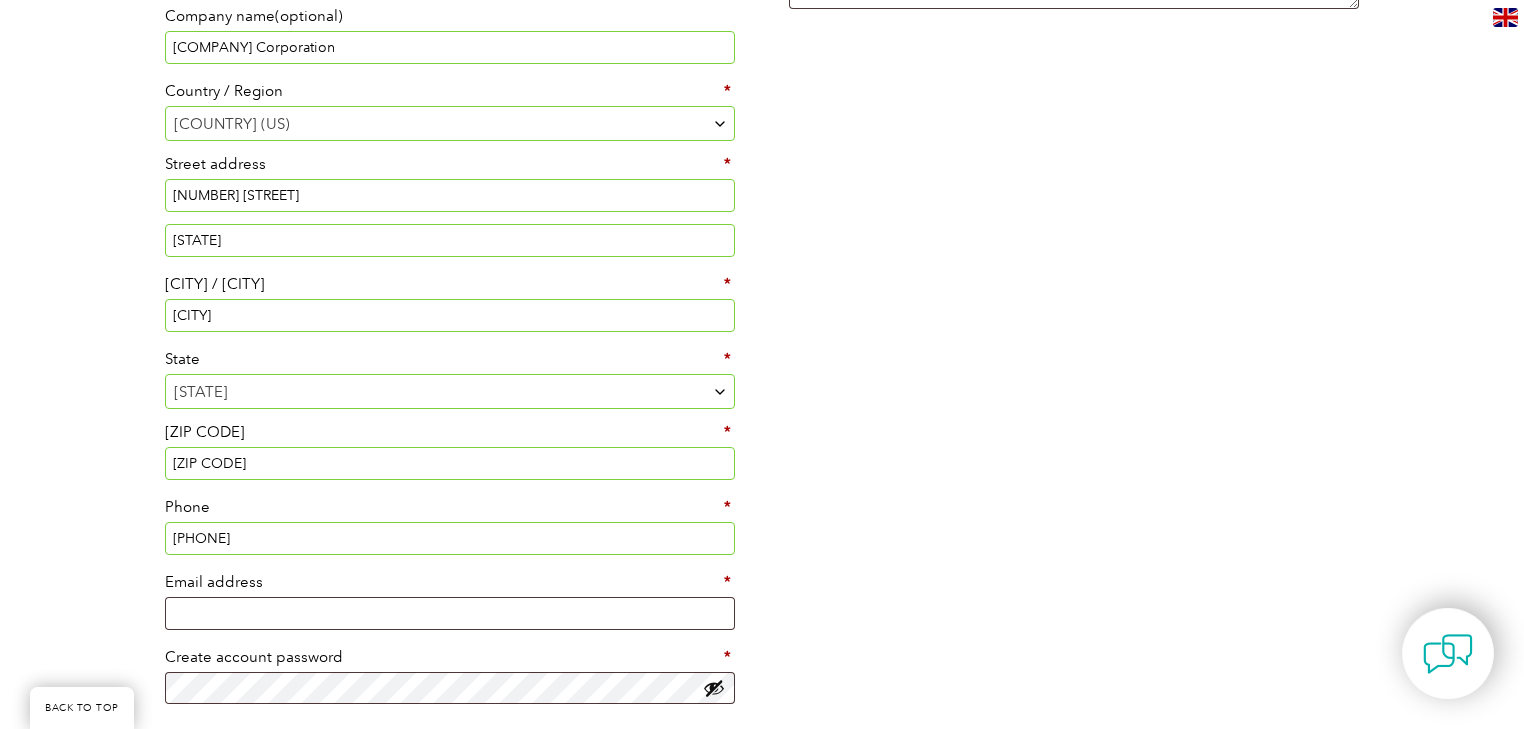 click on "Returning customer?  Click here to login
If you have shopped with us before, please enter your details below. If you are a new customer, please proceed to the Billing section.
Username or email  * Required
Password  * Required
Remember me
Login
Lost your password?
Have a coupon?  Click here to enter your code
Coupon:
Apply coupon
Billing details
First name  * FNU Last name  * KYAW SOE HEIN Company name  (optional) Microsoft Corporation Country / Region  * Select a country / region… Afghanistan Åland Islands Albania Algeria American Samoa Andorra Angola Anguilla Antarctica Antigua and Barbuda Argentina Armenia Aruba Australia Austria Azerbaijan Bahamas Bahrain Bangladesh Barbados Belarus Belau Belgium Belize Benin Bermuda Bhutan Bolivia Bonaire, Saint Eustatius and Saba Botswana" at bounding box center (762, 686) 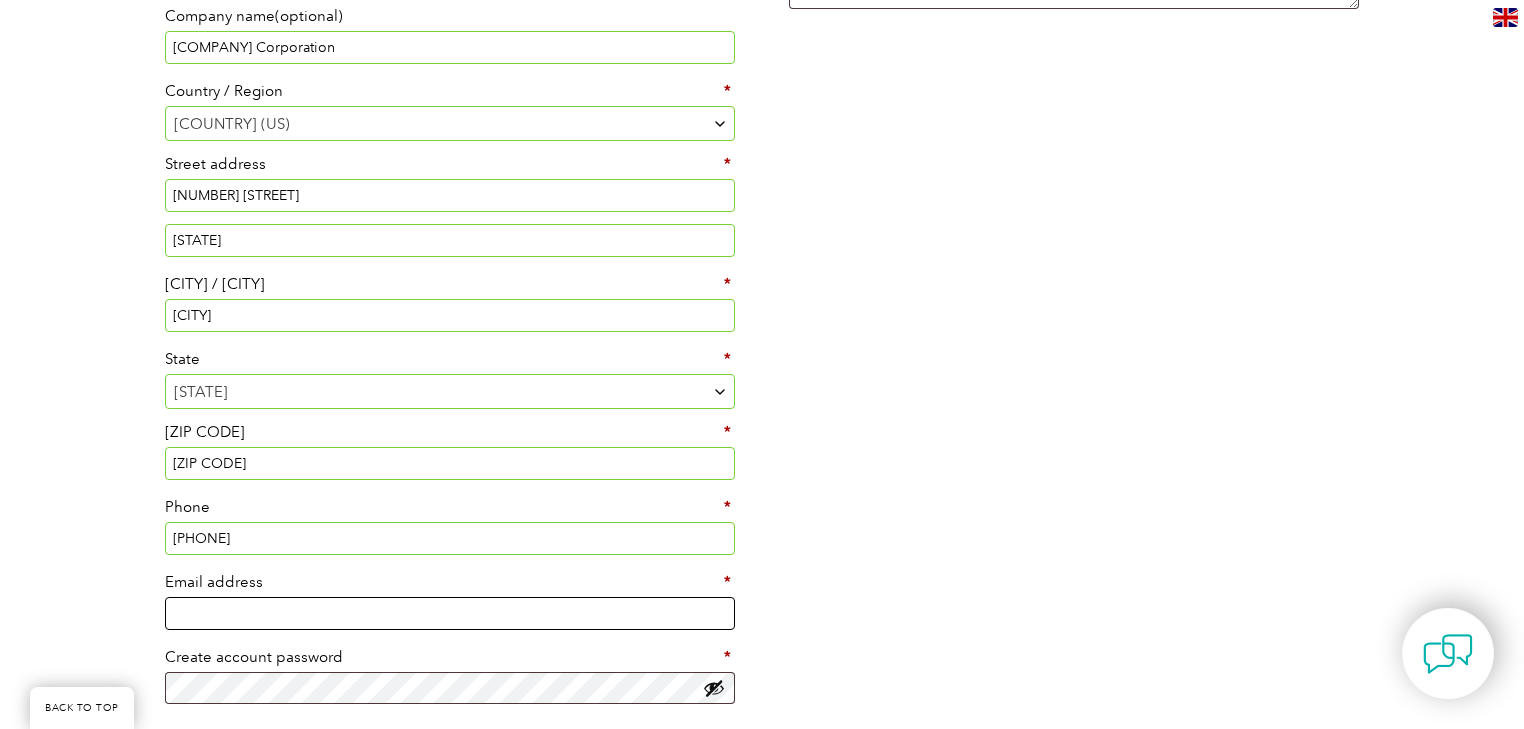 click on "Email address  *" at bounding box center [450, 613] 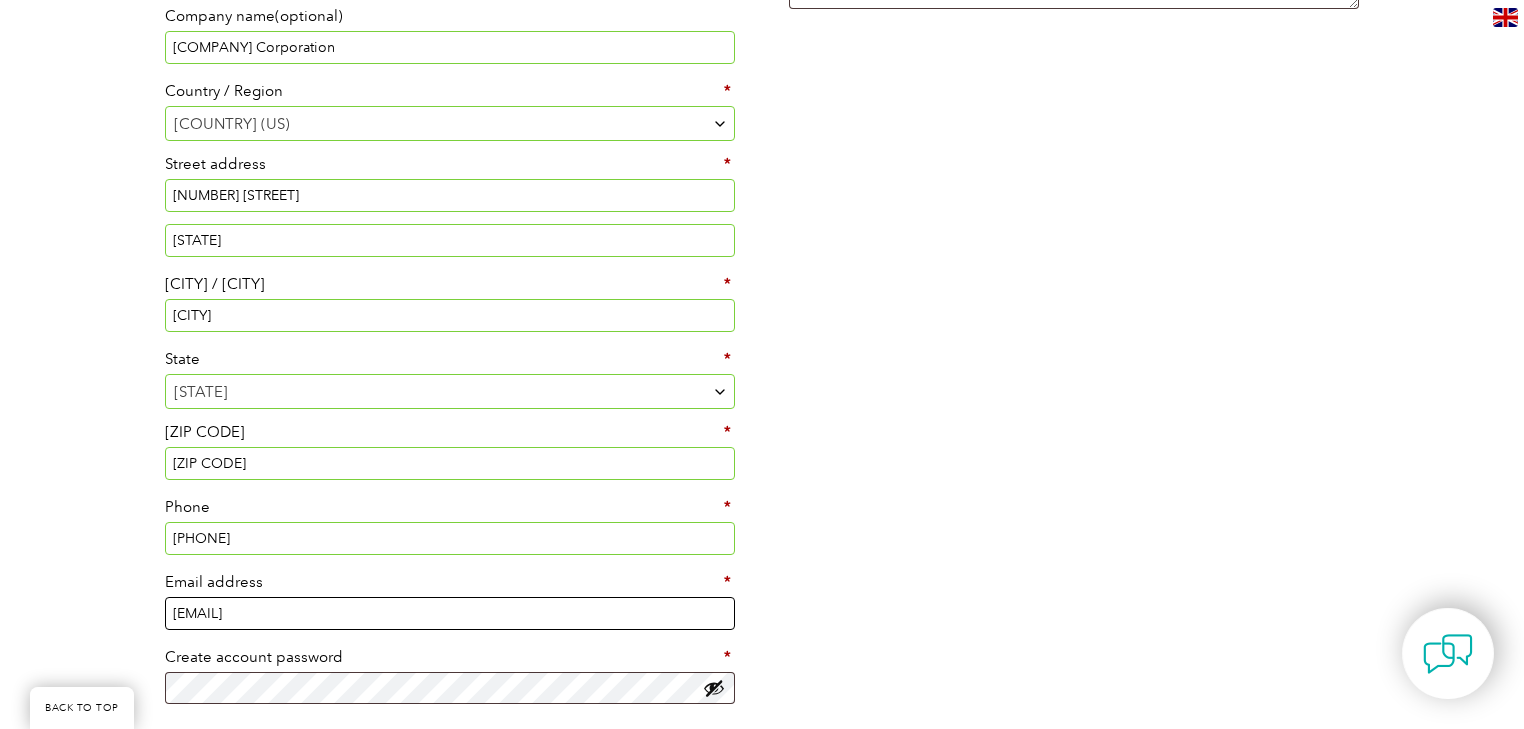 type on "hotep.soe@gmail.com" 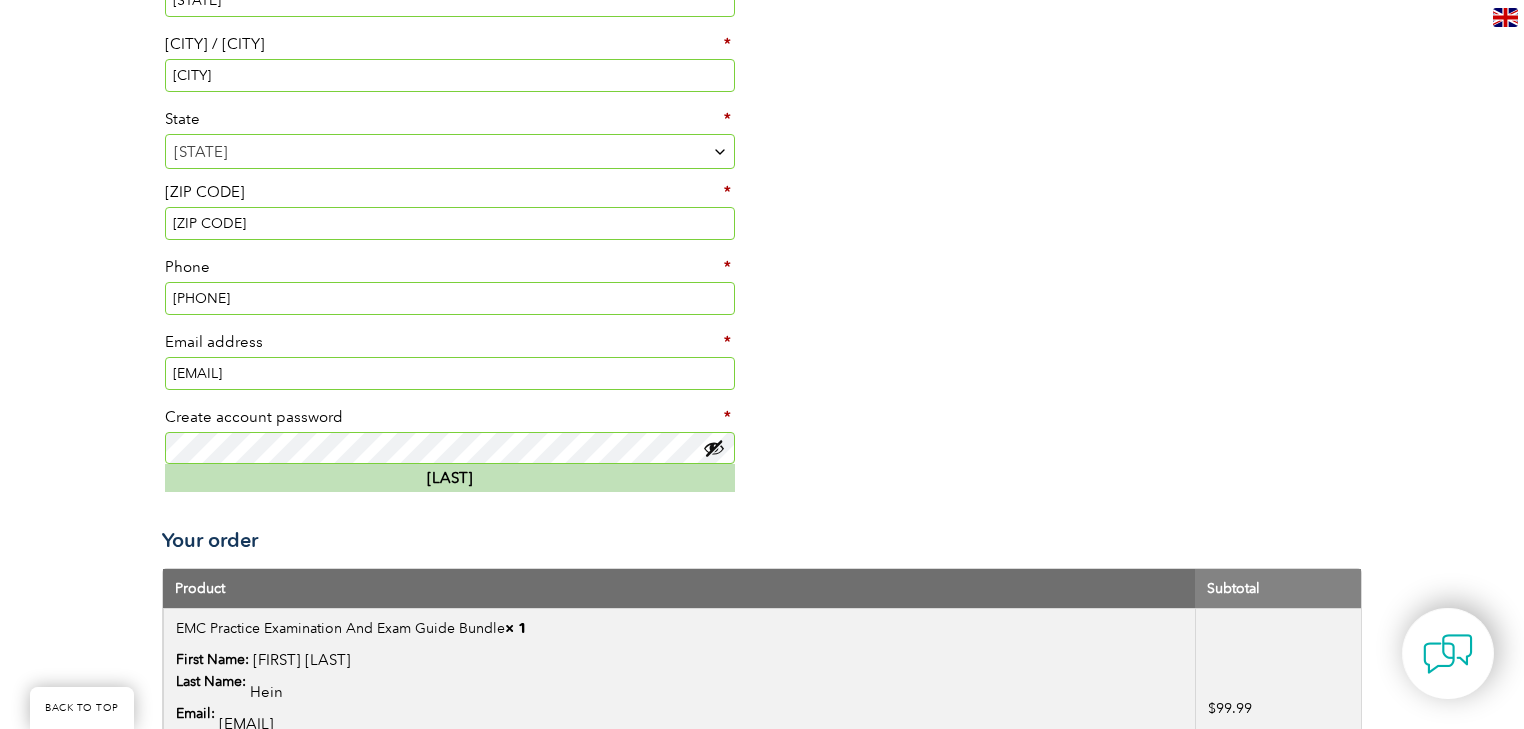 click on "Returning customer?  Click here to login
If you have shopped with us before, please enter your details below. If you are a new customer, please proceed to the Billing section.
Username or email  * Required
Password  * Required
Remember me
Login
Lost your password?
Have a coupon?  Click here to enter your code
Coupon:
Apply coupon
Billing details
First name  * FNU Last name  * KYAW SOE HEIN Company name  (optional) Microsoft Corporation Country / Region  * Select a country / region… Afghanistan Åland Islands Albania Algeria American Samoa Andorra Angola Anguilla Antarctica Antigua and Barbuda Argentina Armenia Aruba Australia Austria Azerbaijan Bahamas Bahrain Bangladesh Barbados Belarus Belau Belgium Belize Benin Bermuda Bhutan Bolivia Bonaire, Saint Eustatius and Saba Botswana" at bounding box center [762, 460] 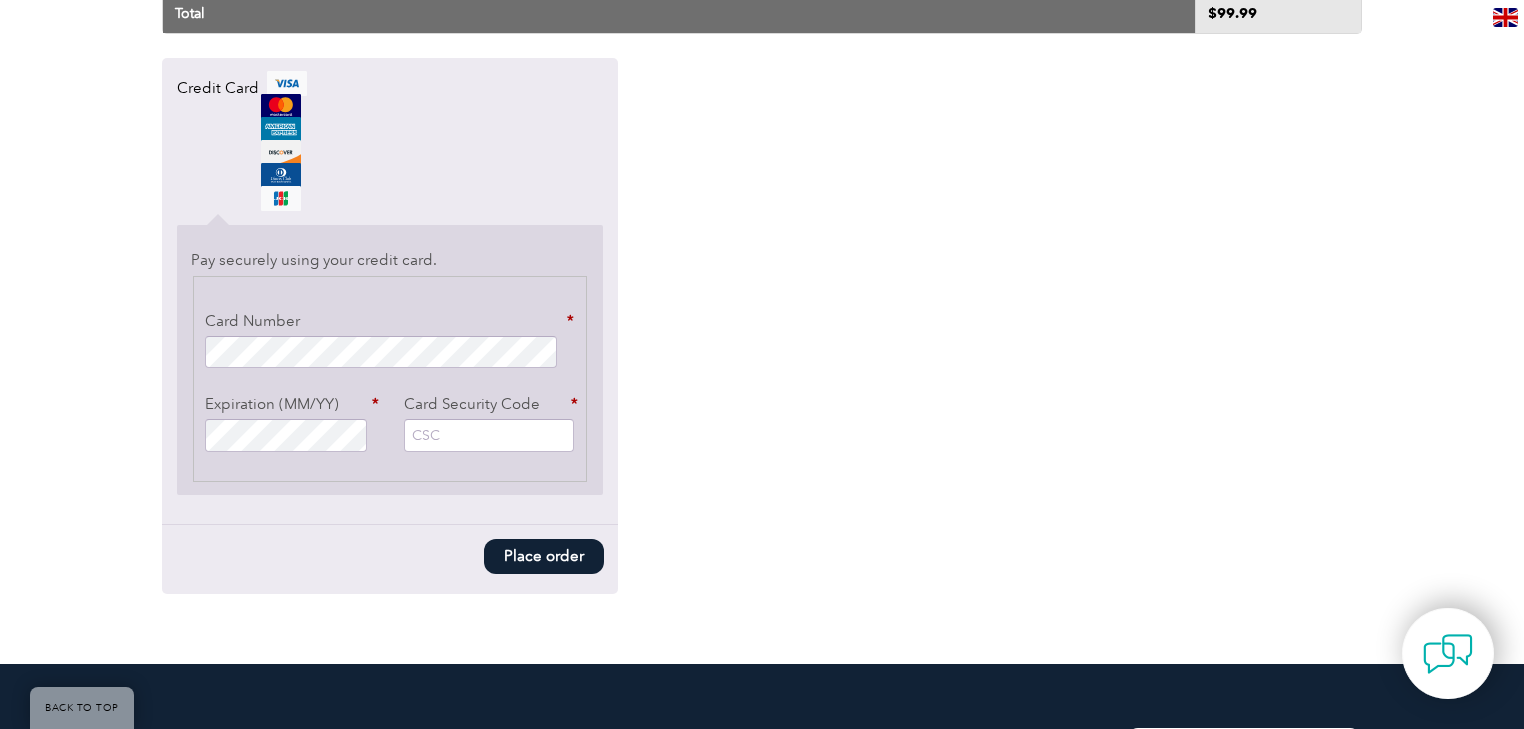 scroll, scrollTop: 1920, scrollLeft: 0, axis: vertical 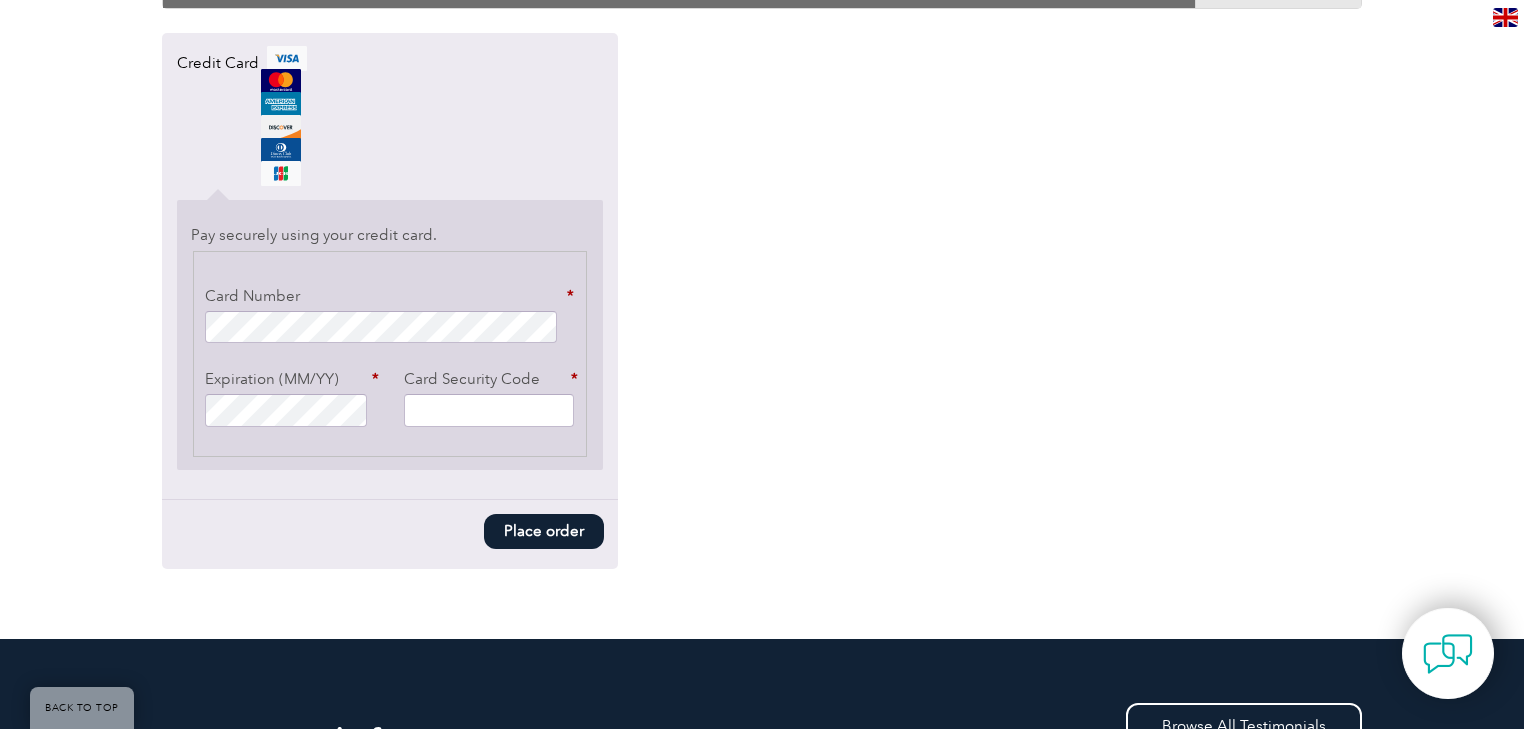 click on "Card Security Code  *" at bounding box center [489, 410] 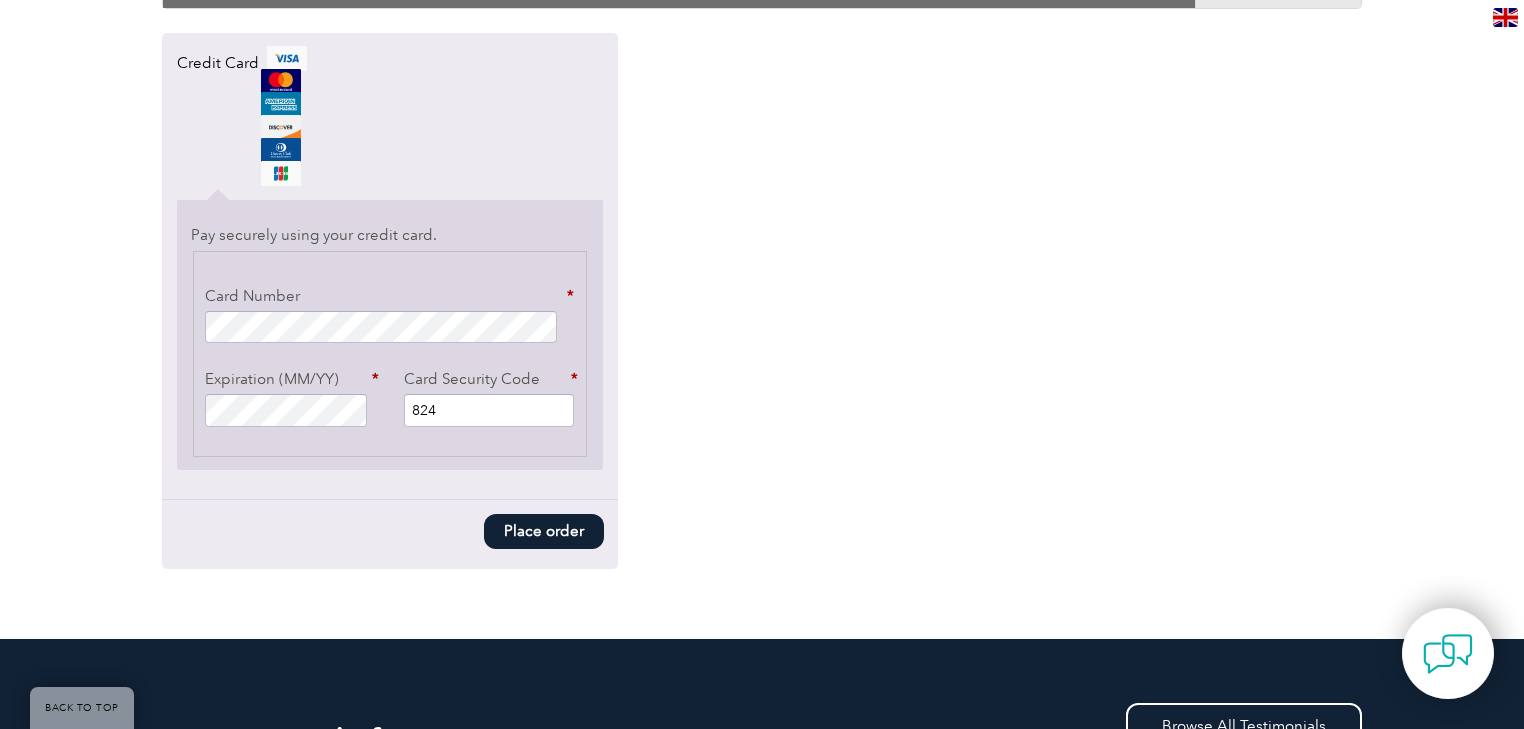type on "824" 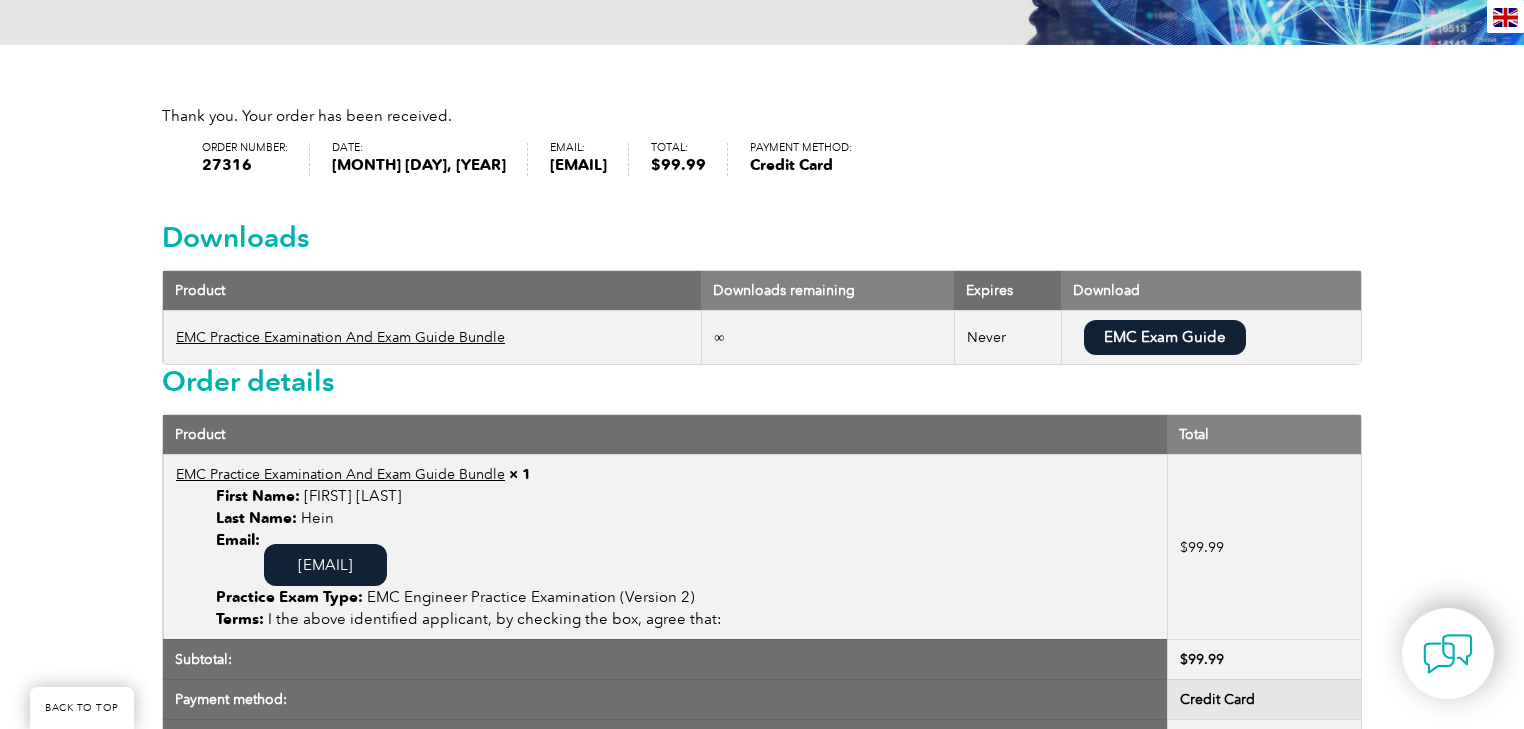 scroll, scrollTop: 560, scrollLeft: 0, axis: vertical 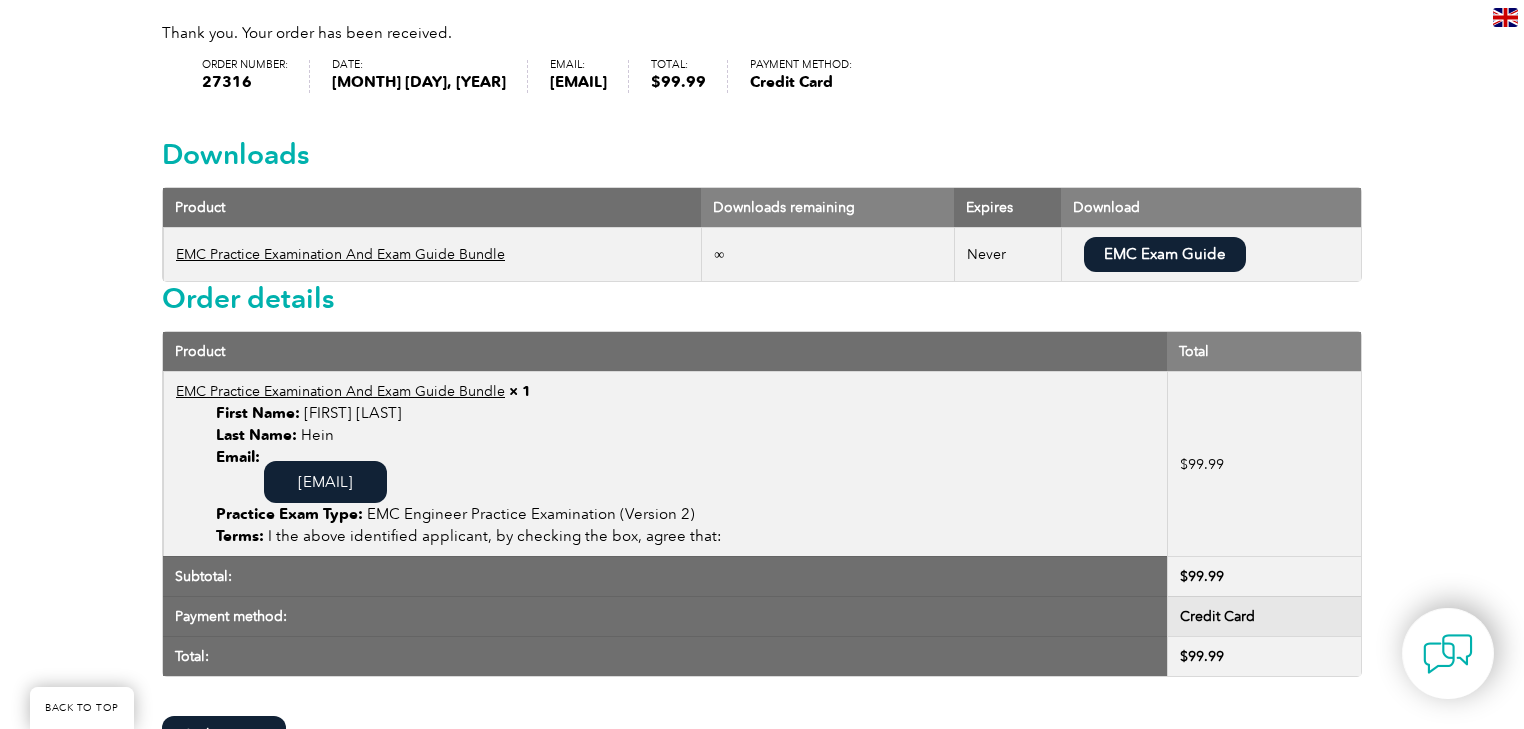 click on "EMC Practice Examination And Exam Guide Bundle" at bounding box center [340, 254] 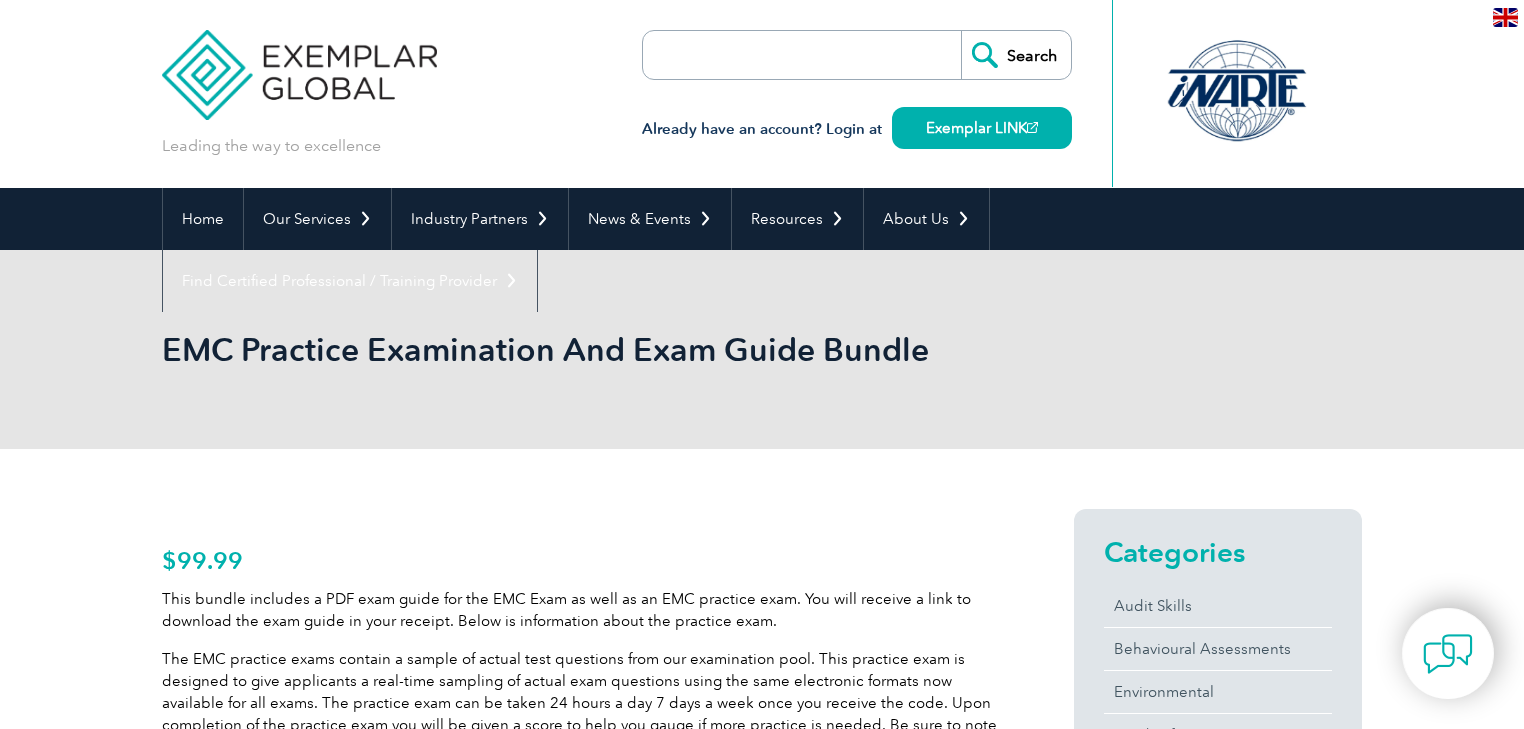 scroll, scrollTop: 0, scrollLeft: 0, axis: both 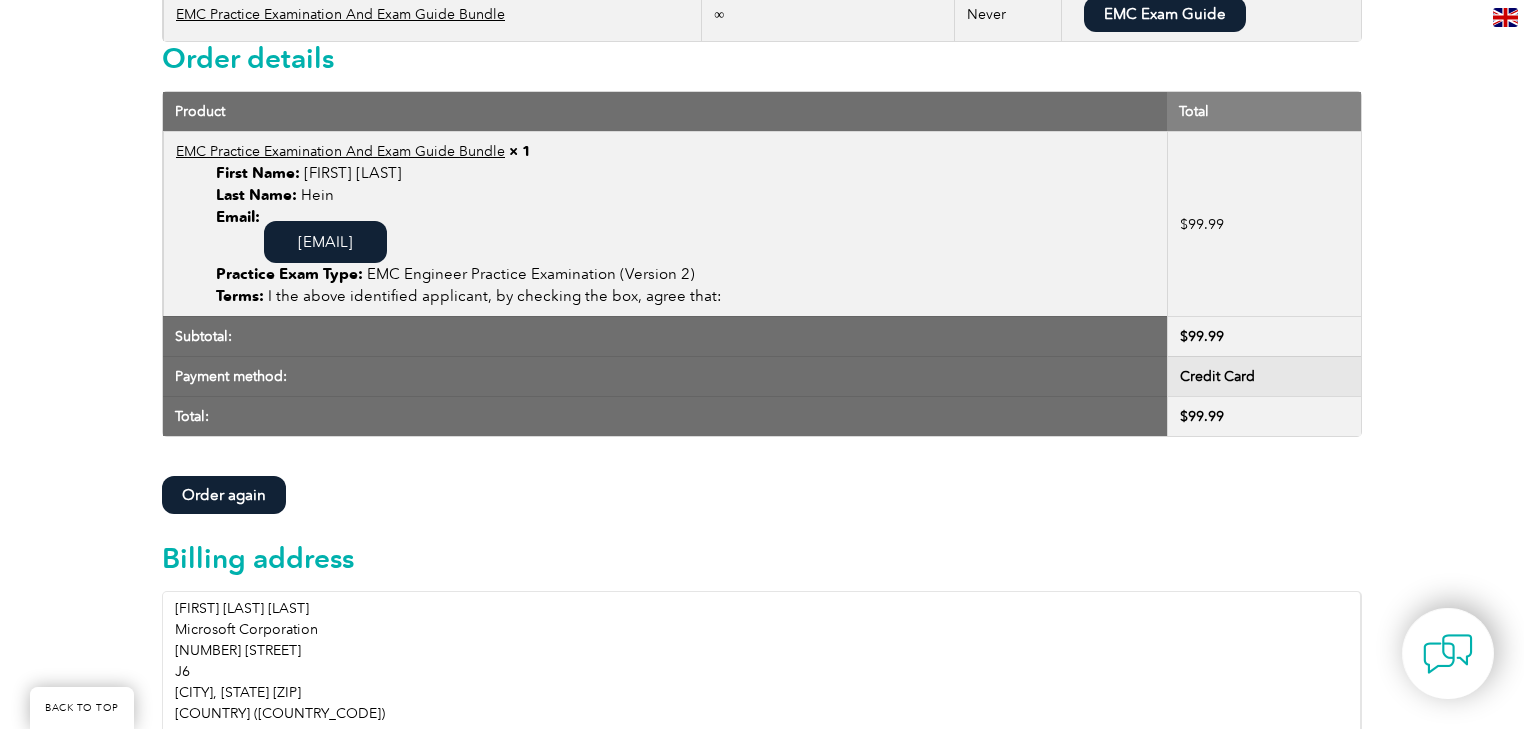 click on "EMC Exam Guide" at bounding box center (1165, 14) 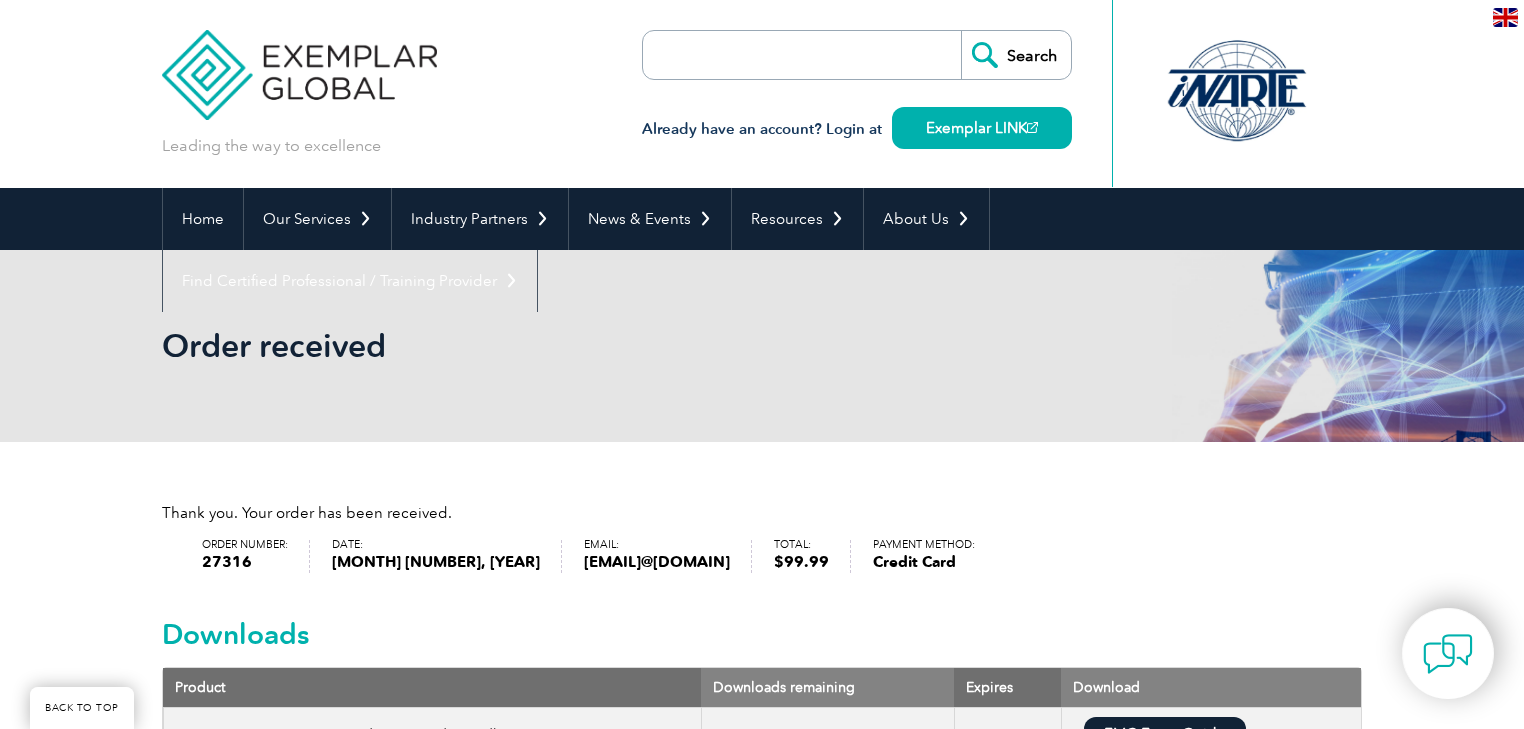 scroll, scrollTop: 720, scrollLeft: 0, axis: vertical 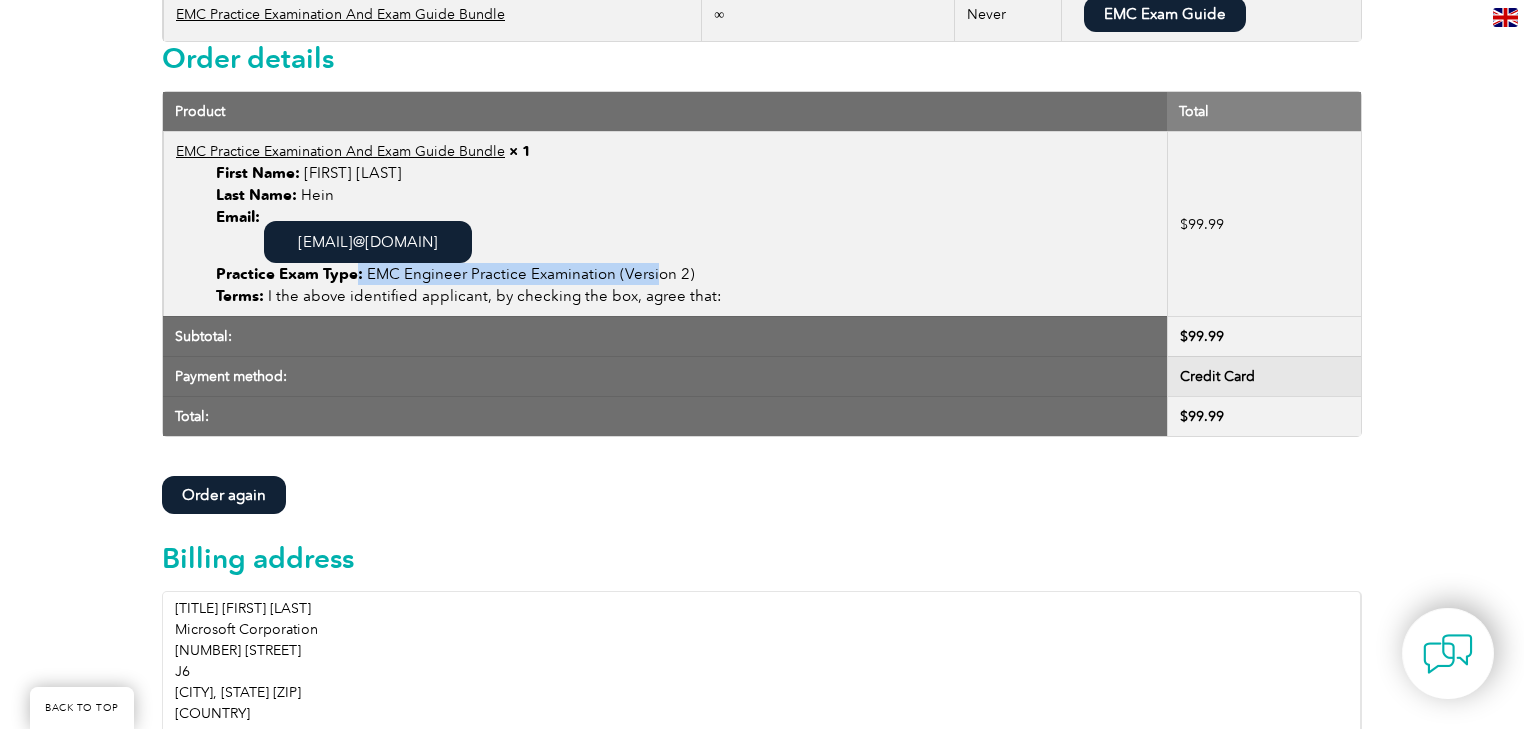 drag, startPoint x: 354, startPoint y: 280, endPoint x: 658, endPoint y: 276, distance: 304.0263 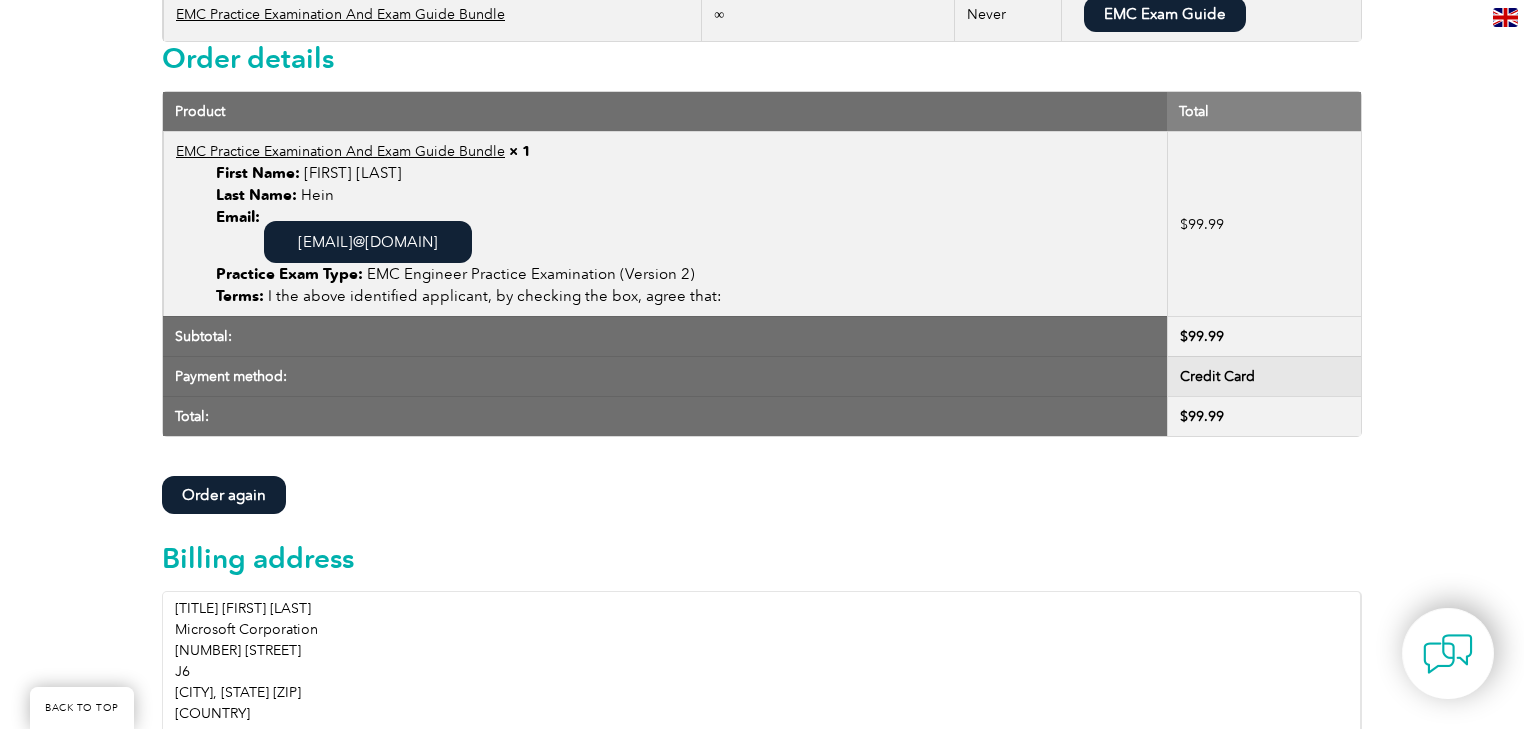 click on "I the above identified applicant, by checking the box, agree that:" at bounding box center (685, 296) 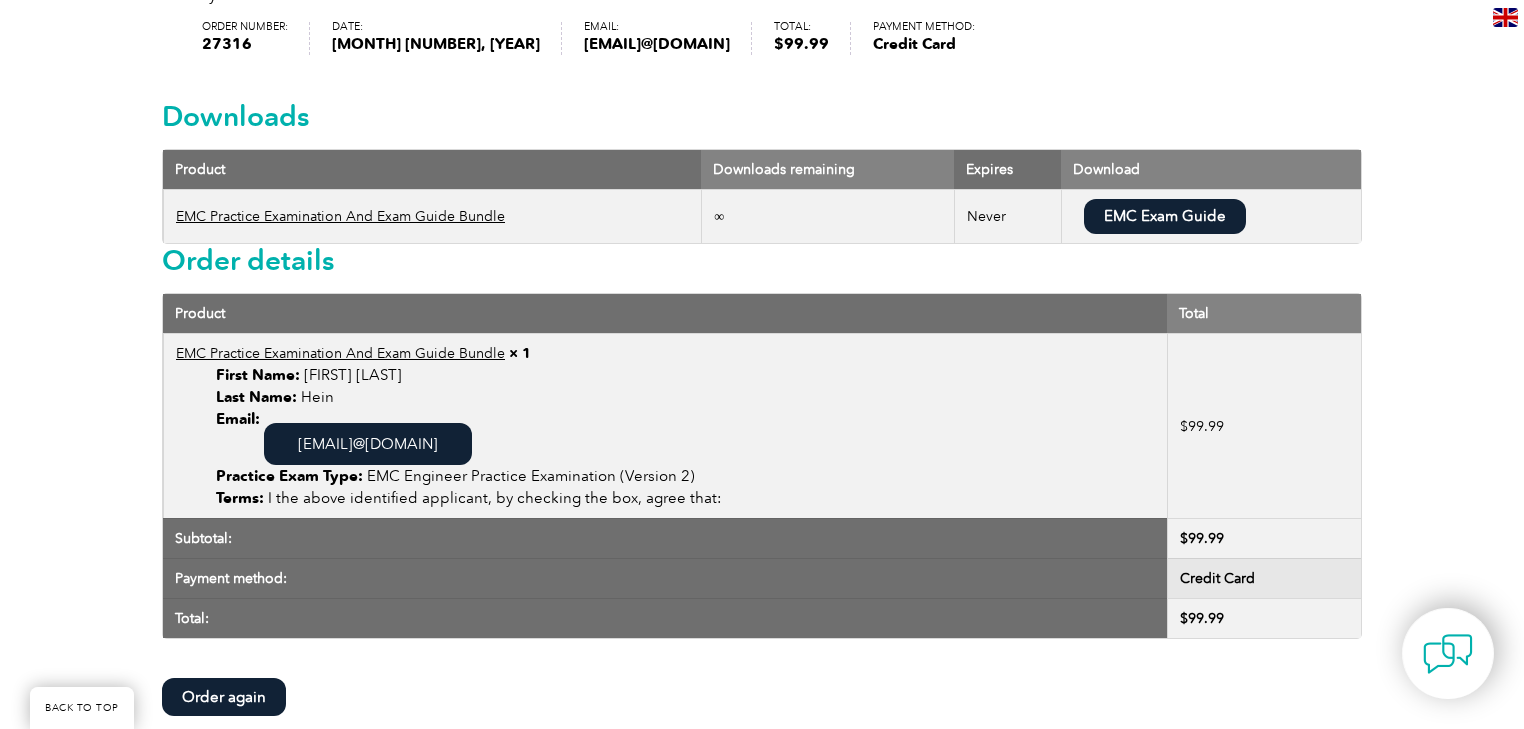 scroll, scrollTop: 320, scrollLeft: 0, axis: vertical 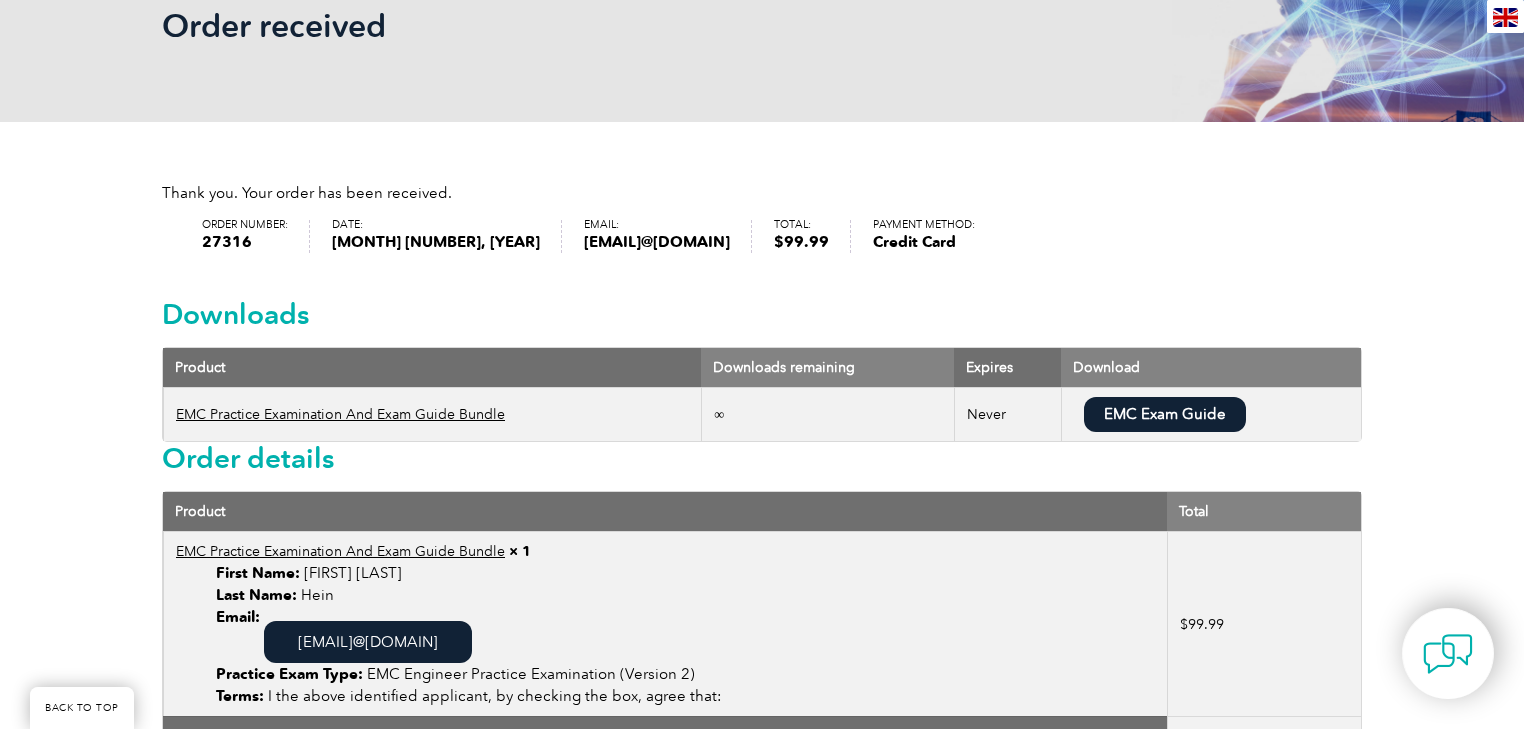 drag, startPoint x: 653, startPoint y: 246, endPoint x: 485, endPoint y: 246, distance: 168 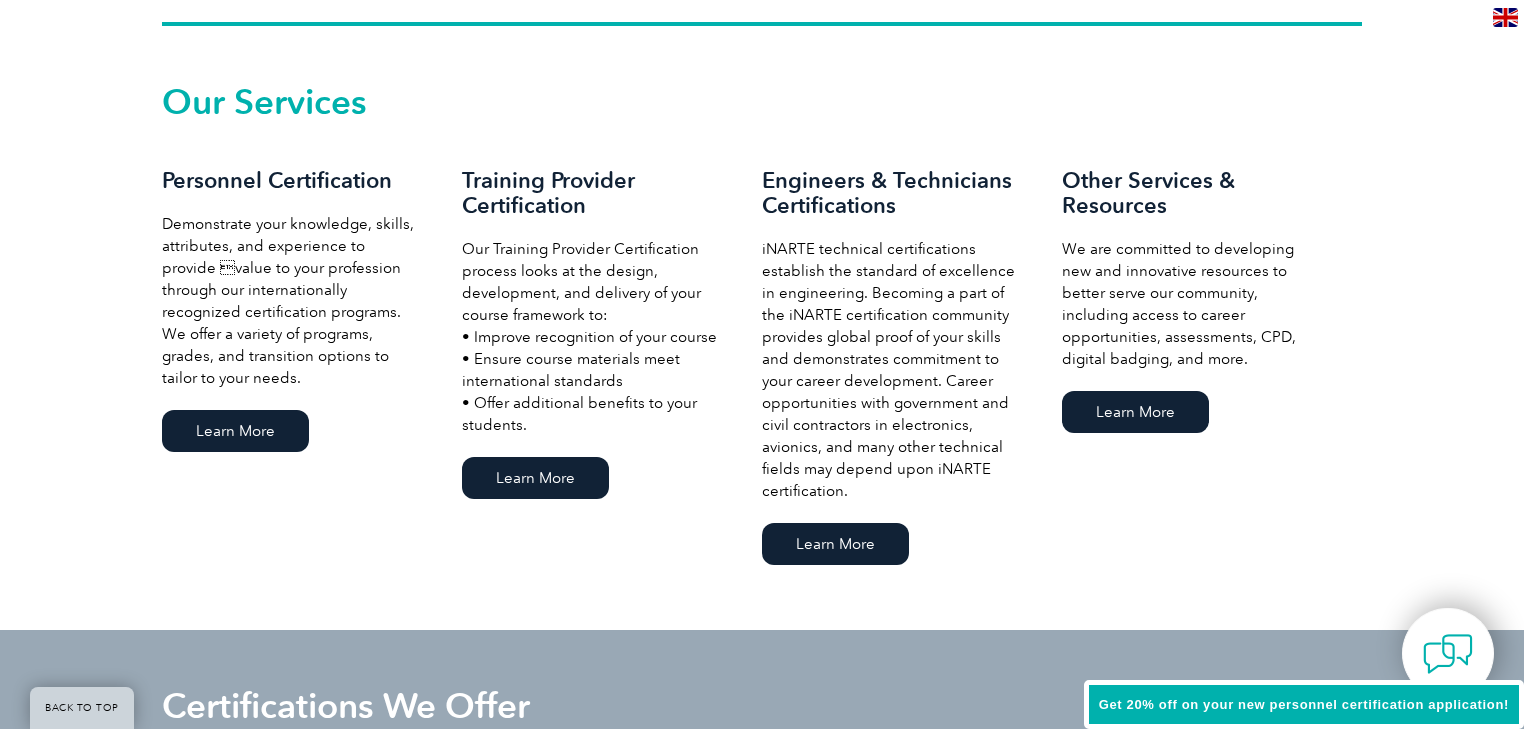 scroll, scrollTop: 1520, scrollLeft: 0, axis: vertical 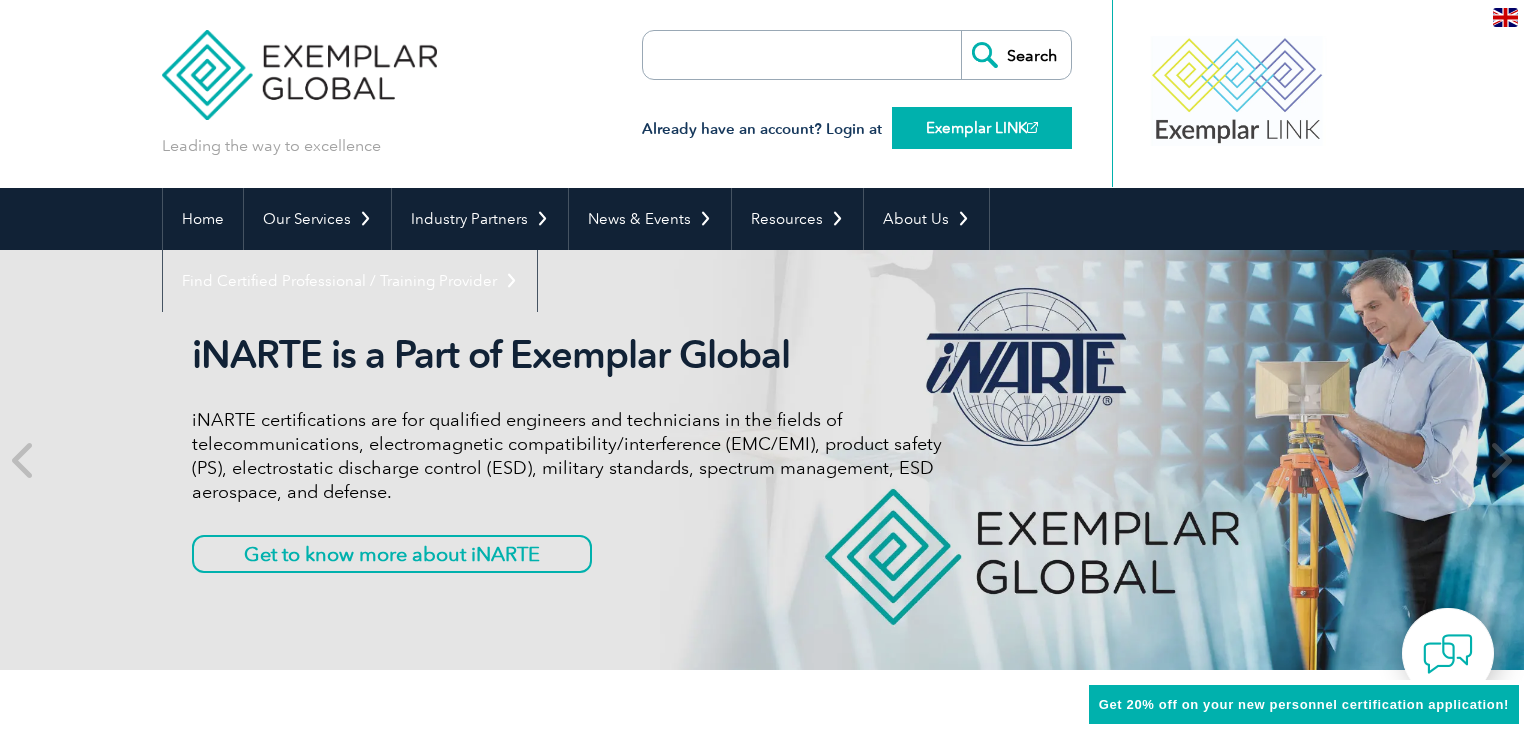 click on "Exemplar LINK" at bounding box center (982, 128) 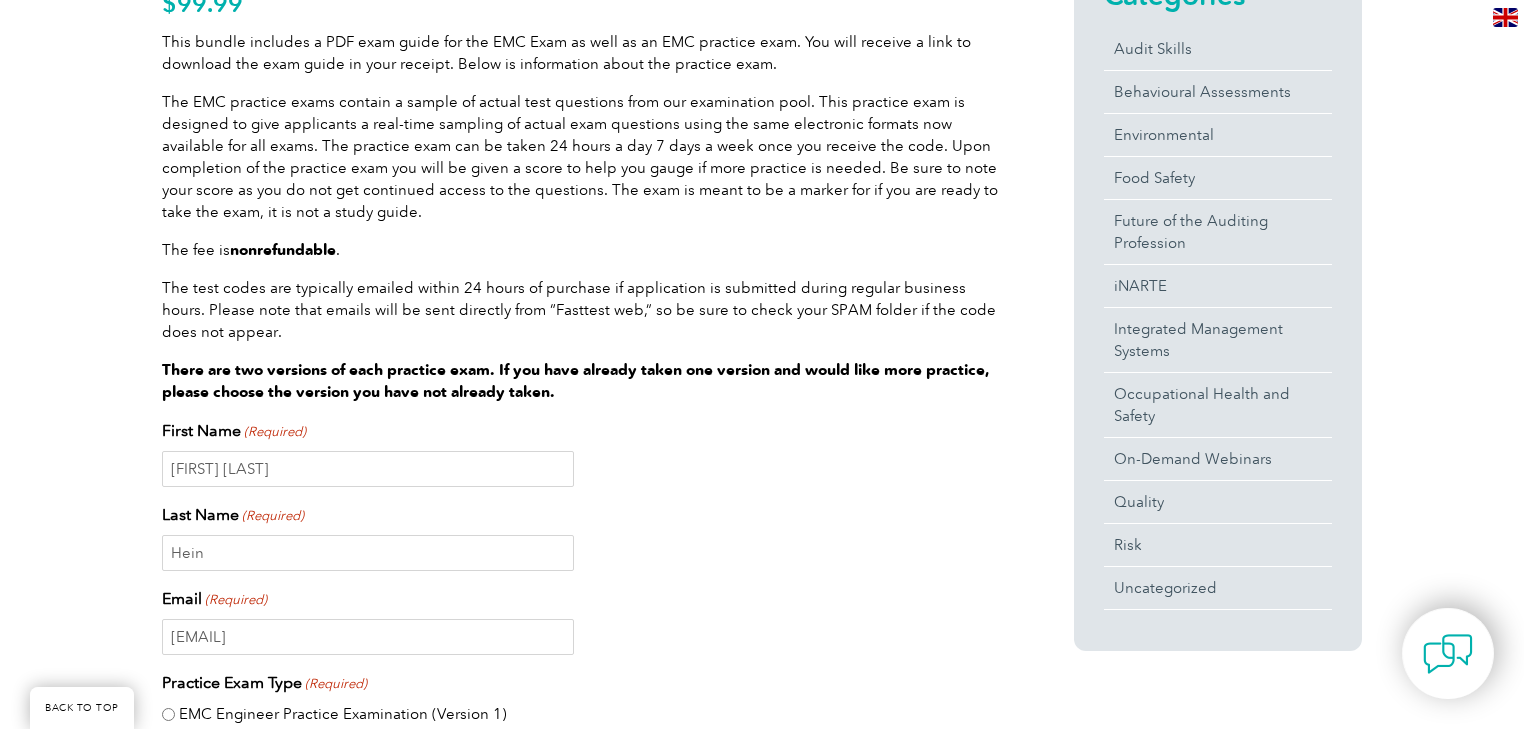 scroll, scrollTop: 320, scrollLeft: 0, axis: vertical 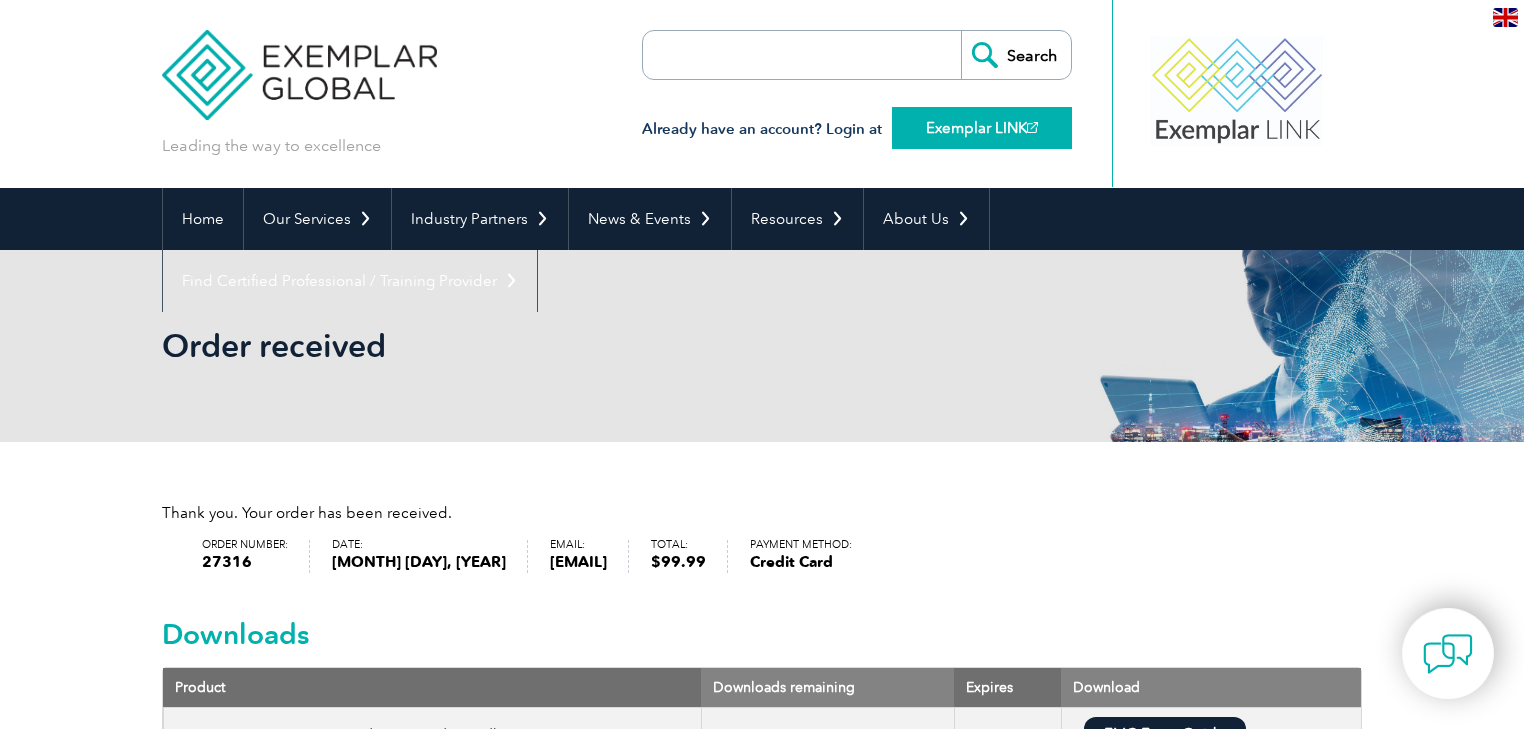 click on "Exemplar LINK" at bounding box center (982, 128) 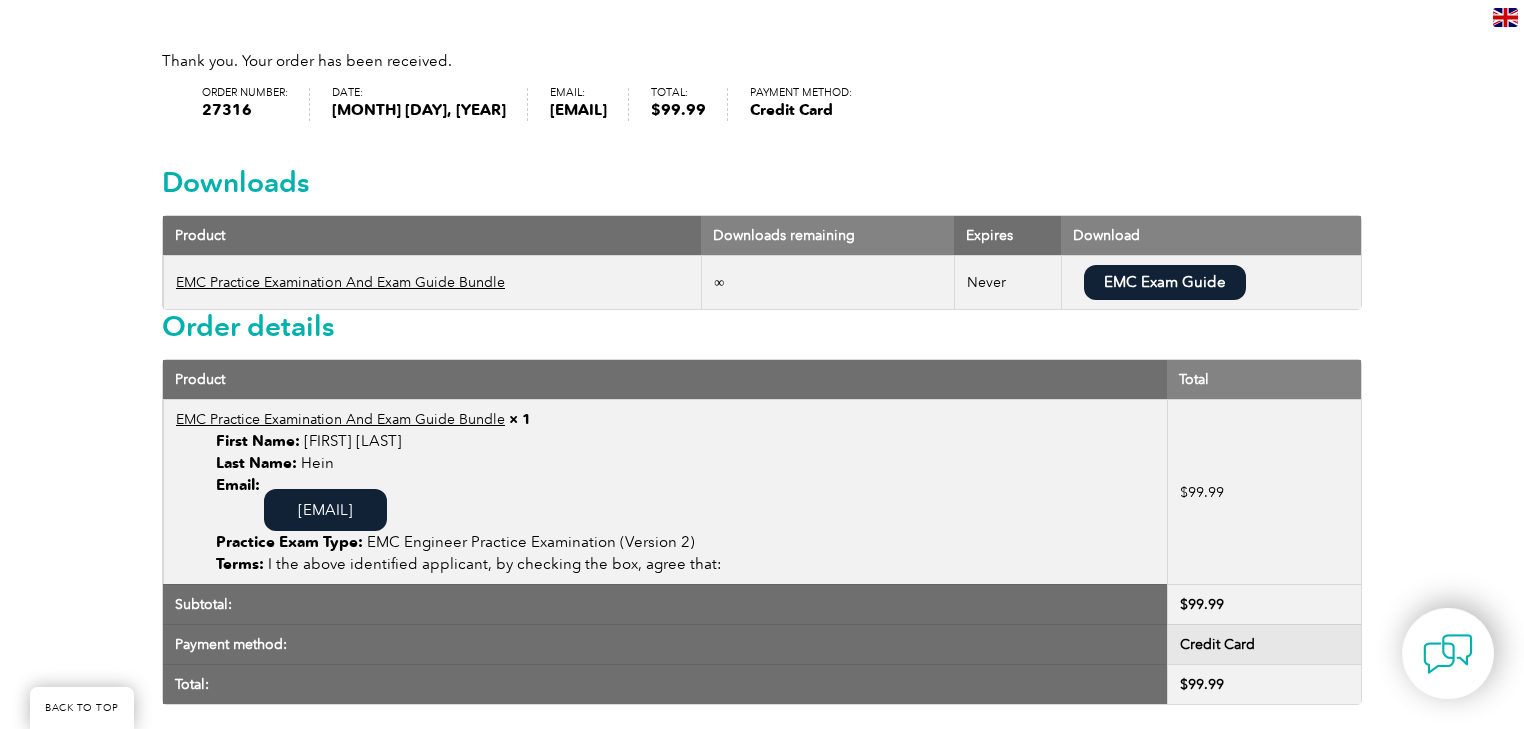 scroll, scrollTop: 480, scrollLeft: 0, axis: vertical 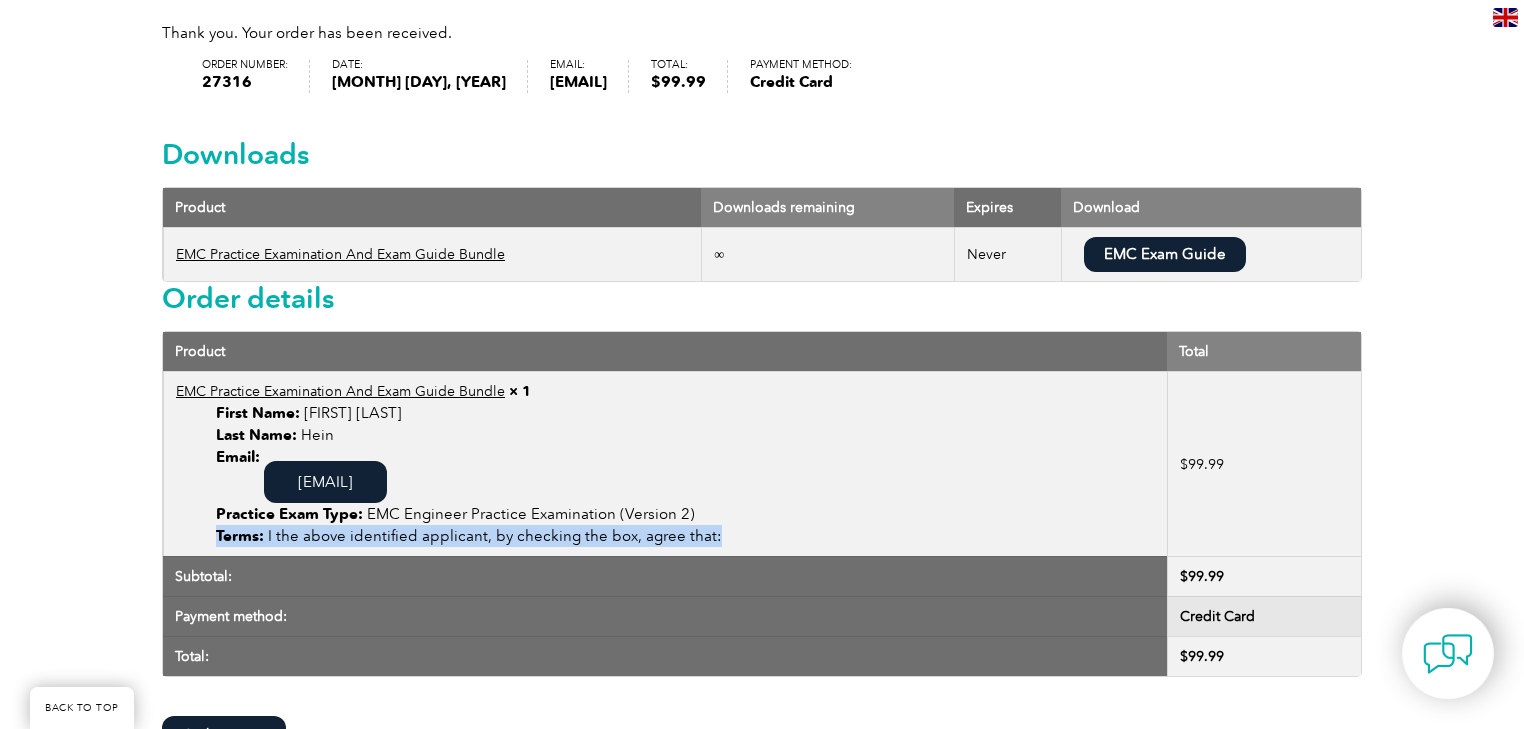 drag, startPoint x: 720, startPoint y: 534, endPoint x: 716, endPoint y: 514, distance: 20.396078 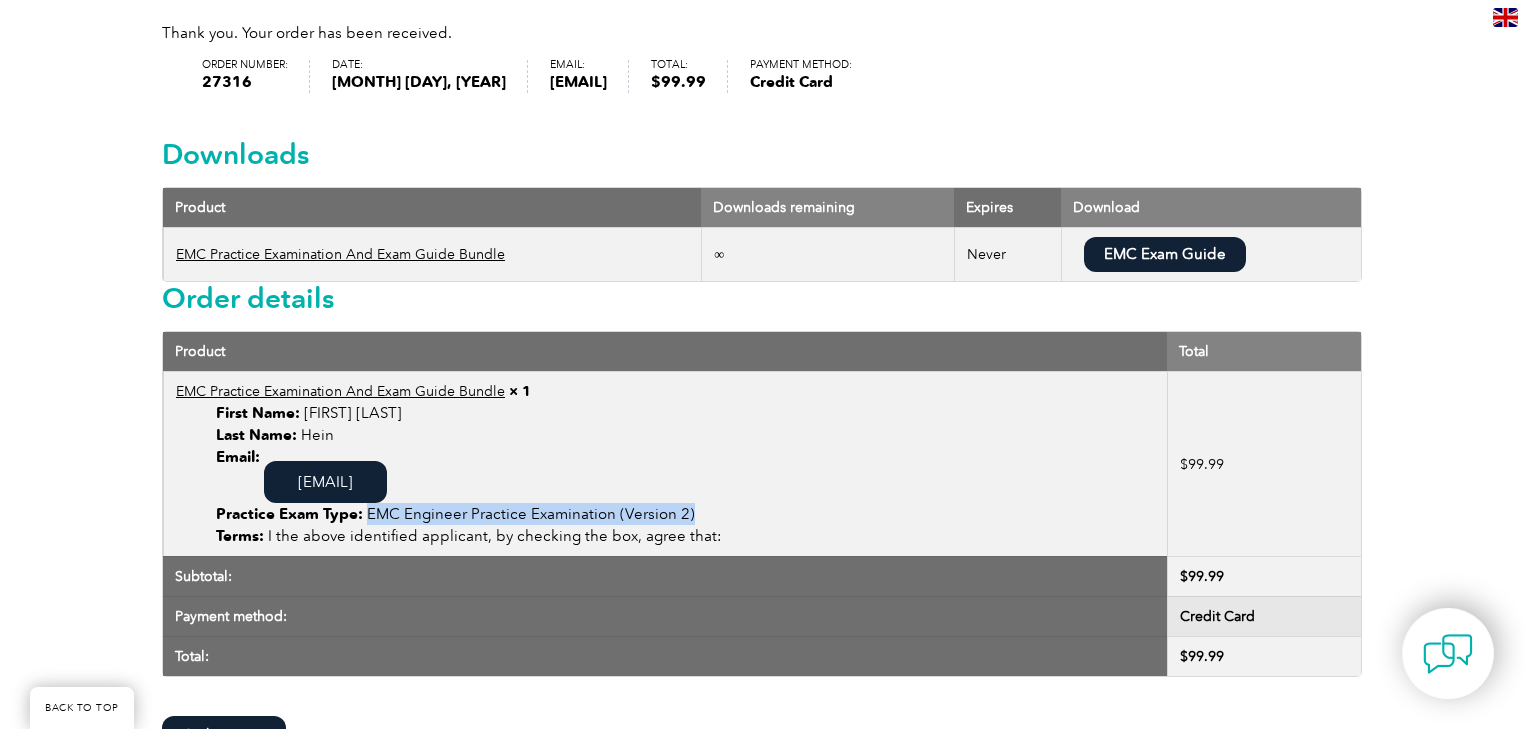 drag, startPoint x: 496, startPoint y: 517, endPoint x: 696, endPoint y: 517, distance: 200 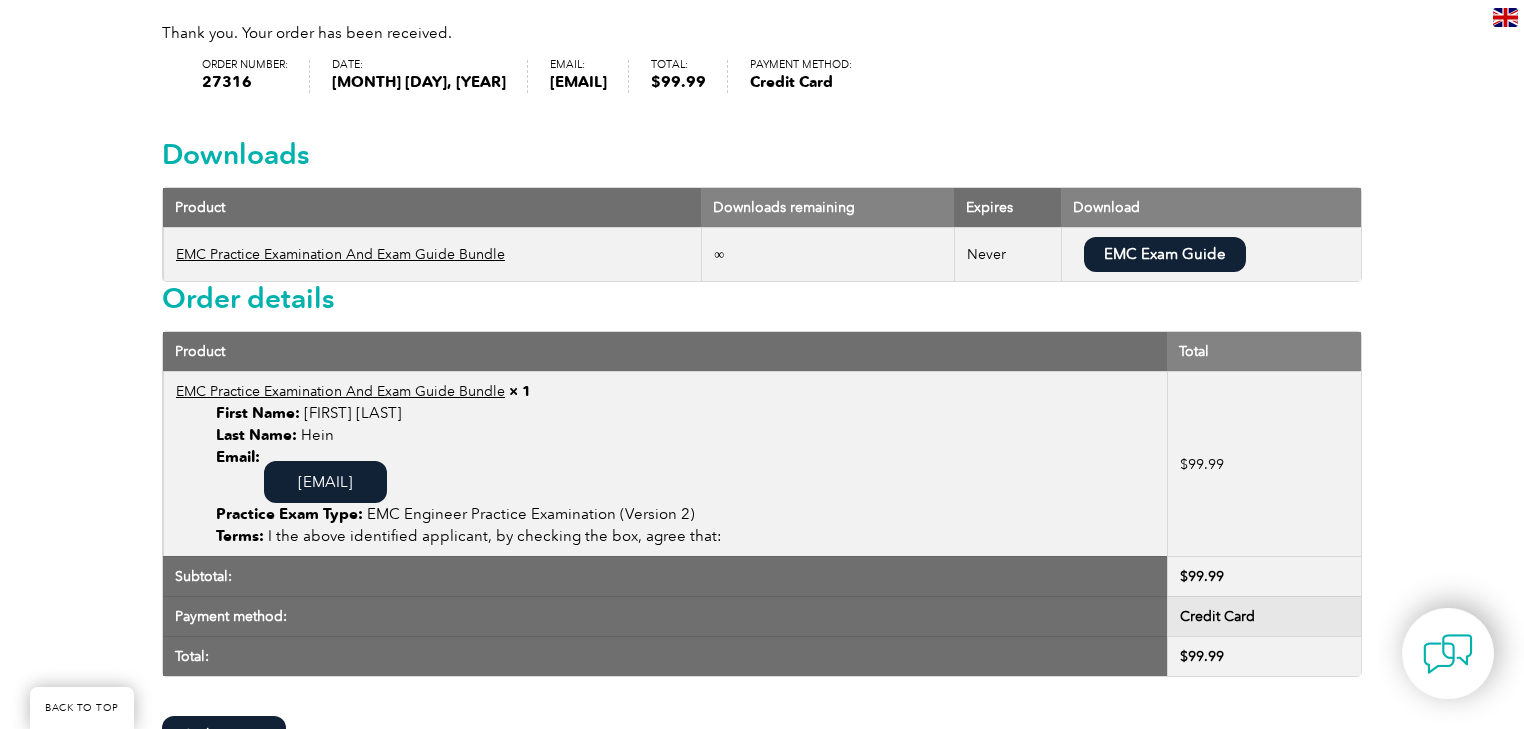 click on "hotep.soe@gmail.com" at bounding box center [325, 482] 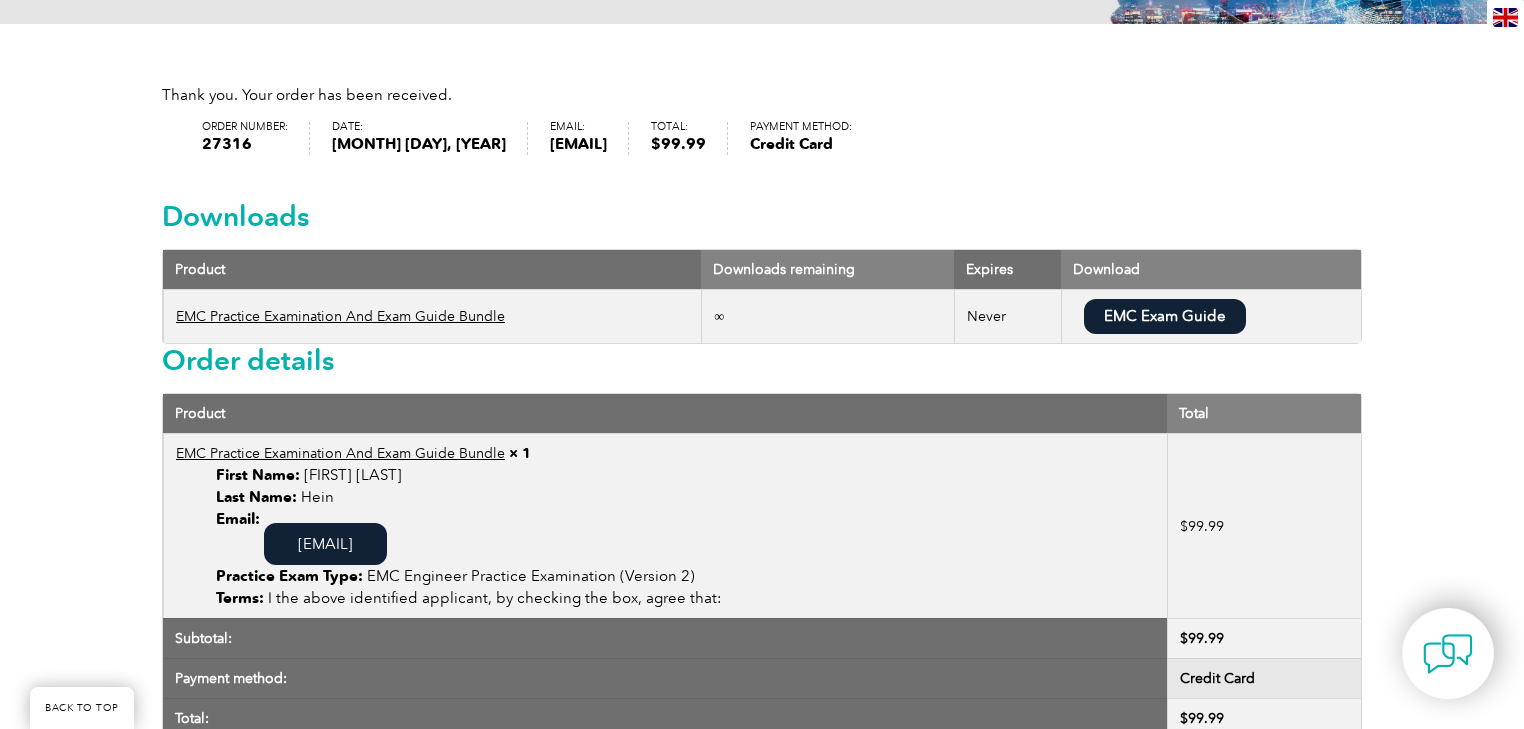 scroll, scrollTop: 480, scrollLeft: 0, axis: vertical 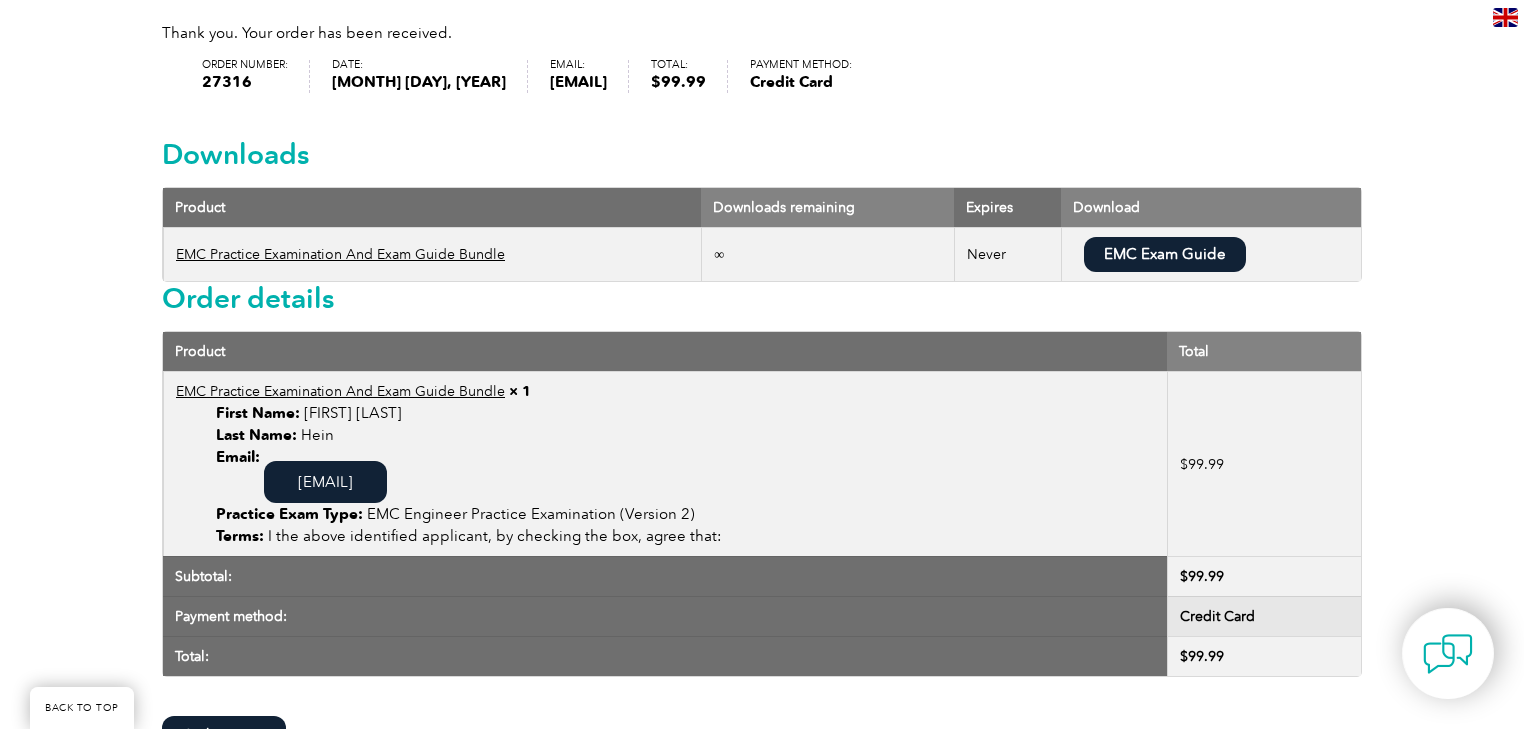 click on "hotep.soe@gmail.com" at bounding box center (325, 482) 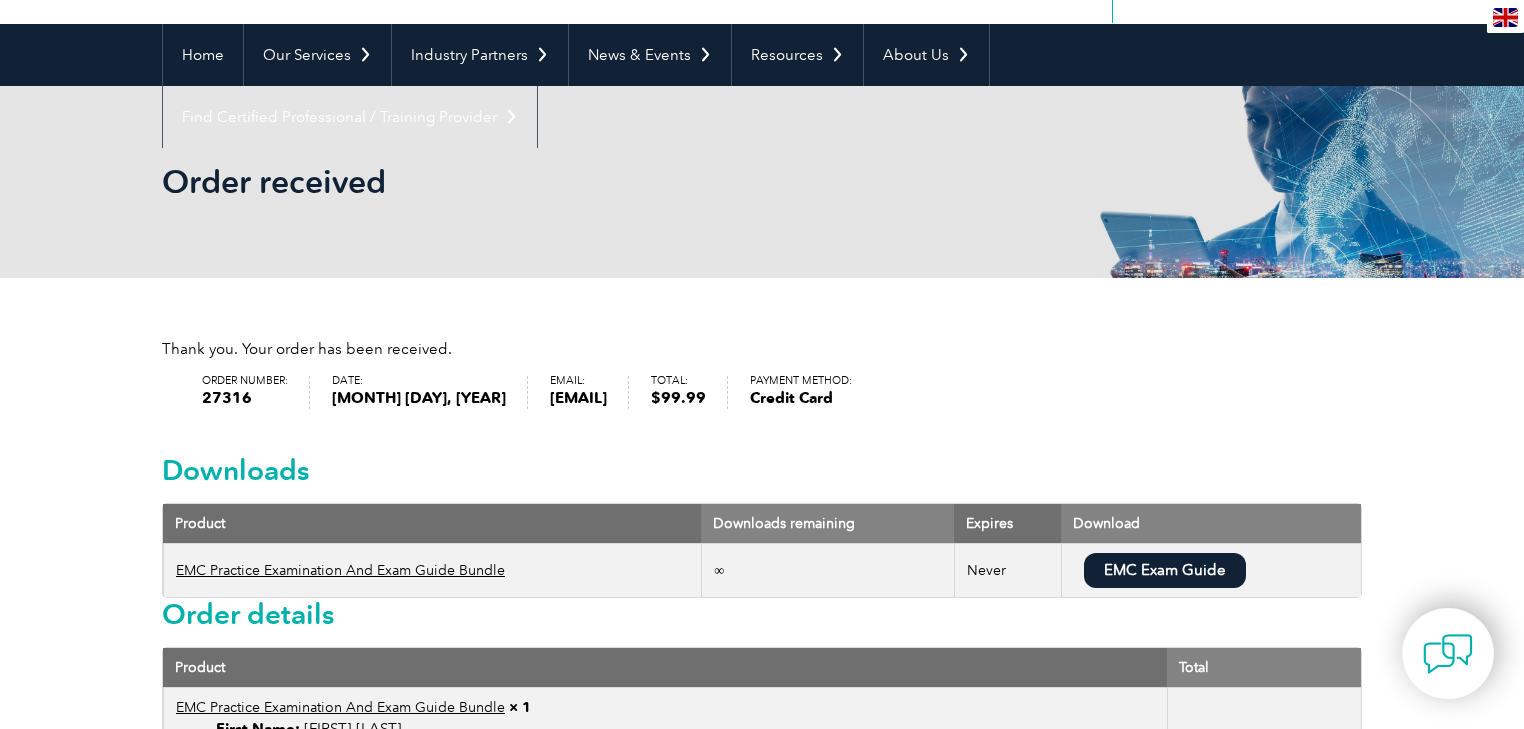 scroll, scrollTop: 0, scrollLeft: 0, axis: both 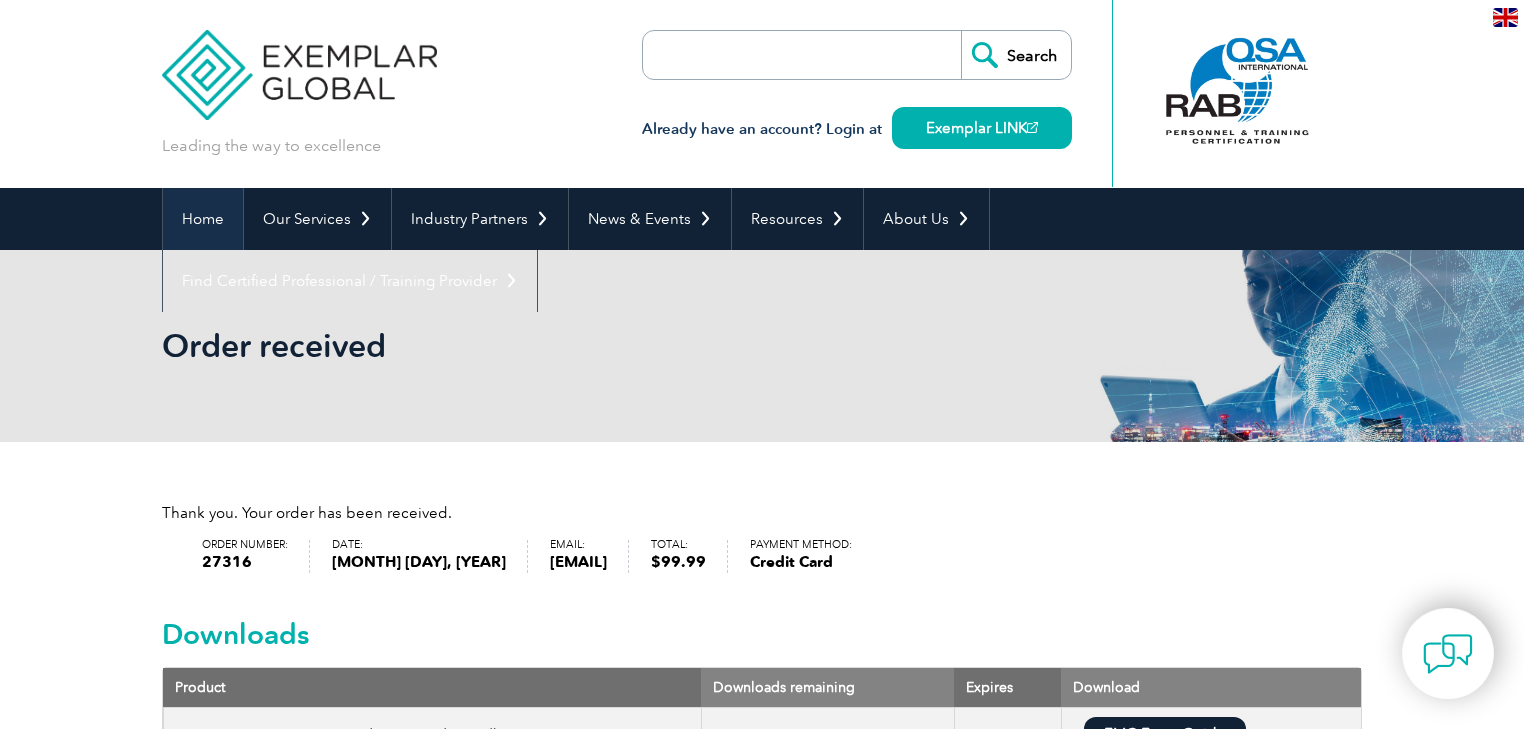 click on "Home" at bounding box center [203, 219] 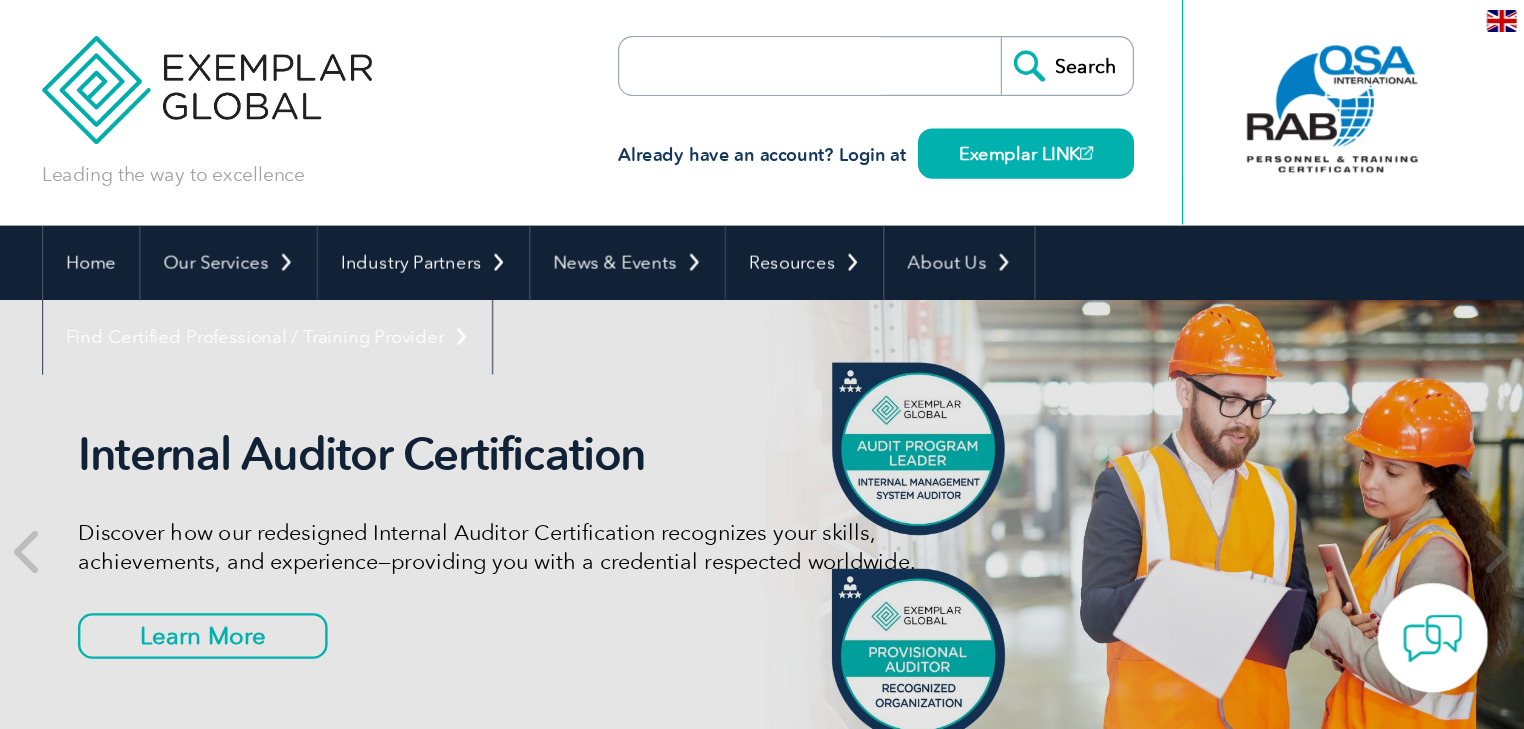 scroll, scrollTop: 0, scrollLeft: 0, axis: both 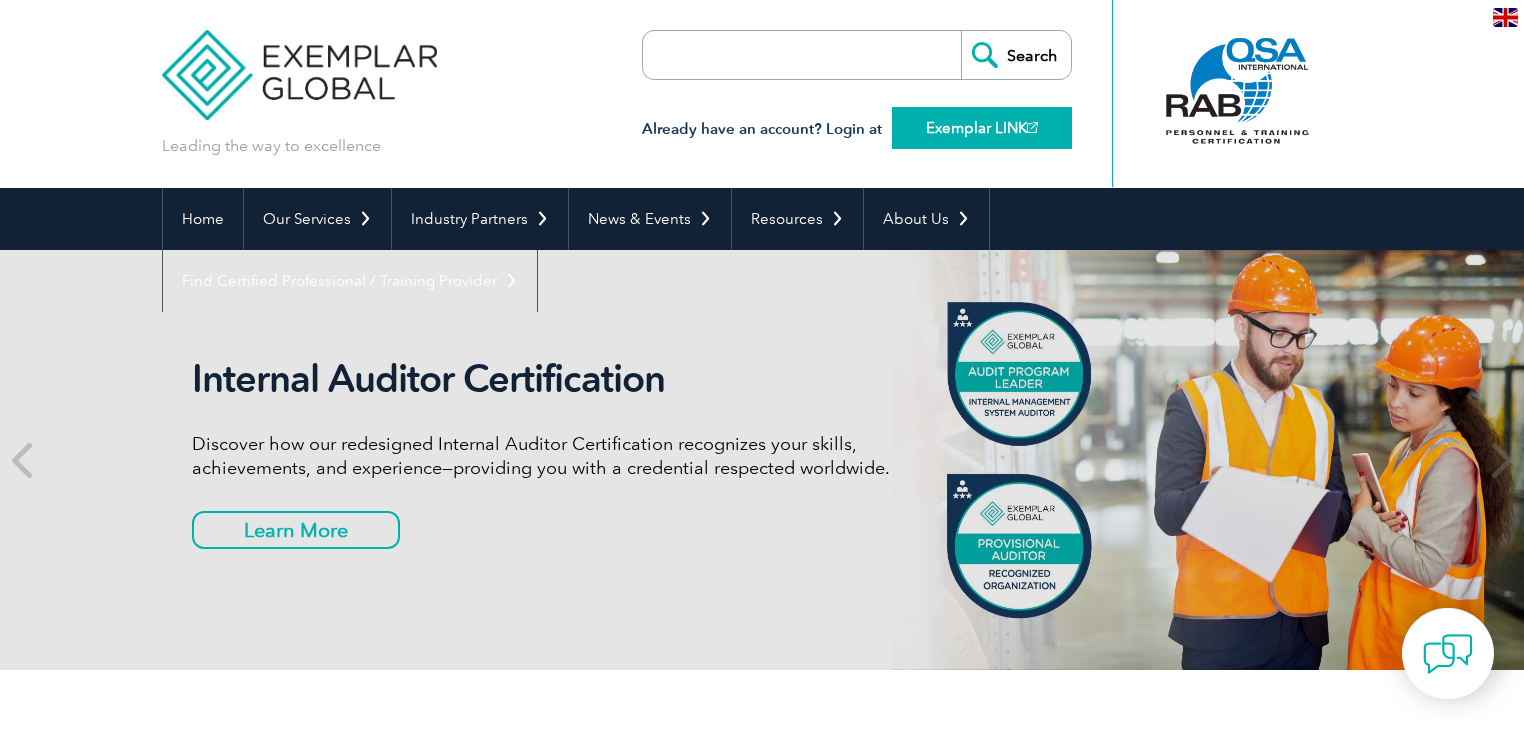 click on "Exemplar LINK" at bounding box center (982, 128) 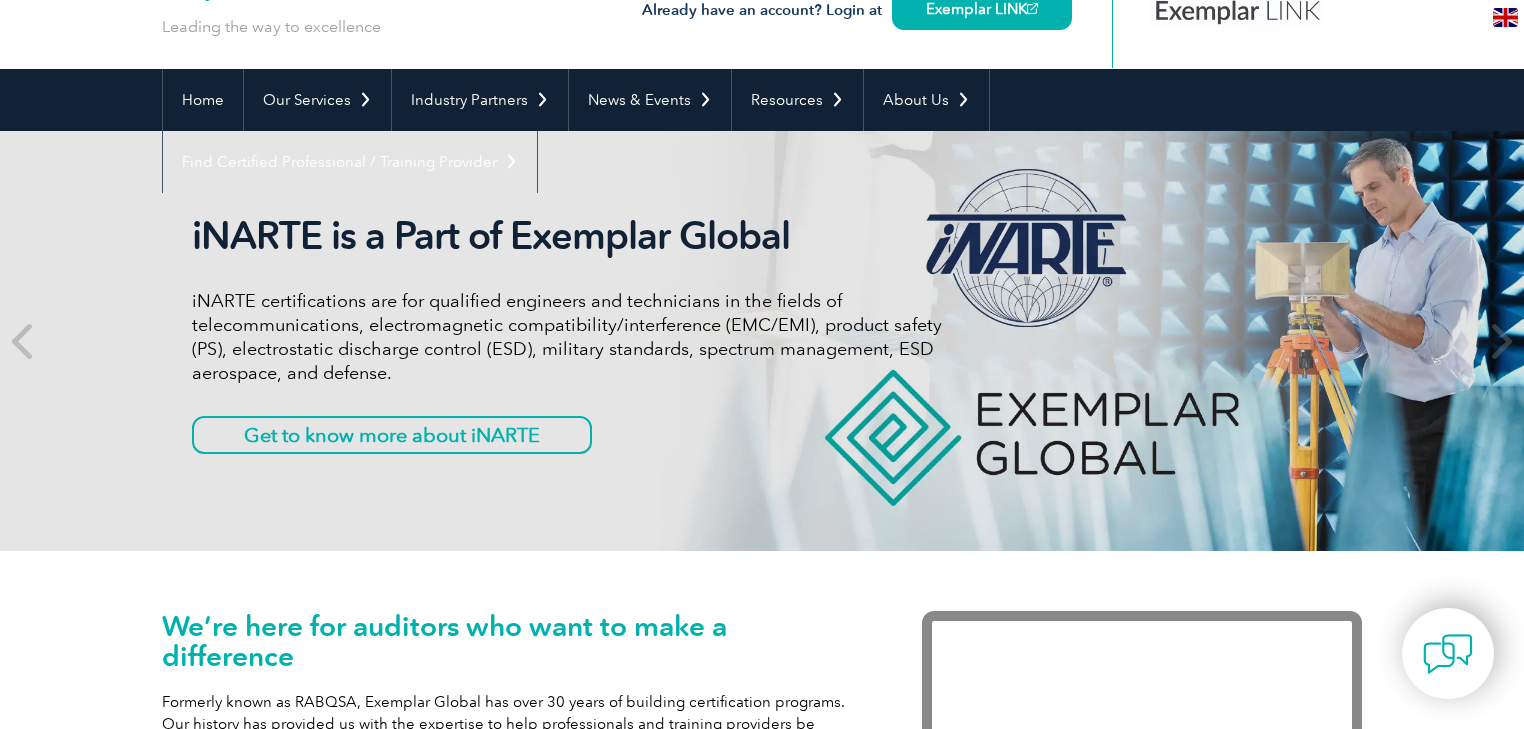 scroll, scrollTop: 0, scrollLeft: 0, axis: both 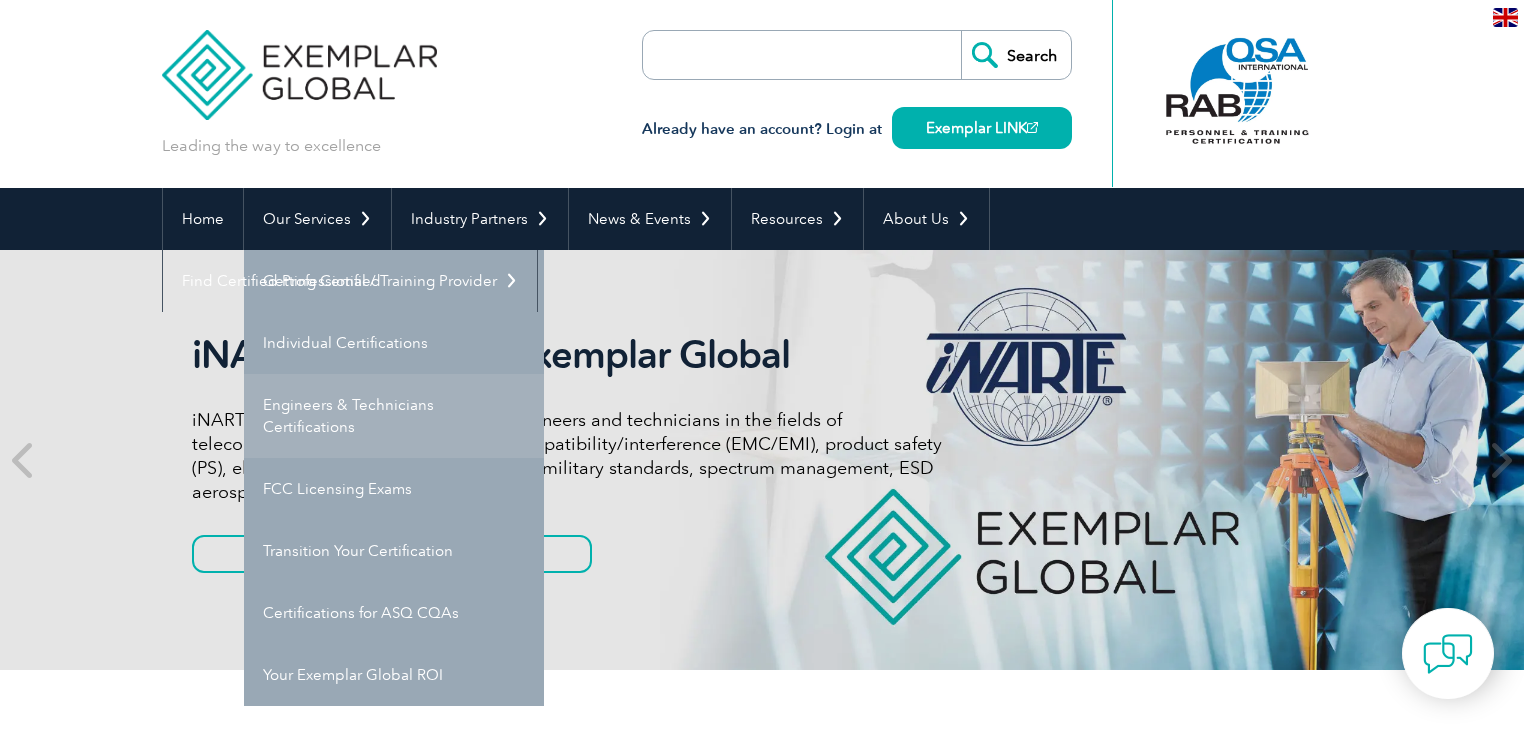 click on "Engineers & Technicians Certifications" at bounding box center [394, 416] 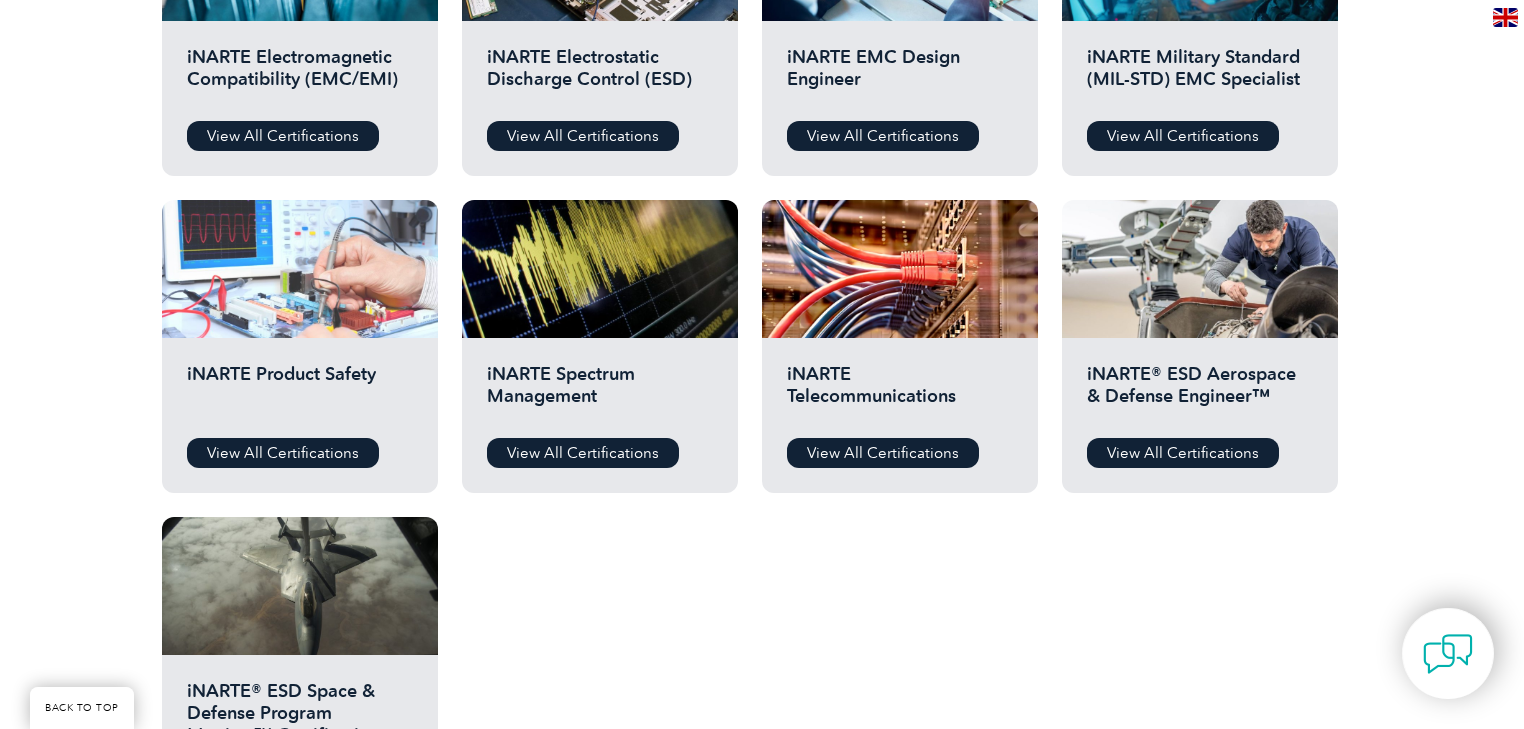 scroll, scrollTop: 880, scrollLeft: 0, axis: vertical 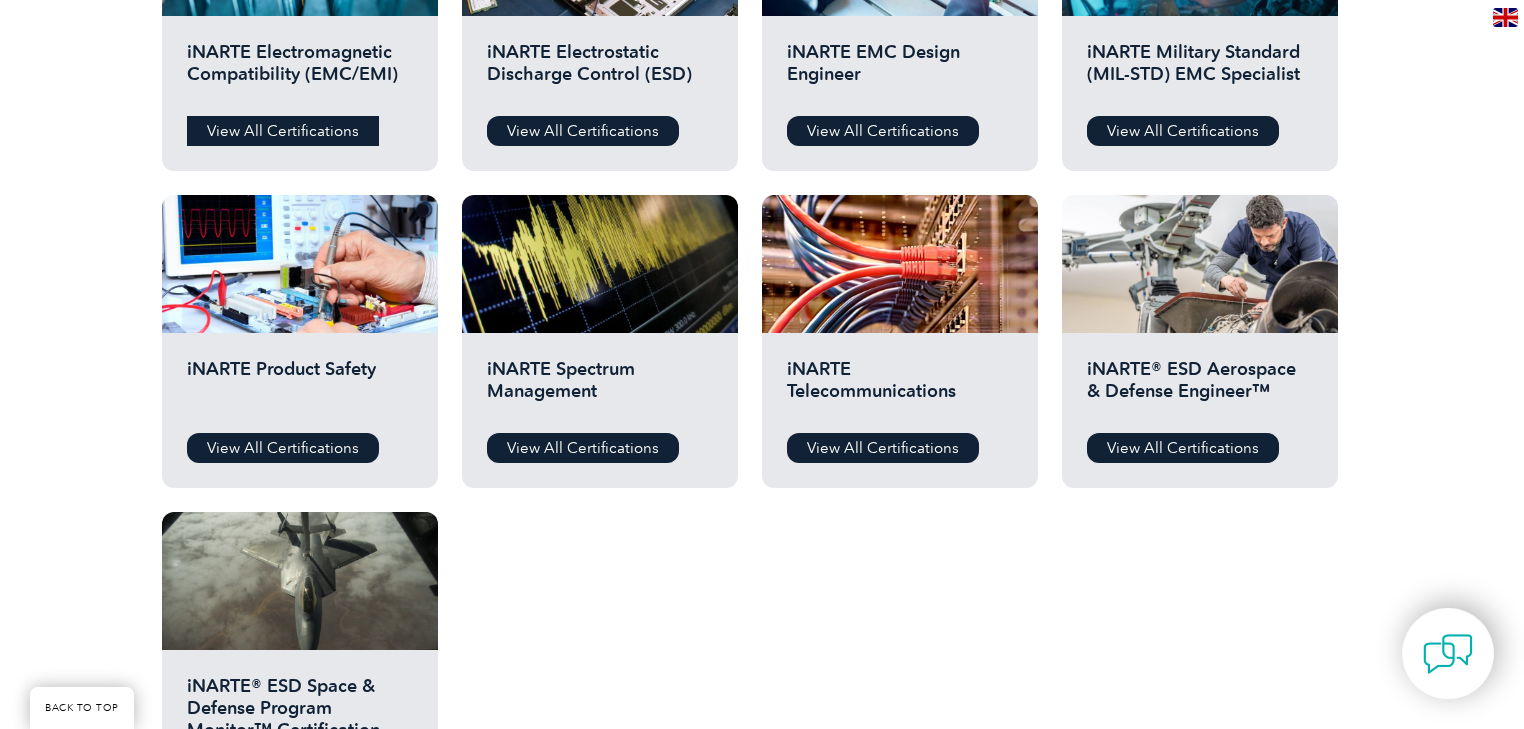 click on "View All Certifications" at bounding box center [283, 131] 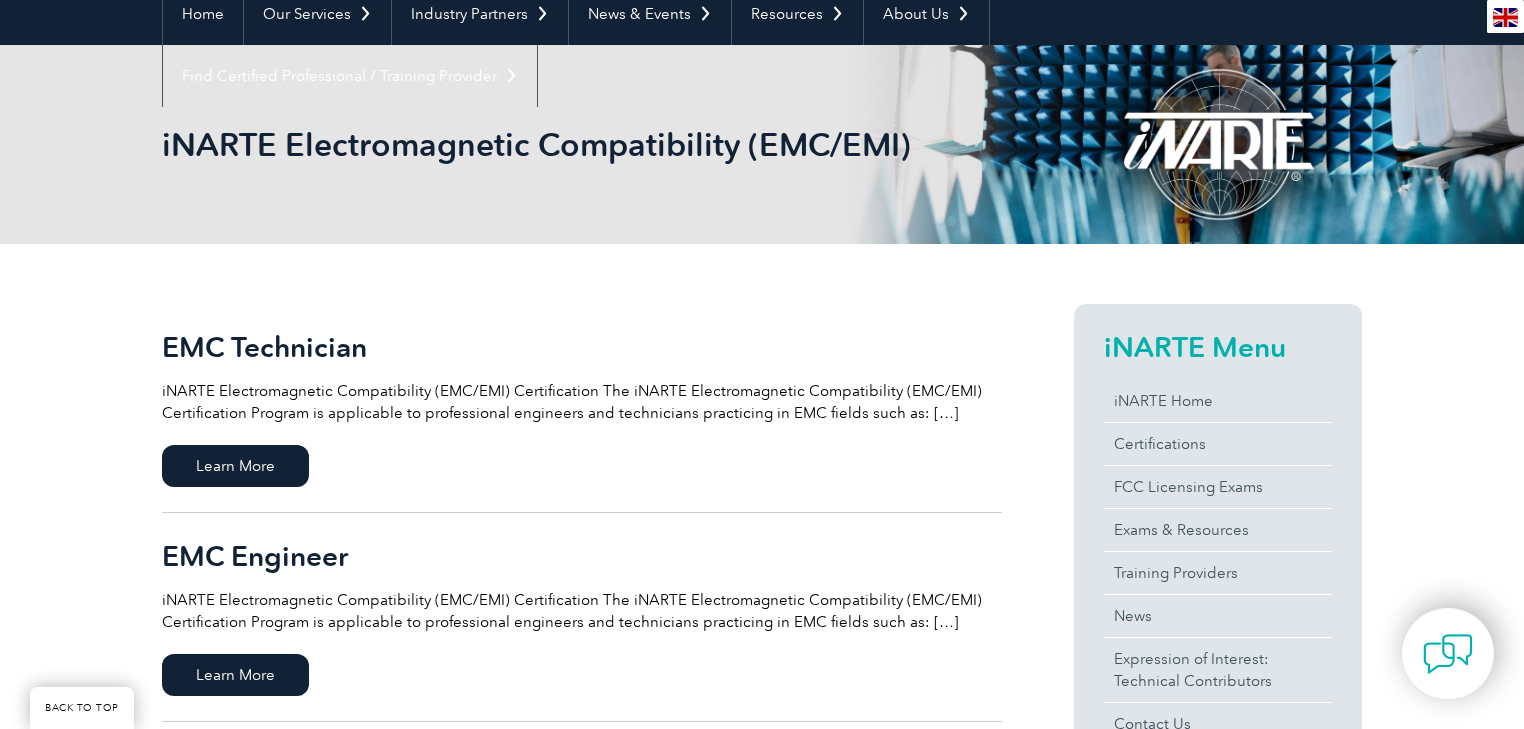 scroll, scrollTop: 480, scrollLeft: 0, axis: vertical 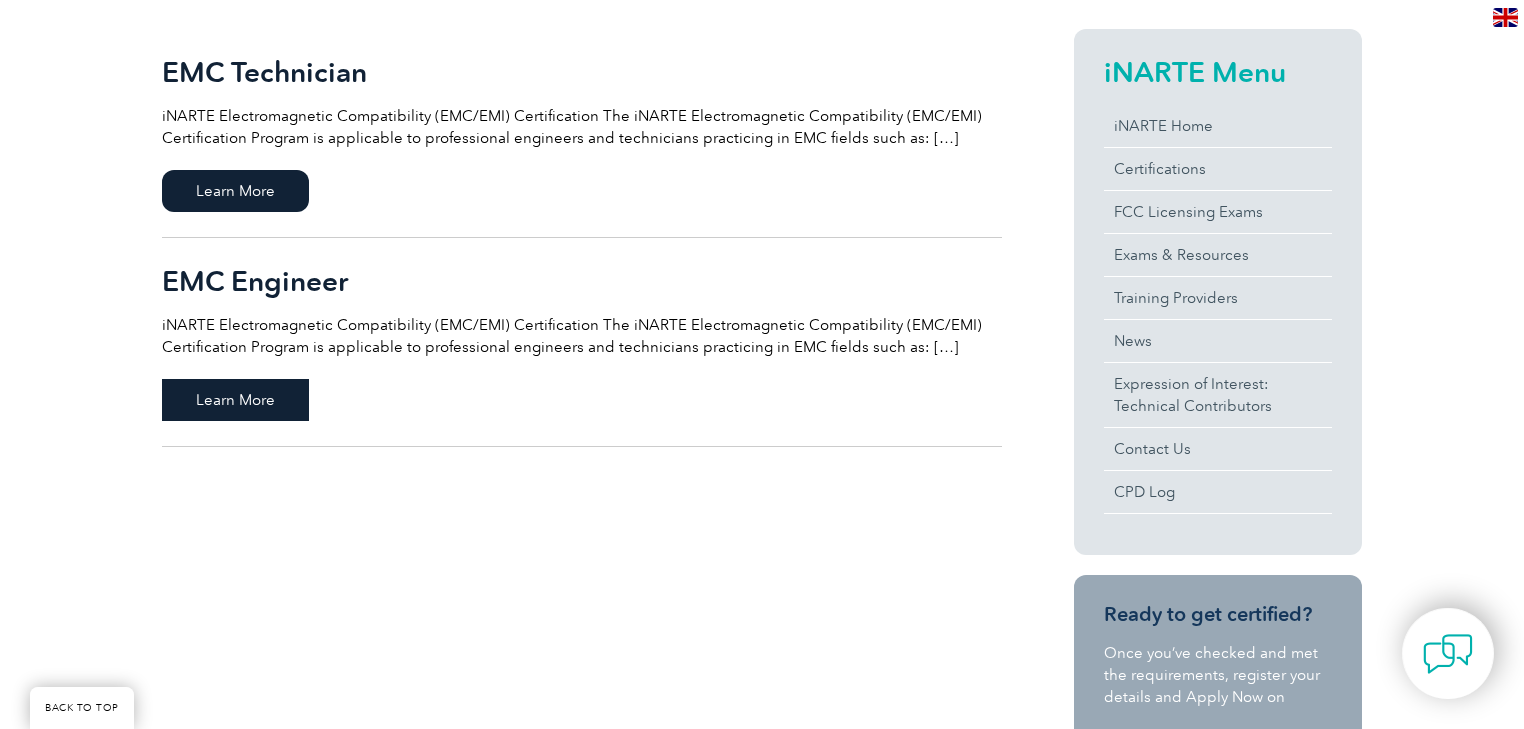 click on "Learn More" at bounding box center [235, 400] 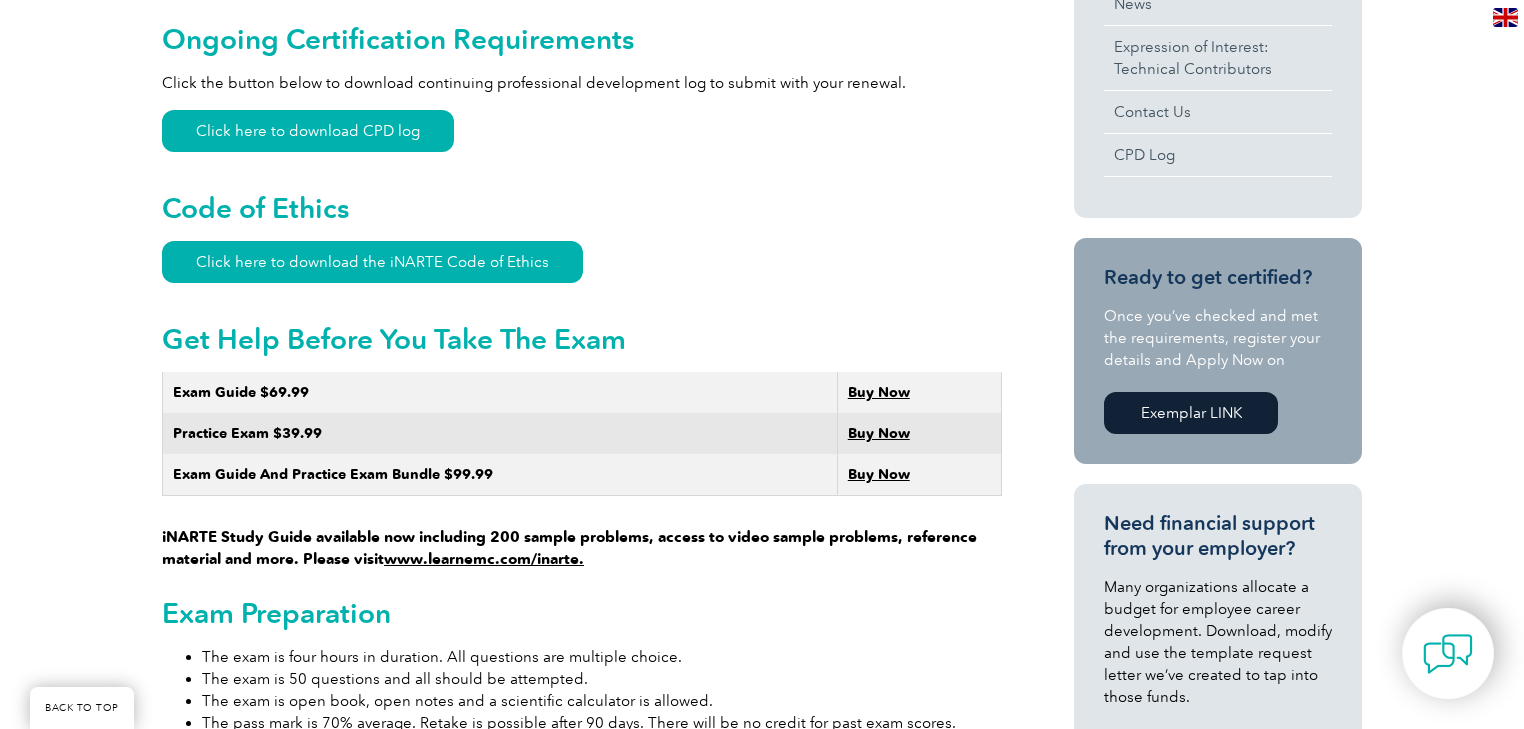scroll, scrollTop: 960, scrollLeft: 0, axis: vertical 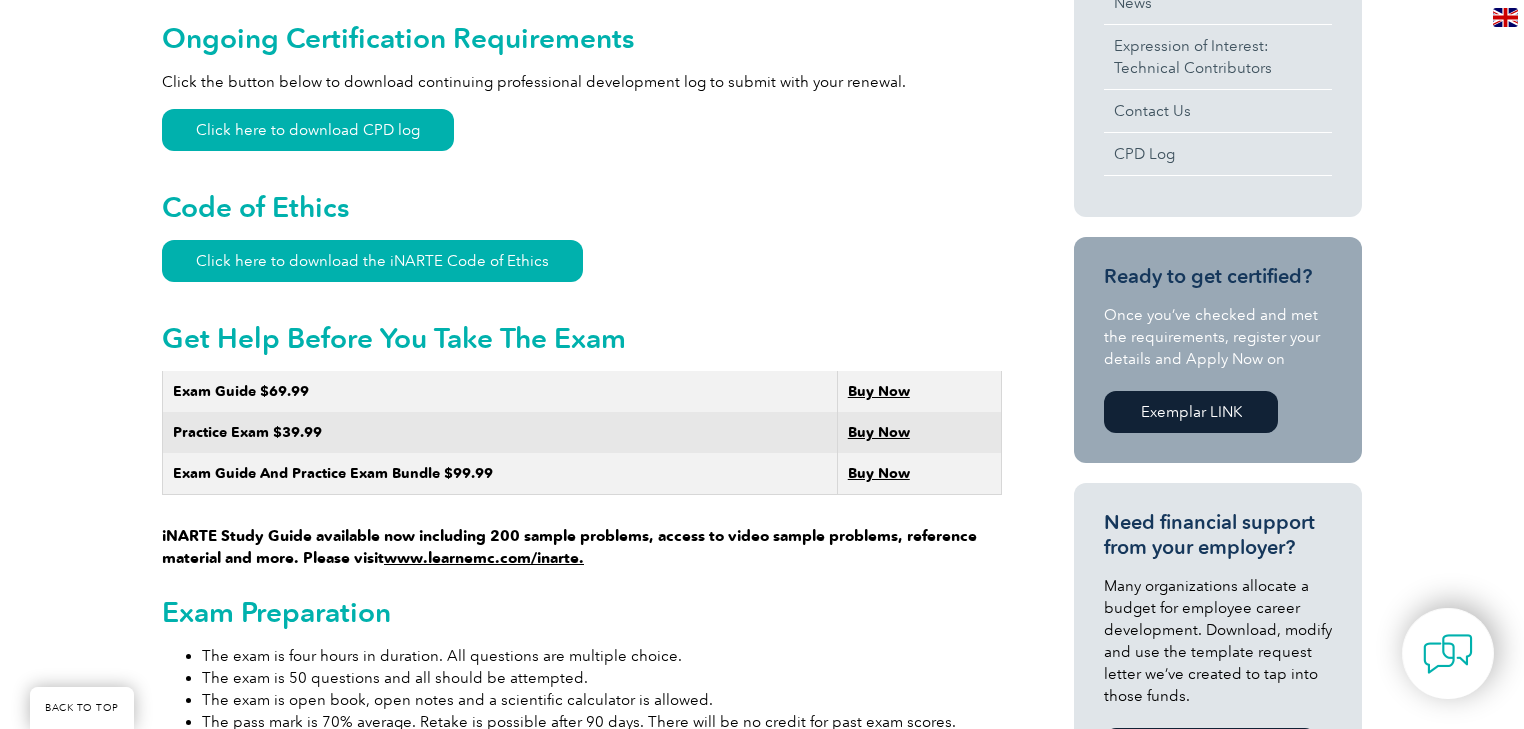 click on "Buy Now" at bounding box center (879, 432) 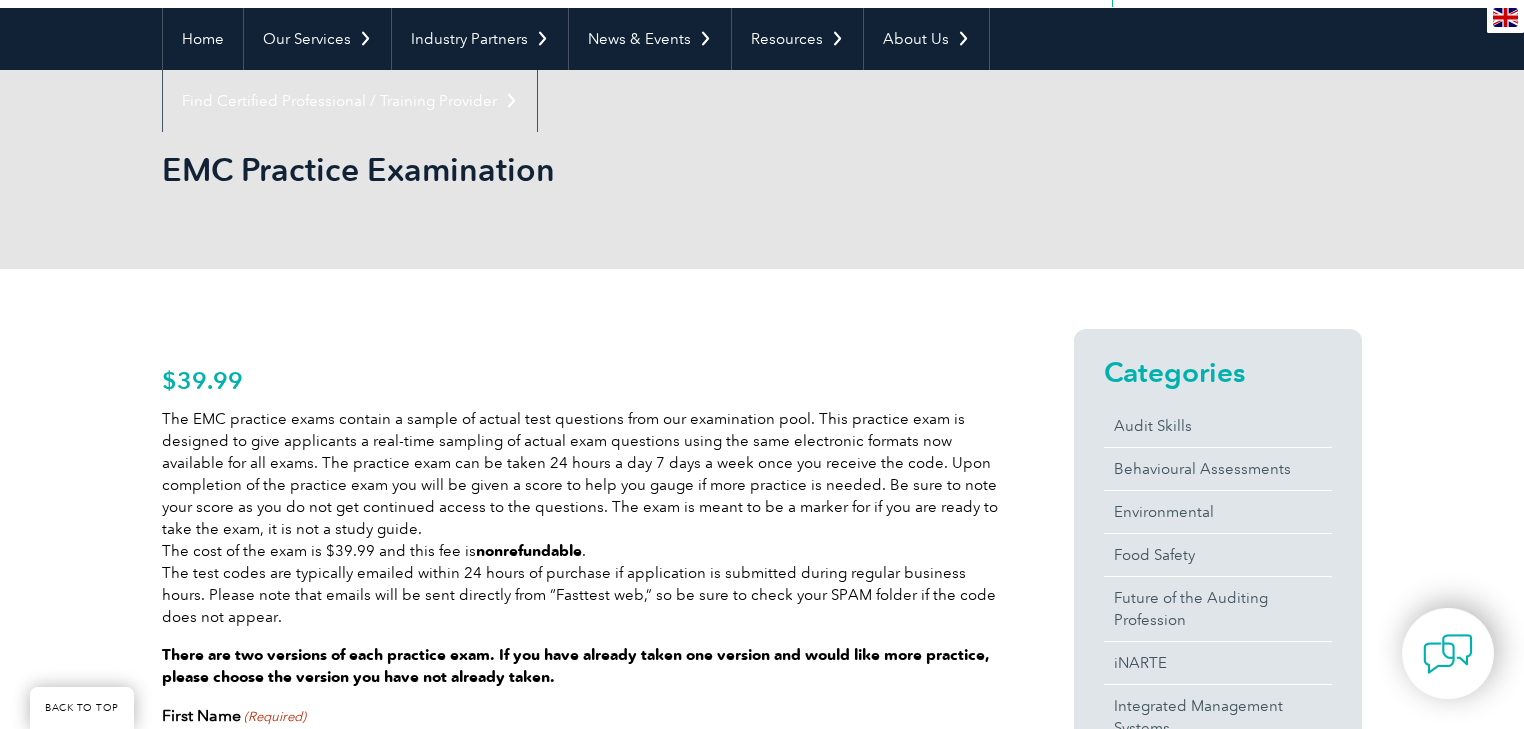 scroll, scrollTop: 400, scrollLeft: 0, axis: vertical 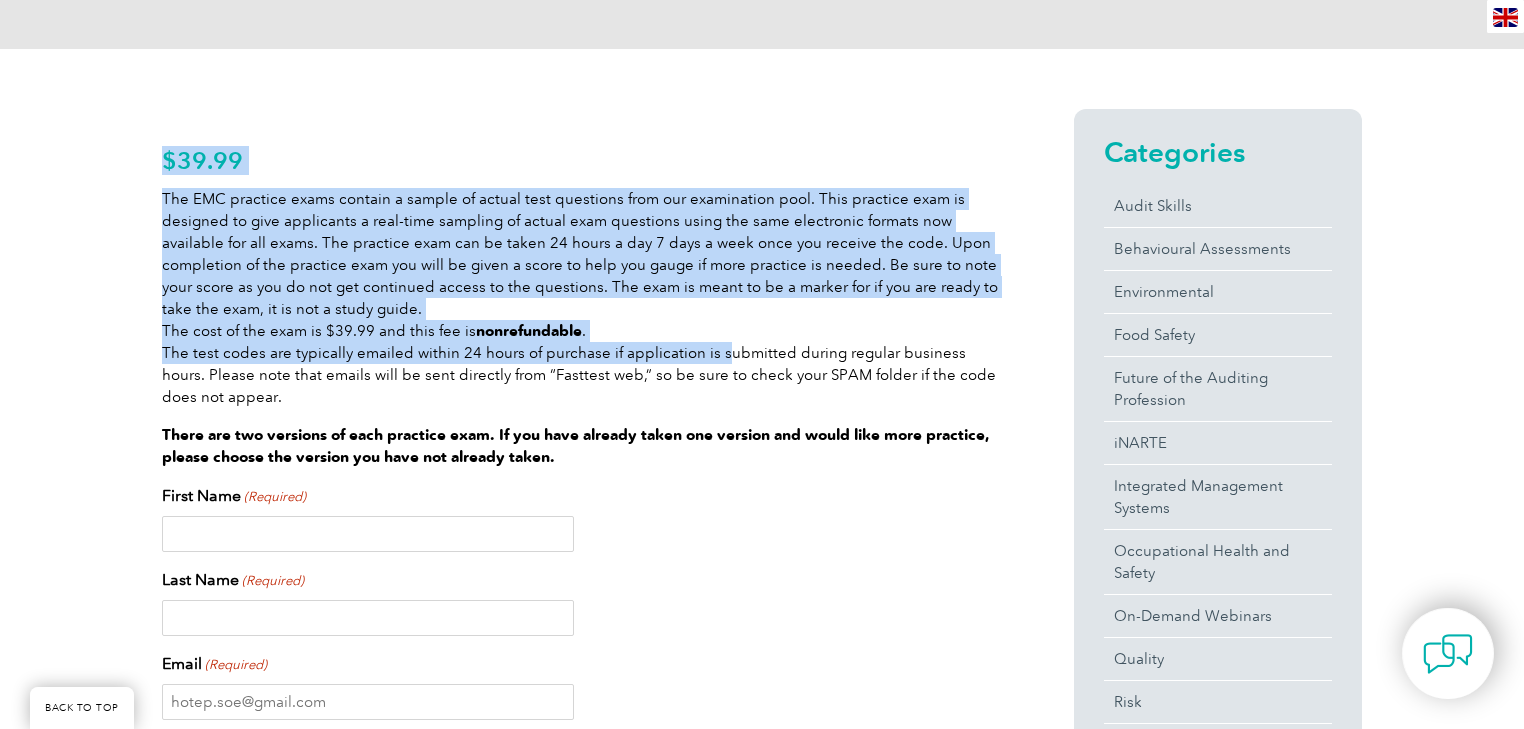 drag, startPoint x: 155, startPoint y: 349, endPoint x: 740, endPoint y: 362, distance: 585.1444 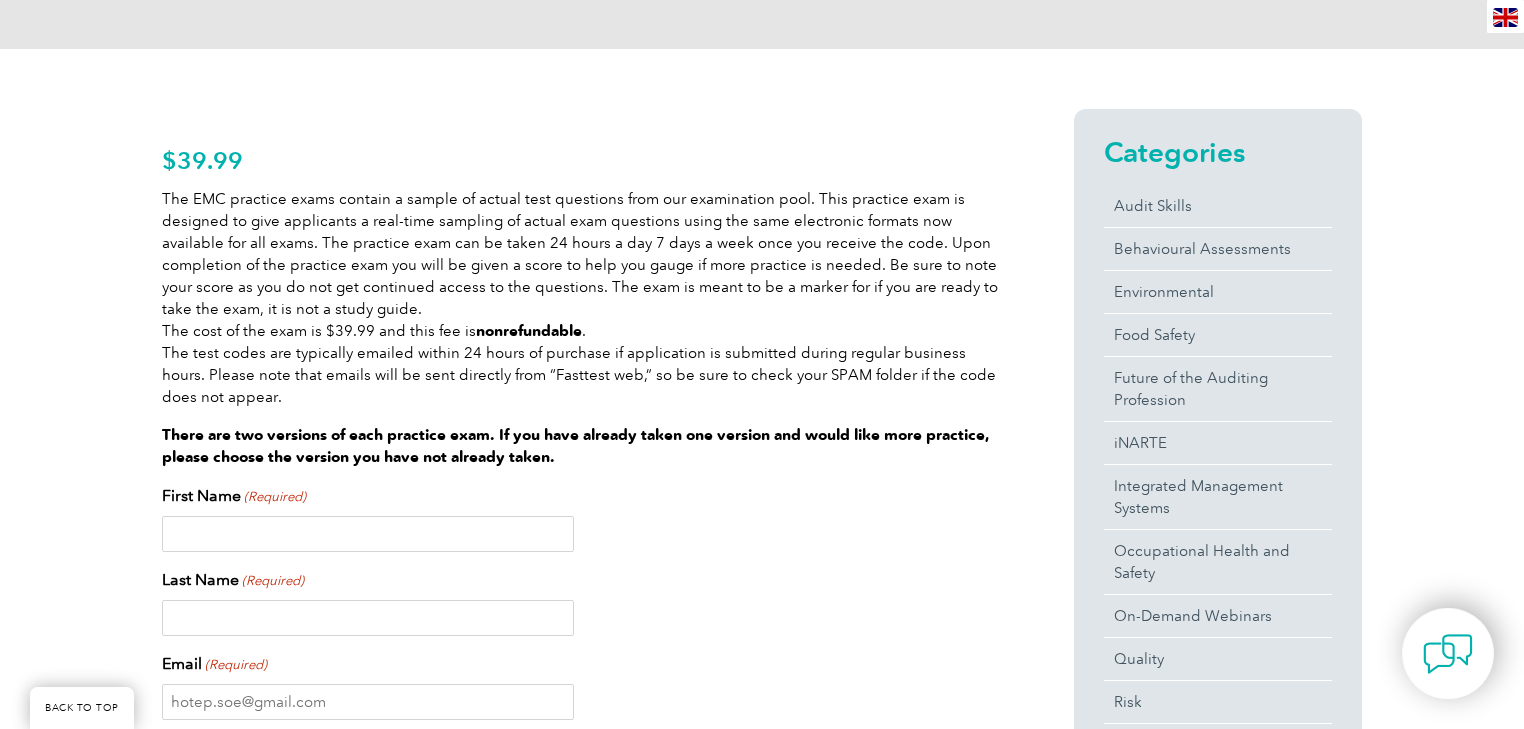 click on "The EMC practice exams contain a sample of actual test questions from our examination pool. This practice exam is designed to give applicants a real-time sampling of actual exam questions using the same electronic formats now available for all exams. The practice exam can be taken 24 hours a day 7 days a week once you receive the code. Upon completion of the practice exam you will be given a score to help you gauge if more practice is needed. Be sure to note your score as you do not get continued access to the questions. The exam is meant to be a marker for if you are ready to take the exam, it is not a study guide.
The cost of the exam is $39.99 and this fee is  nonrefundable .
The test codes are typically emailed within 24 hours of purchase if application is submitted during regular business hours. Please note that emails will be sent directly from “Fasttest web,” so be sure to check your SPAM folder if the code does not appear." at bounding box center (582, 298) 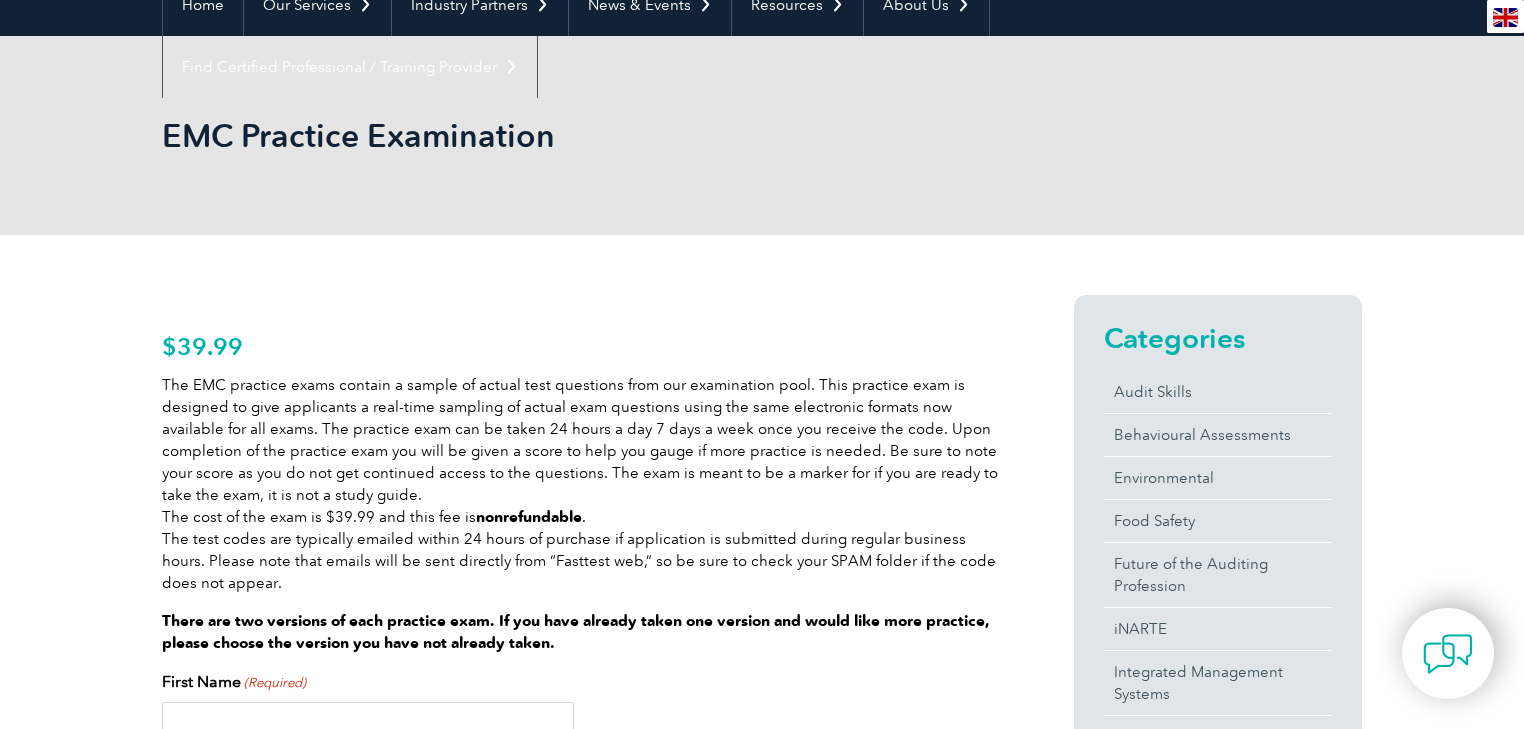 scroll, scrollTop: 0, scrollLeft: 0, axis: both 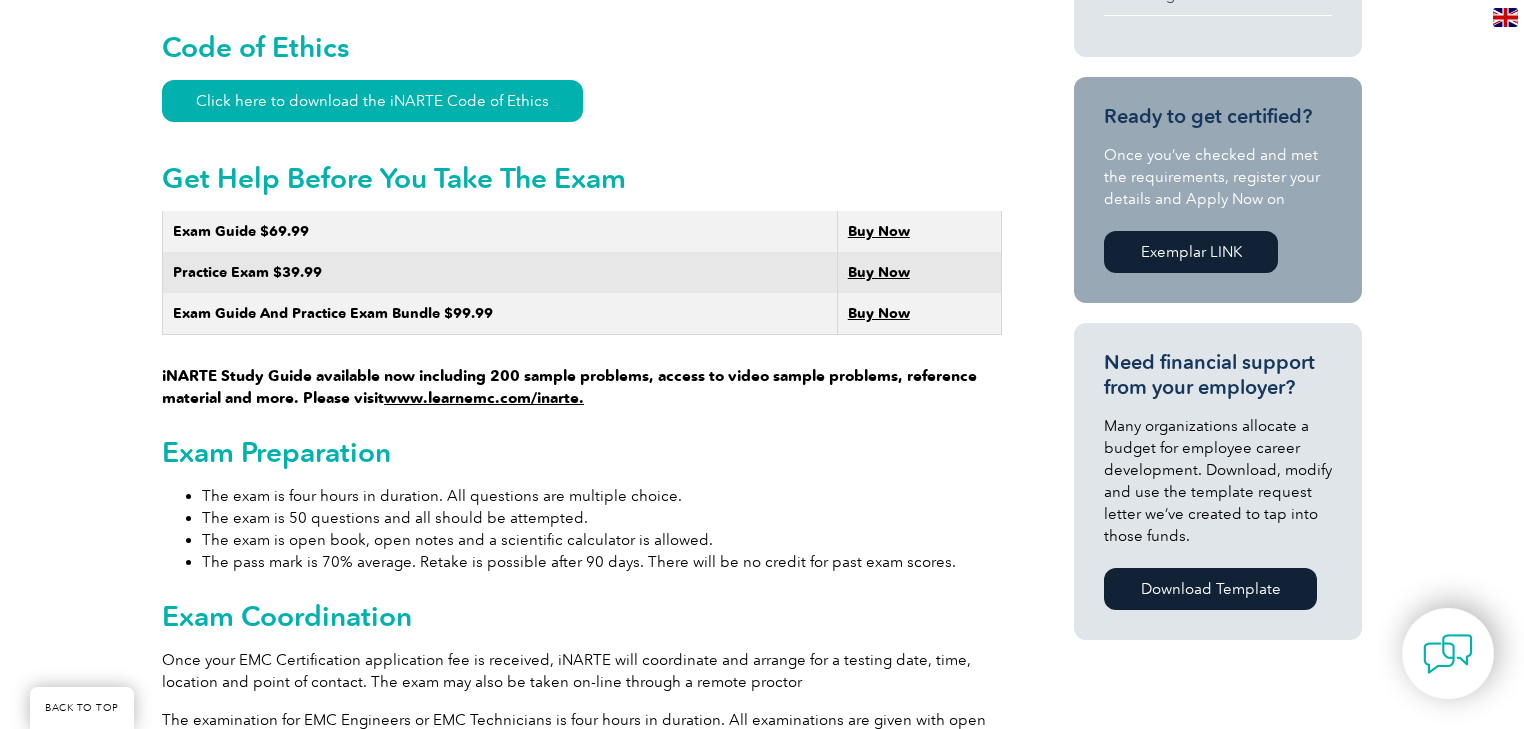click on "www.learnemc.com/inarte." at bounding box center (484, 398) 